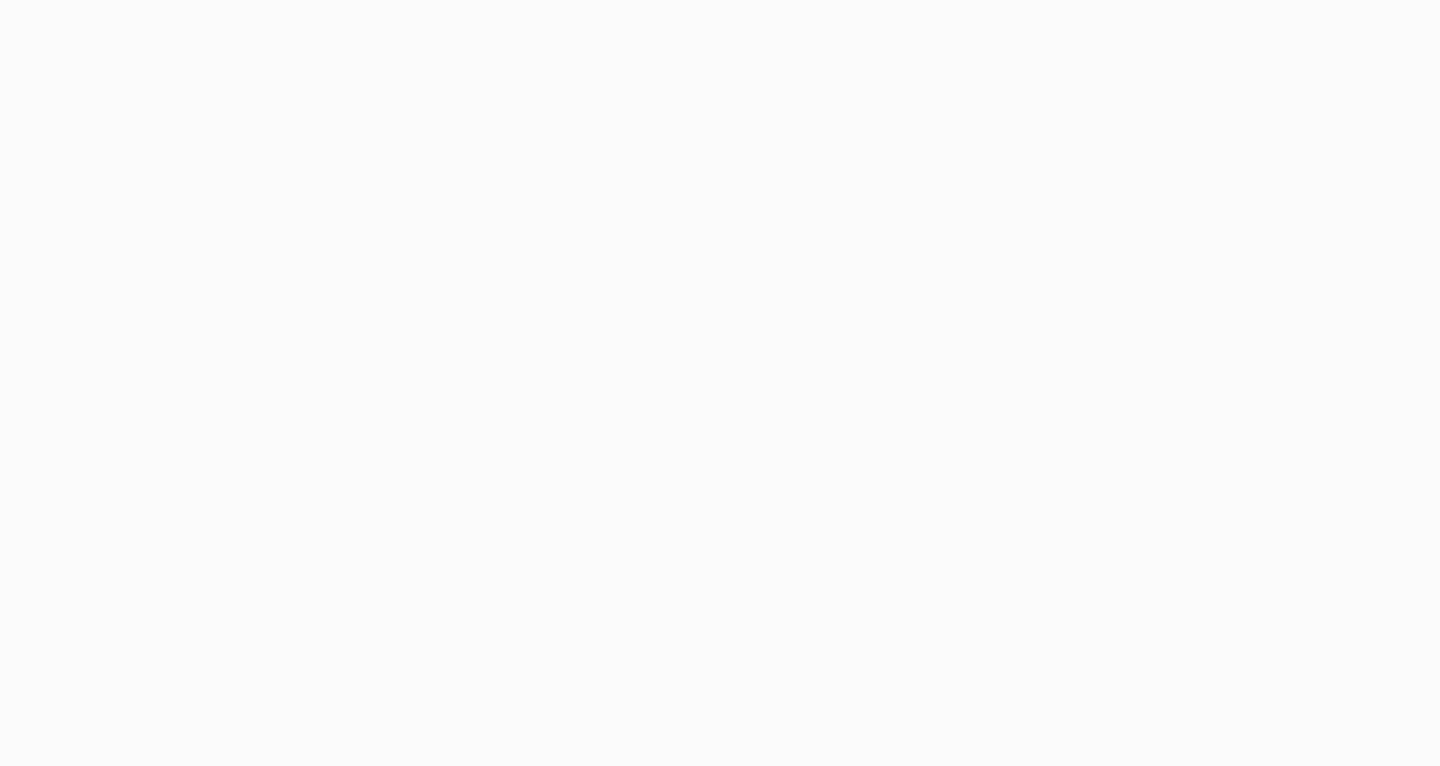 scroll, scrollTop: 0, scrollLeft: 0, axis: both 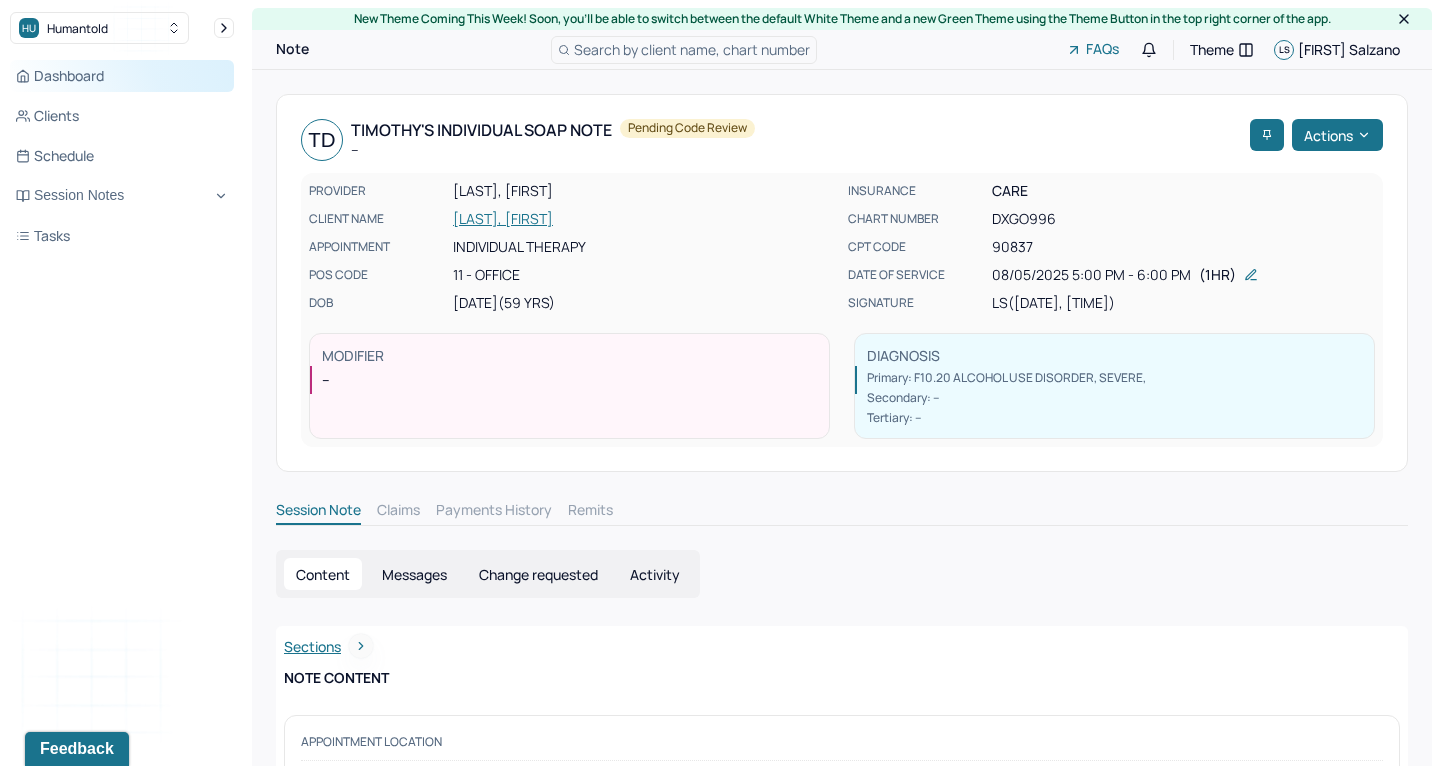 click on "Dashboard" at bounding box center [122, 76] 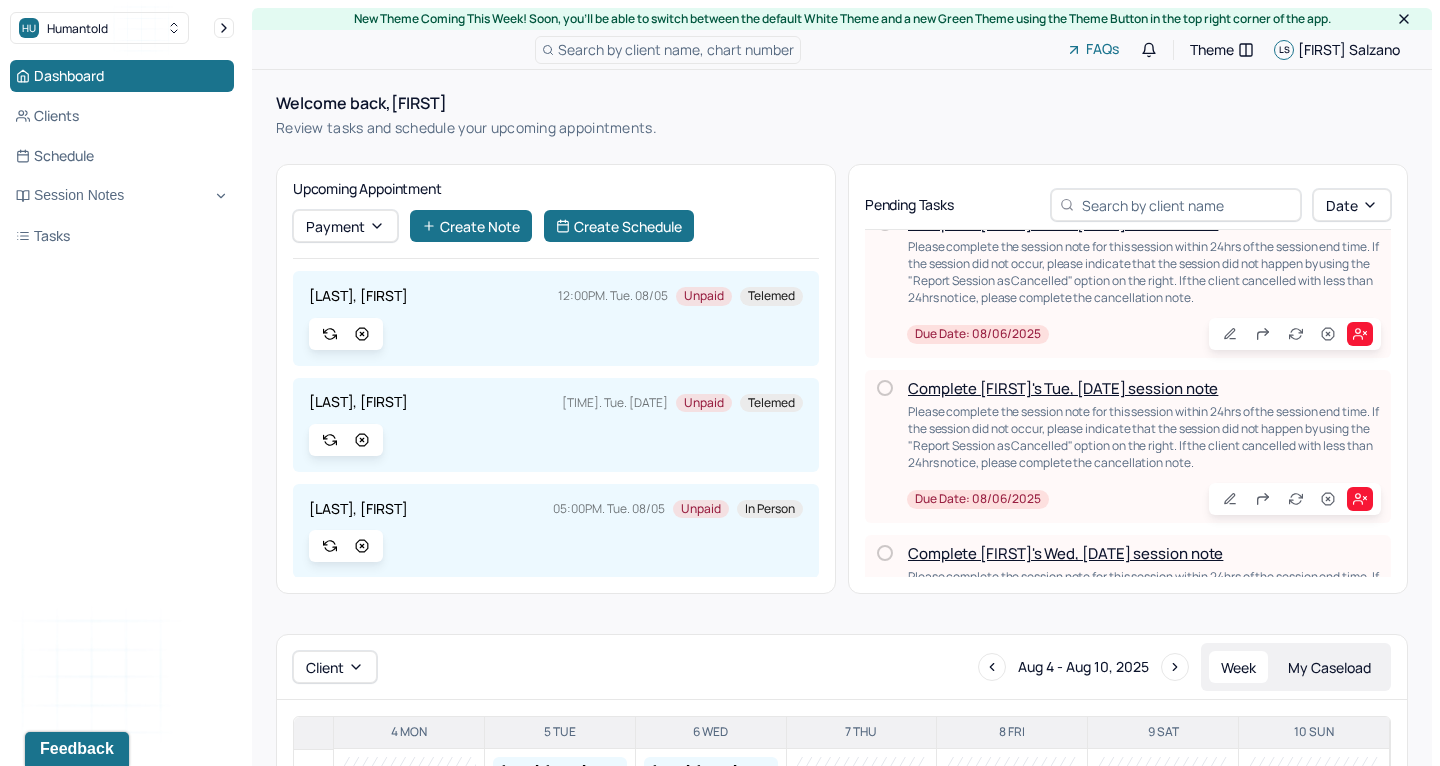 scroll, scrollTop: 46, scrollLeft: 0, axis: vertical 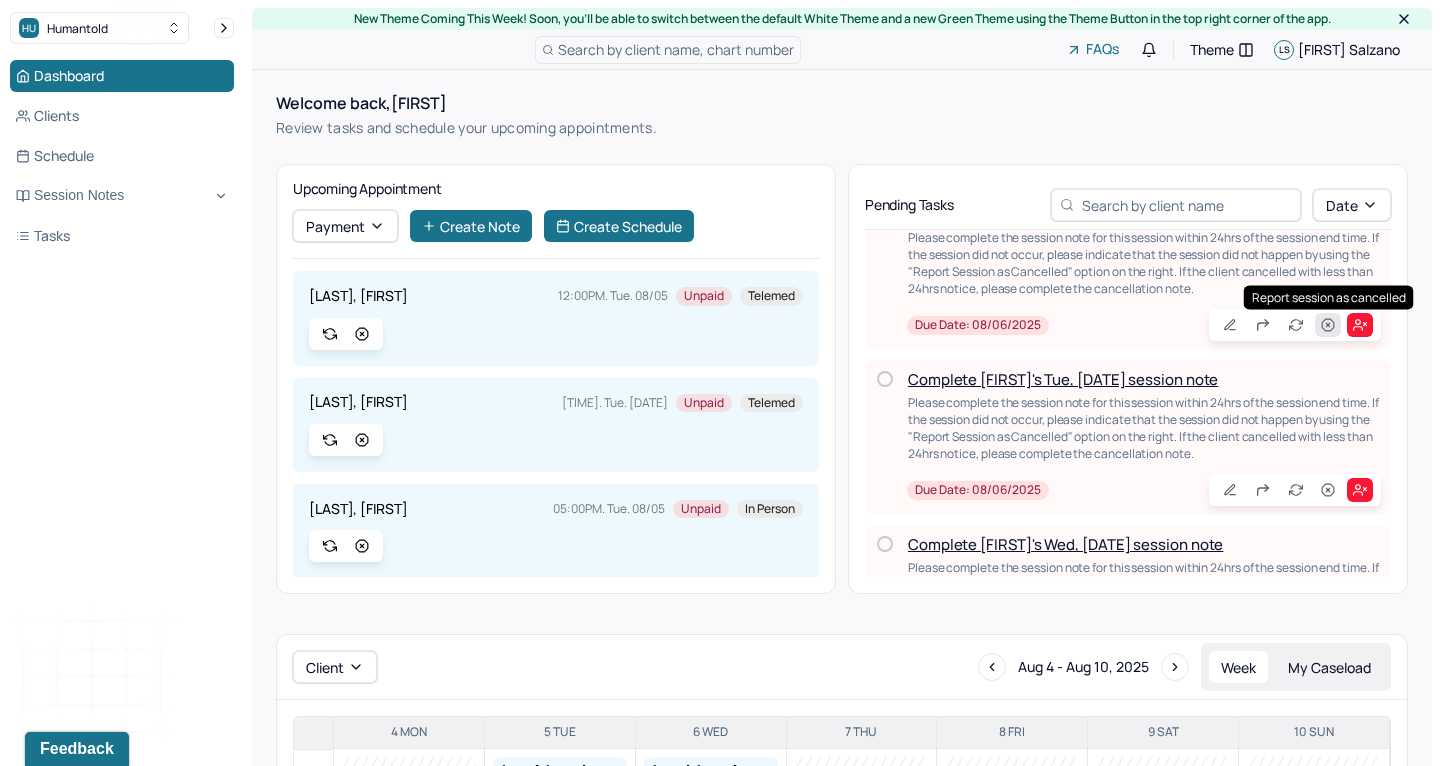 click at bounding box center [1328, 325] 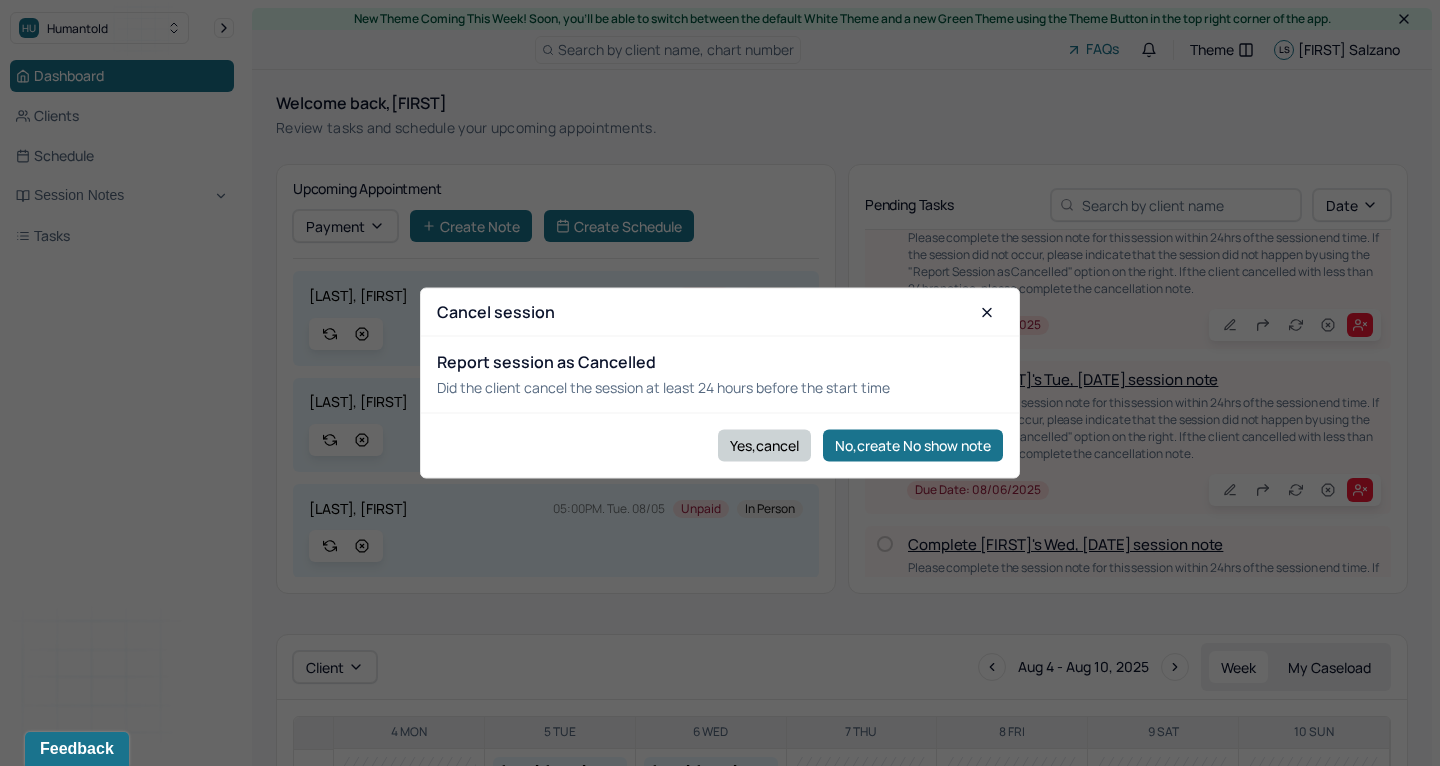 click on "Yes,cancel" at bounding box center (764, 445) 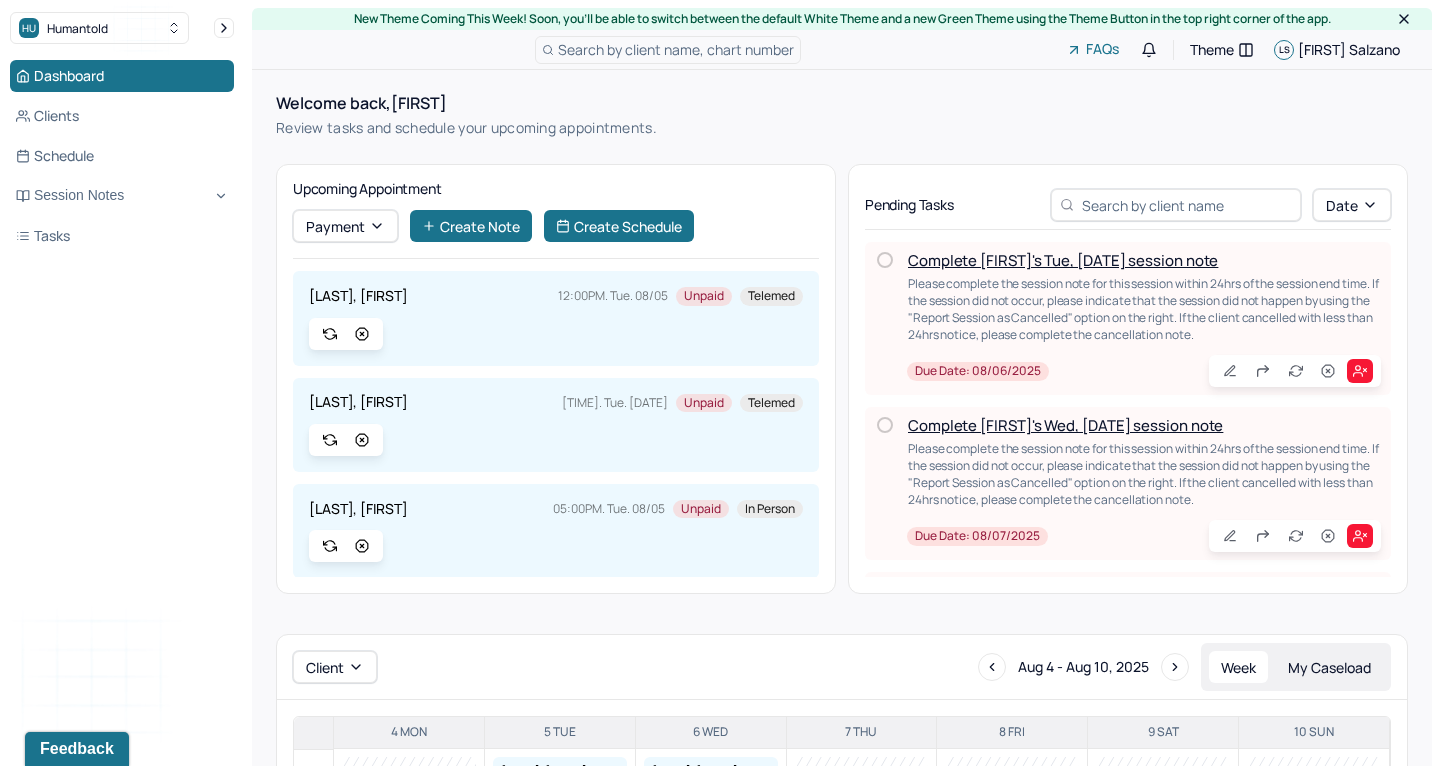 scroll, scrollTop: 0, scrollLeft: 0, axis: both 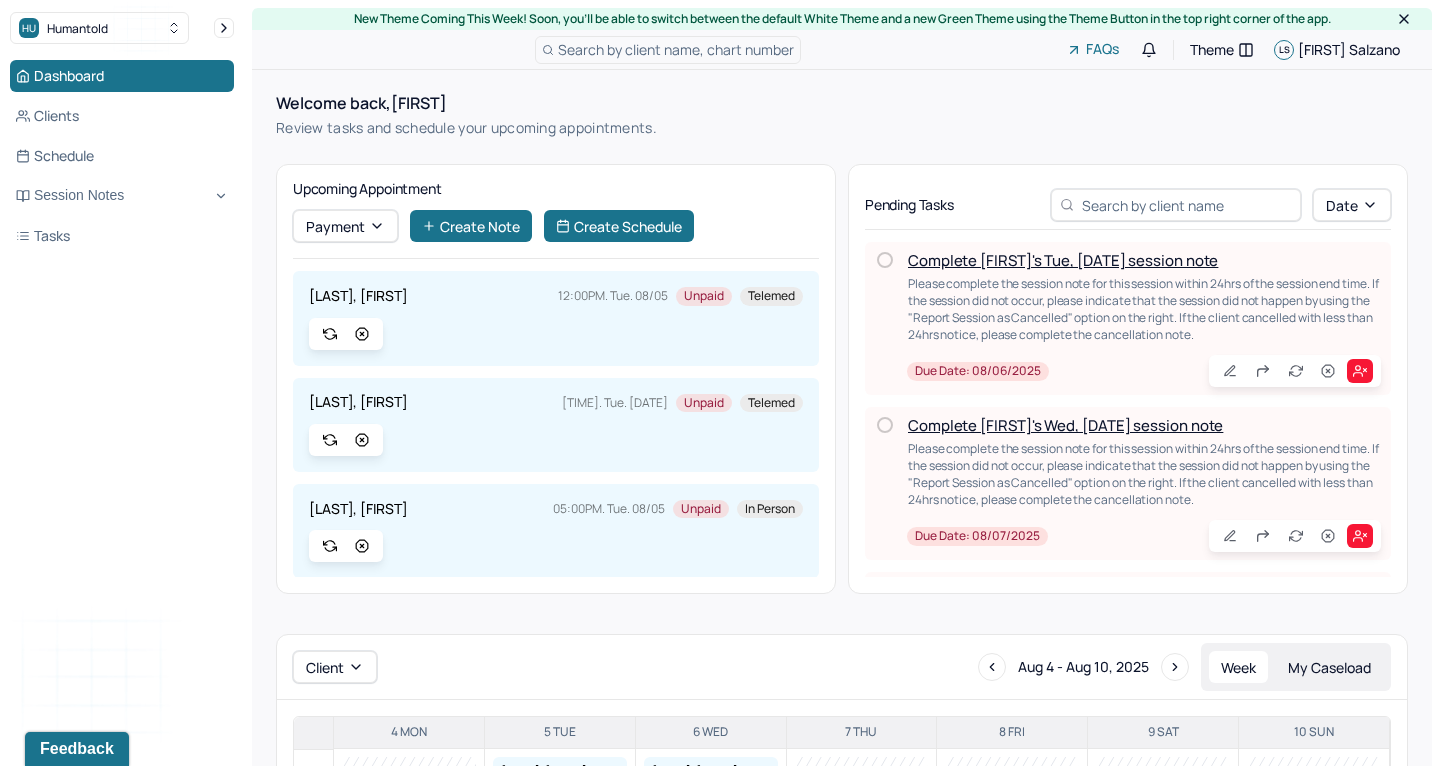 click on "Complete [FIRST]'s Tue, [DATE] session note" at bounding box center (1063, 260) 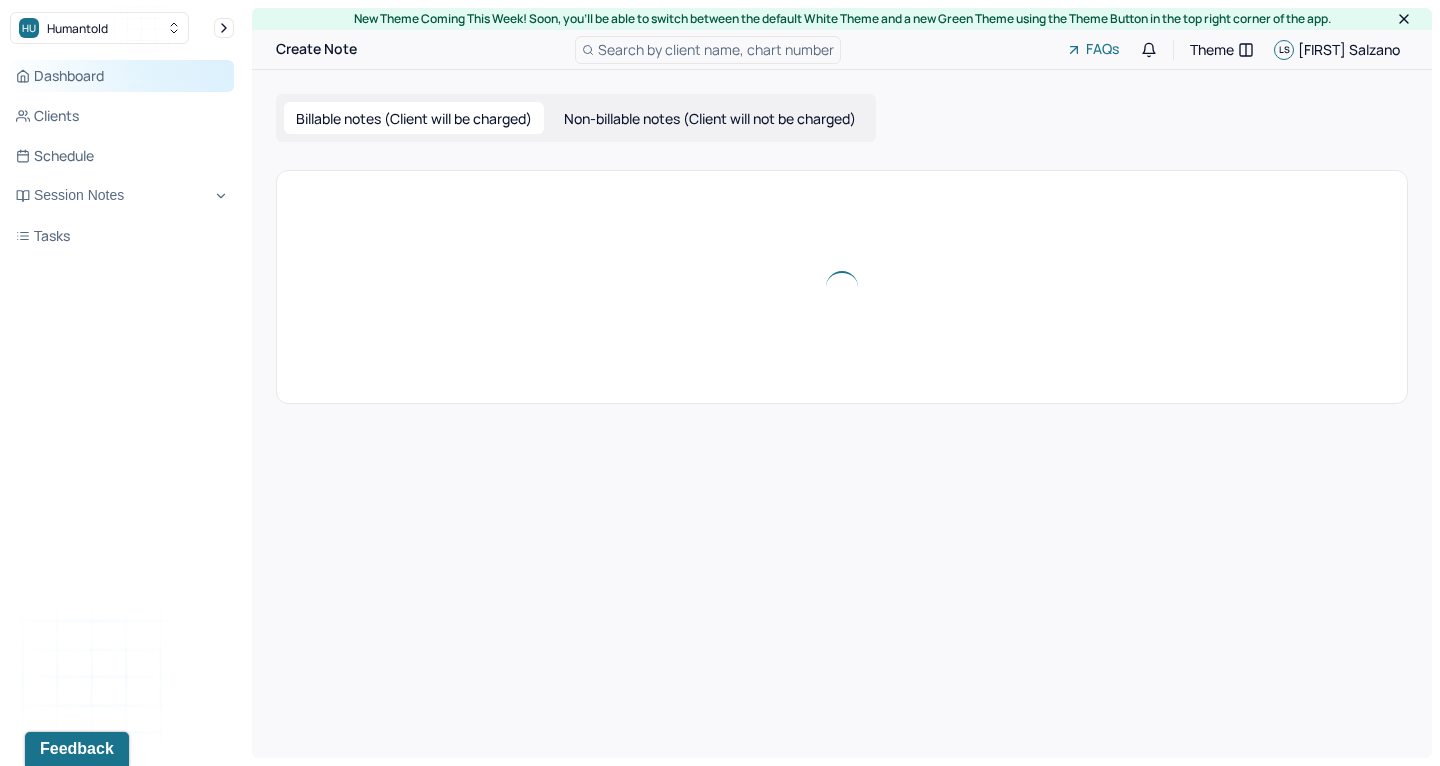 click on "Dashboard" at bounding box center [122, 76] 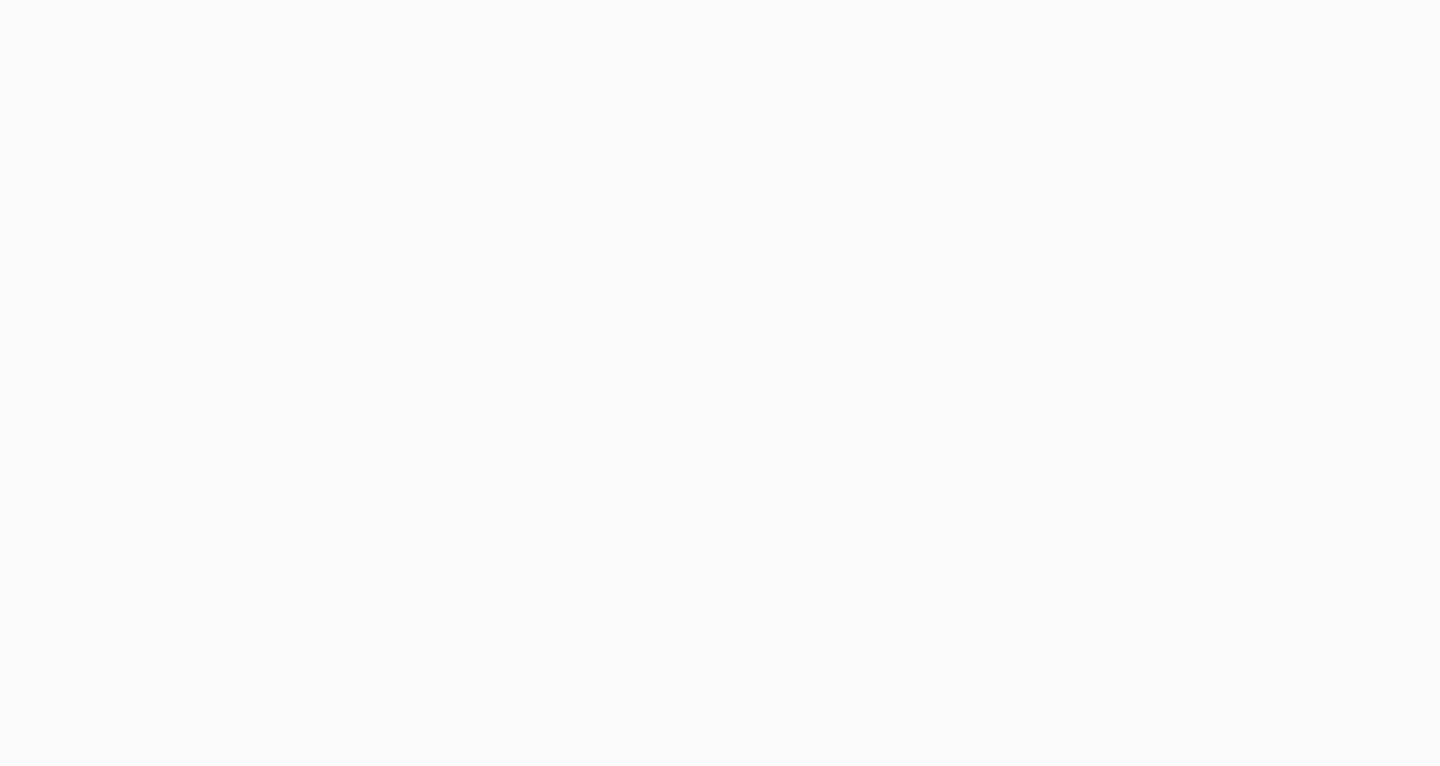 scroll, scrollTop: 0, scrollLeft: 0, axis: both 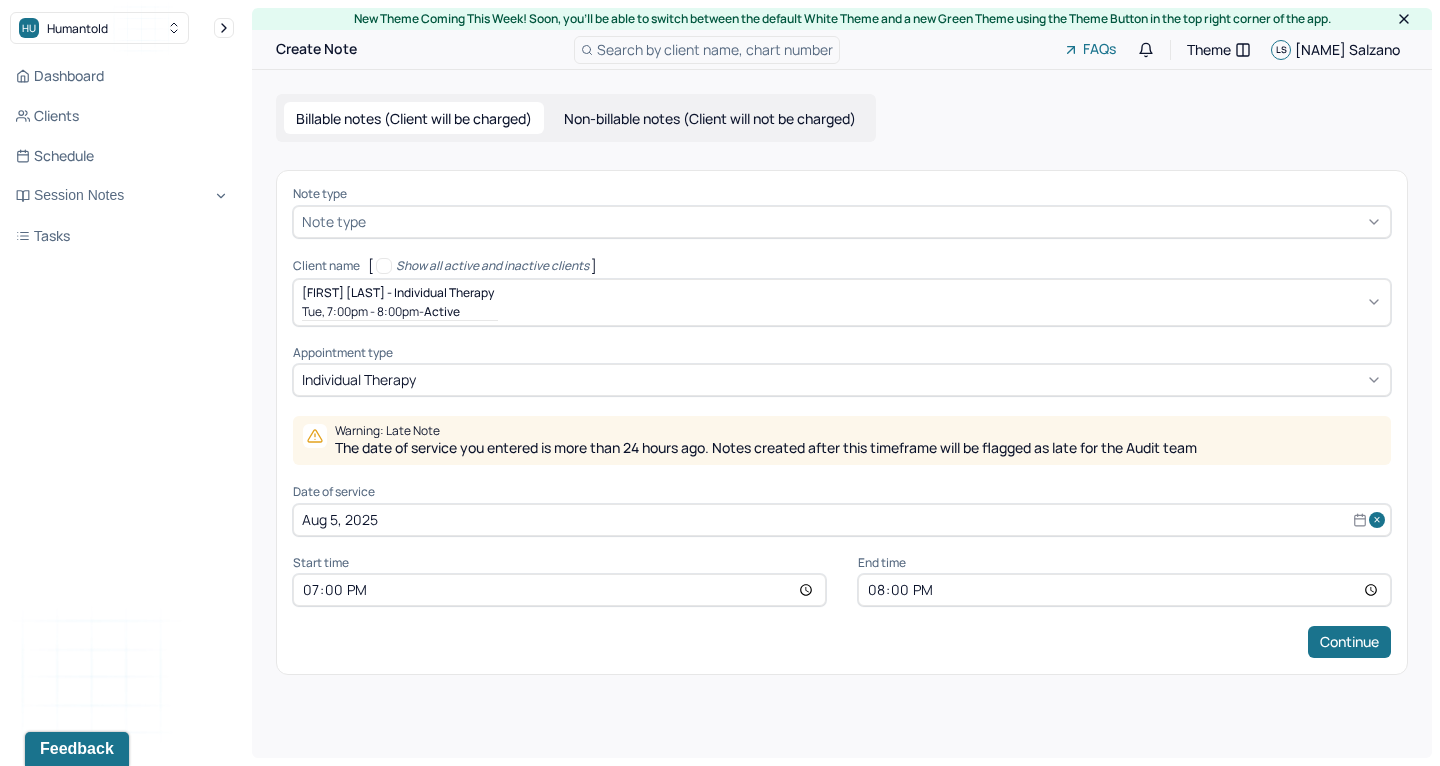 click at bounding box center [876, 221] 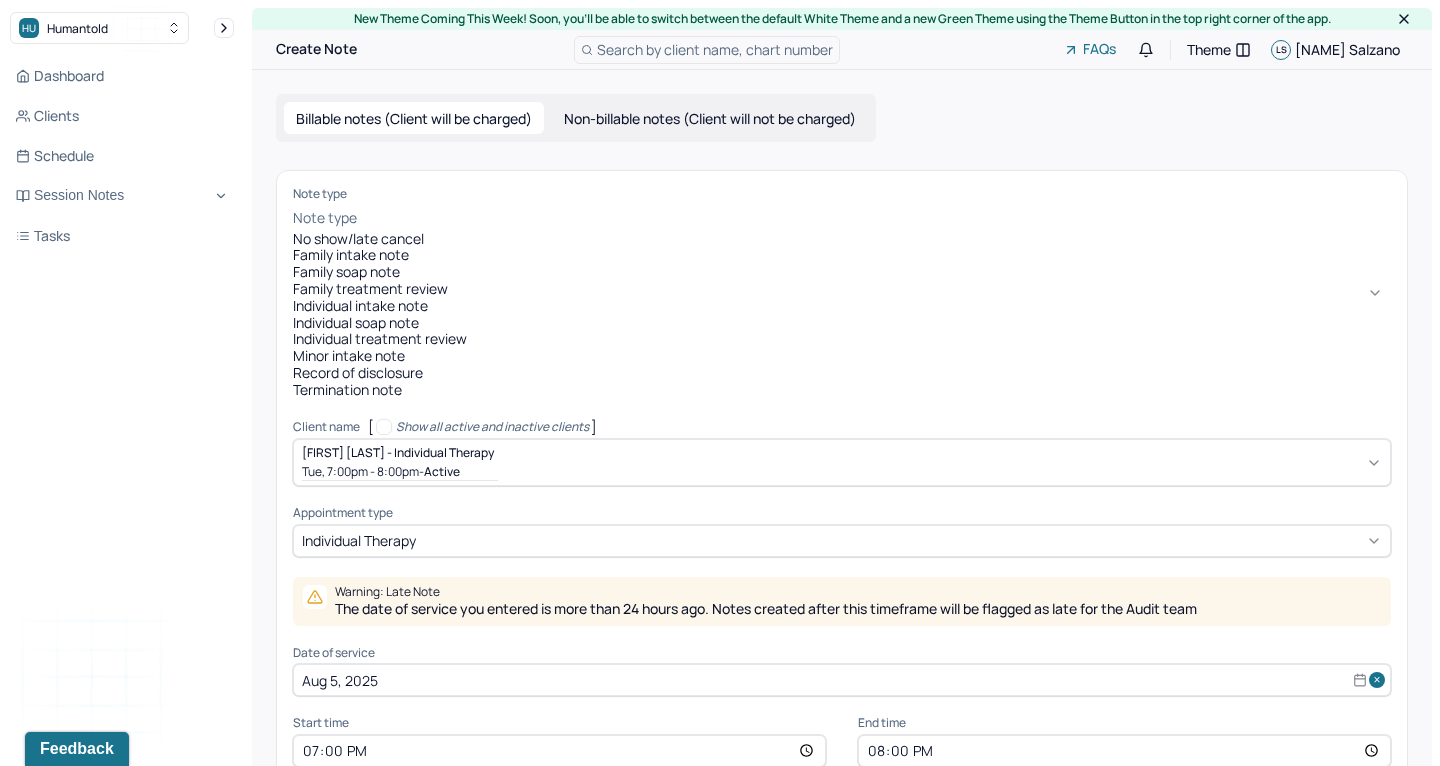 click on "Individual soap note" at bounding box center (842, 323) 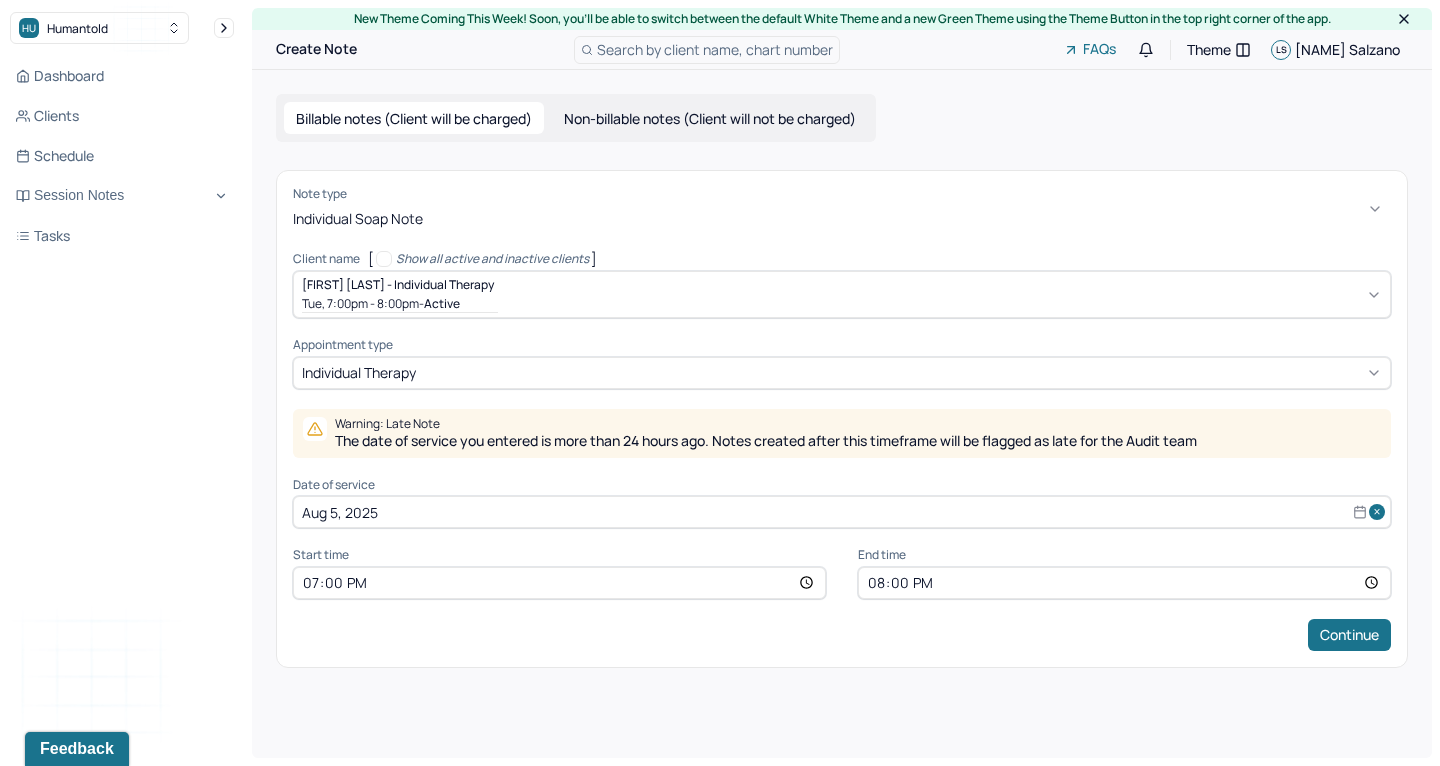 scroll, scrollTop: 0, scrollLeft: 0, axis: both 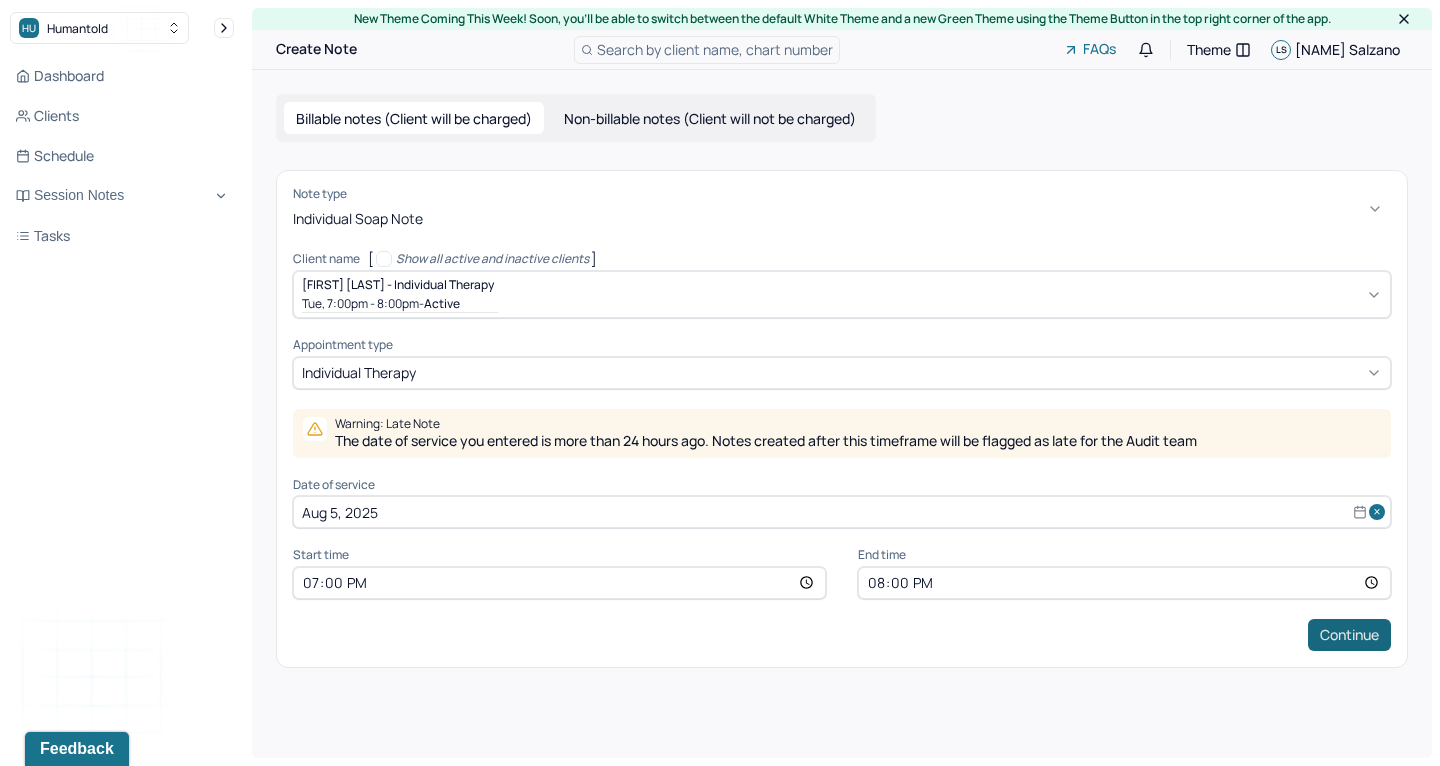 click on "Continue" at bounding box center [1349, 635] 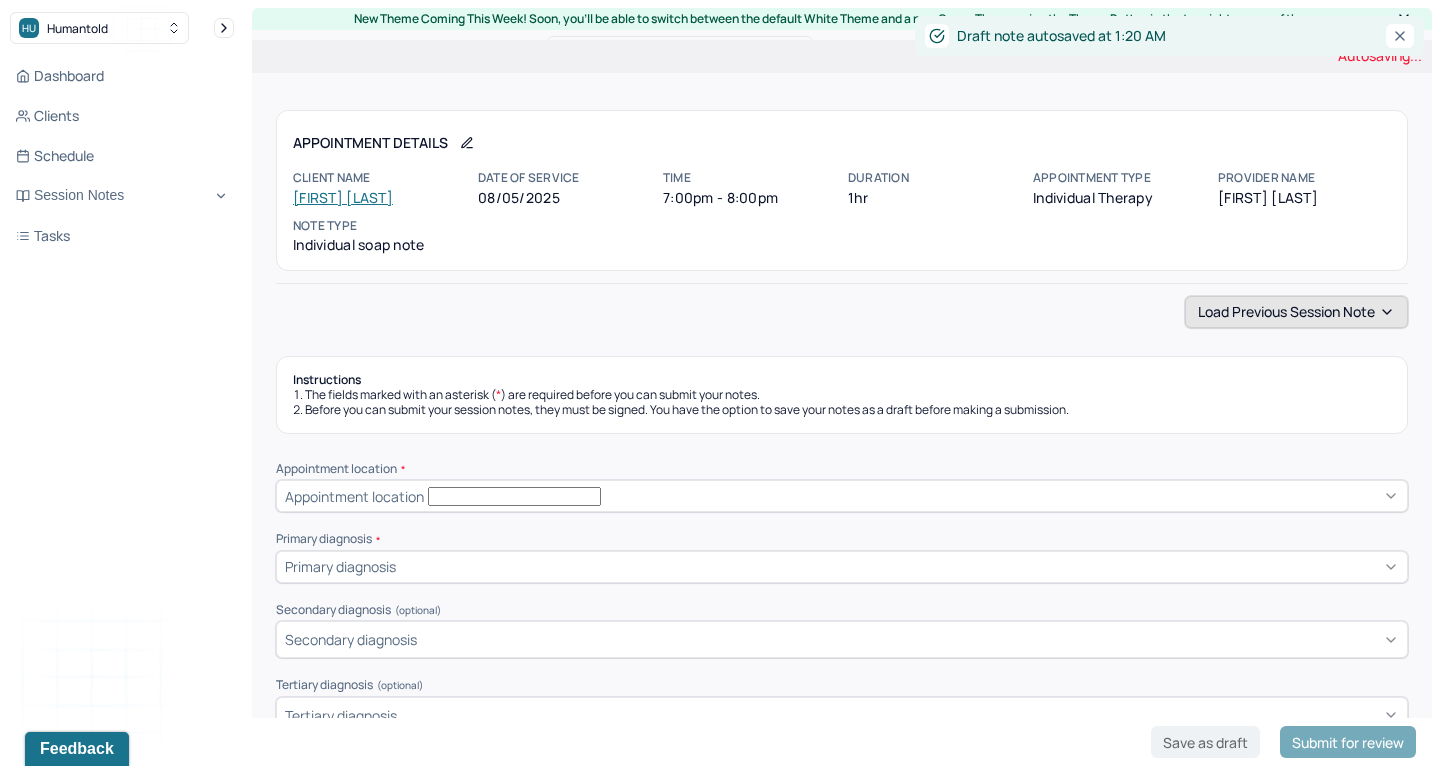 click on "Load previous session note" at bounding box center [1296, 312] 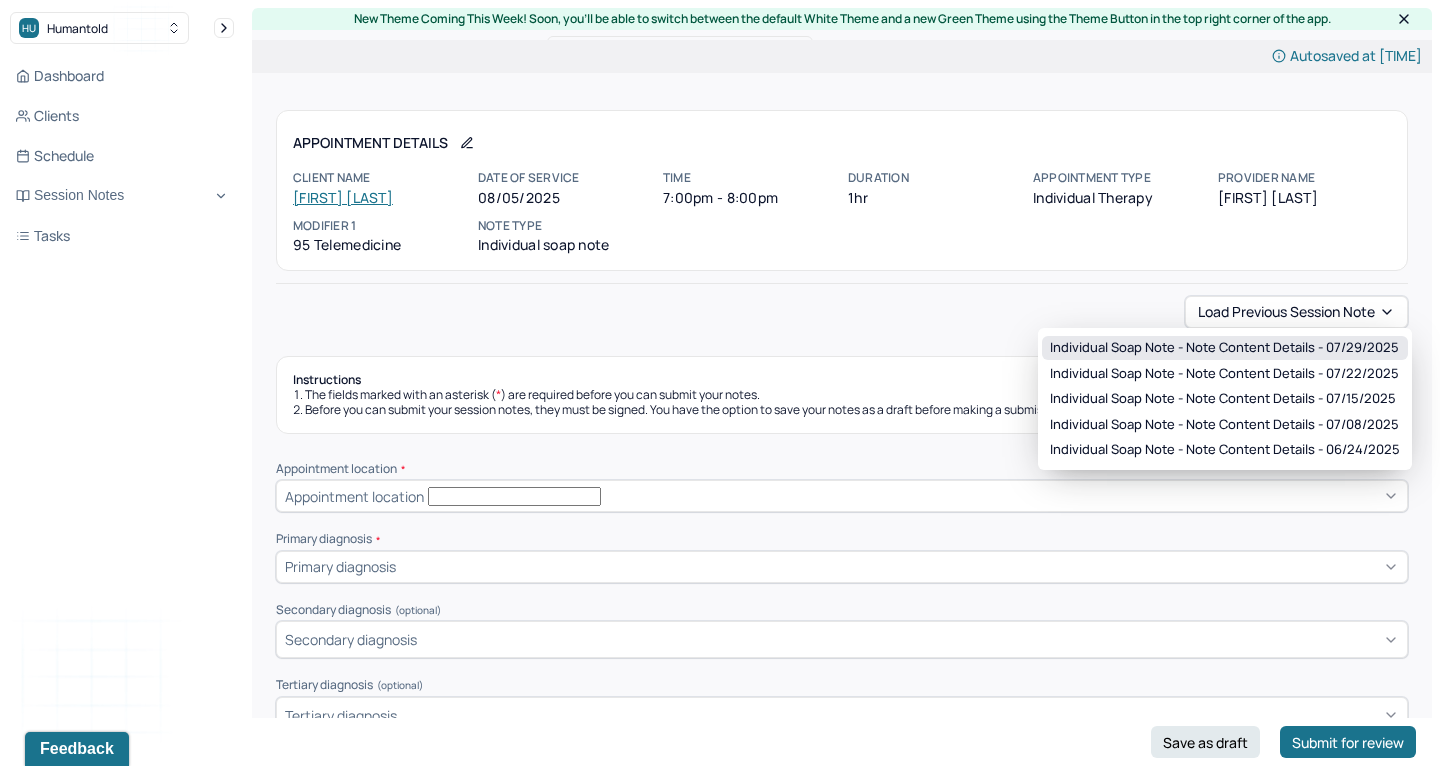 click on "Individual soap note   - Note content Details -   07/29/2025" at bounding box center [1224, 348] 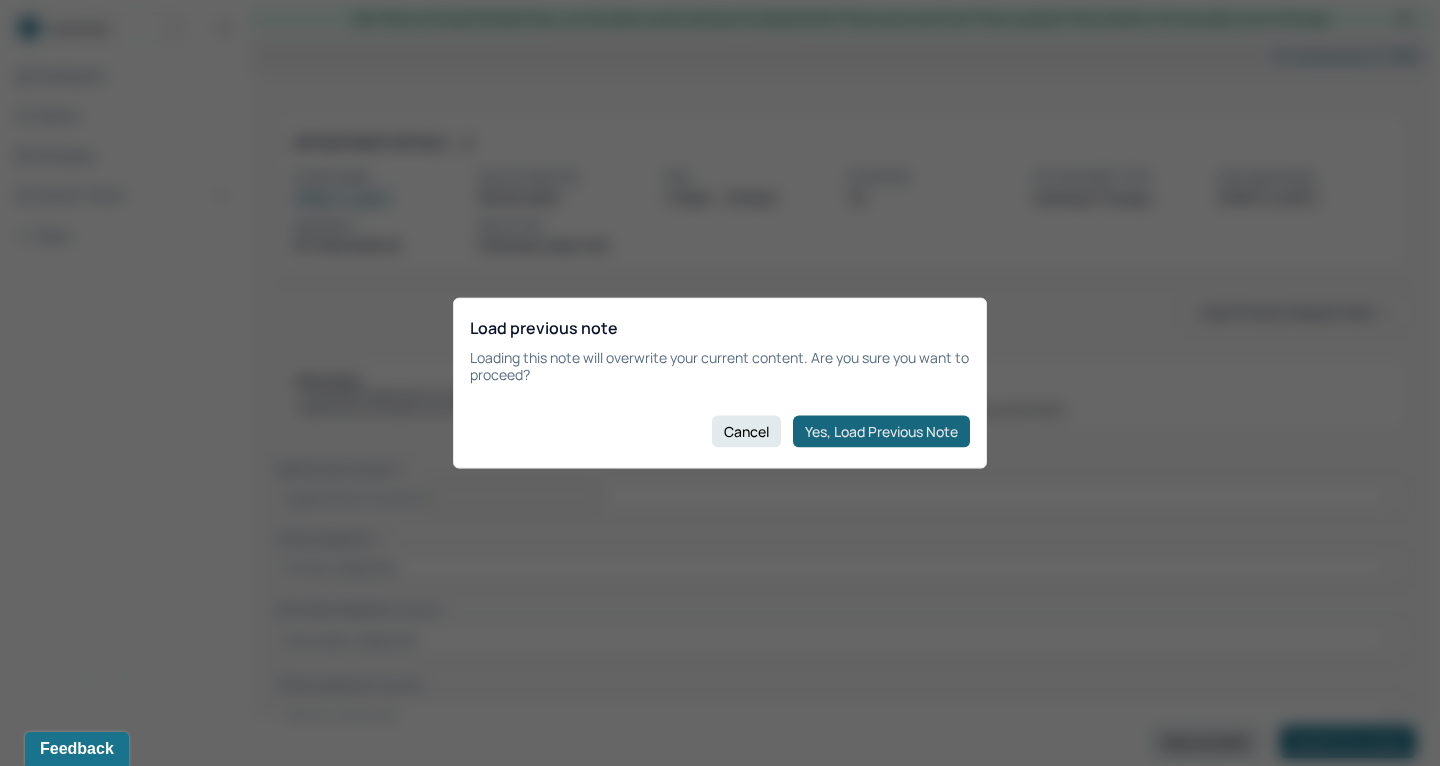 click on "Yes, Load Previous Note" at bounding box center [881, 431] 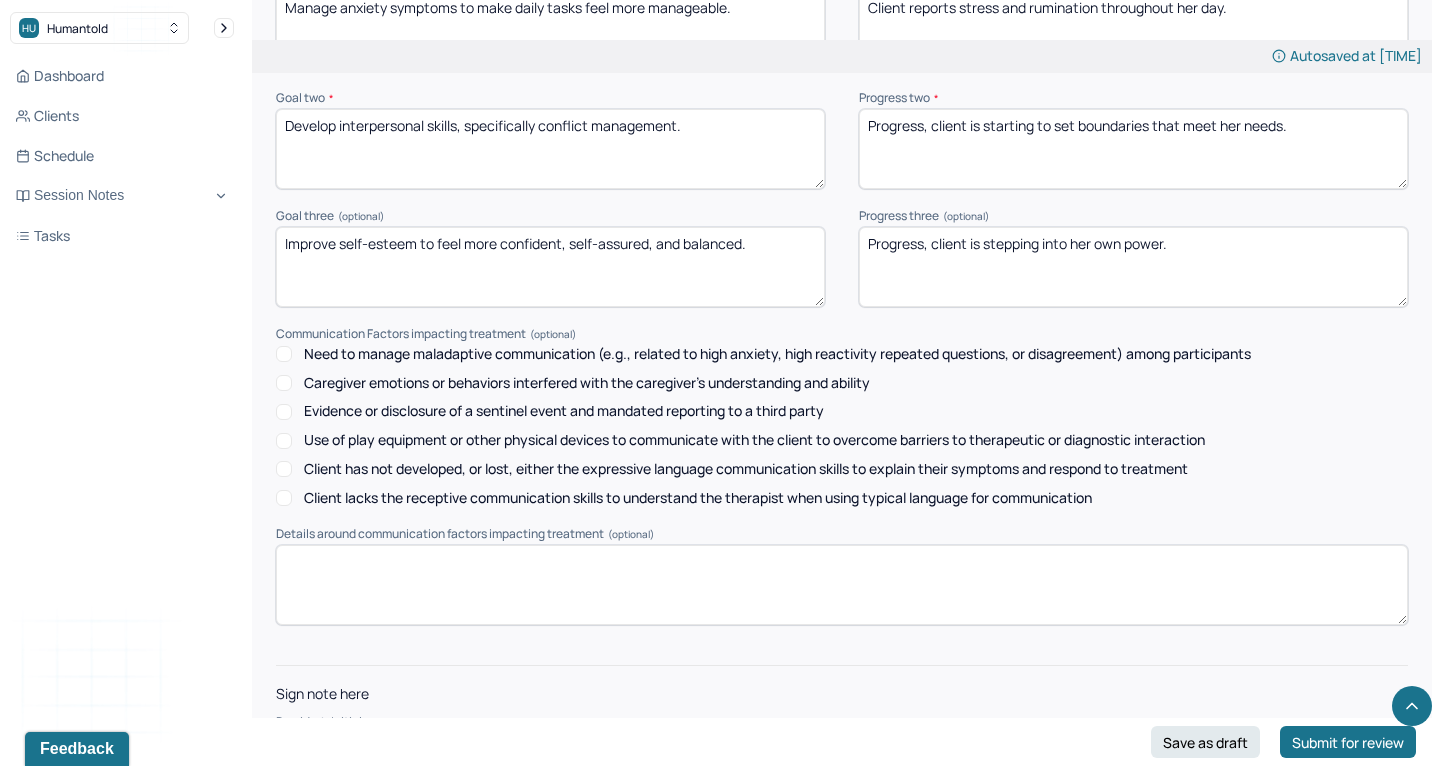 scroll, scrollTop: 2795, scrollLeft: 0, axis: vertical 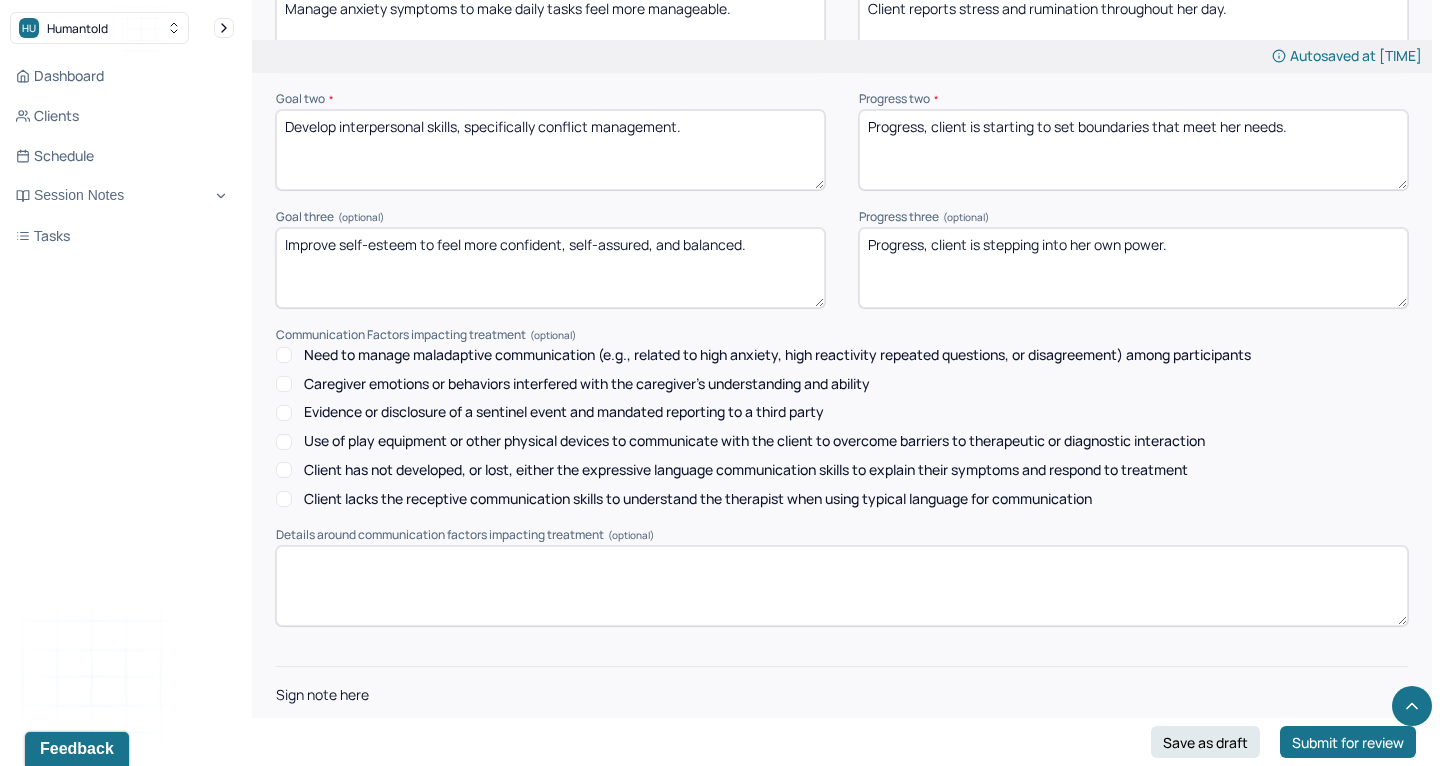 click at bounding box center (842, 750) 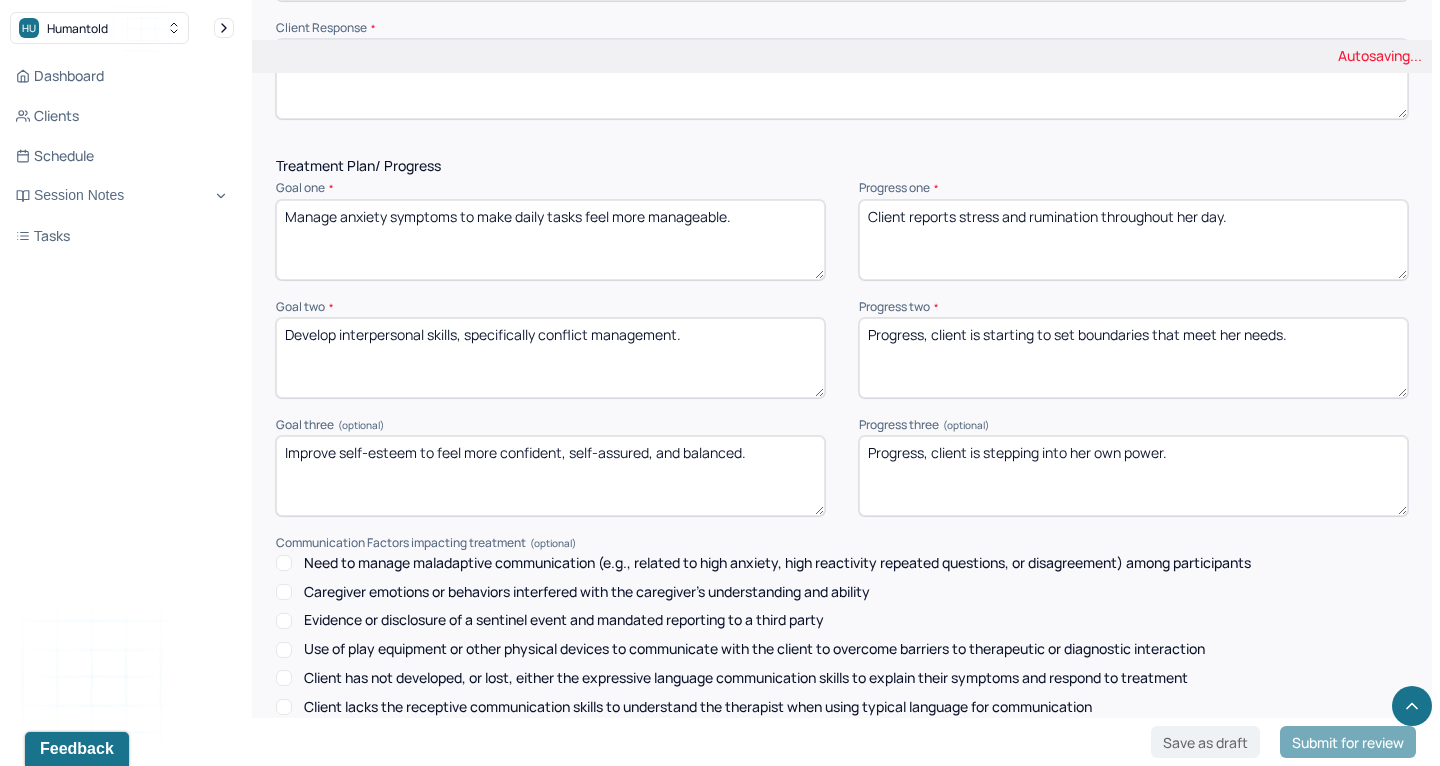 scroll, scrollTop: 2551, scrollLeft: 0, axis: vertical 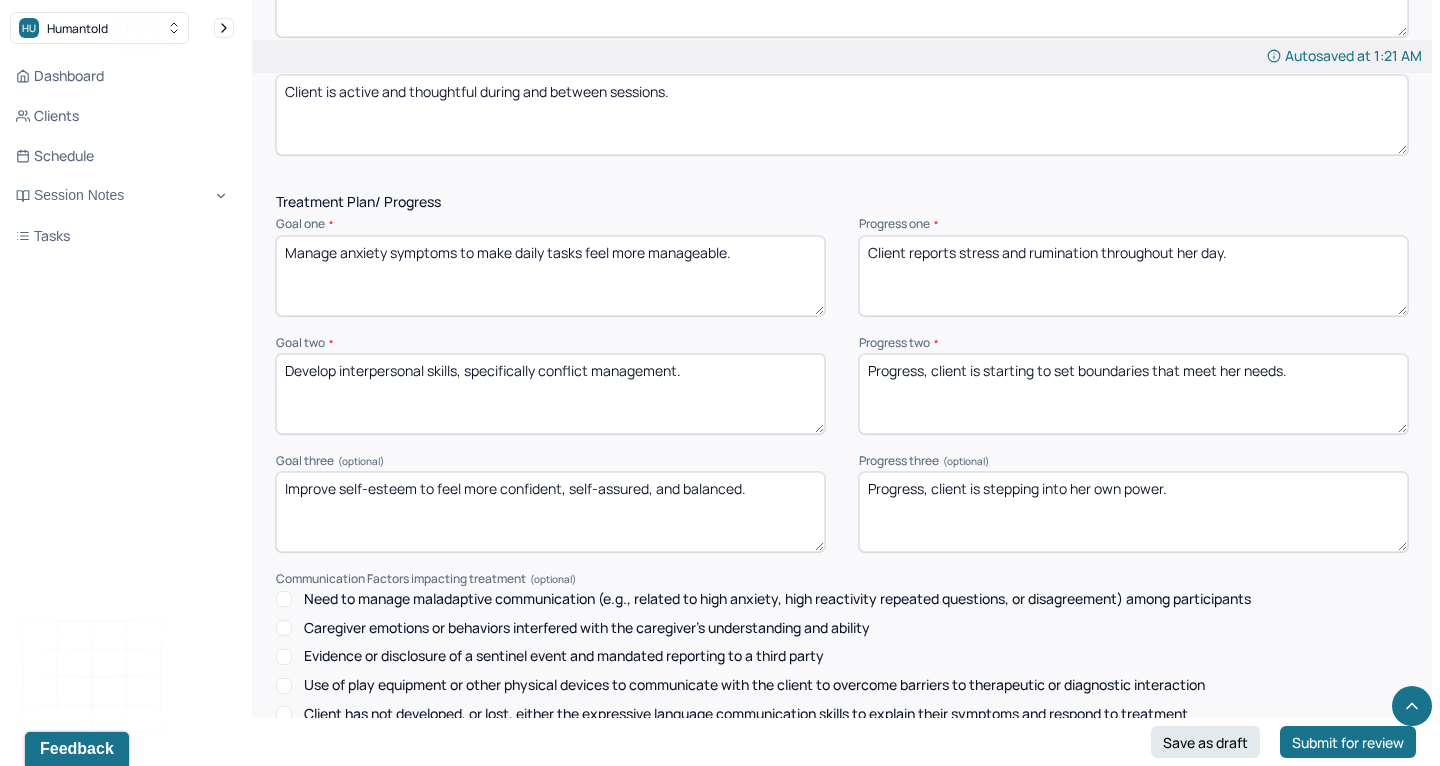 type on "LS" 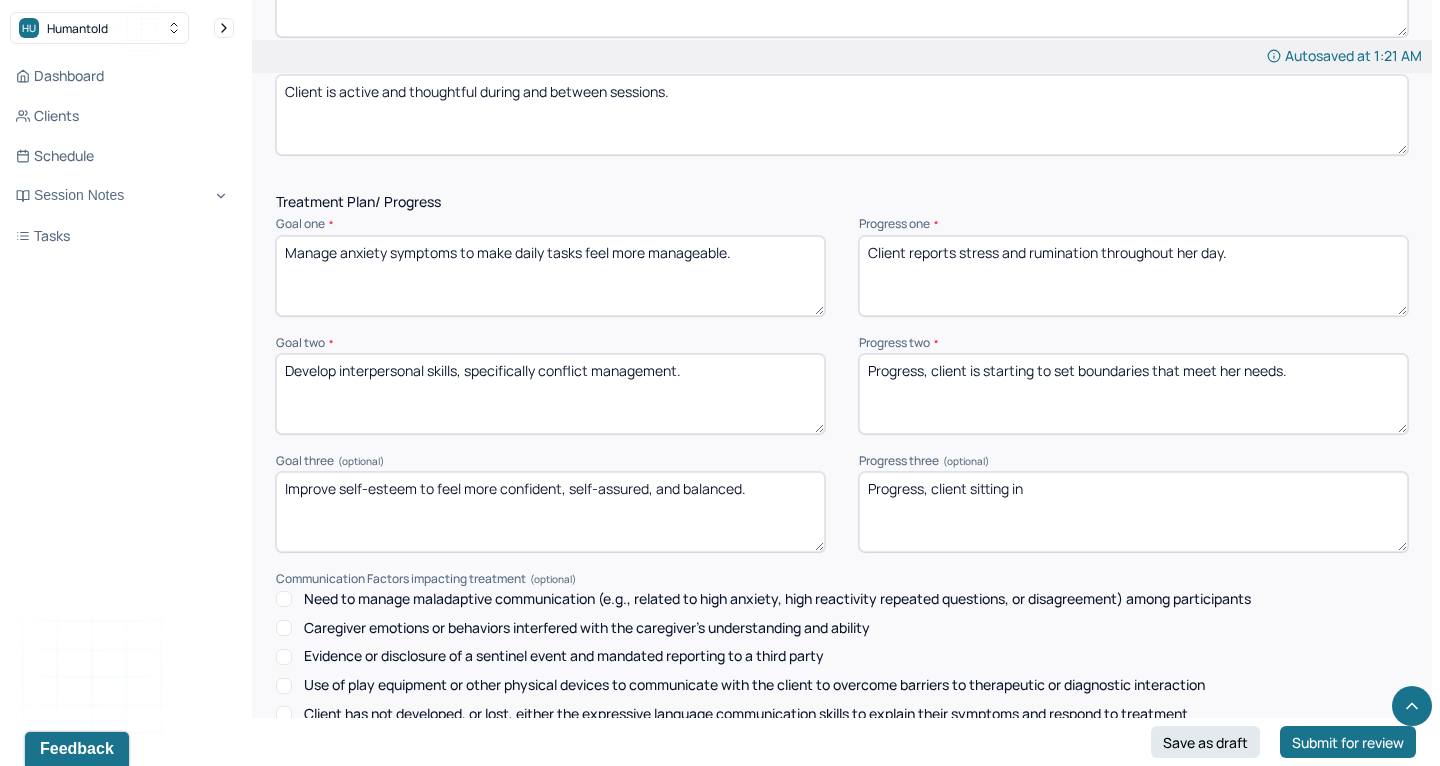type on "Progress, client sitting in" 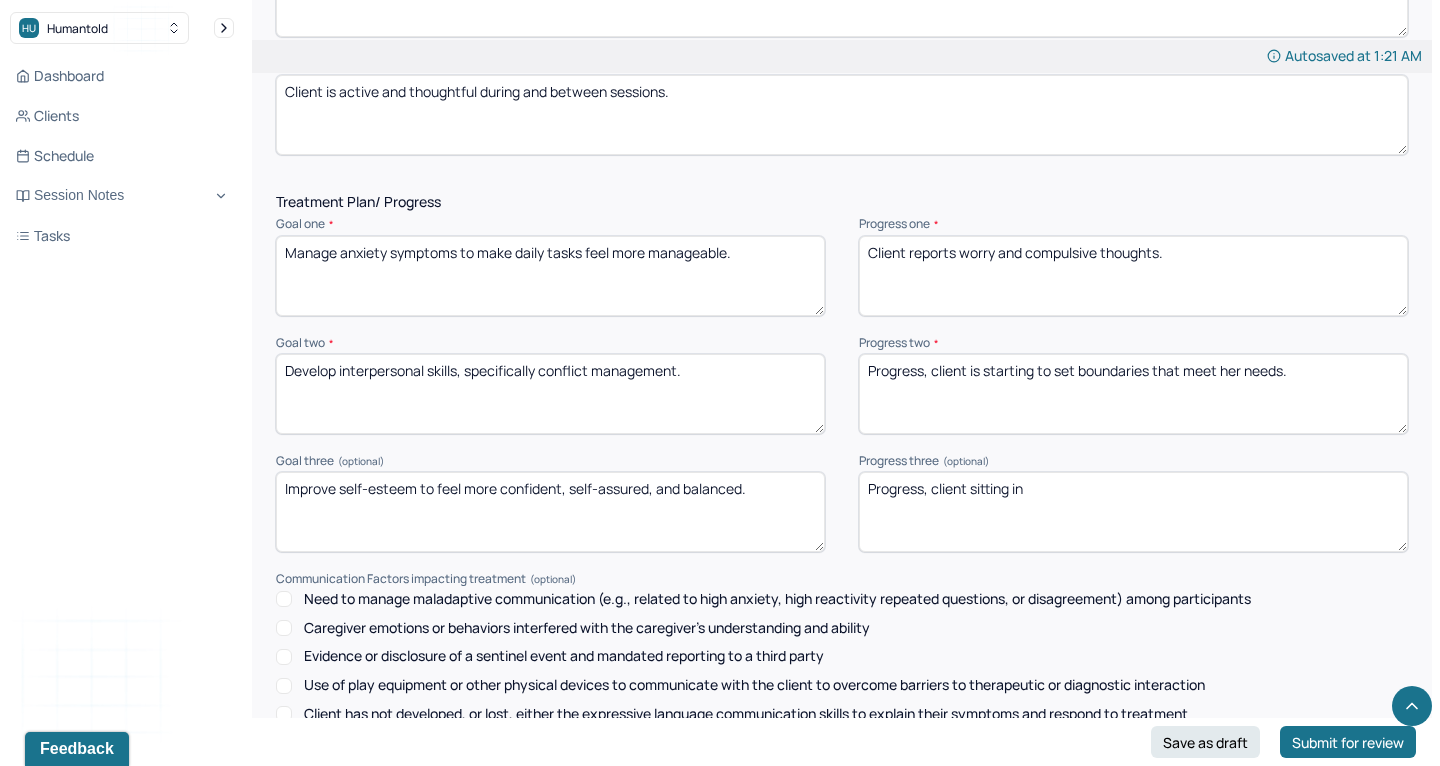 type on "Client reports worry and compulsive thoughts." 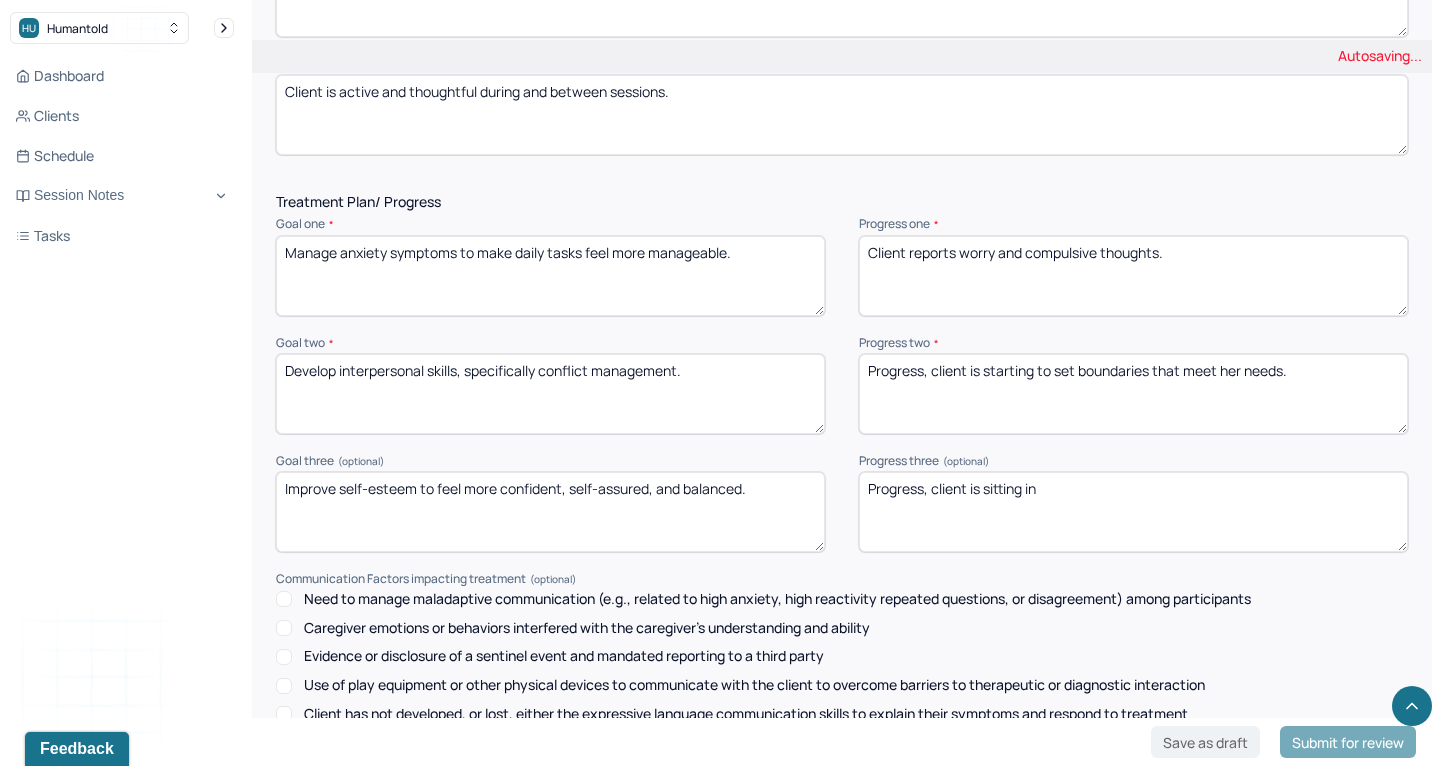 click on "Progress, clients  sitting in" at bounding box center [1133, 512] 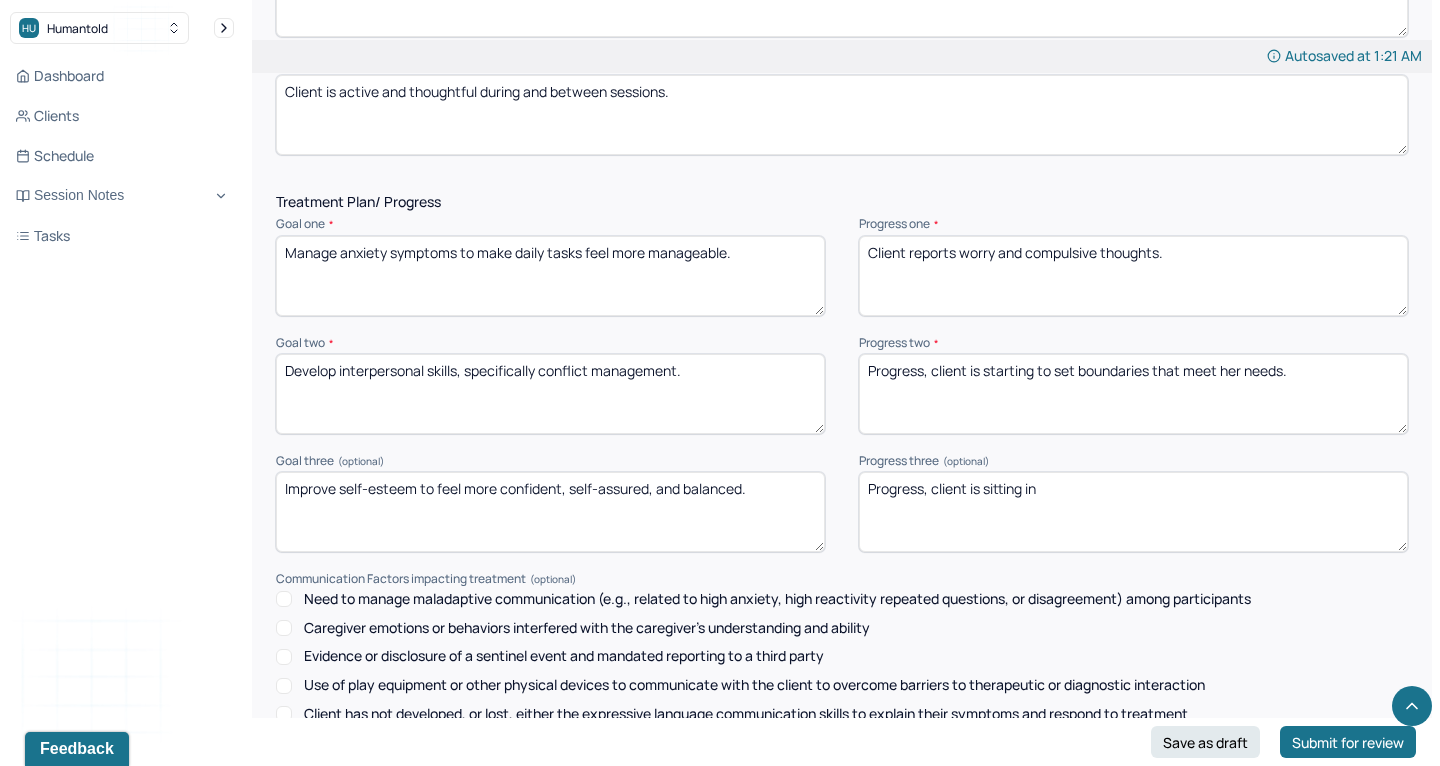 type on "Progress, client is sitting in" 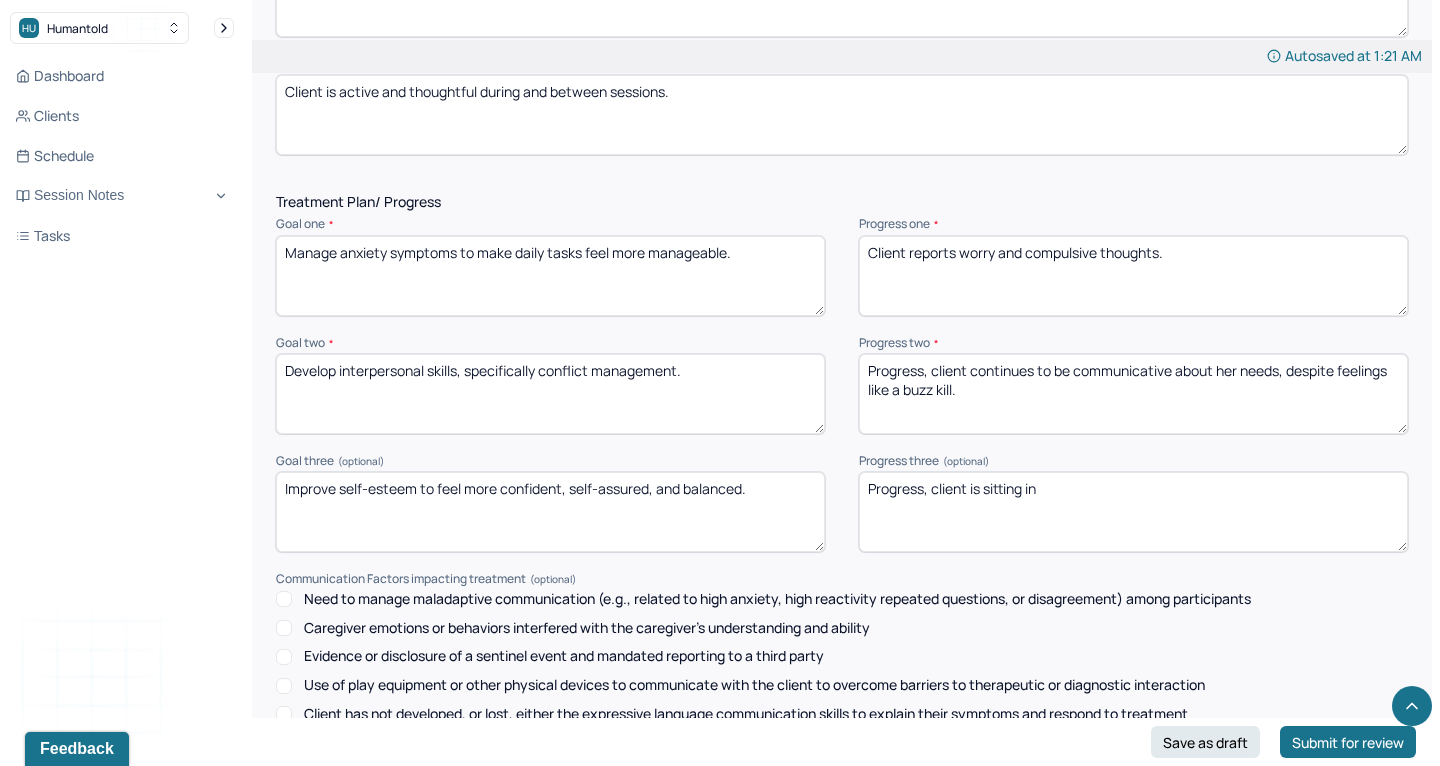 type on "Progress, client continues to be communicative about her needs, despite feelings like a buzz kill." 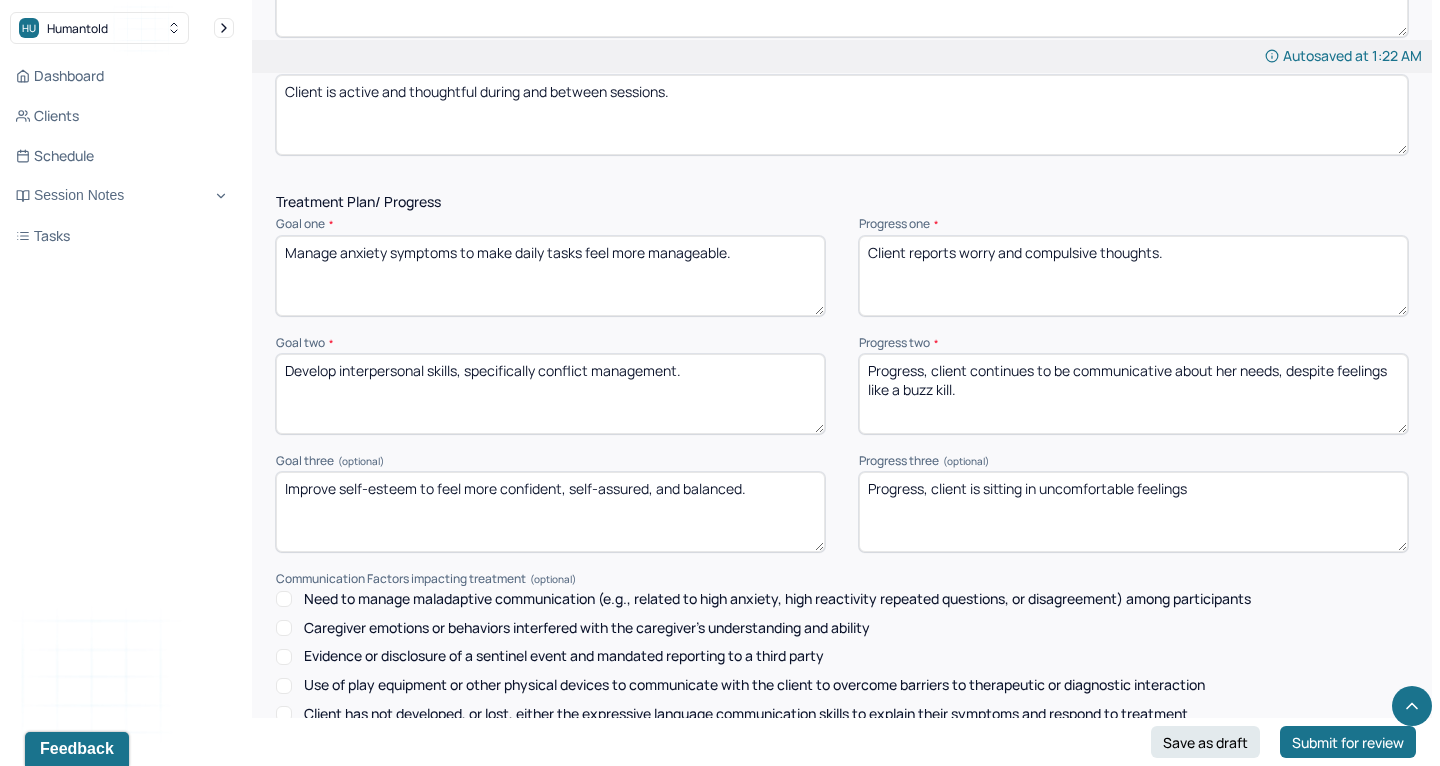 drag, startPoint x: 984, startPoint y: 416, endPoint x: 1248, endPoint y: 405, distance: 264.22906 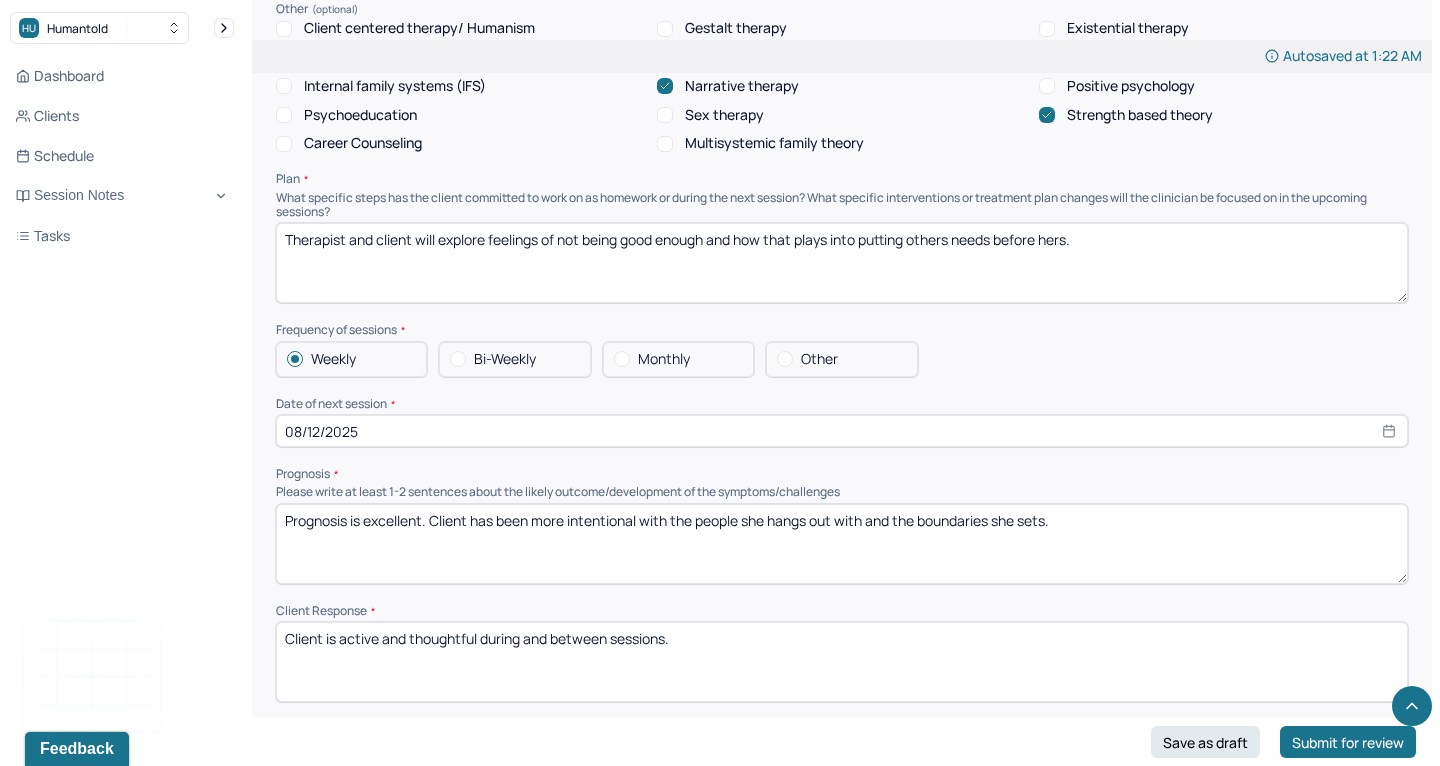 scroll, scrollTop: 2007, scrollLeft: 0, axis: vertical 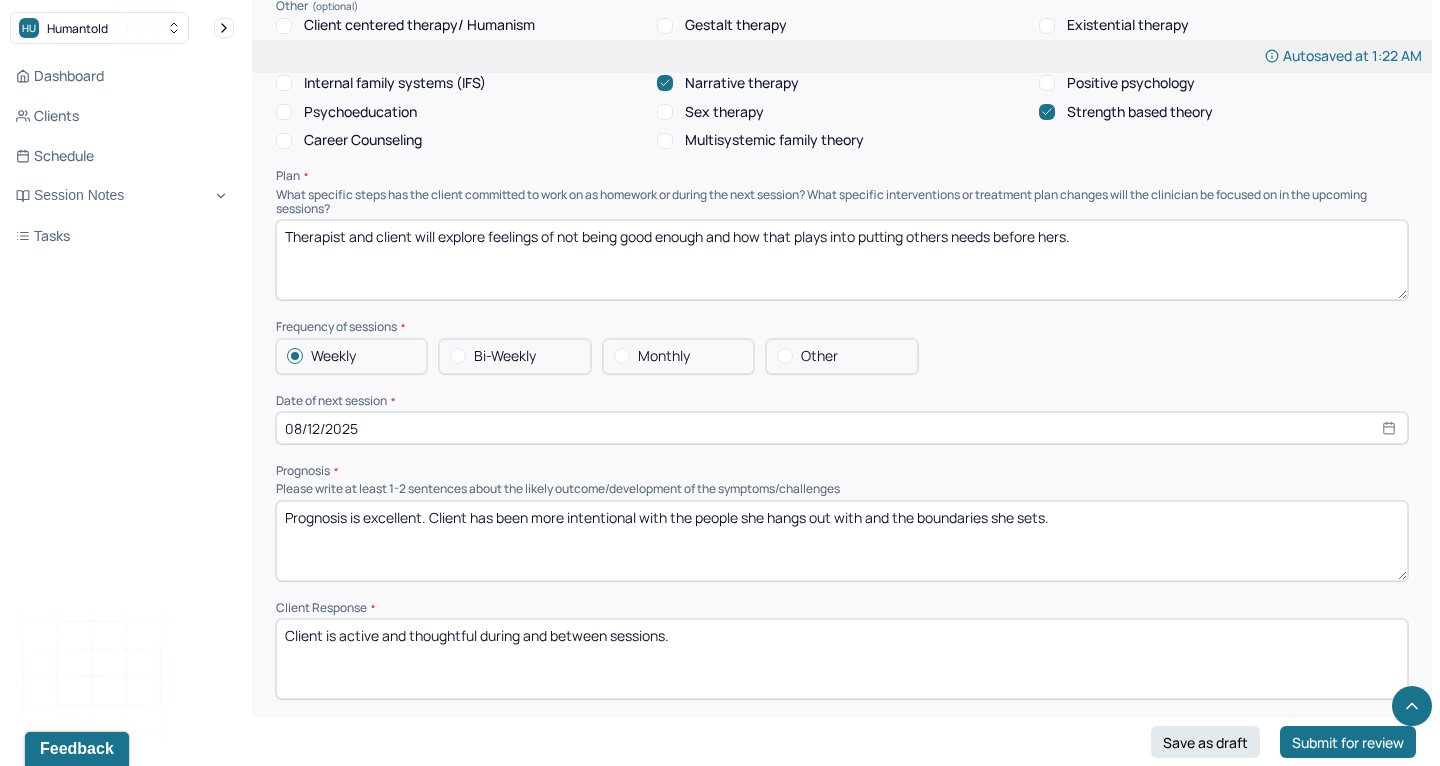 type on "Progress, client feels more confident." 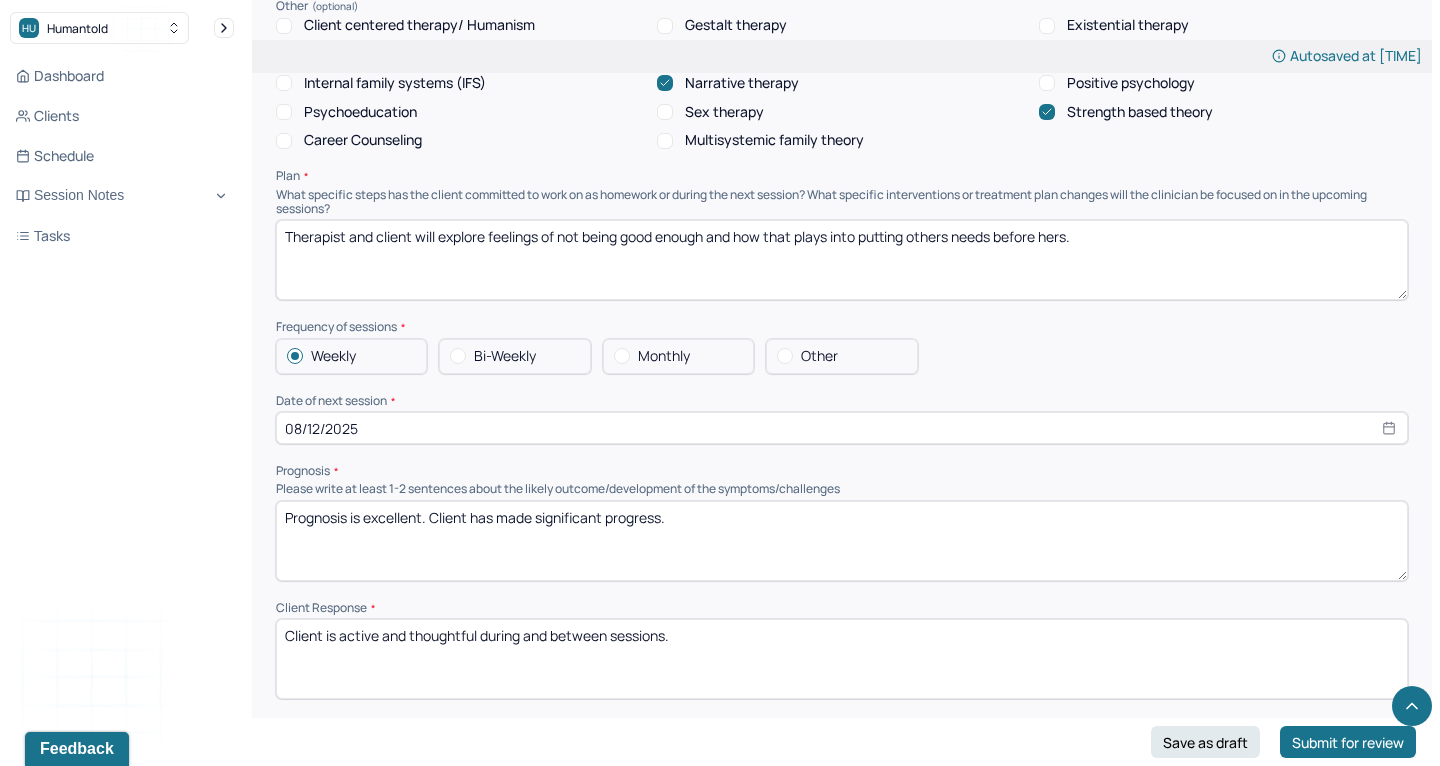 type on "Prognosis is excellent. Client has made significant progress." 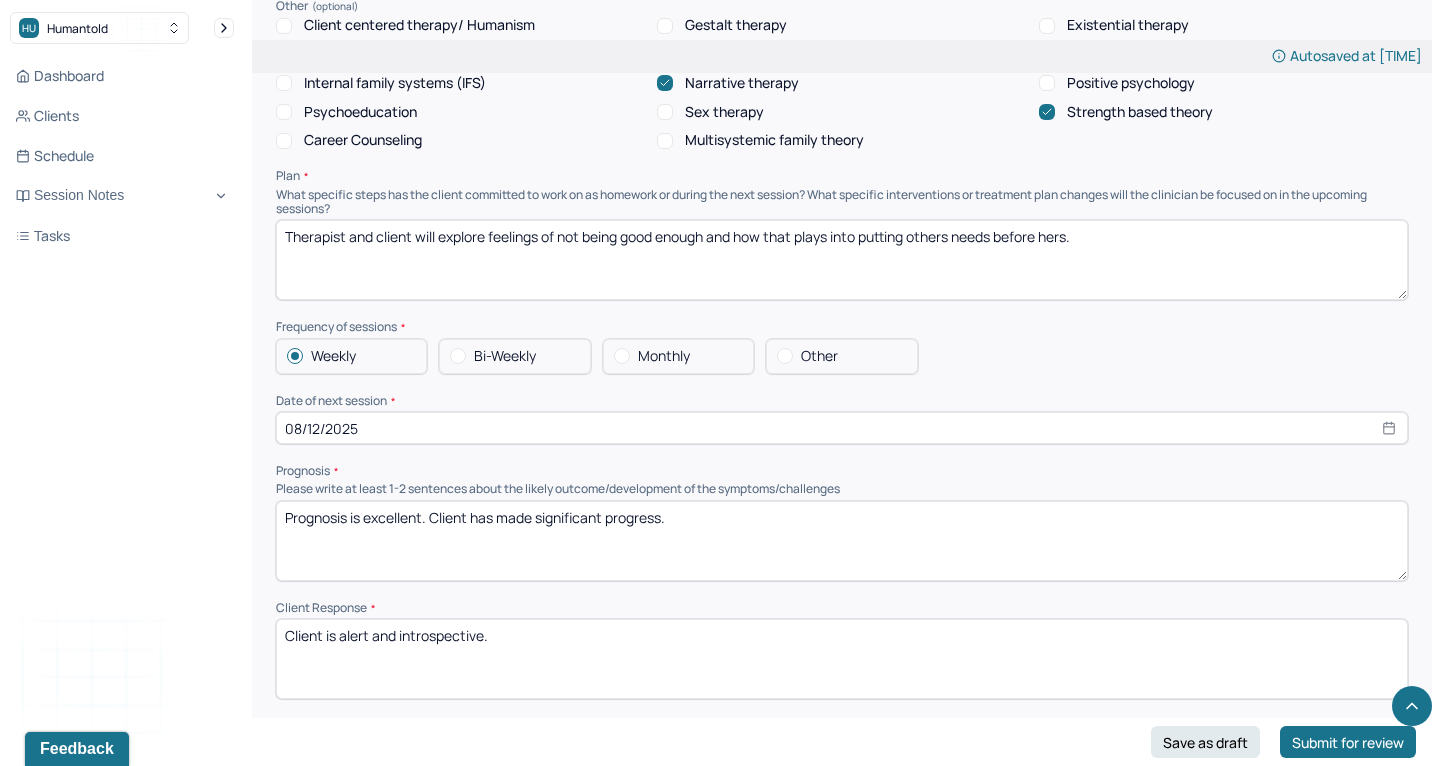 type on "Client is alert and introspective." 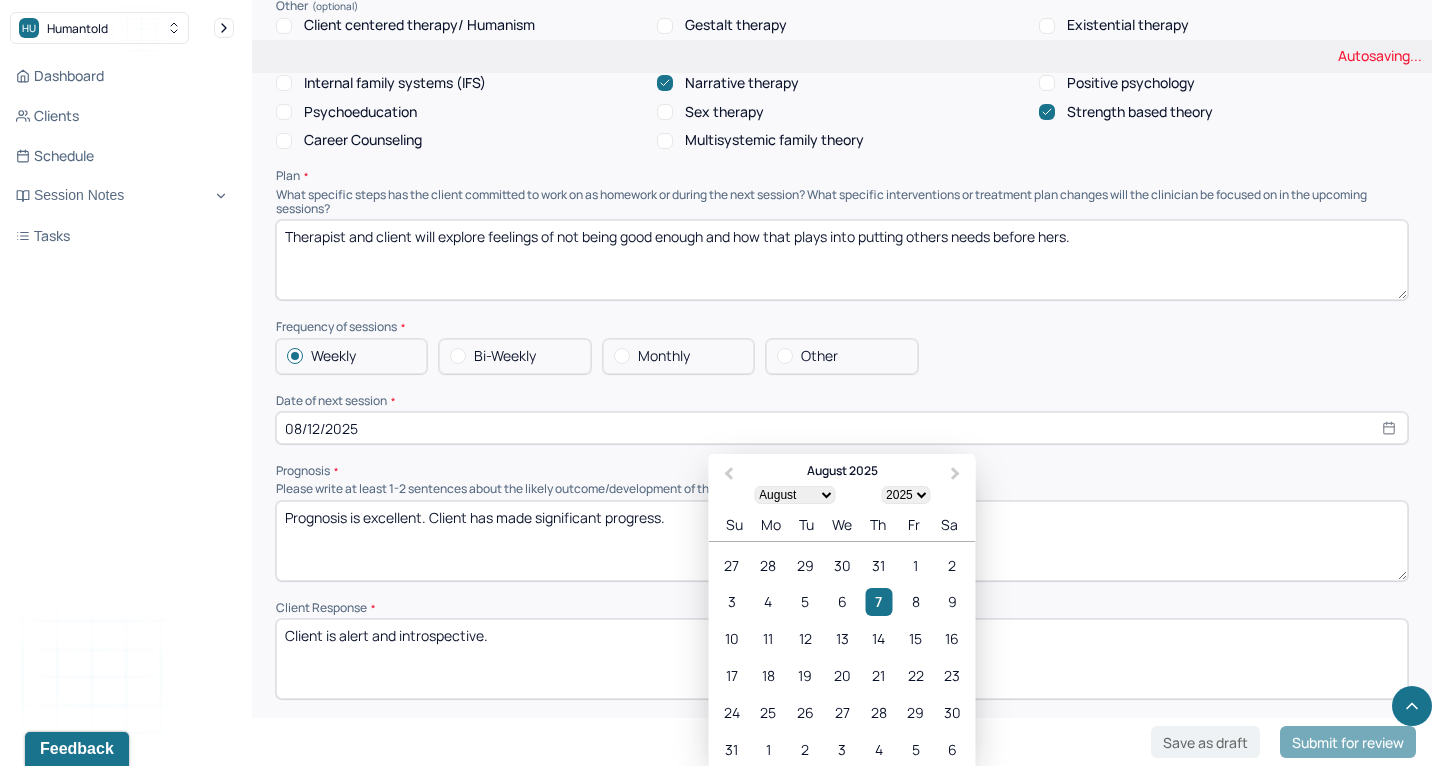 click on "08/12/2025" at bounding box center [842, 428] 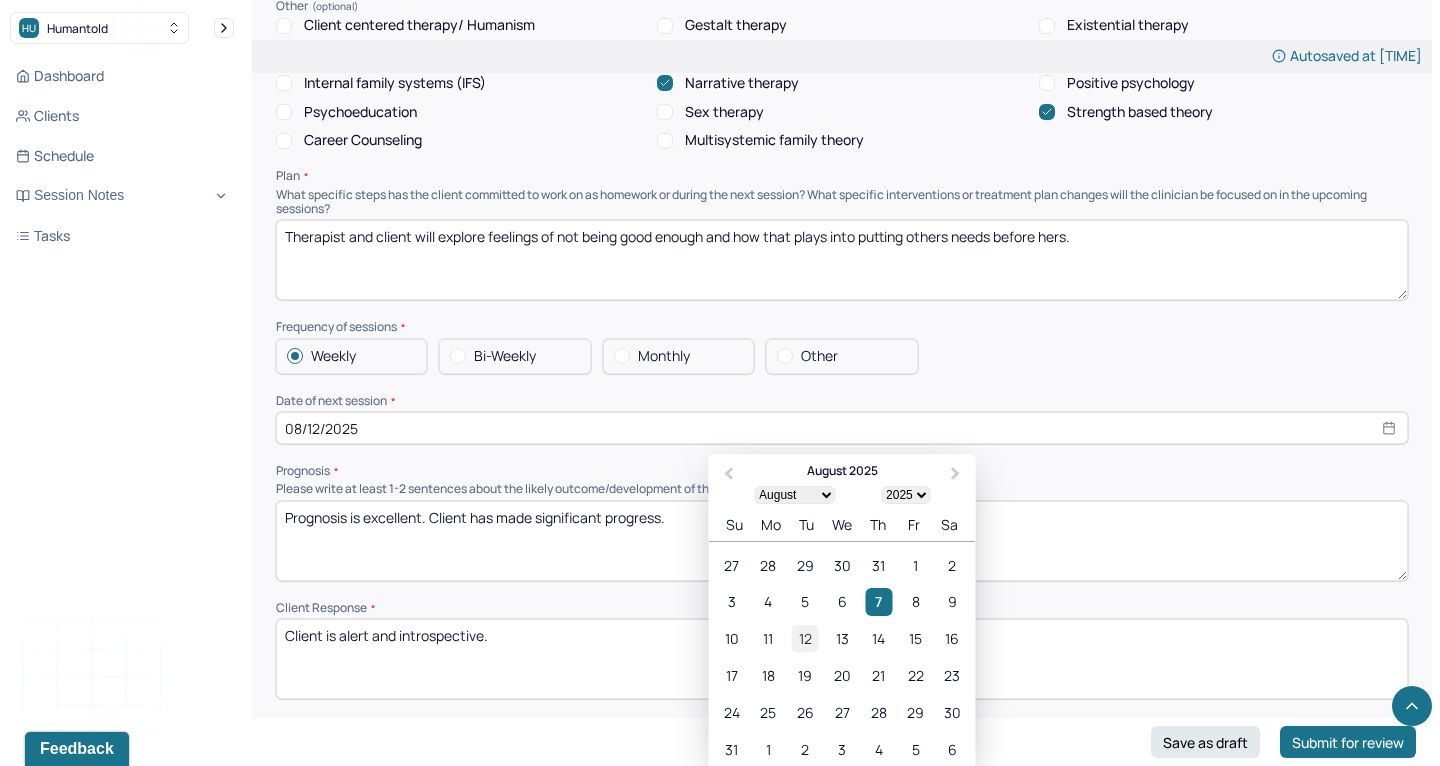 click on "12" at bounding box center [805, 638] 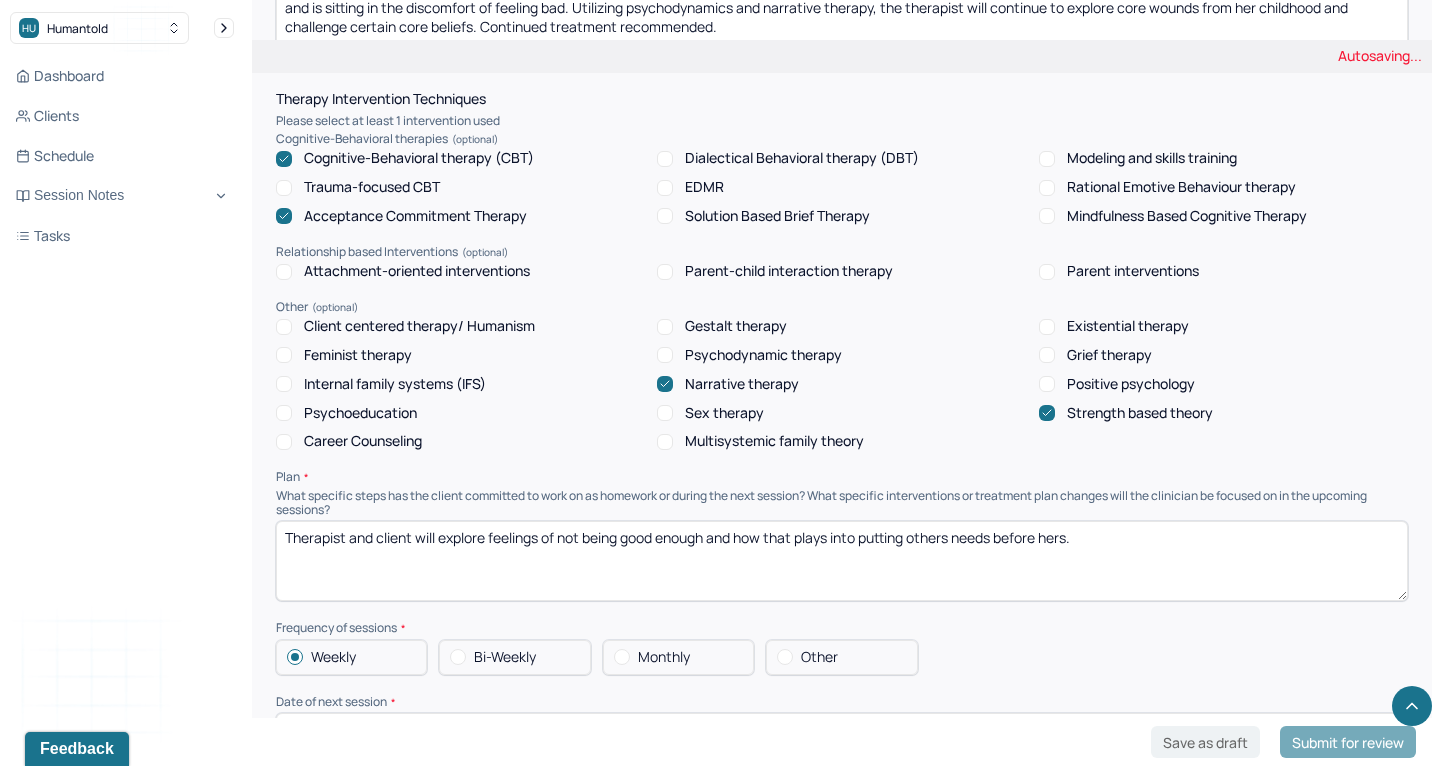 scroll, scrollTop: 1704, scrollLeft: 0, axis: vertical 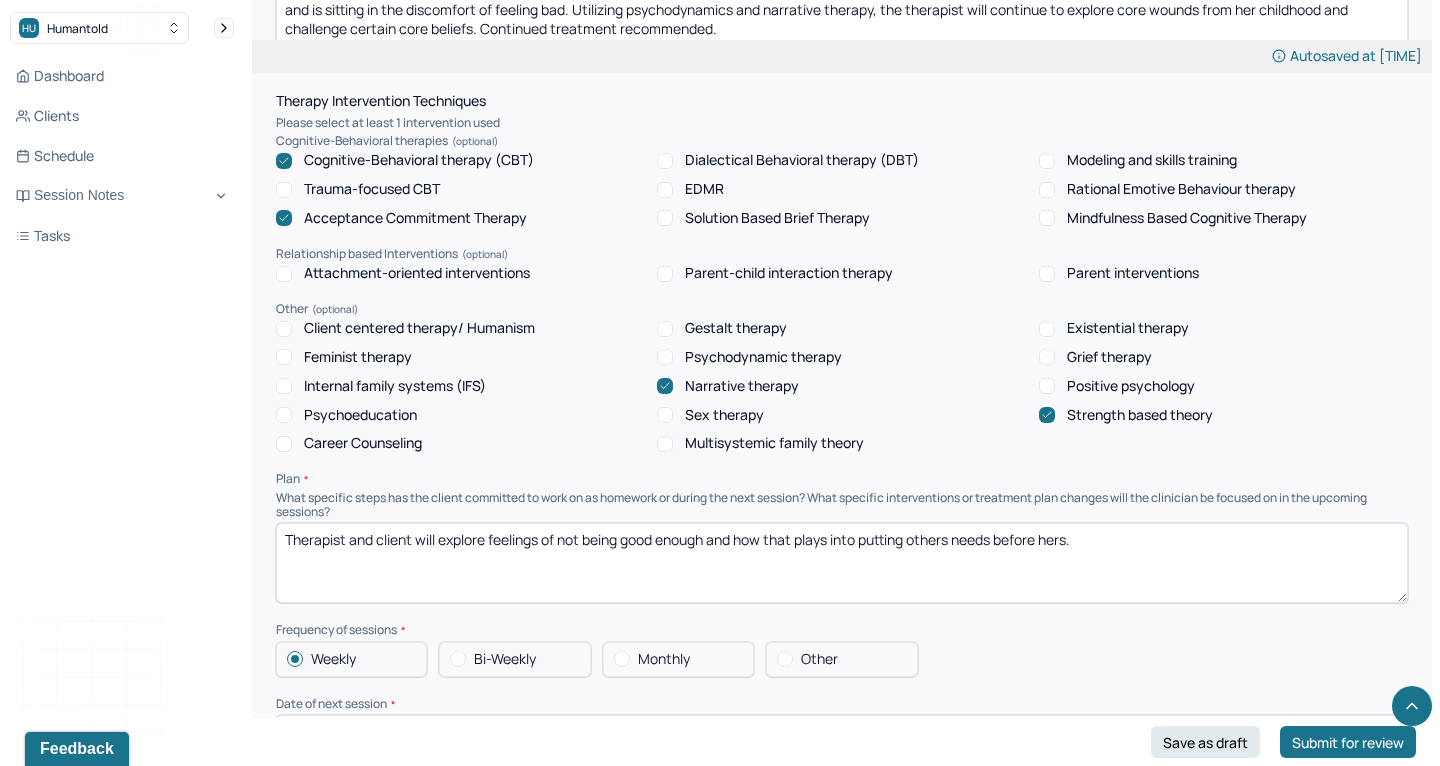 drag, startPoint x: 1086, startPoint y: 473, endPoint x: 490, endPoint y: 466, distance: 596.0411 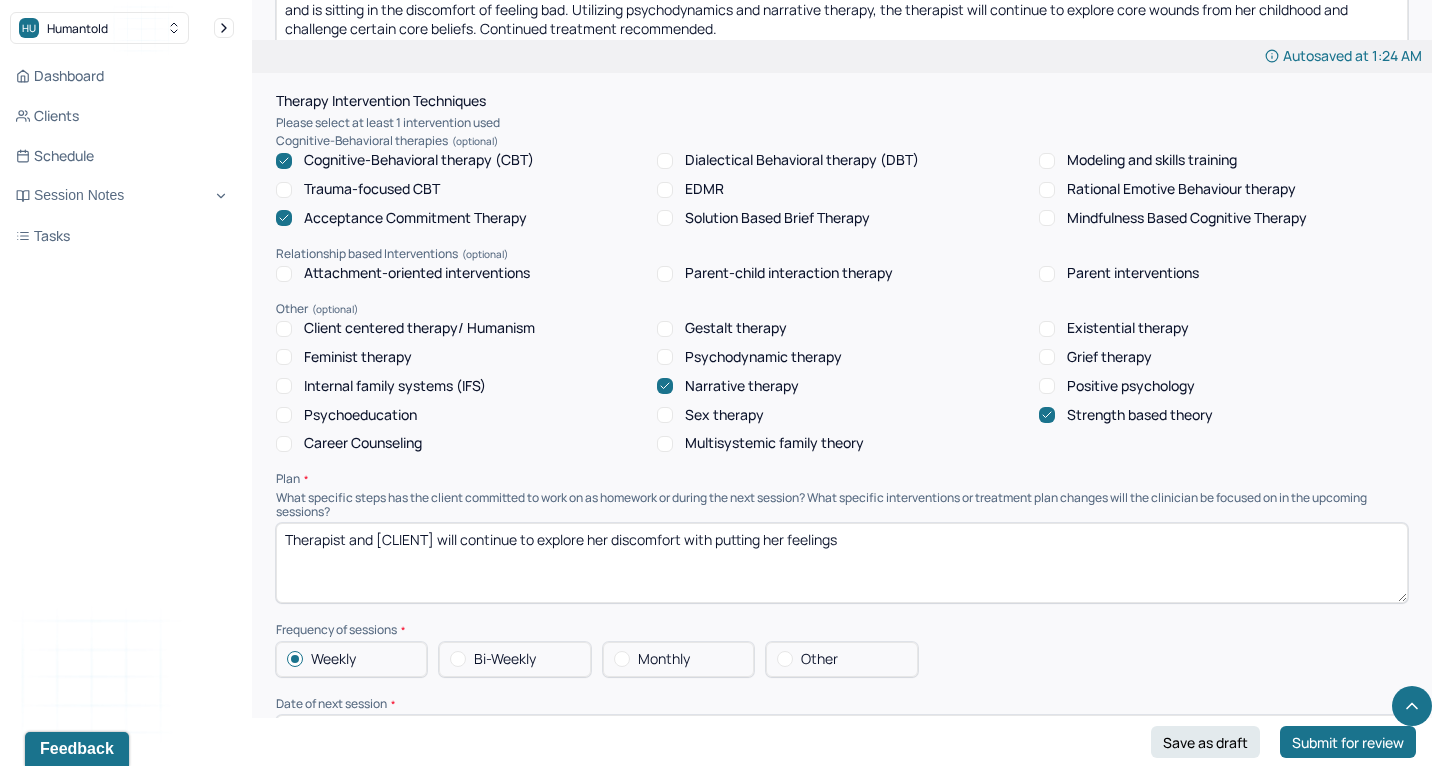 click on "Therapist and [CLIENT] will continue to explore her discomfort with putting her feelings" at bounding box center (842, 563) 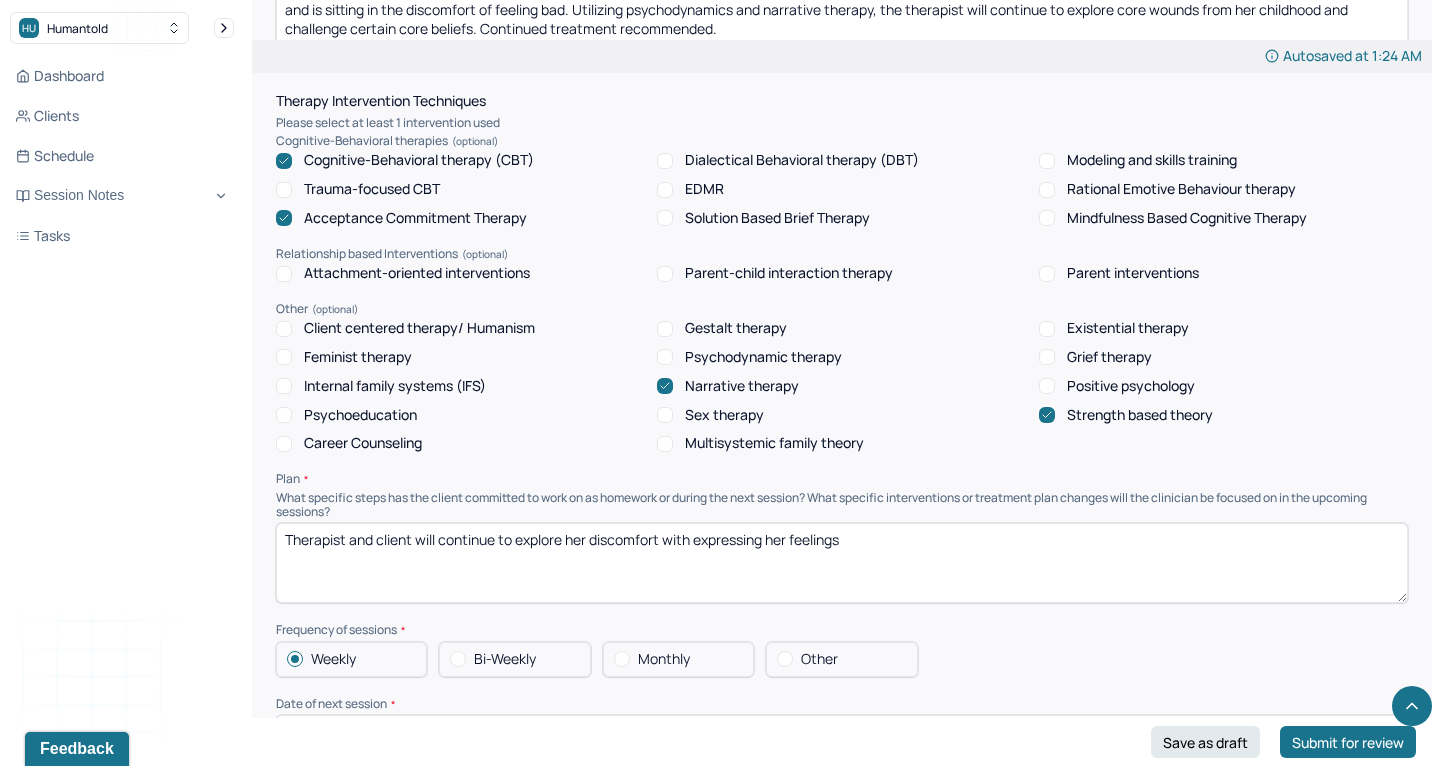 click on "Therapist and client will continue to explore her discomfort with expressing her feelings" at bounding box center (842, 563) 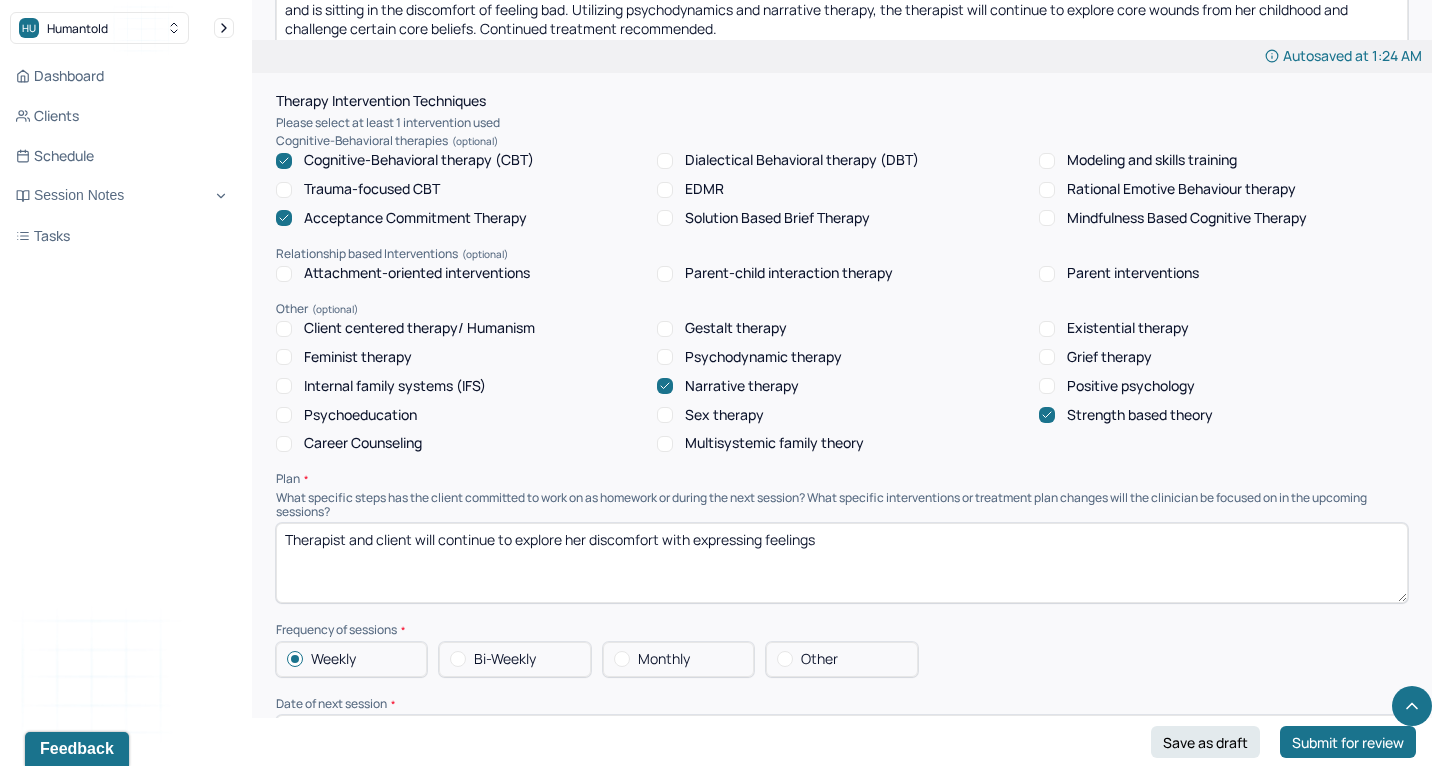 click on "Therapist and client will continue to explore her discomfort with expressing her feelings" at bounding box center (842, 563) 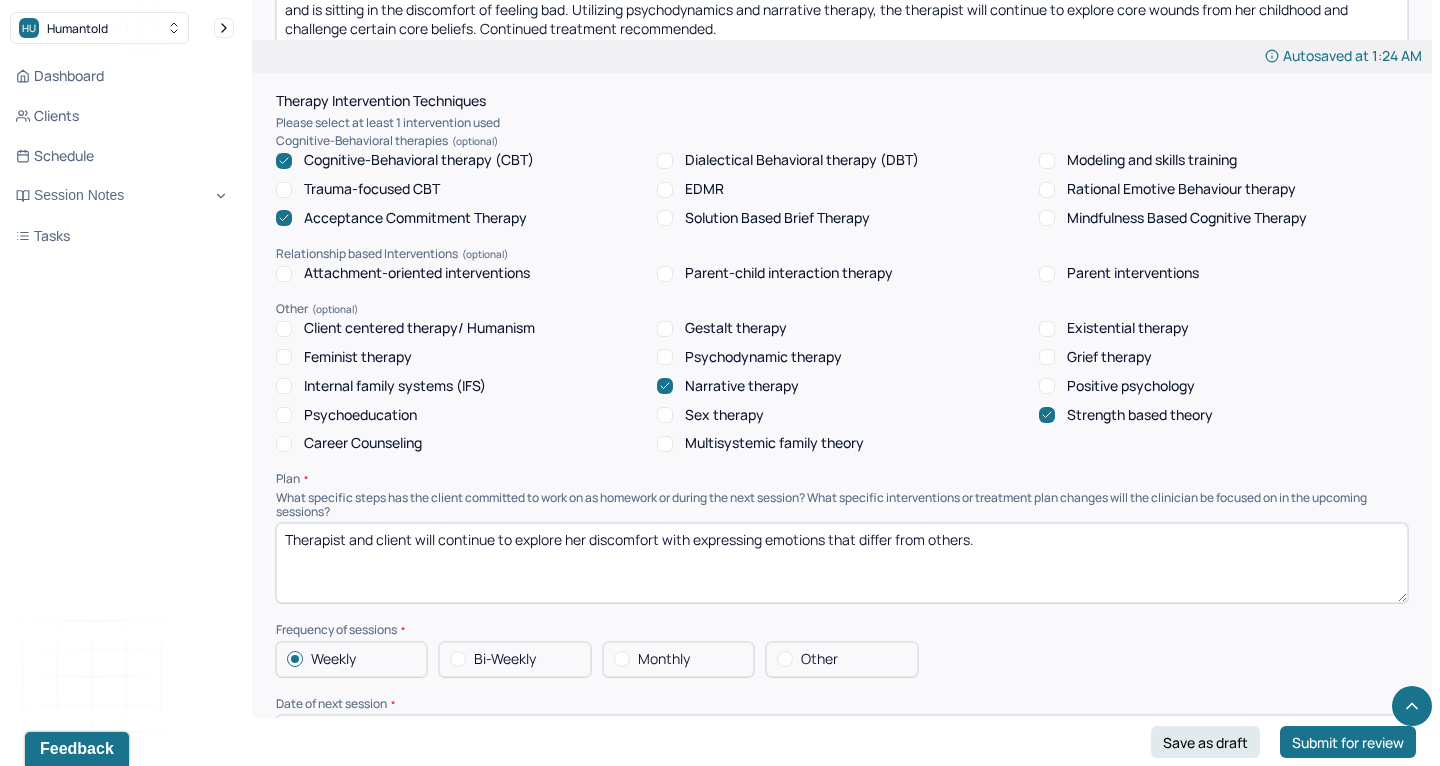 click on "Therapist and client will continue to explore her discomfort with expressing emotions that differ from others." at bounding box center (842, 563) 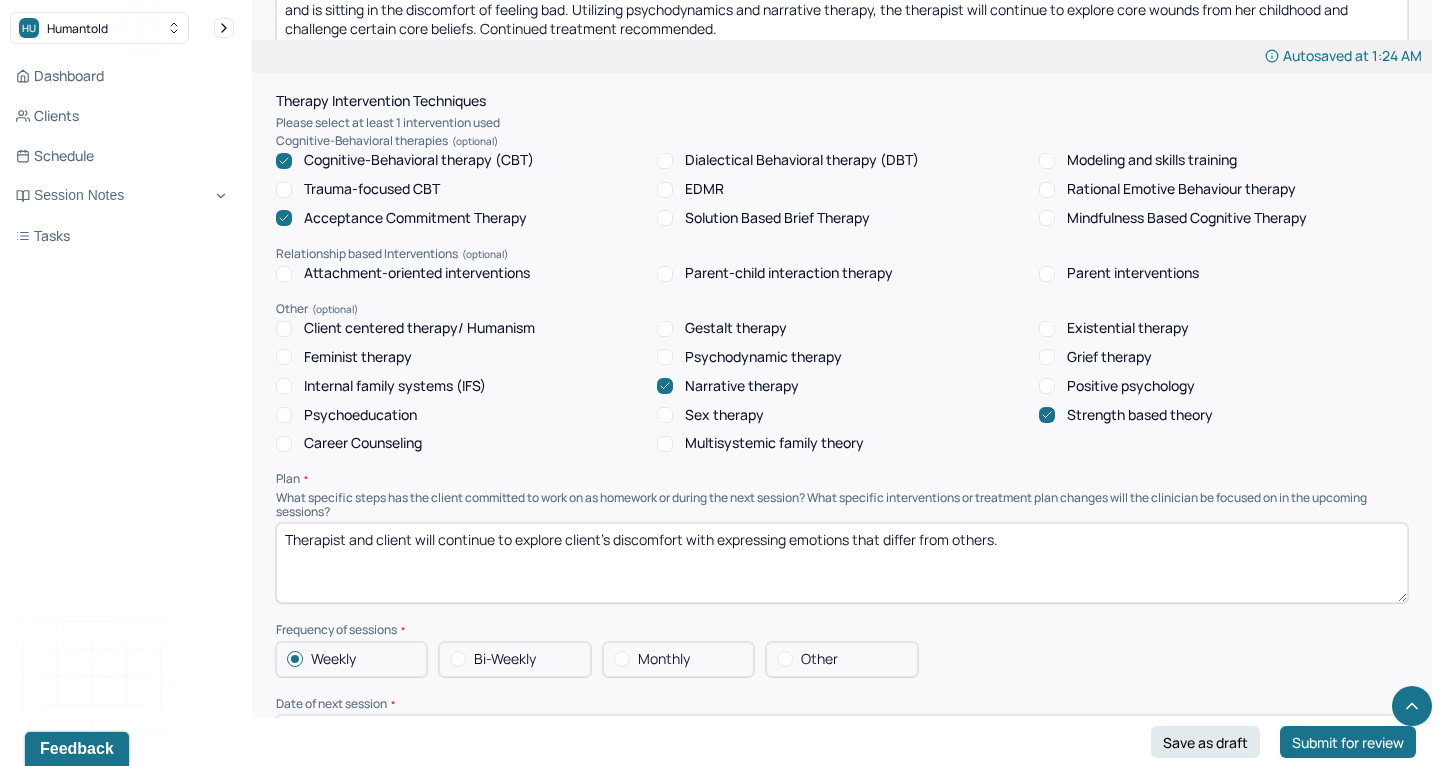 drag, startPoint x: 723, startPoint y: 475, endPoint x: 1090, endPoint y: 472, distance: 367.01227 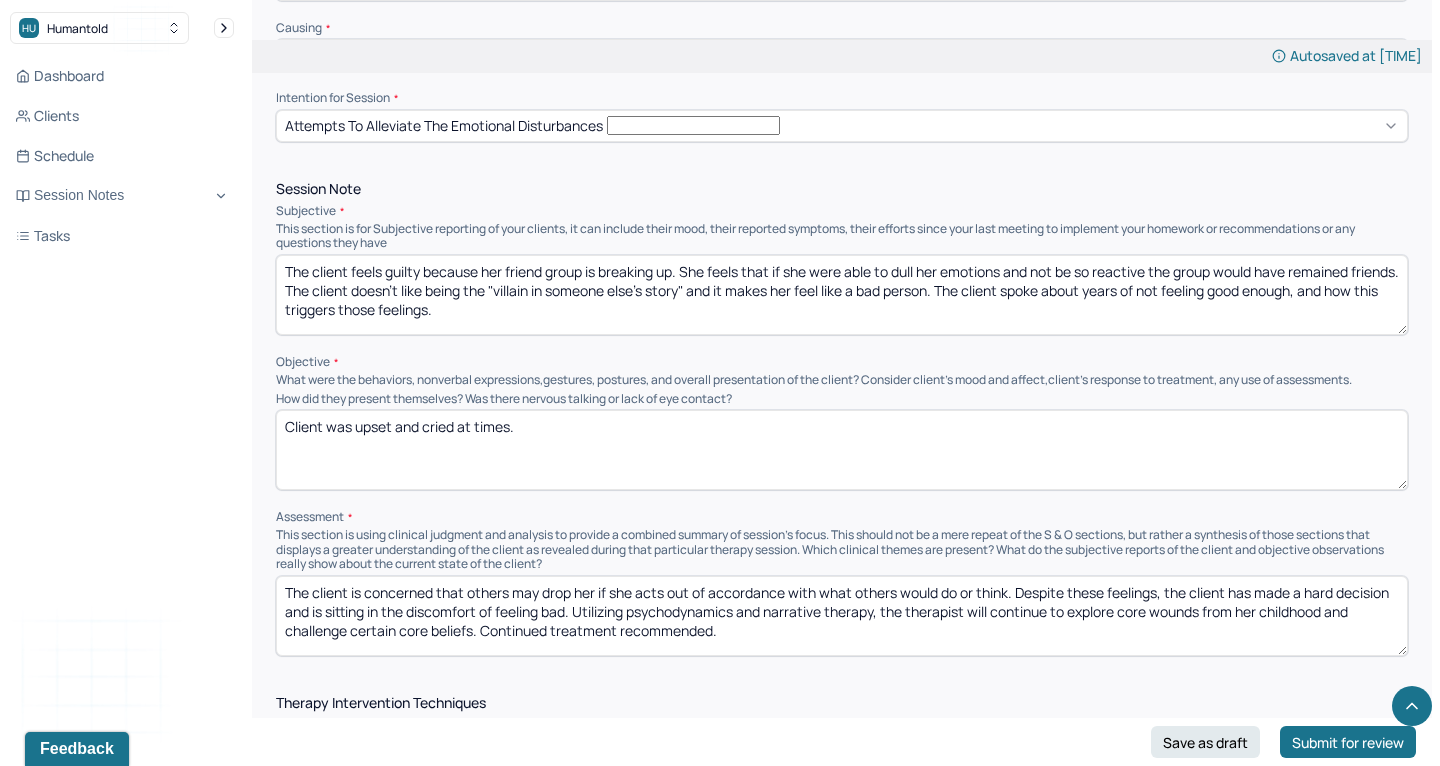 scroll, scrollTop: 1090, scrollLeft: 0, axis: vertical 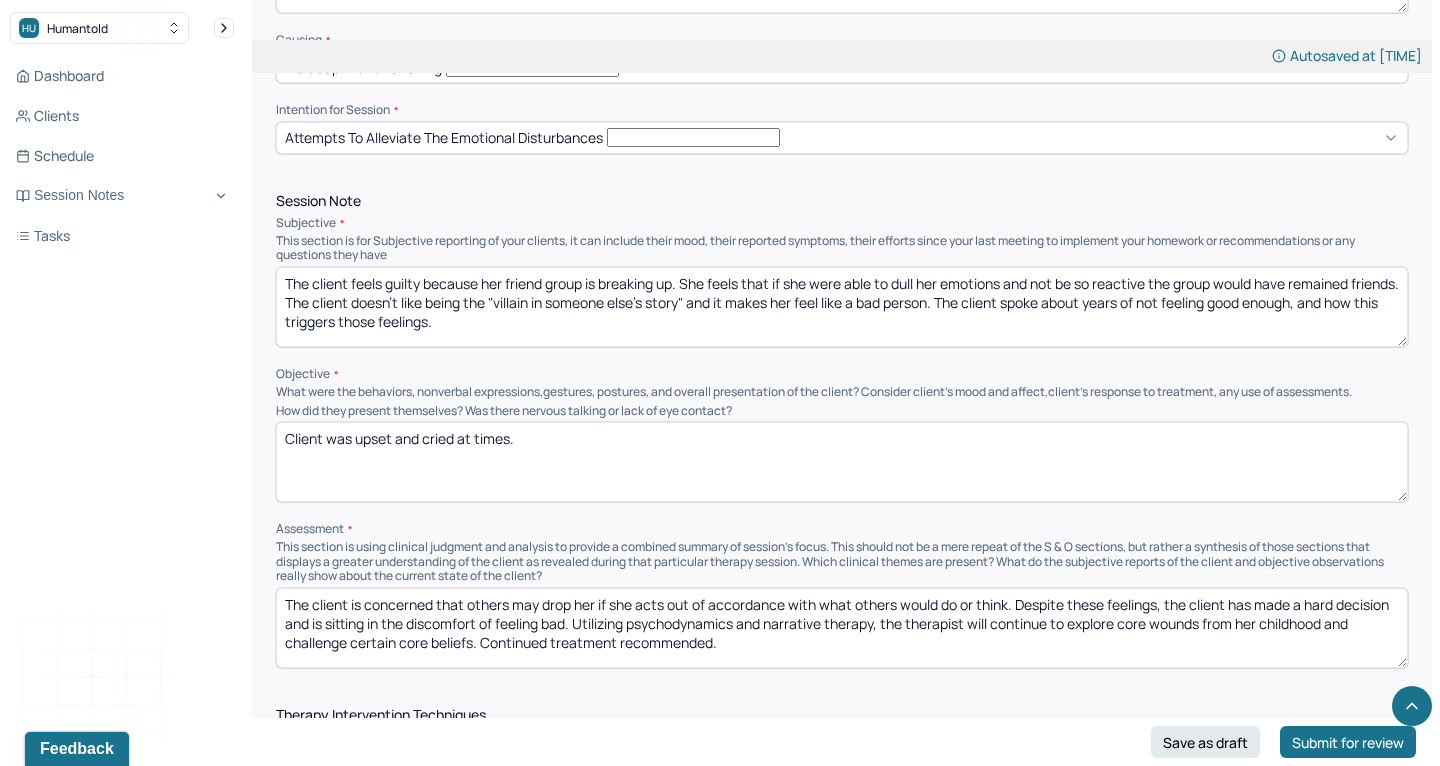 type on "Therapist and client will continue to explore client's discomfort with upsetting others." 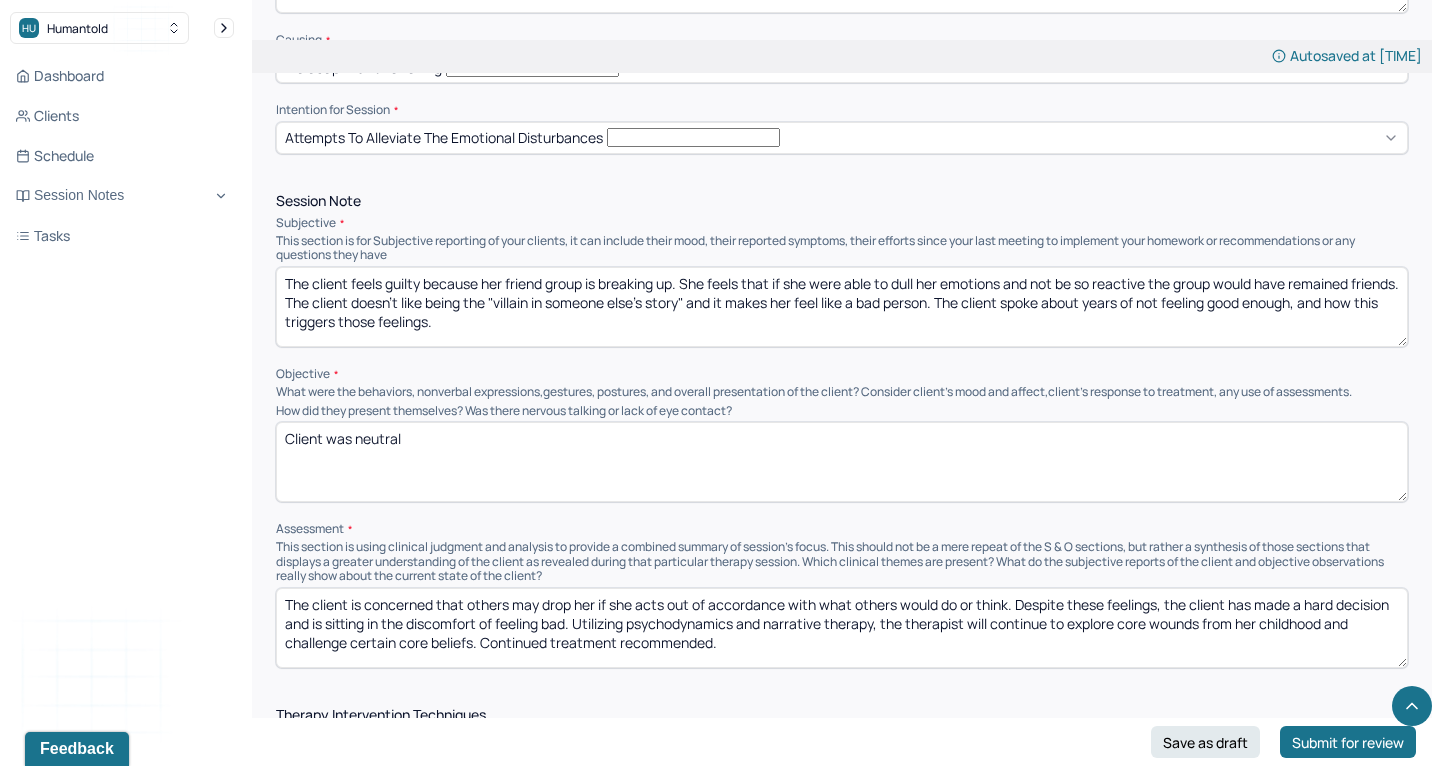 drag, startPoint x: 255, startPoint y: 362, endPoint x: 491, endPoint y: 381, distance: 236.7636 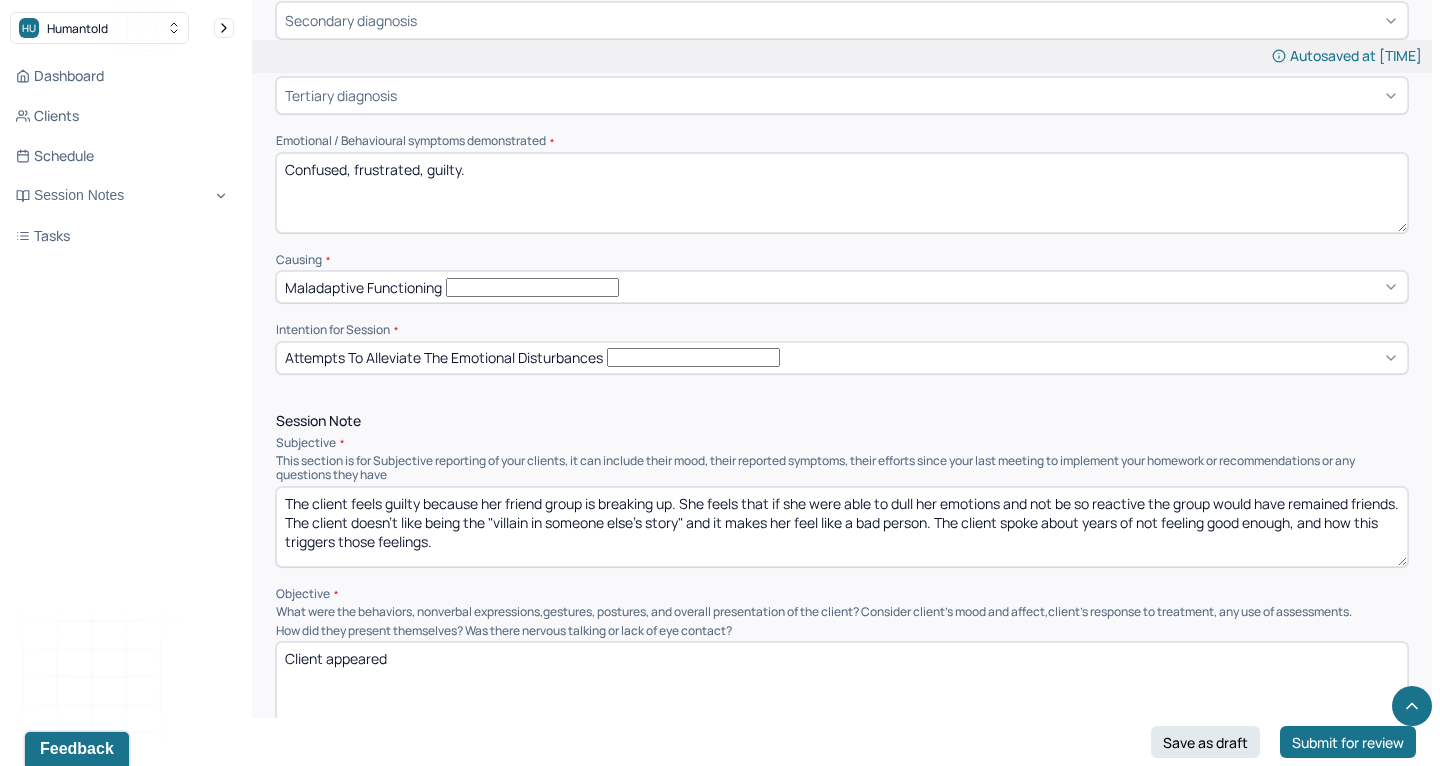 scroll, scrollTop: 851, scrollLeft: 0, axis: vertical 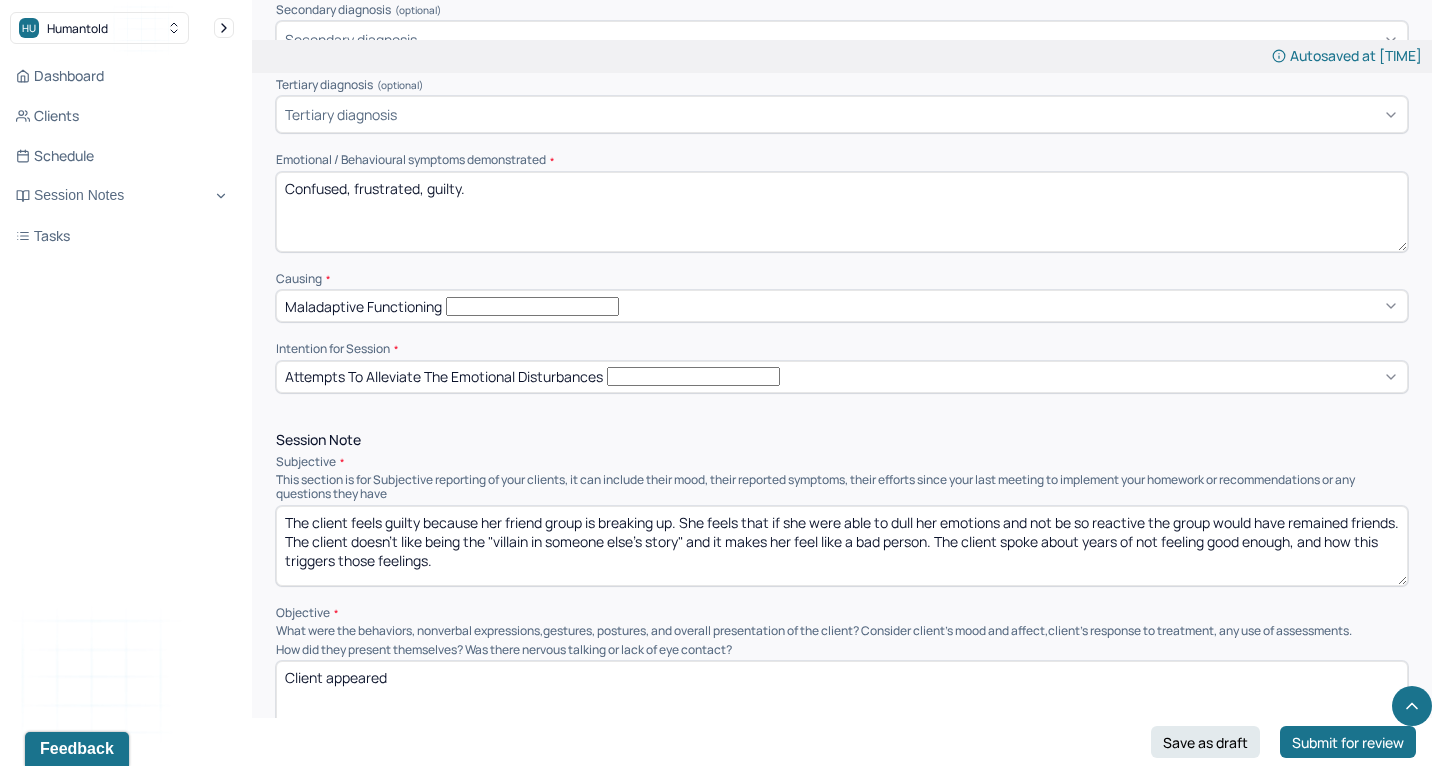 type on "Client appeared" 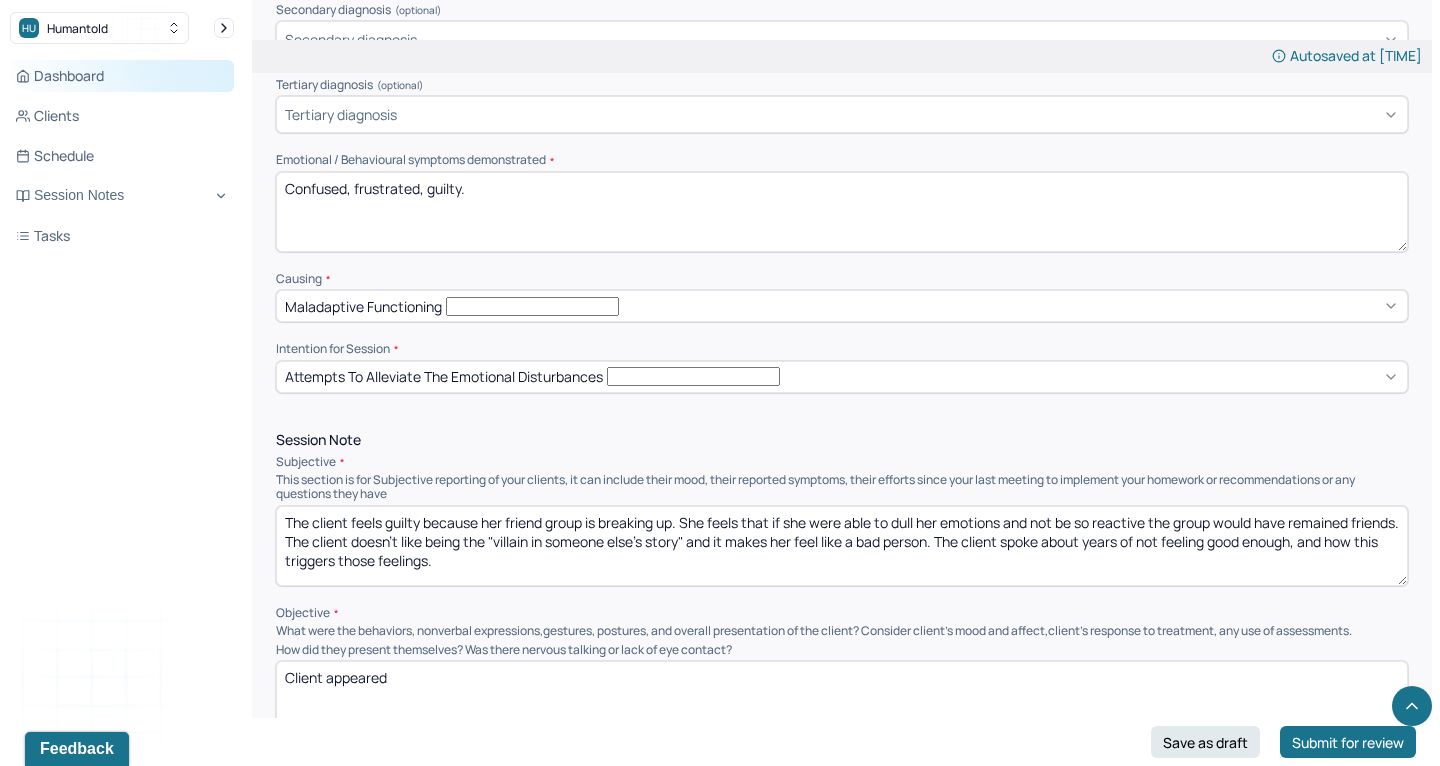 drag, startPoint x: 484, startPoint y: 141, endPoint x: 150, endPoint y: 69, distance: 341.67236 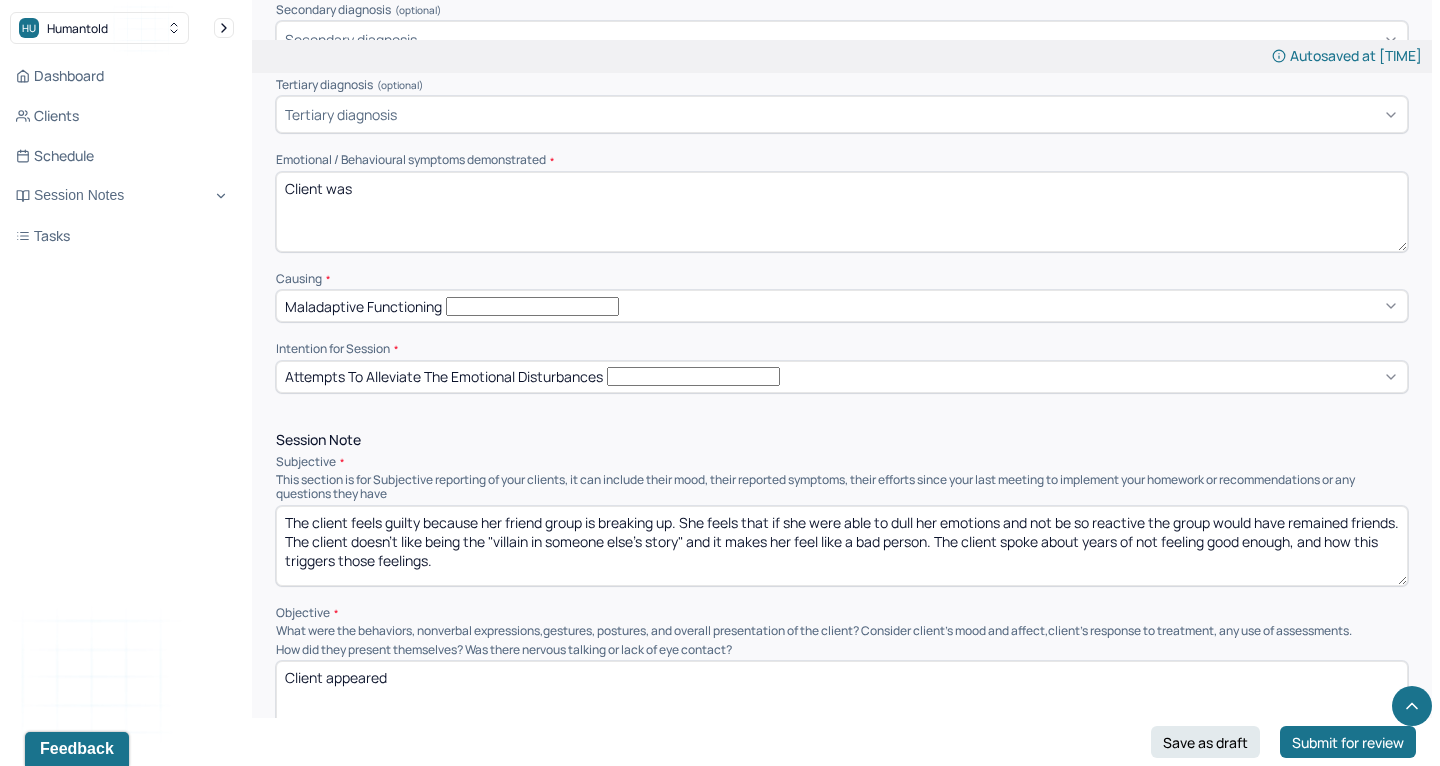 type on "Client was" 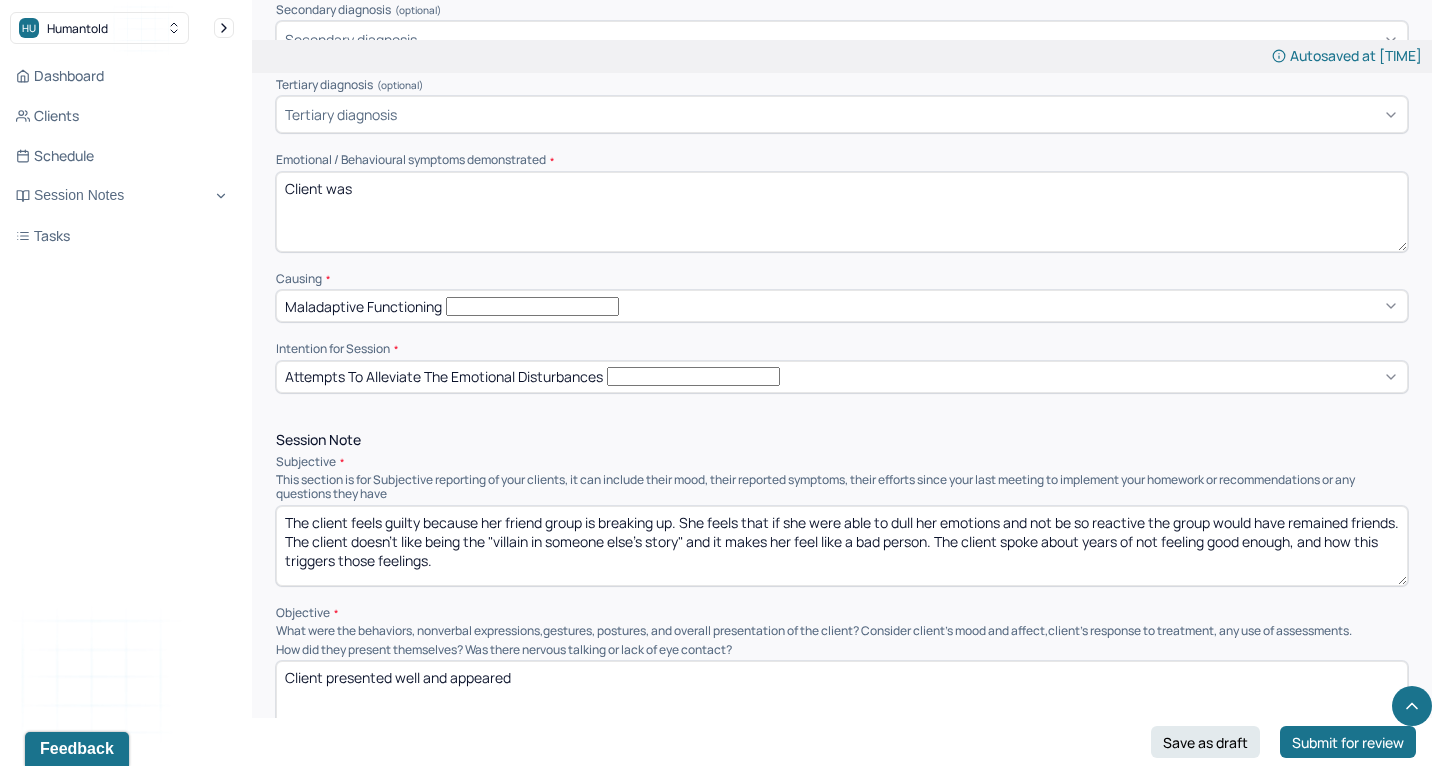 click on "Client presented well and appeared" at bounding box center [842, 701] 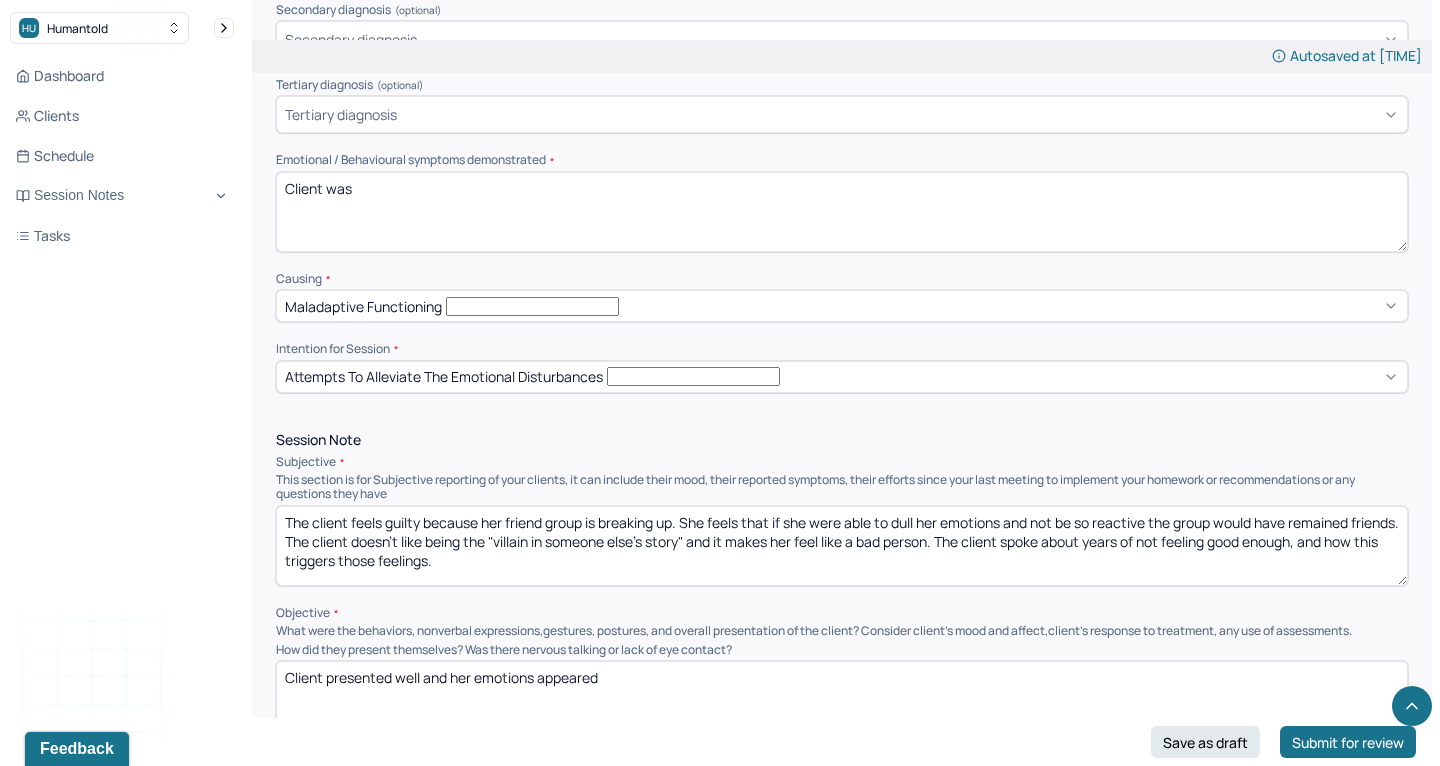 click on "Client presented well and her appeared" at bounding box center [842, 701] 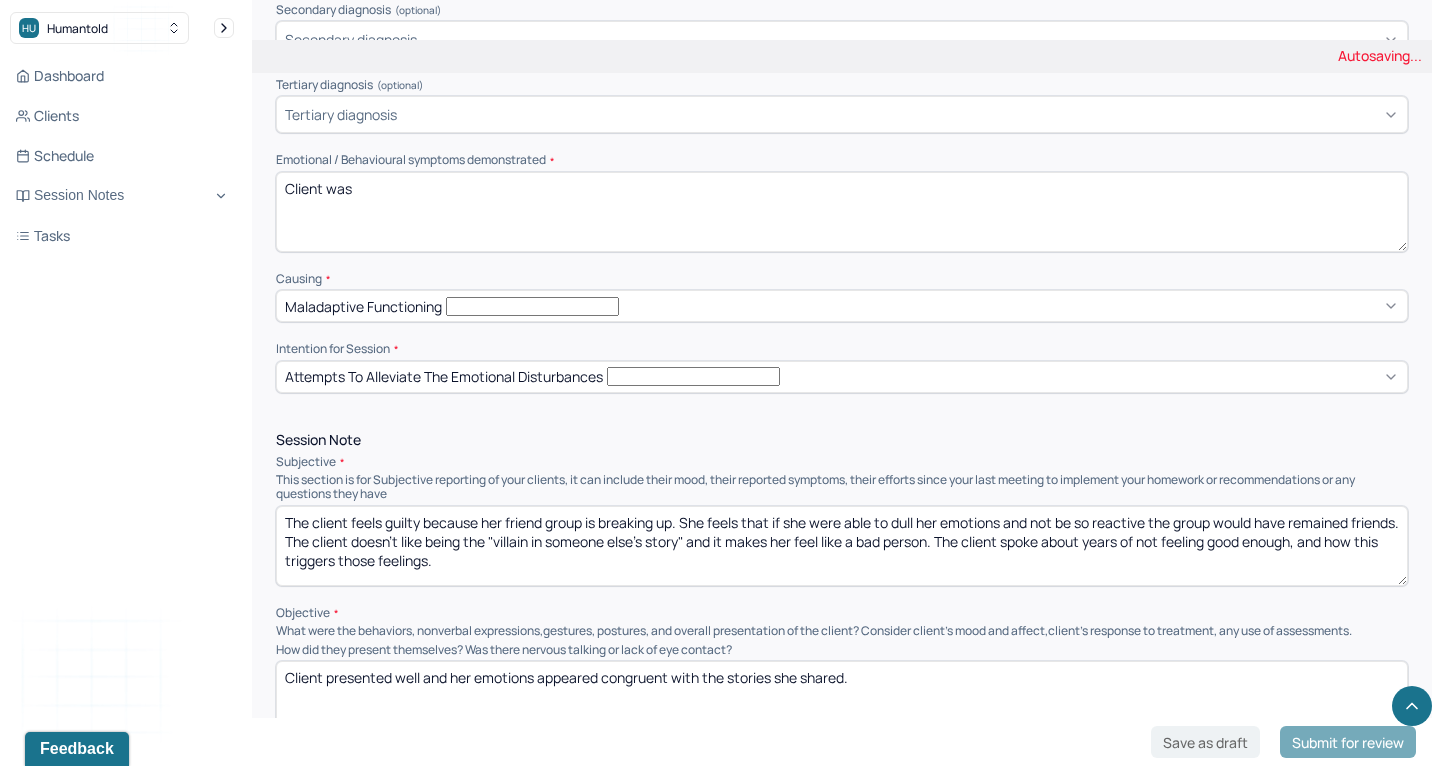 scroll, scrollTop: 801, scrollLeft: 0, axis: vertical 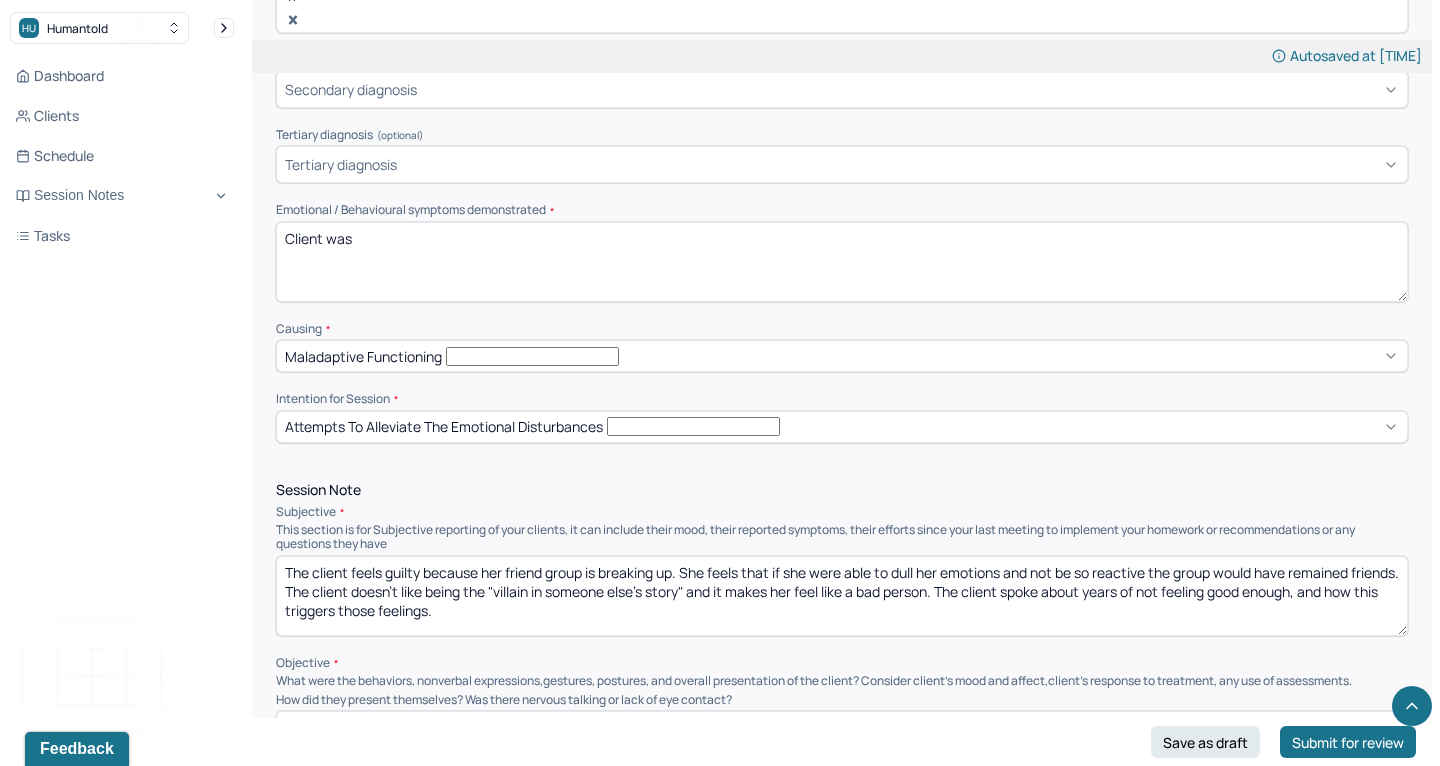type on "Client presented well and her emotions appeared congruent with the stories she shared." 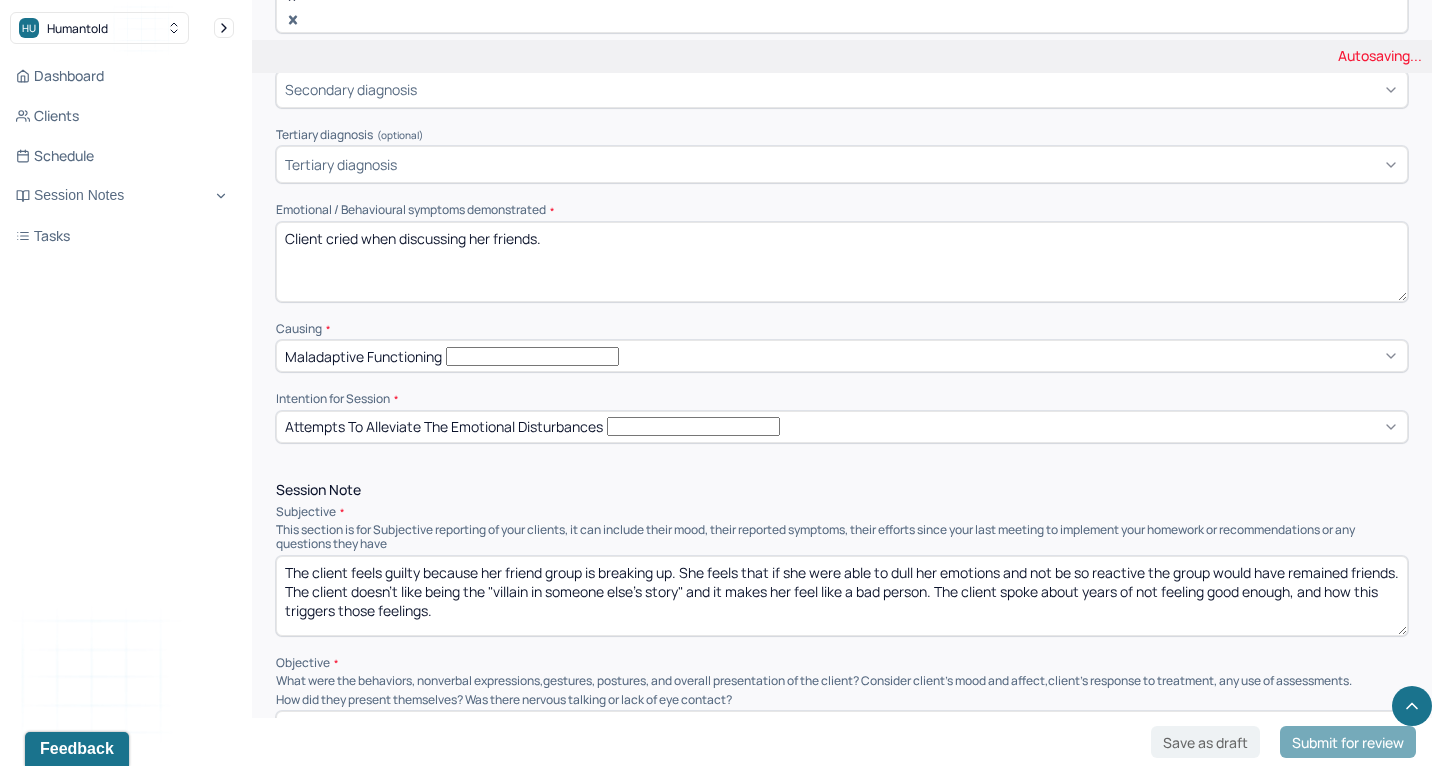 click on "Client cried when discussing herh" at bounding box center (842, 262) 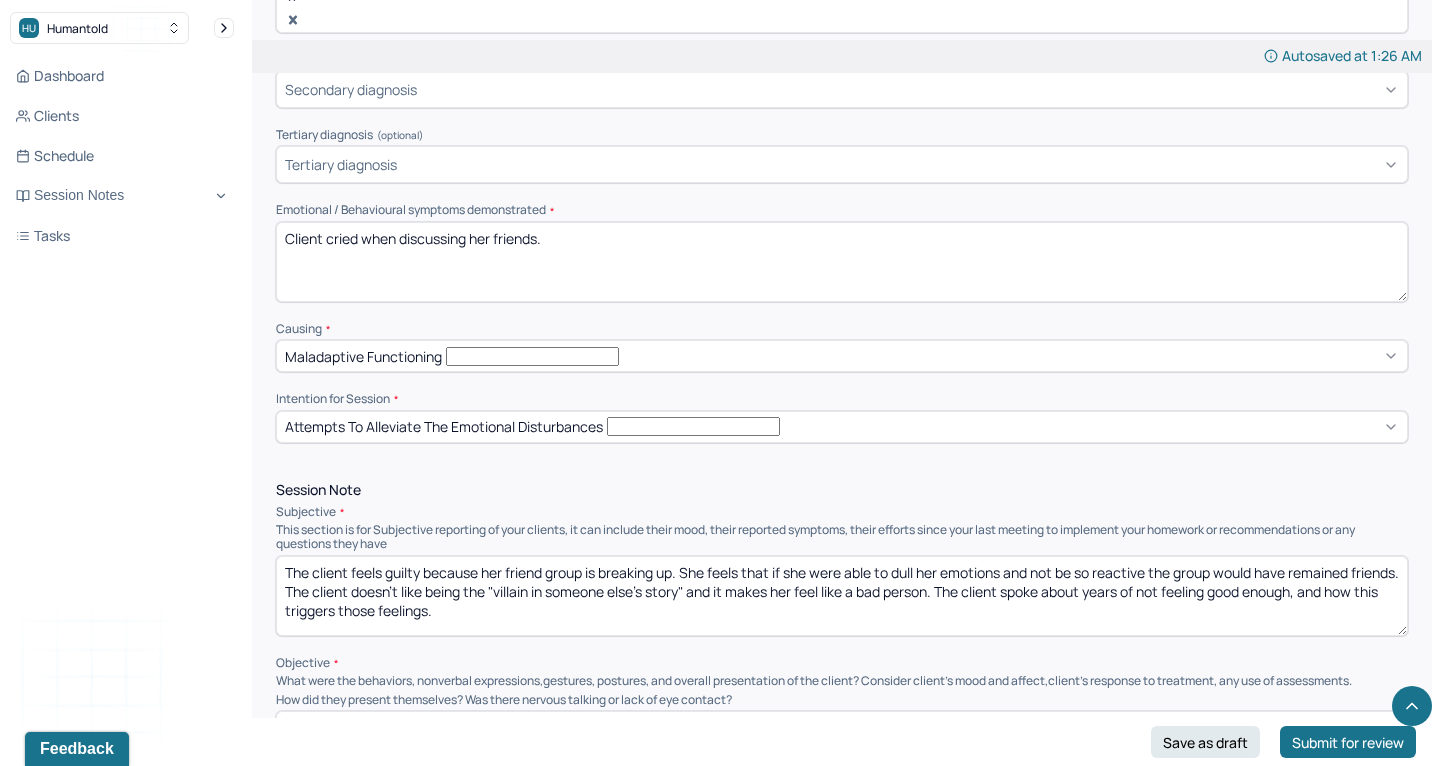 click on "Client cried when discussing herh" at bounding box center [842, 262] 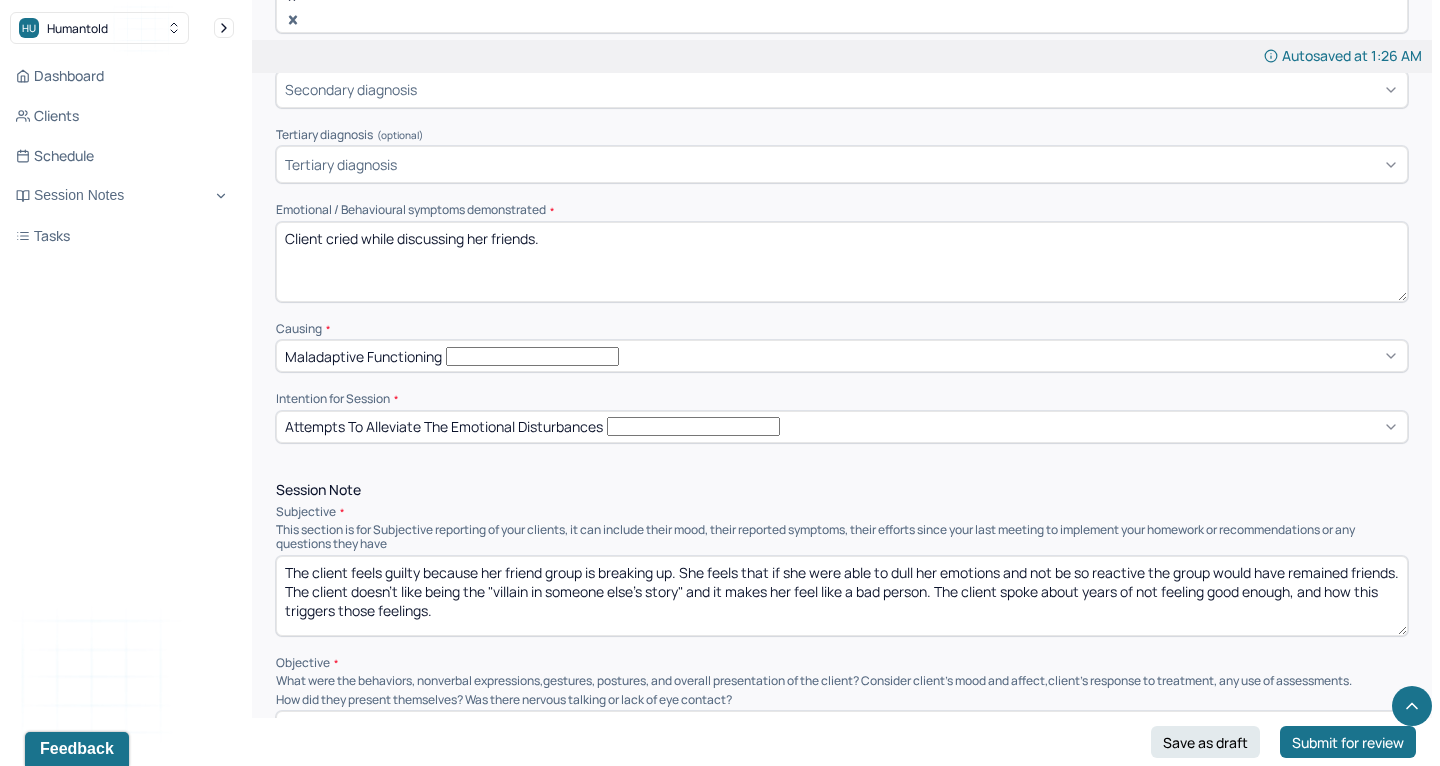 click on "Client cried when discussing her friends." at bounding box center [842, 262] 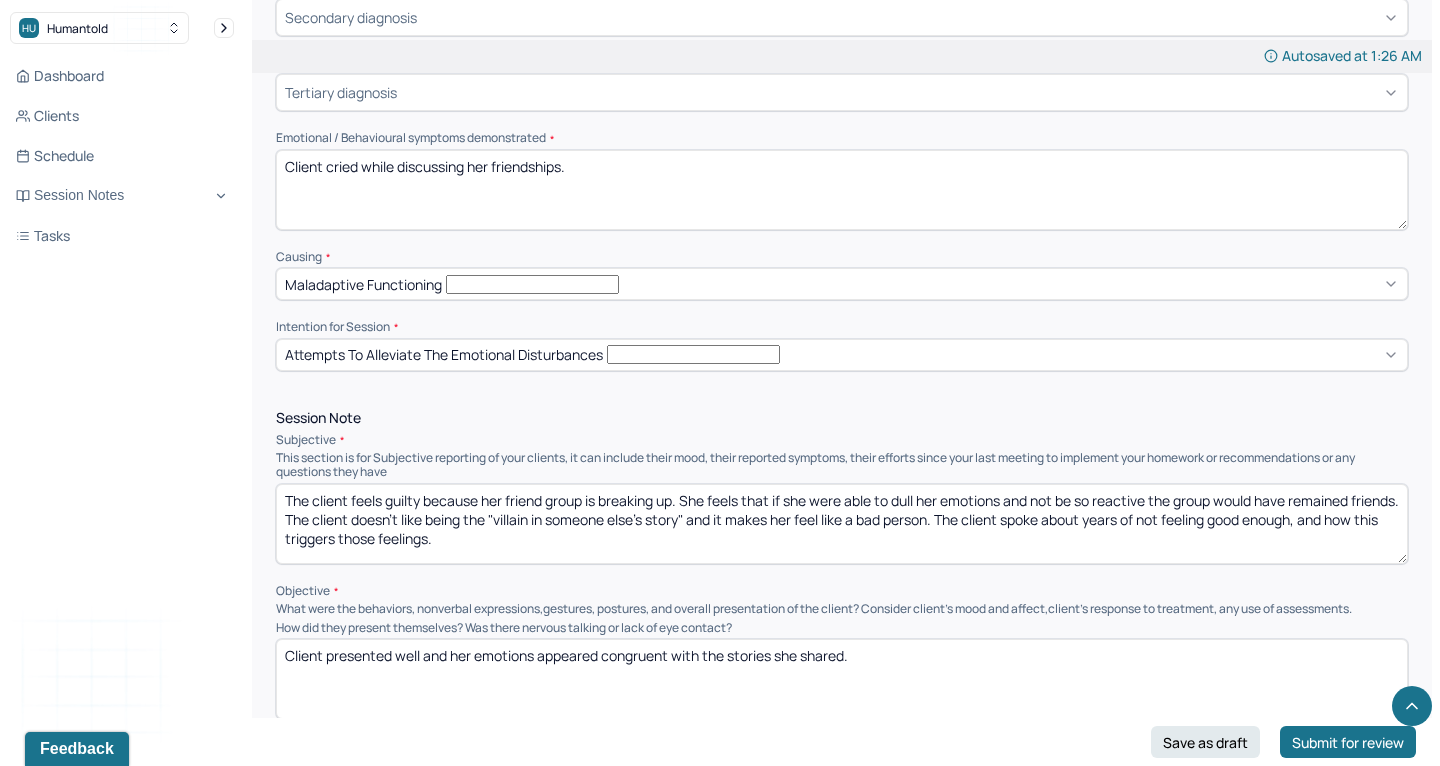 scroll, scrollTop: 915, scrollLeft: 0, axis: vertical 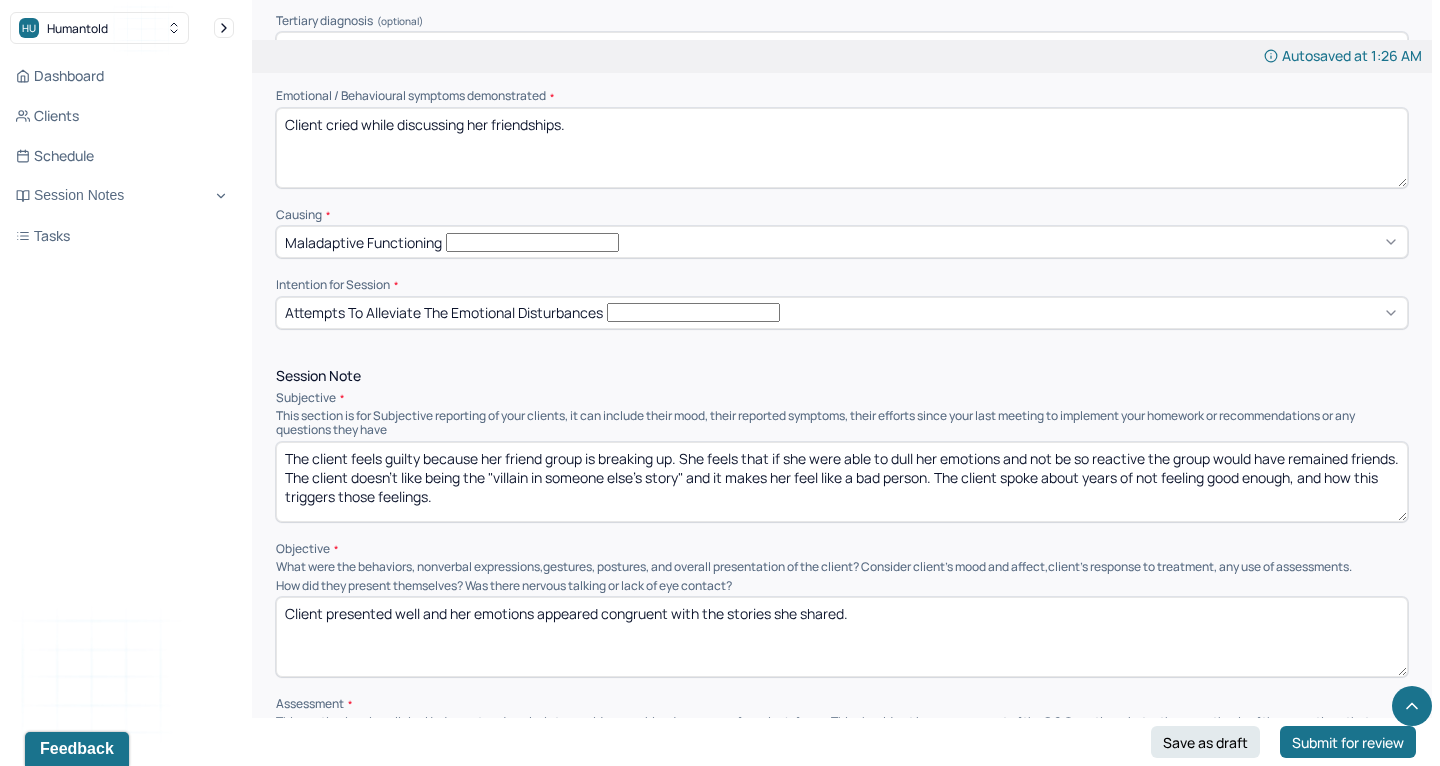 type on "Client cried while discussing her friendships." 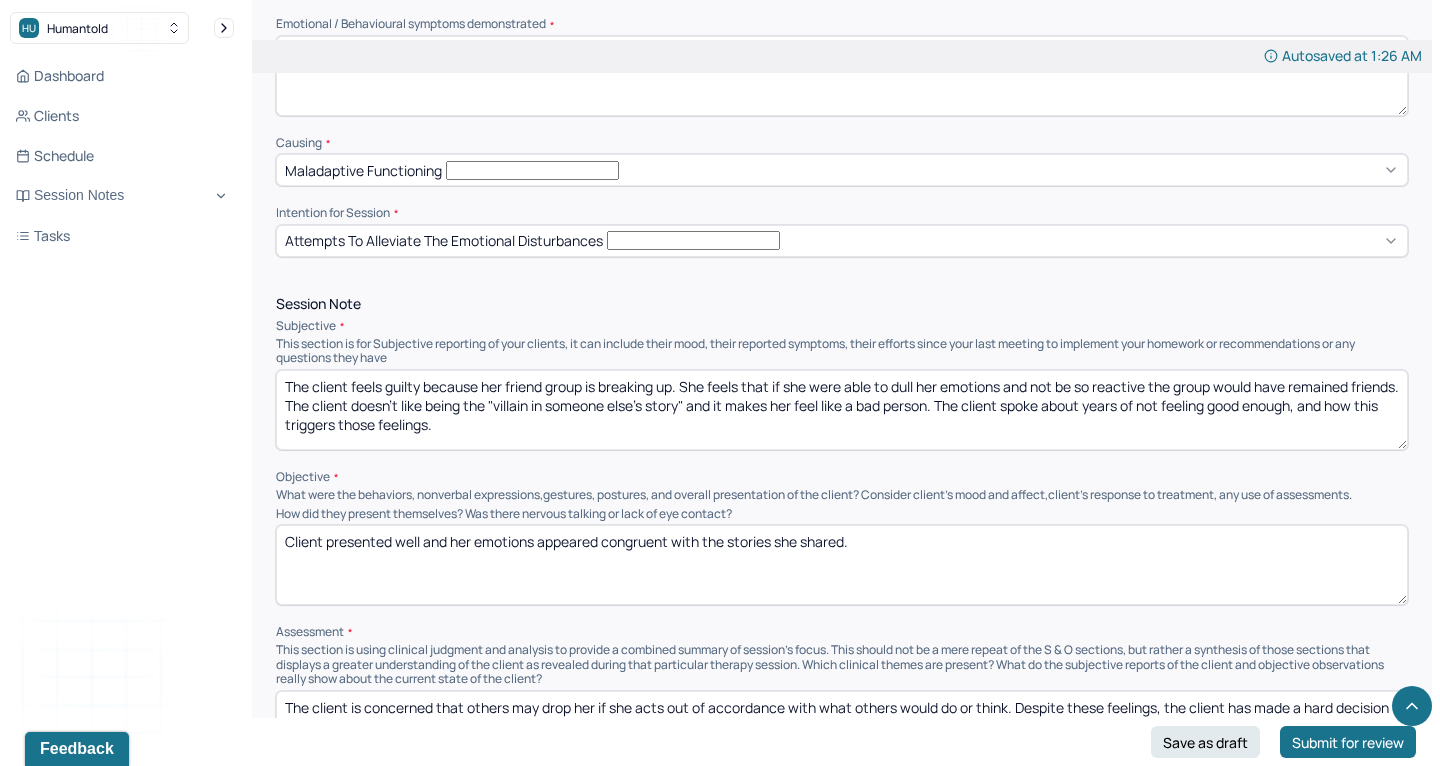 scroll, scrollTop: 982, scrollLeft: 0, axis: vertical 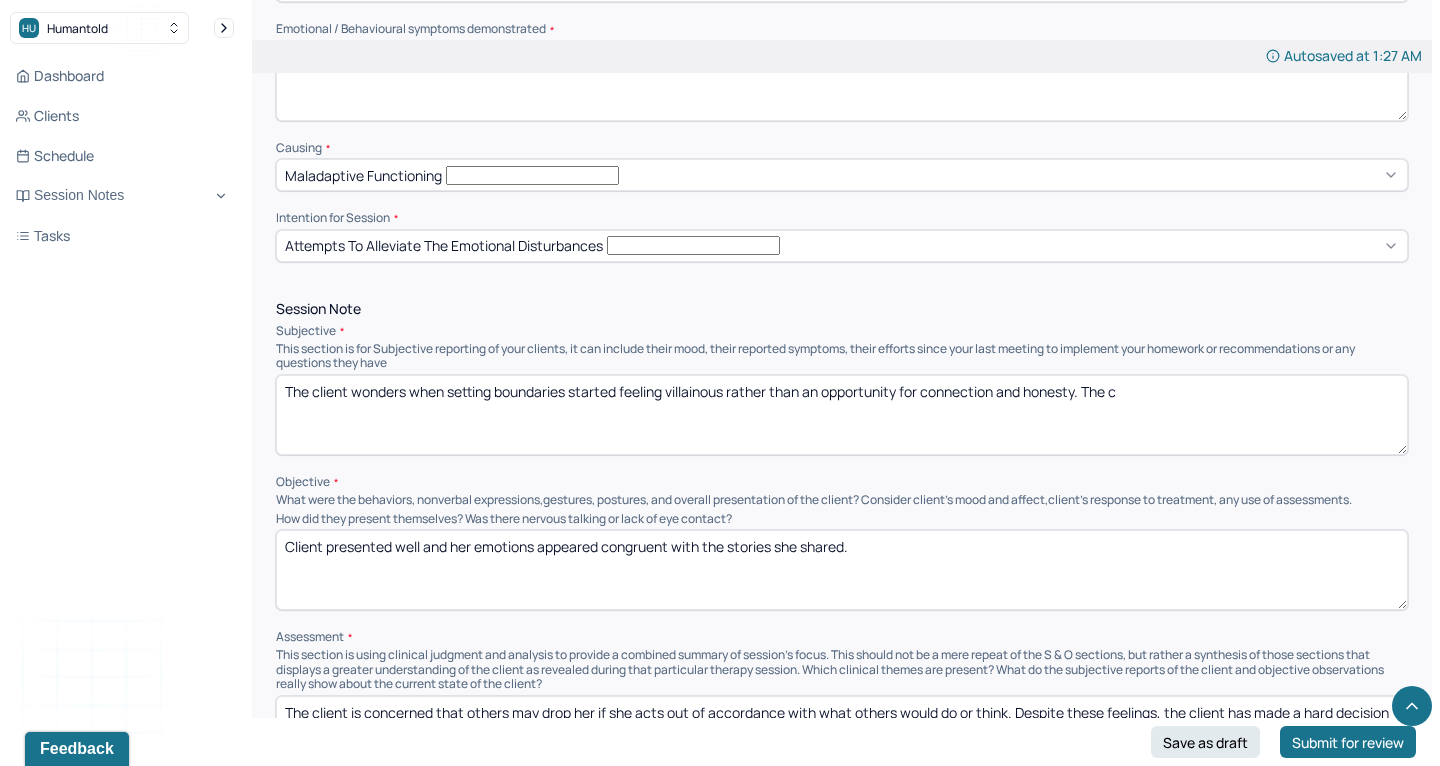 click on "The client wonders when setting boundaries started feeling villainous rather than an opportunity for connection and honesty. The c" at bounding box center [842, 415] 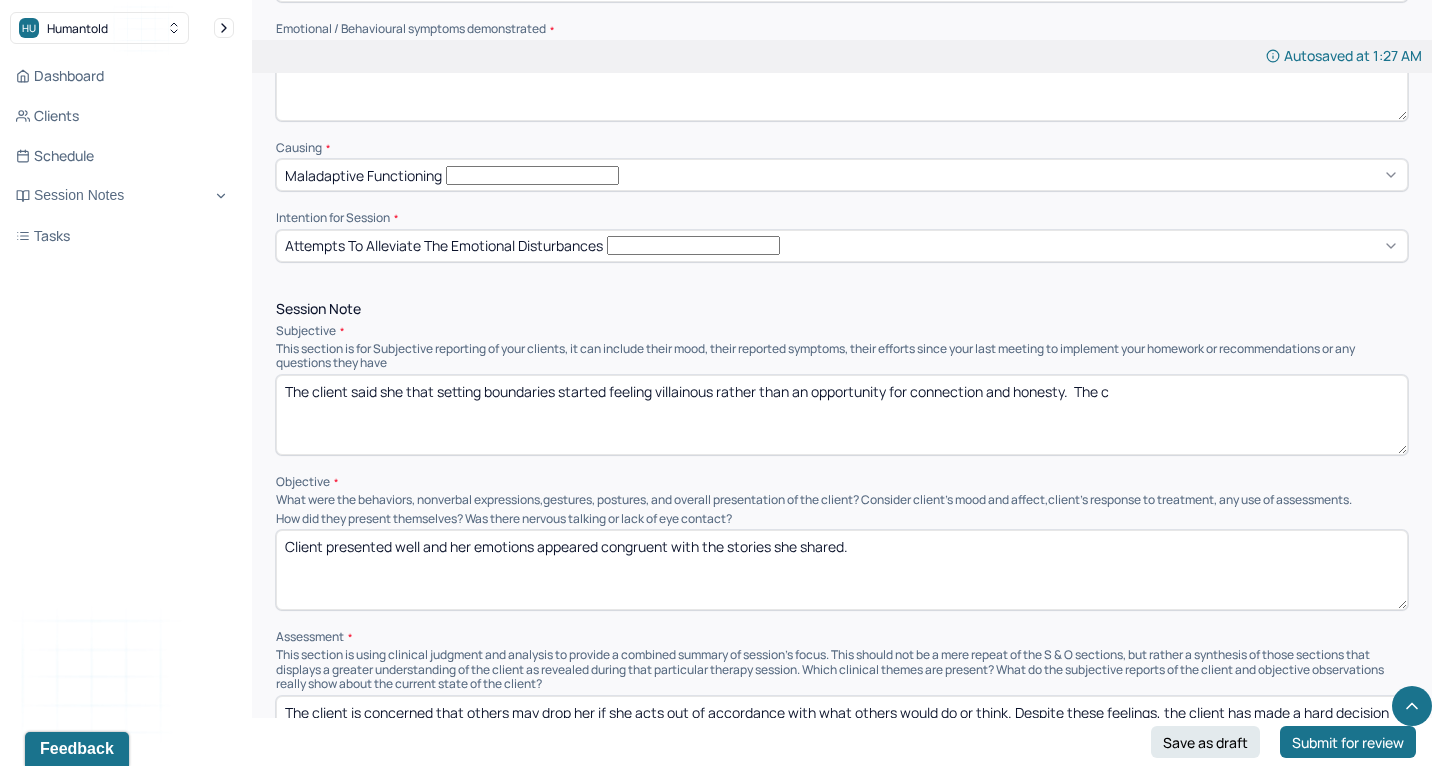 click on "The client said she that setting boundaries started feeling villainous rather than an opportunity for connection and honesty.  The c" at bounding box center [842, 415] 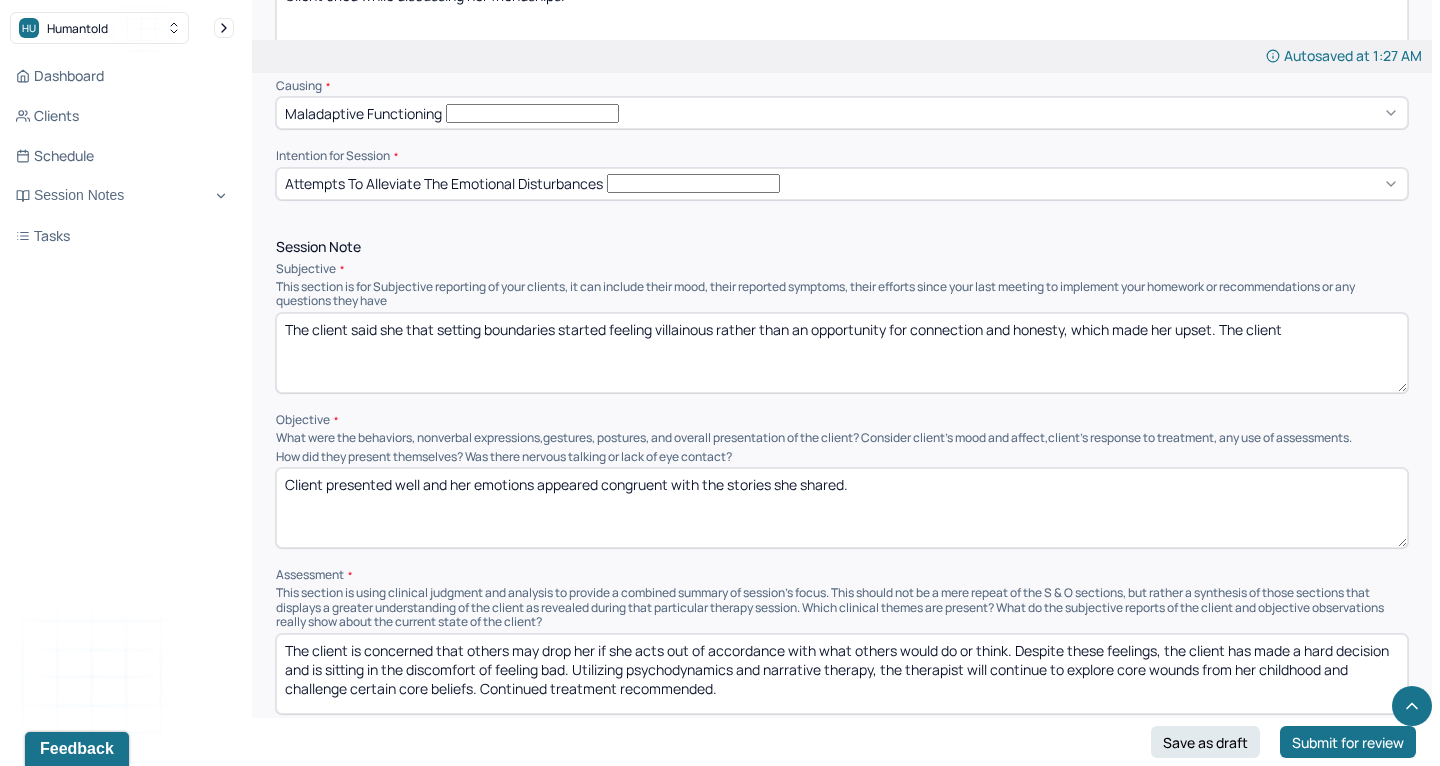 scroll, scrollTop: 1056, scrollLeft: 0, axis: vertical 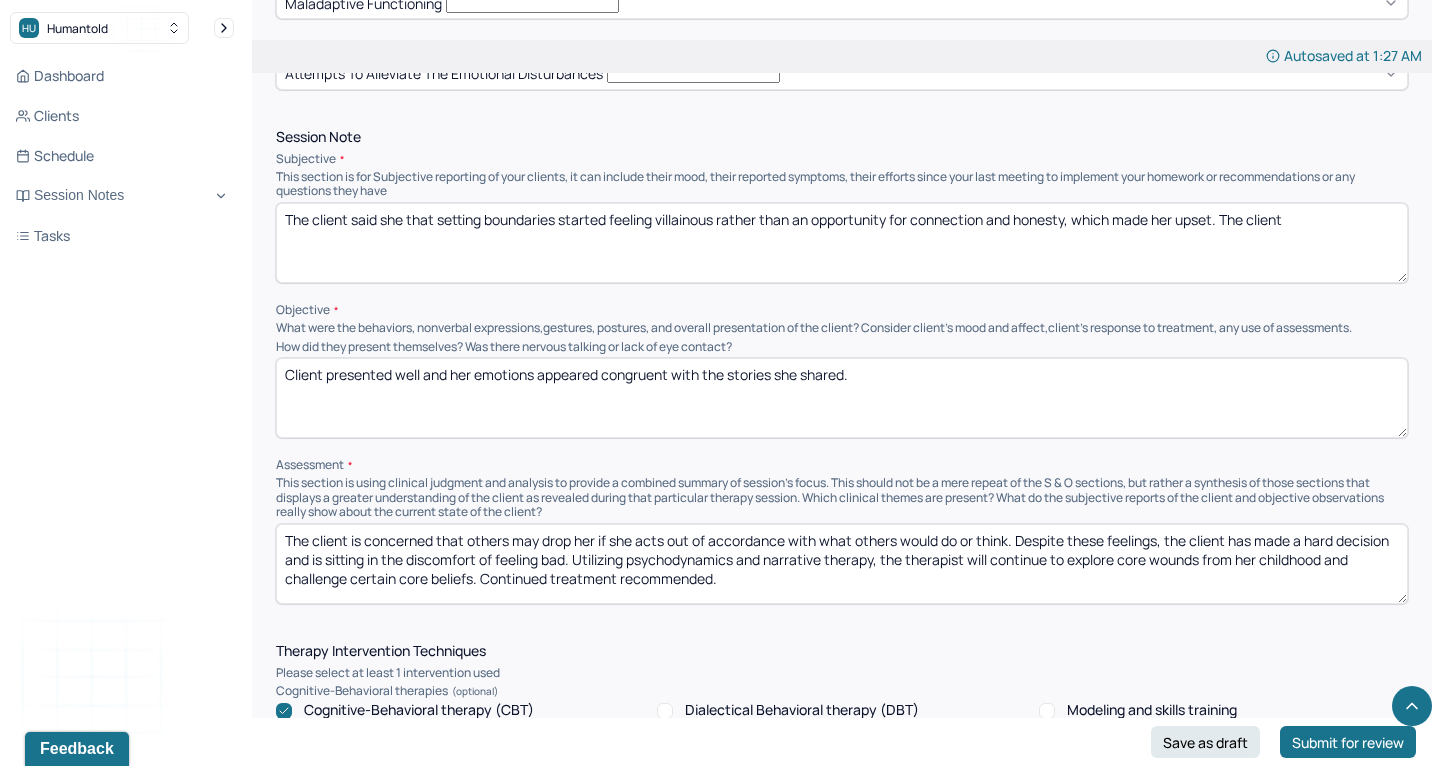 click on "The client is concerned that others may drop her if she acts out of accordance with what others would do or think. Despite these feelings, the client has made a hard decision and is sitting in the discomfort of feeling bad. Utilizing psychodynamics and narrative therapy, the therapist will continue to explore core wounds from her childhood and challenge certain core beliefs. Continued treatment recommended." at bounding box center [842, 564] 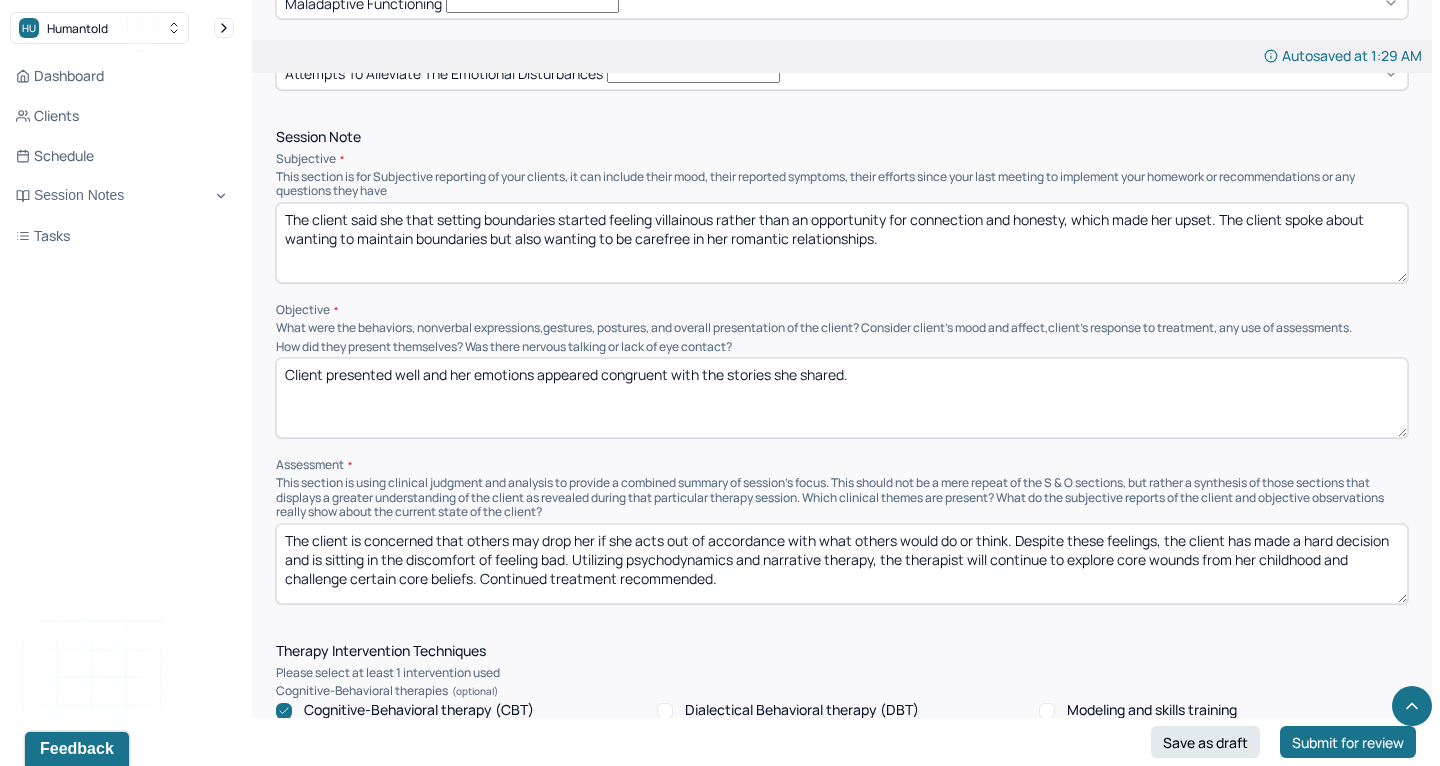 drag, startPoint x: 942, startPoint y: 190, endPoint x: 1229, endPoint y: 168, distance: 287.84198 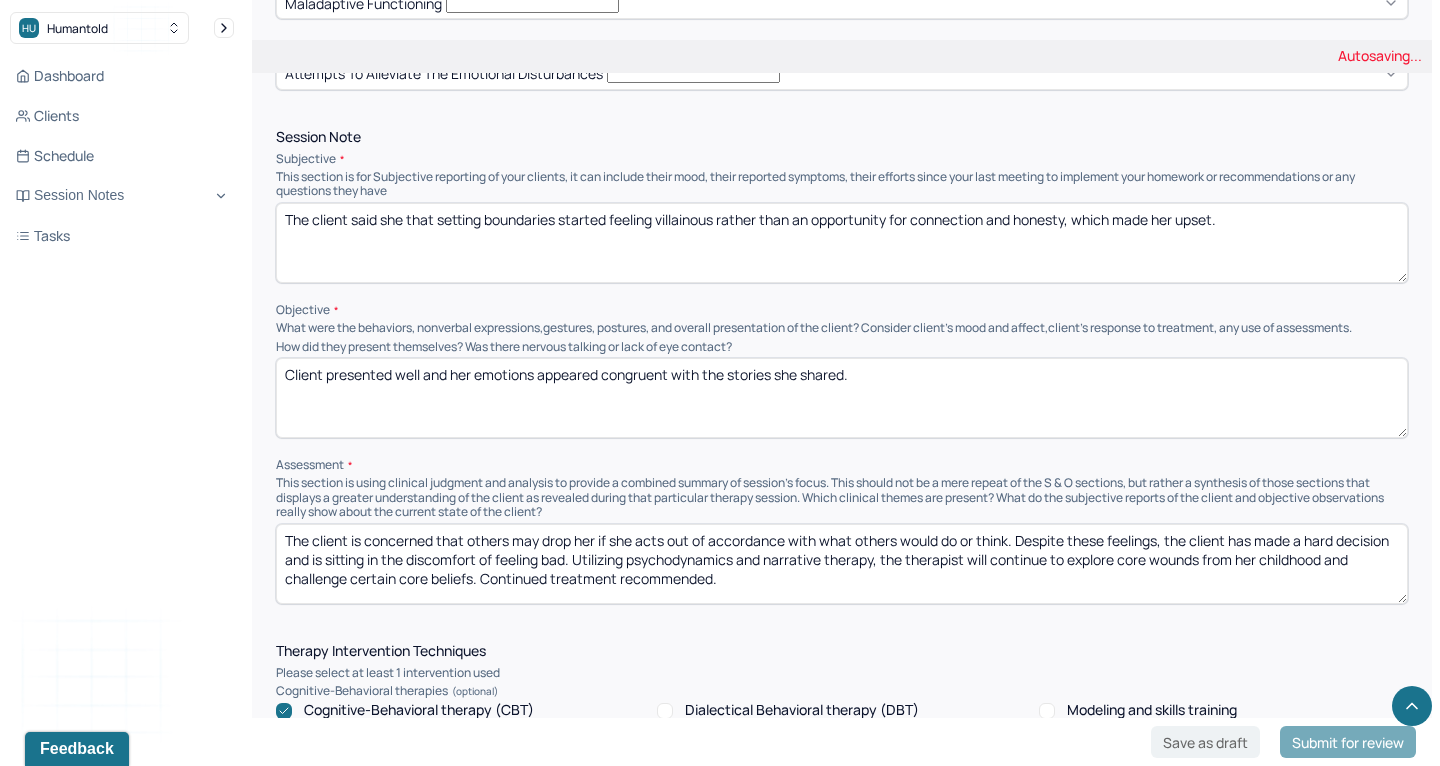 click on "The client said she that setting boundaries started feeling villainous rather than an opportunity for connection and honesty, which made her upset. The client spoke about wanting to maintain boundaries but also wanting to be carefree in her romantic relationships." at bounding box center [842, 243] 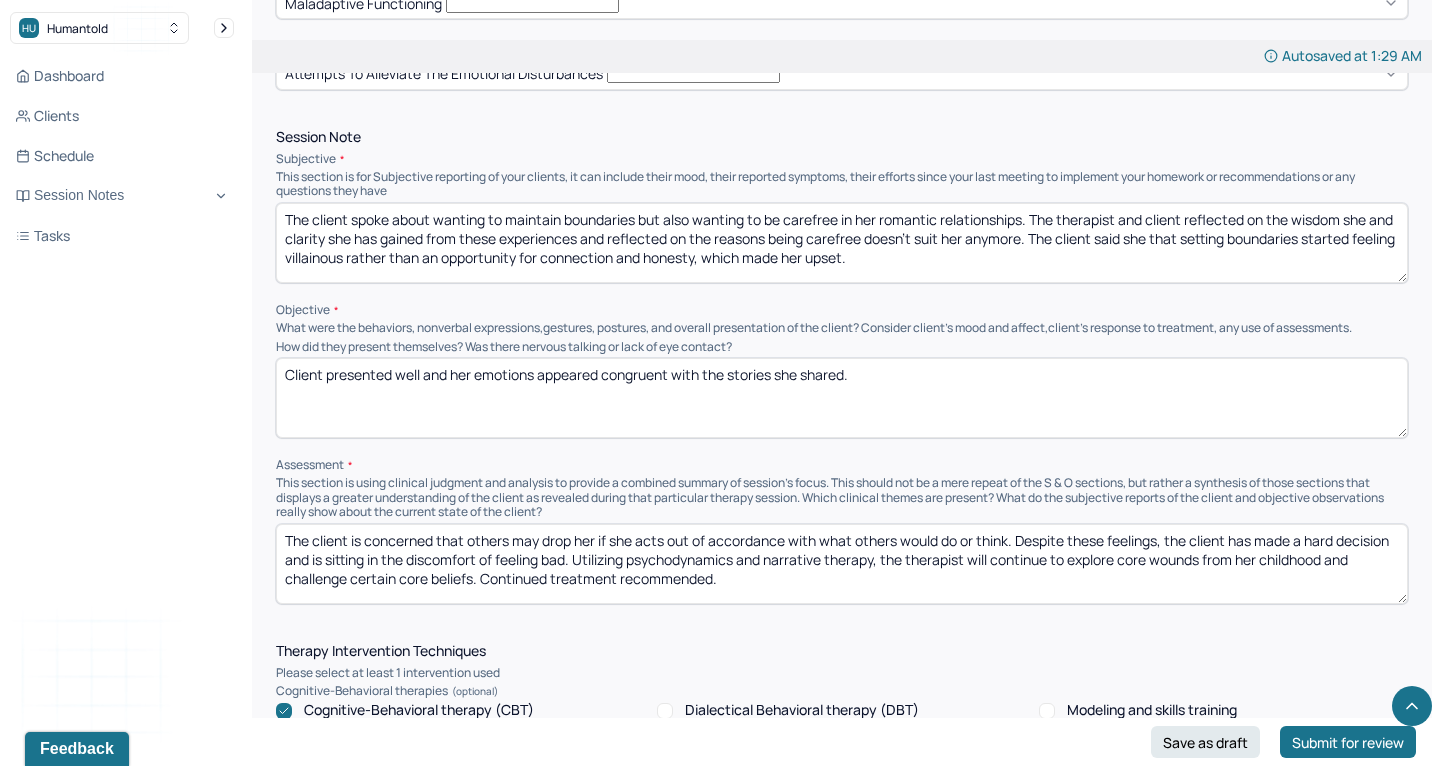 type on "The client spoke about wanting to maintain boundaries but also wanting to be carefree in her romantic relationships. The therapist and client reflected on the wisdom she and clarity she has gained from these experiences and reflected on the reasons being carefree doesn't suit her anymore. The client said she that setting boundaries started feeling villainous rather than an opportunity for connection and honesty, which made her upset." 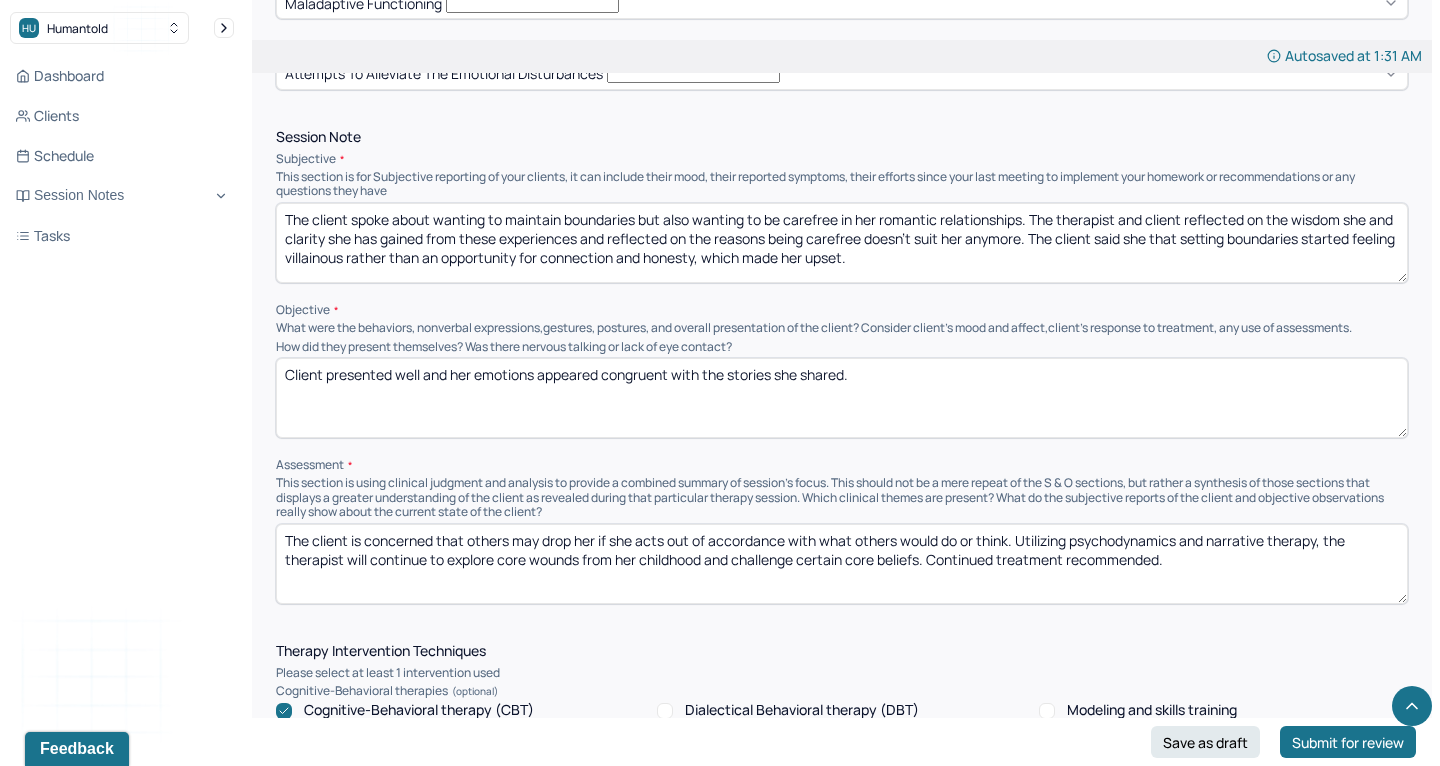 type on "The client is concerned that others may drop her if she acts out of accordance with what others would do or think. Utilizing psychodynamics and narrative therapy, the therapist will continue to explore core wounds from her childhood and challenge certain core beliefs. Continued treatment recommended." 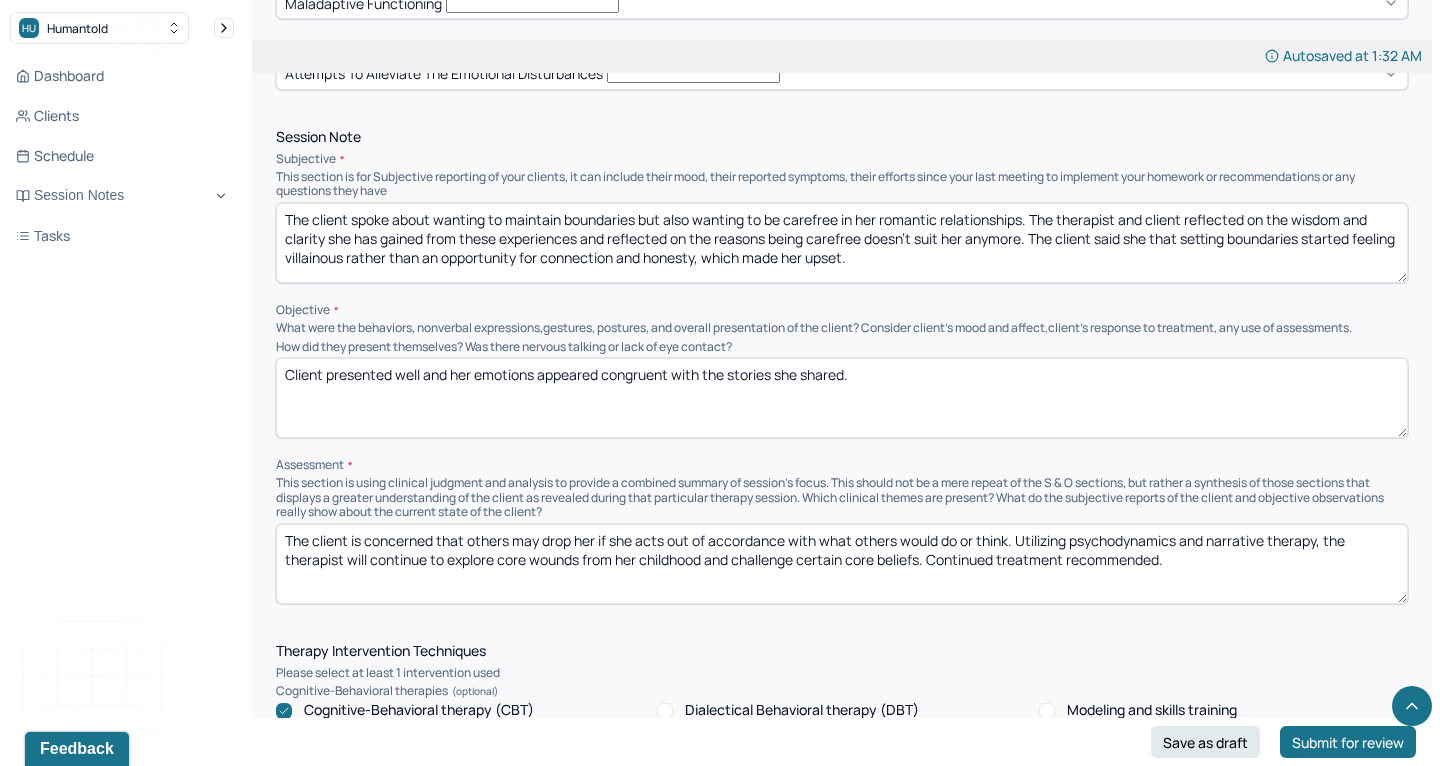 click on "The client spoke about wanting to maintain boundaries but also wanting to be carefree in her romantic relationships. The therapist and client reflected on the wisdom and clarity she has gained from these experiences and reflected on the reasons being carefree doesn't suit her anymore. The client said she that setting boundaries started feeling villainous rather than an opportunity for connection and honesty, which made her upset." at bounding box center (842, 243) 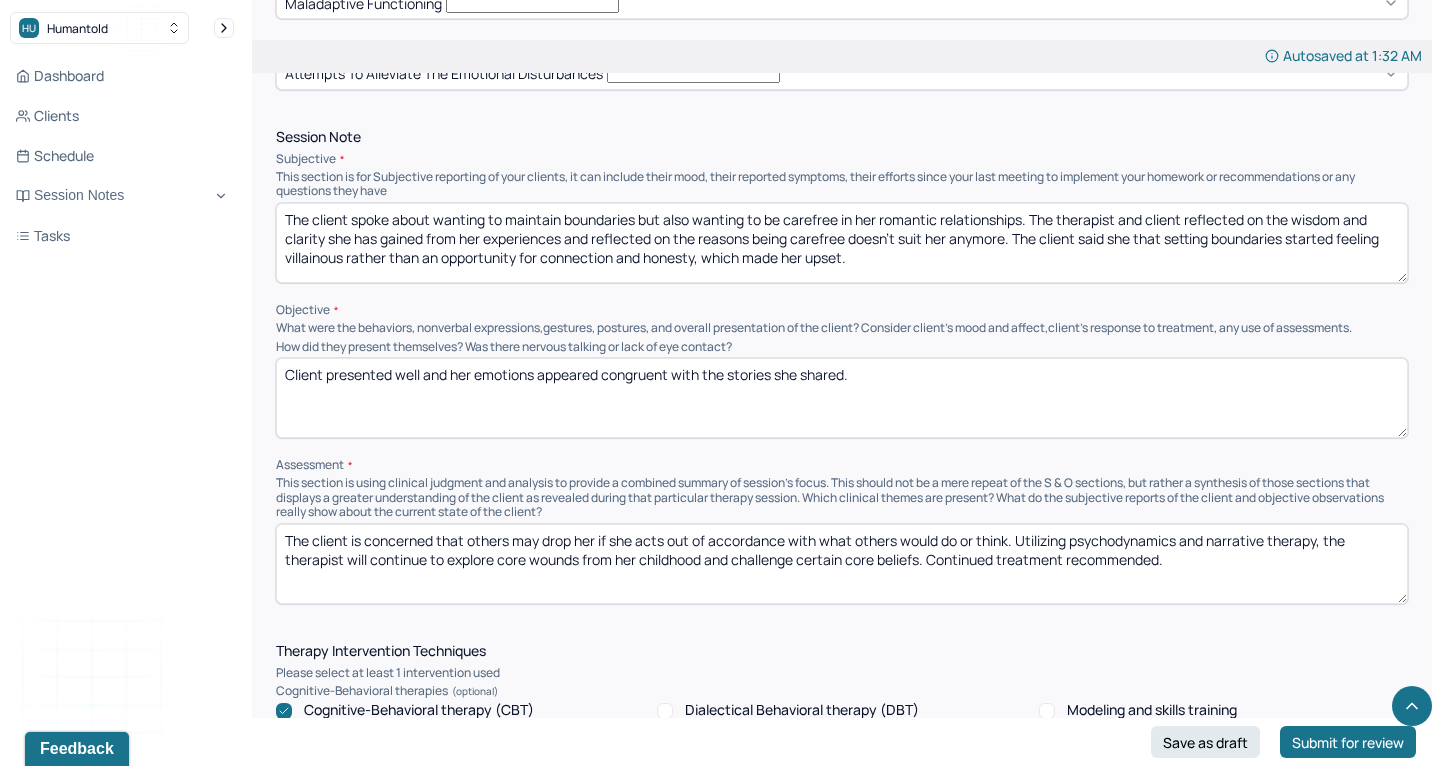 drag, startPoint x: 675, startPoint y: 186, endPoint x: 791, endPoint y: 188, distance: 116.01724 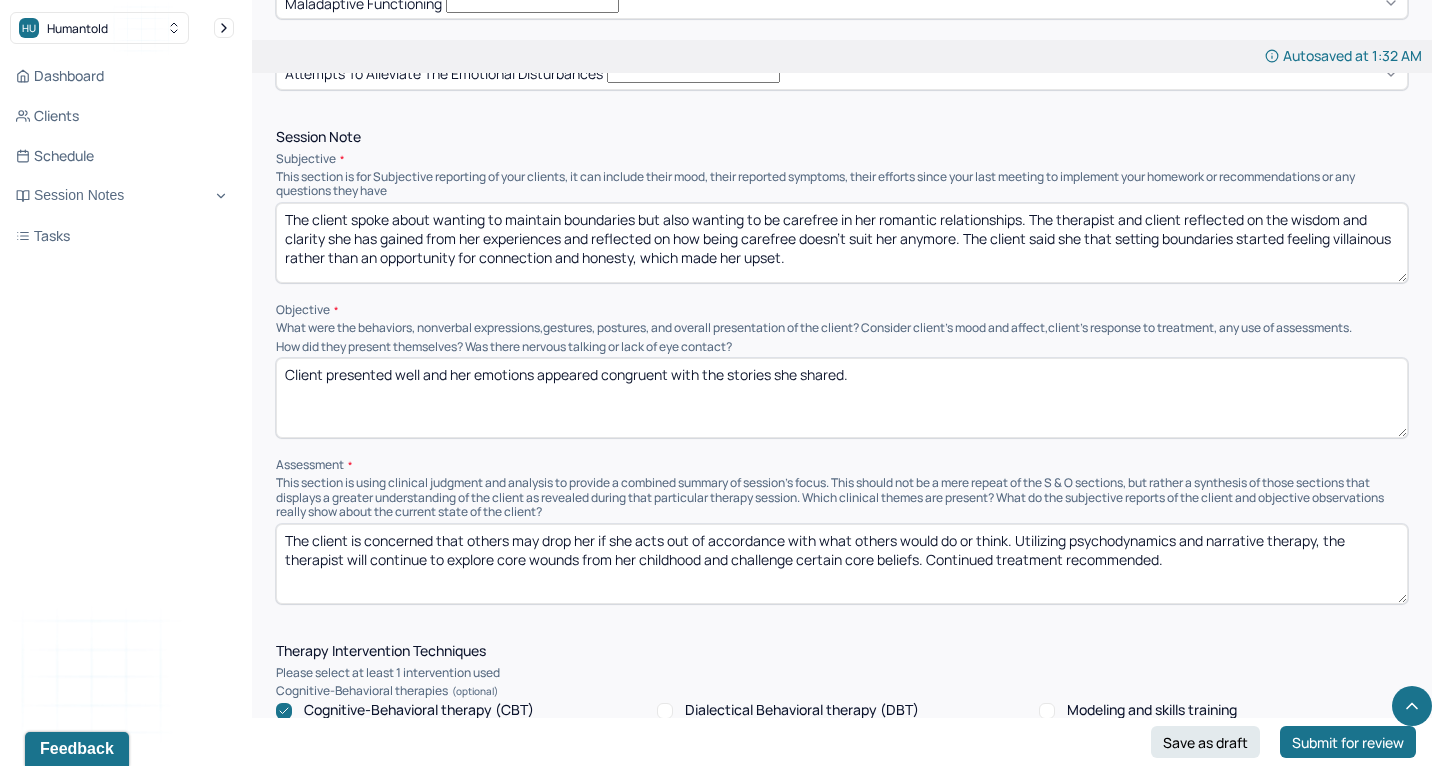 scroll, scrollTop: 1160, scrollLeft: 0, axis: vertical 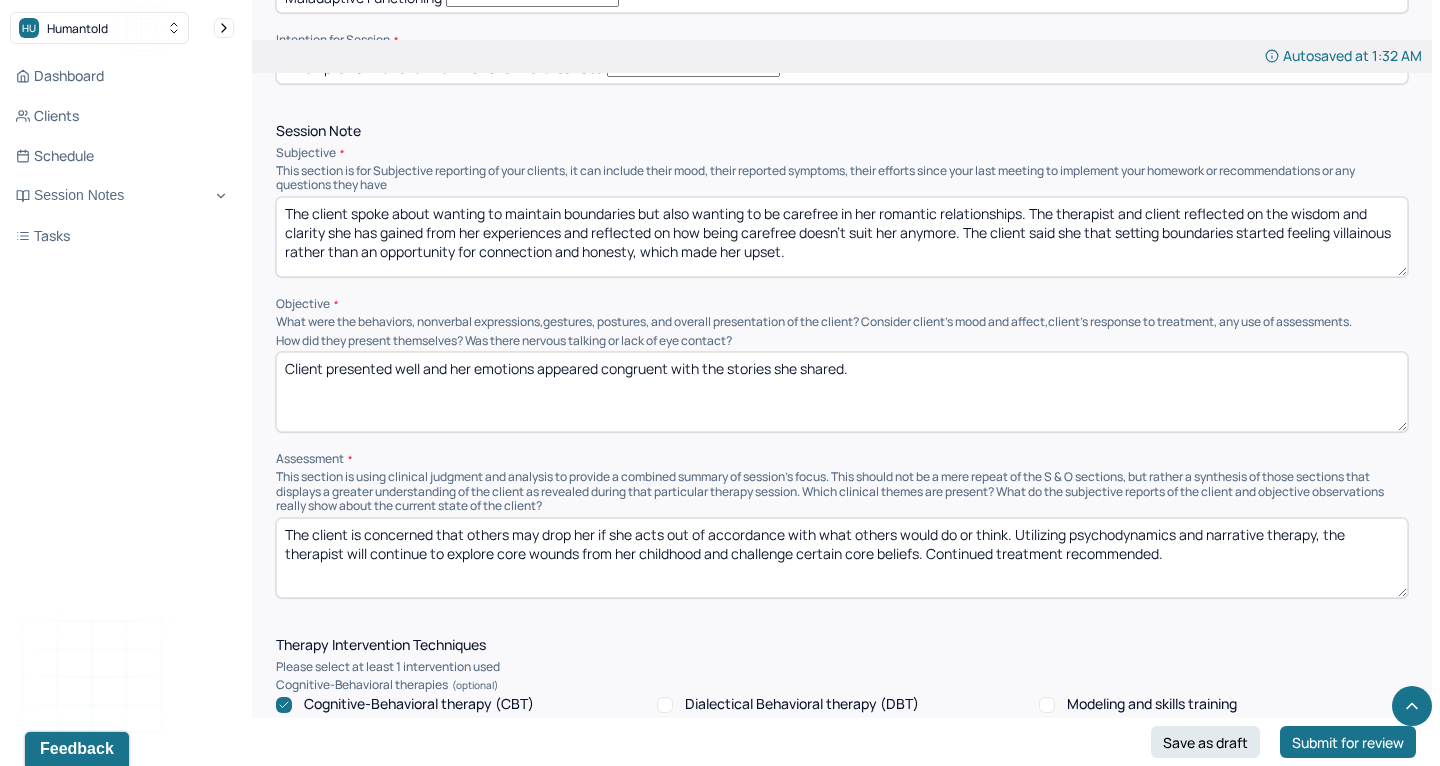 click on "The client spoke about wanting to maintain boundaries but also wanting to be carefree in her romantic relationships. The therapist and client reflected on the wisdom and clarity she has gained from her experiences and reflected on how being carefree doesn't suit her anymore. The client said she that setting boundaries started feeling villainous rather than an opportunity for connection and honesty, which made her upset." at bounding box center (842, 237) 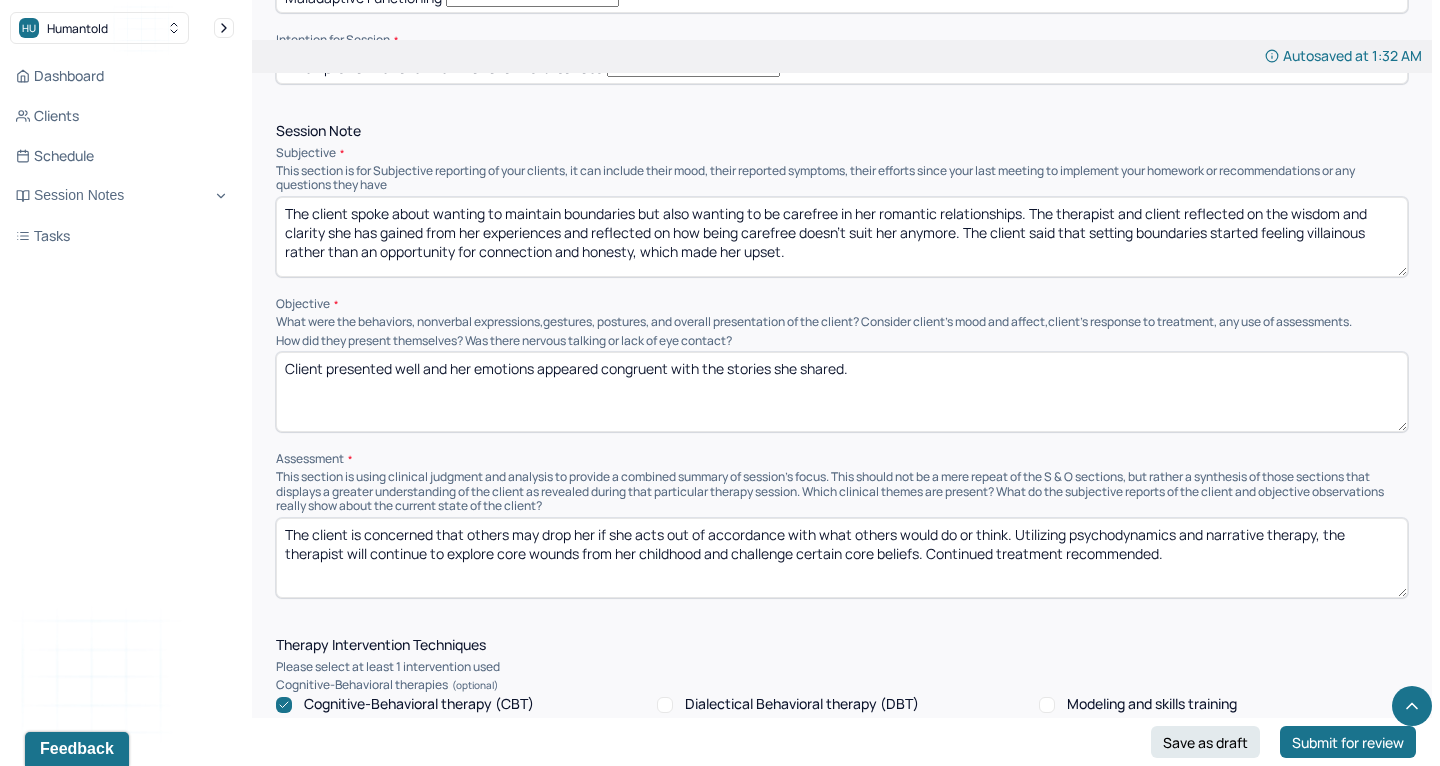 drag, startPoint x: 875, startPoint y: 210, endPoint x: 970, endPoint y: 179, distance: 99.92998 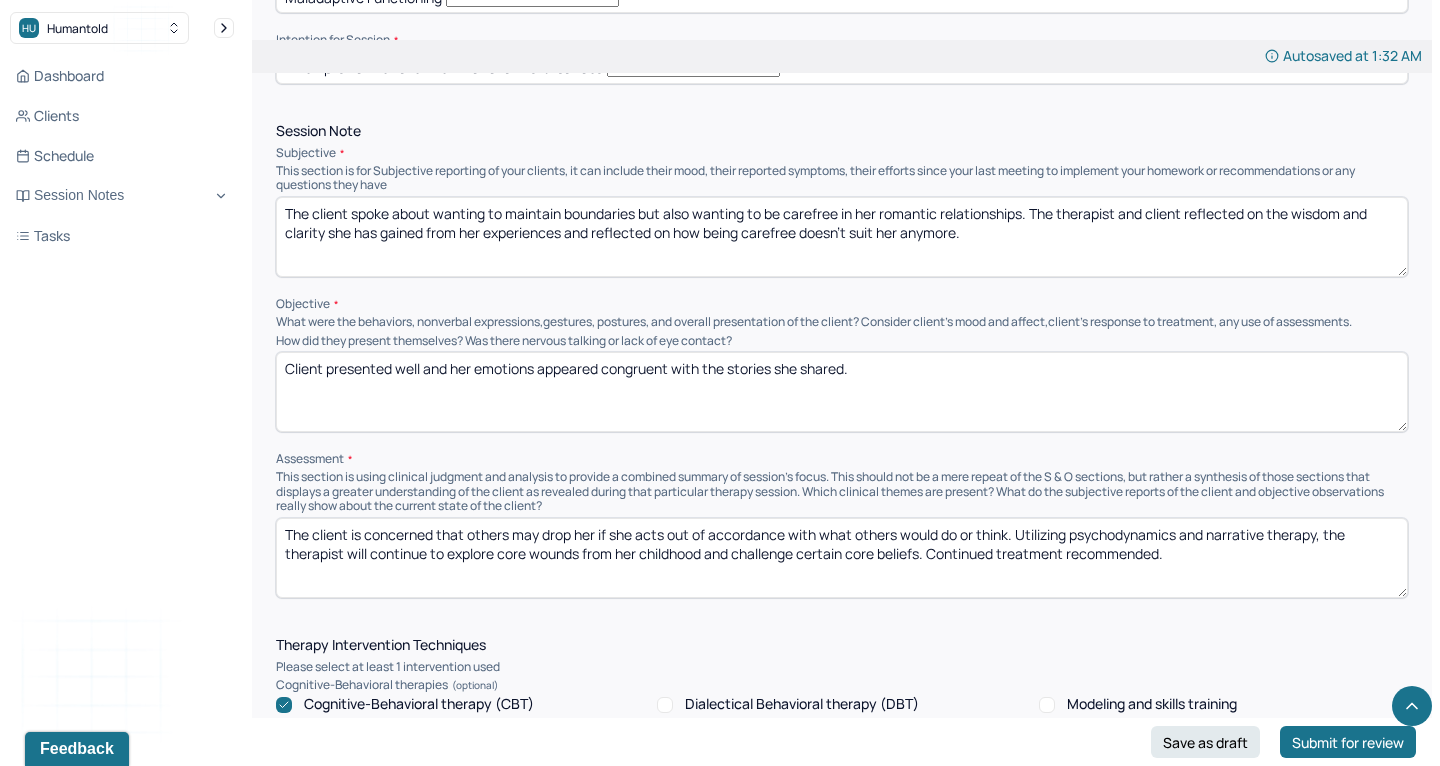 click on "The client spoke about wanting to maintain boundaries but also wanting to be carefree in her romantic relationships. The therapist and client reflected on the wisdom and clarity she has gained from her experiences and reflected on how being carefree doesn't suit her anymore. The client said that setting boundaries started feeling villainous rather than an opportunity for connection and honesty, which made her upset." at bounding box center [842, 237] 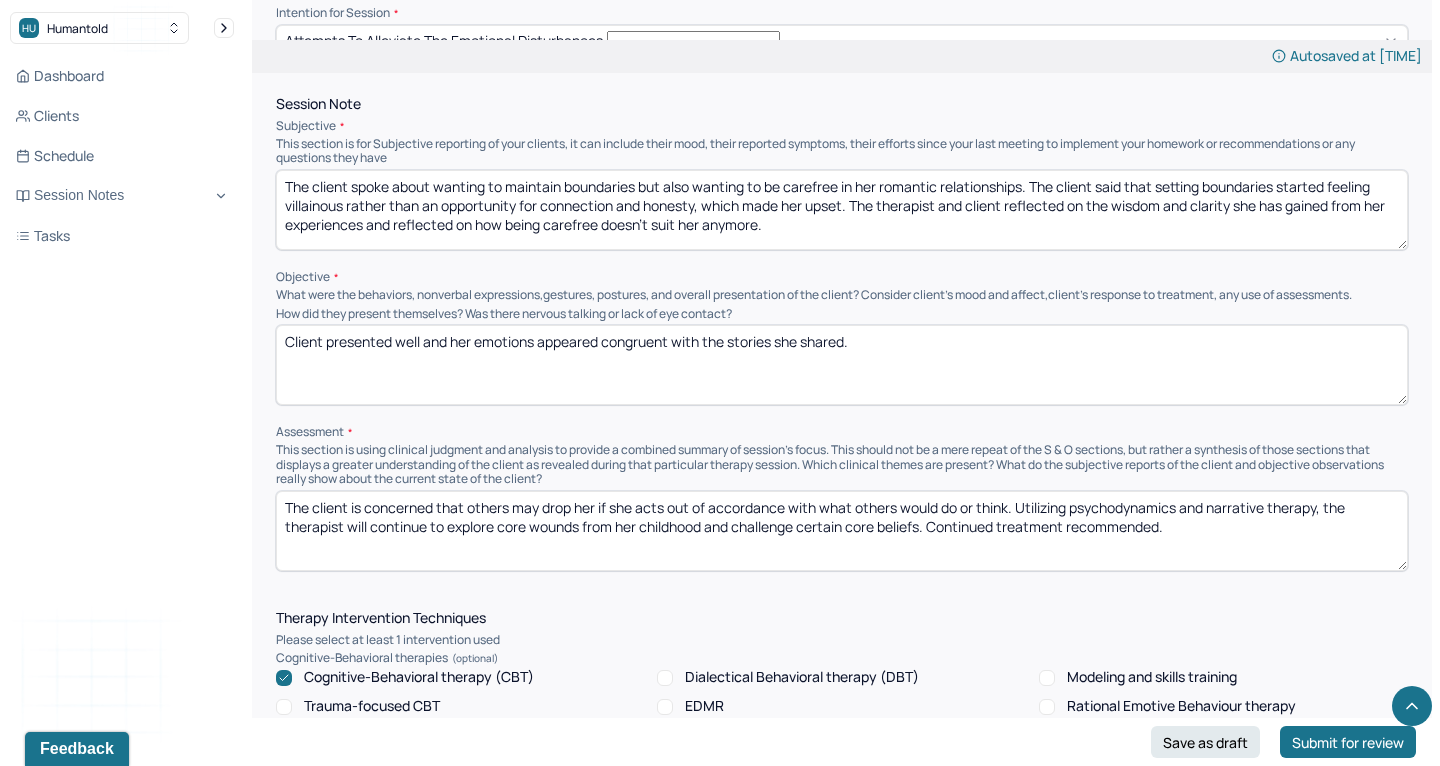 scroll, scrollTop: 1260, scrollLeft: 0, axis: vertical 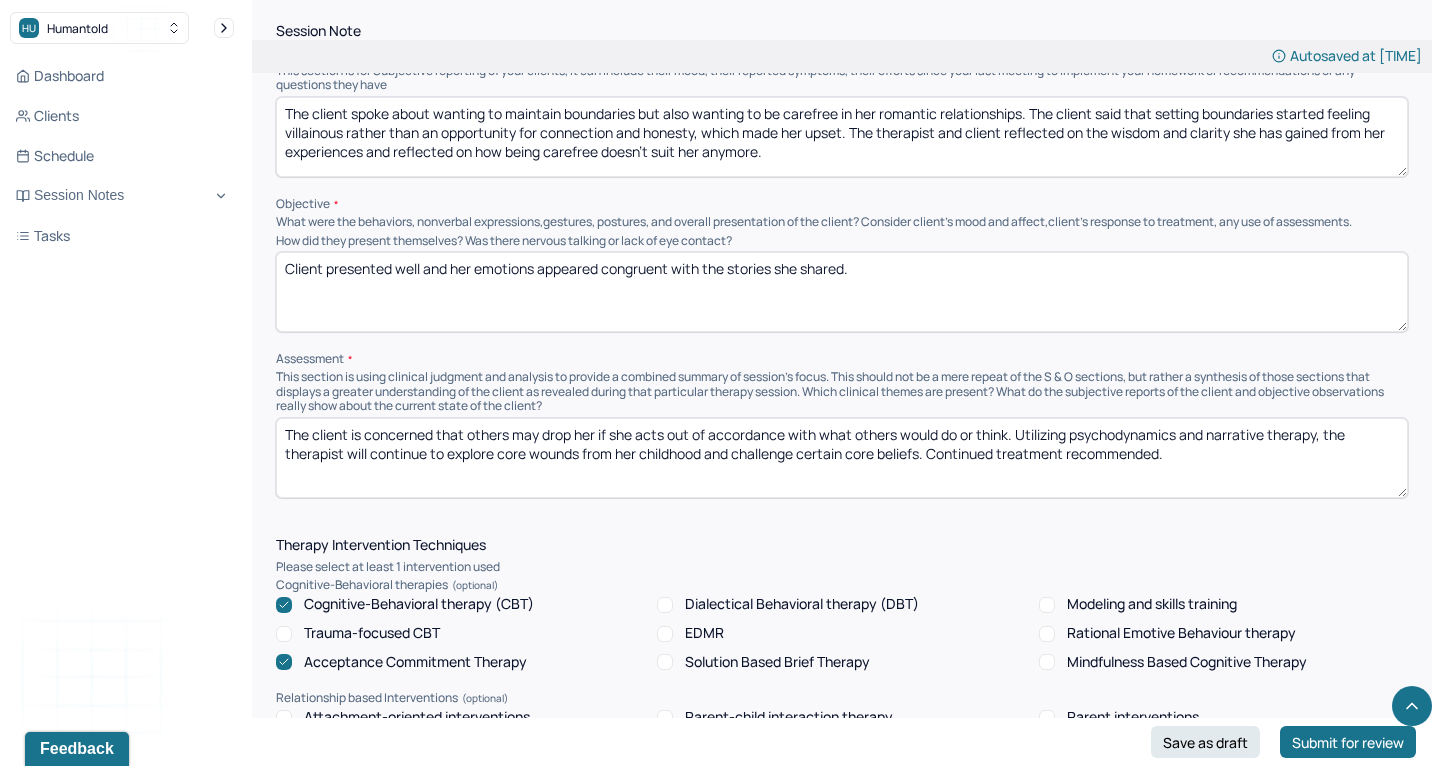 type on "The client spoke about wanting to maintain boundaries but also wanting to be carefree in her romantic relationships. The client said that setting boundaries started feeling villainous rather than an opportunity for connection and honesty, which made her upset. The therapist and client reflected on the wisdom and clarity she has gained from her experiences and reflected on how being carefree doesn't suit her anymore." 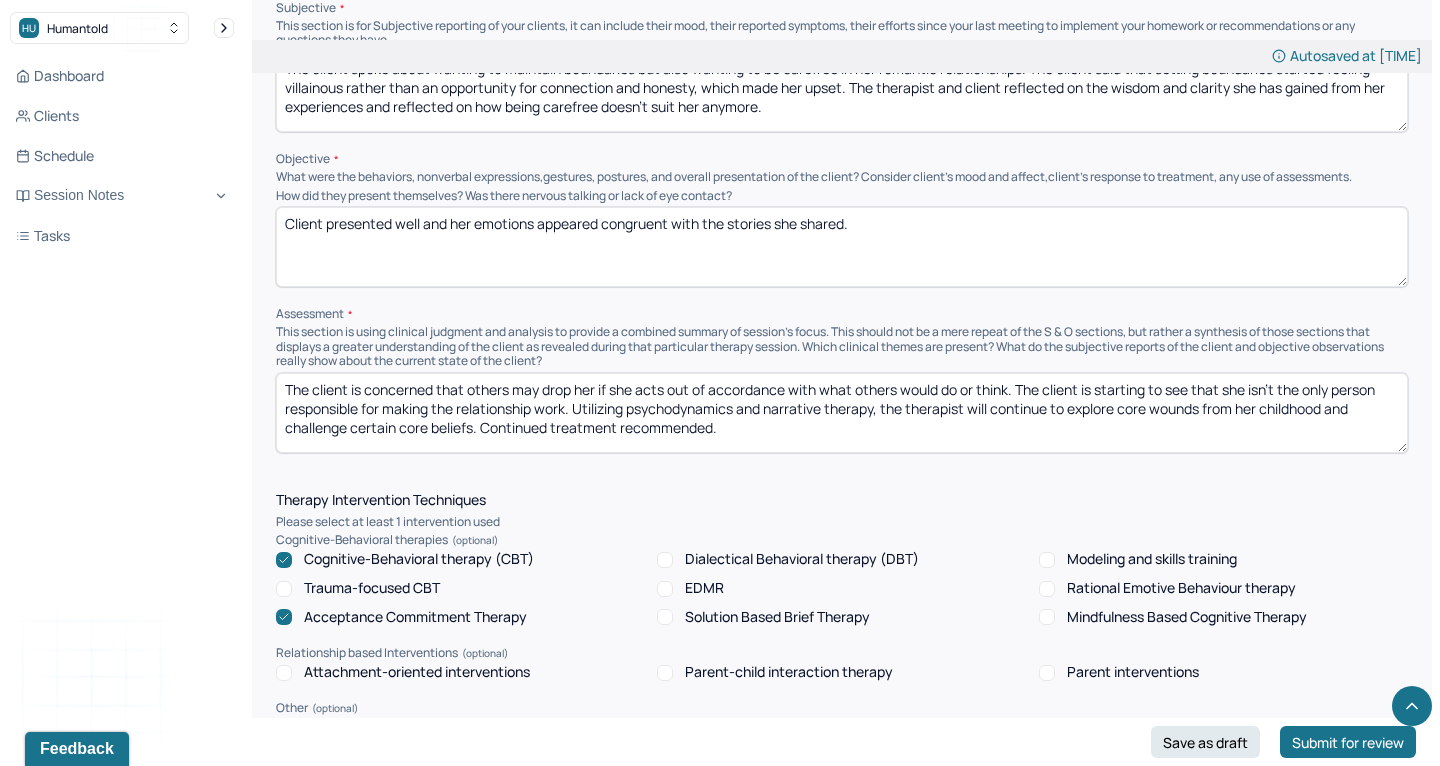scroll, scrollTop: 1306, scrollLeft: 0, axis: vertical 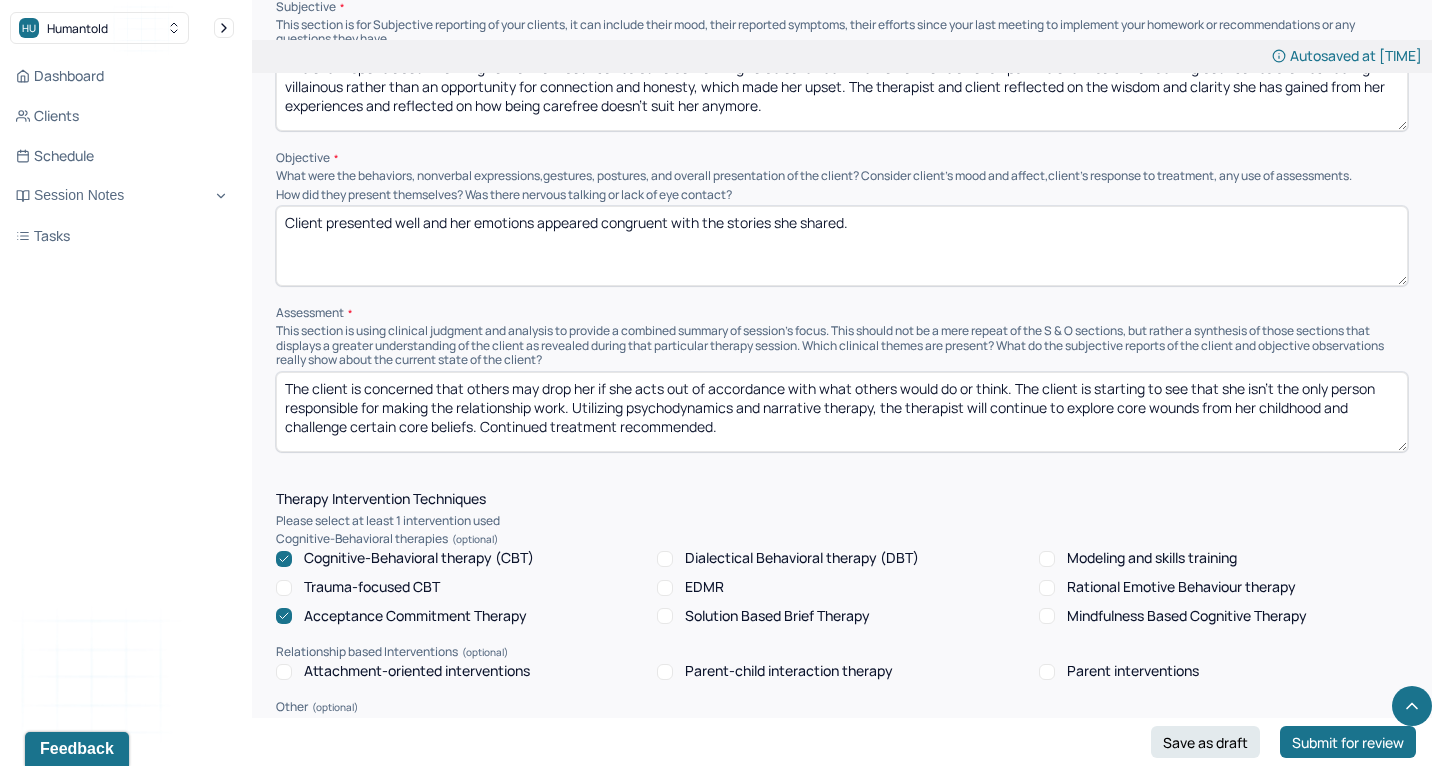 click on "The client is concerned that others may drop her if she acts out of accordance with what others would do or think. The client is starting to see that she isn't the only person responsible for making the relationship work. Utilizing psychodynamics and narrative therapy, the therapist will continue to explore core wounds from her childhood and challenge certain core beliefs. Continued treatment recommended." at bounding box center (842, 412) 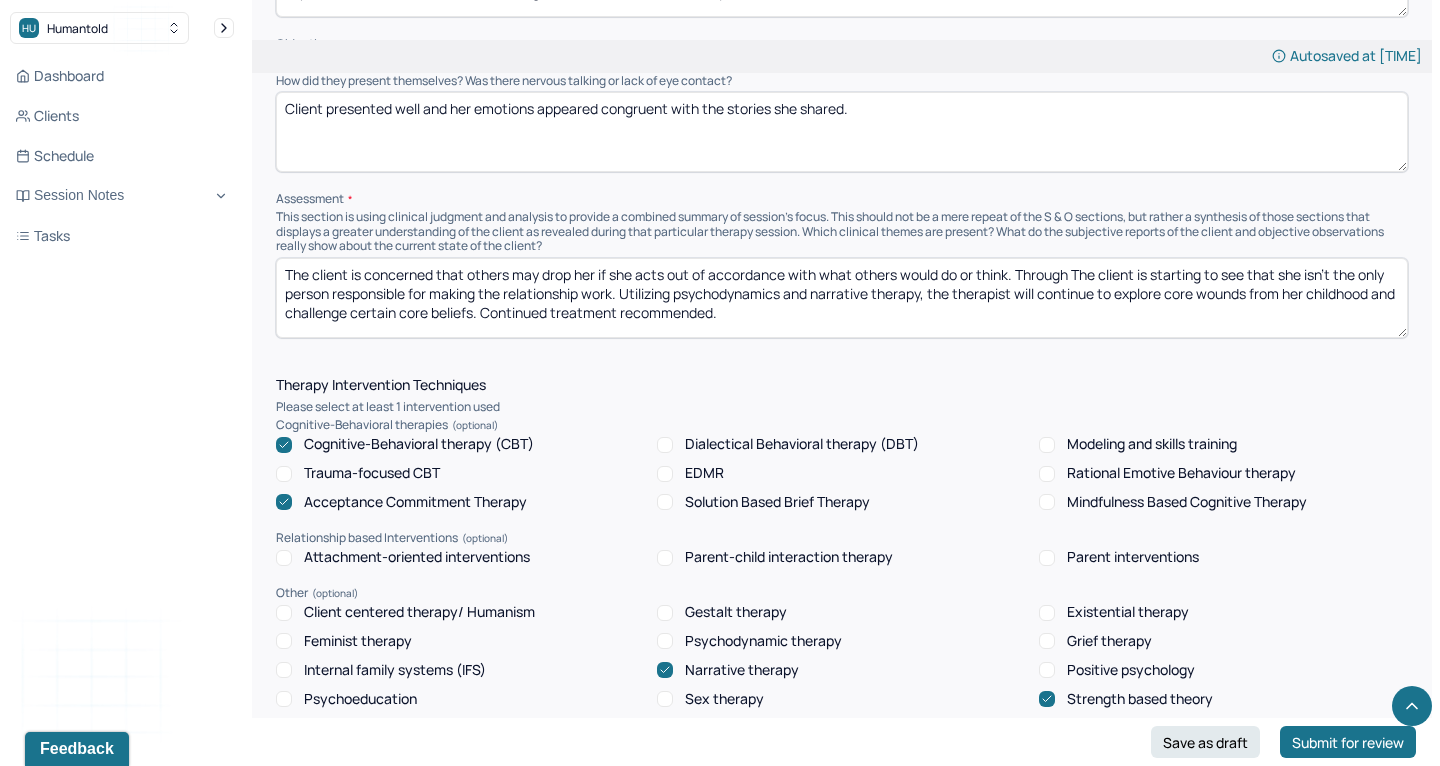 scroll, scrollTop: 1421, scrollLeft: 0, axis: vertical 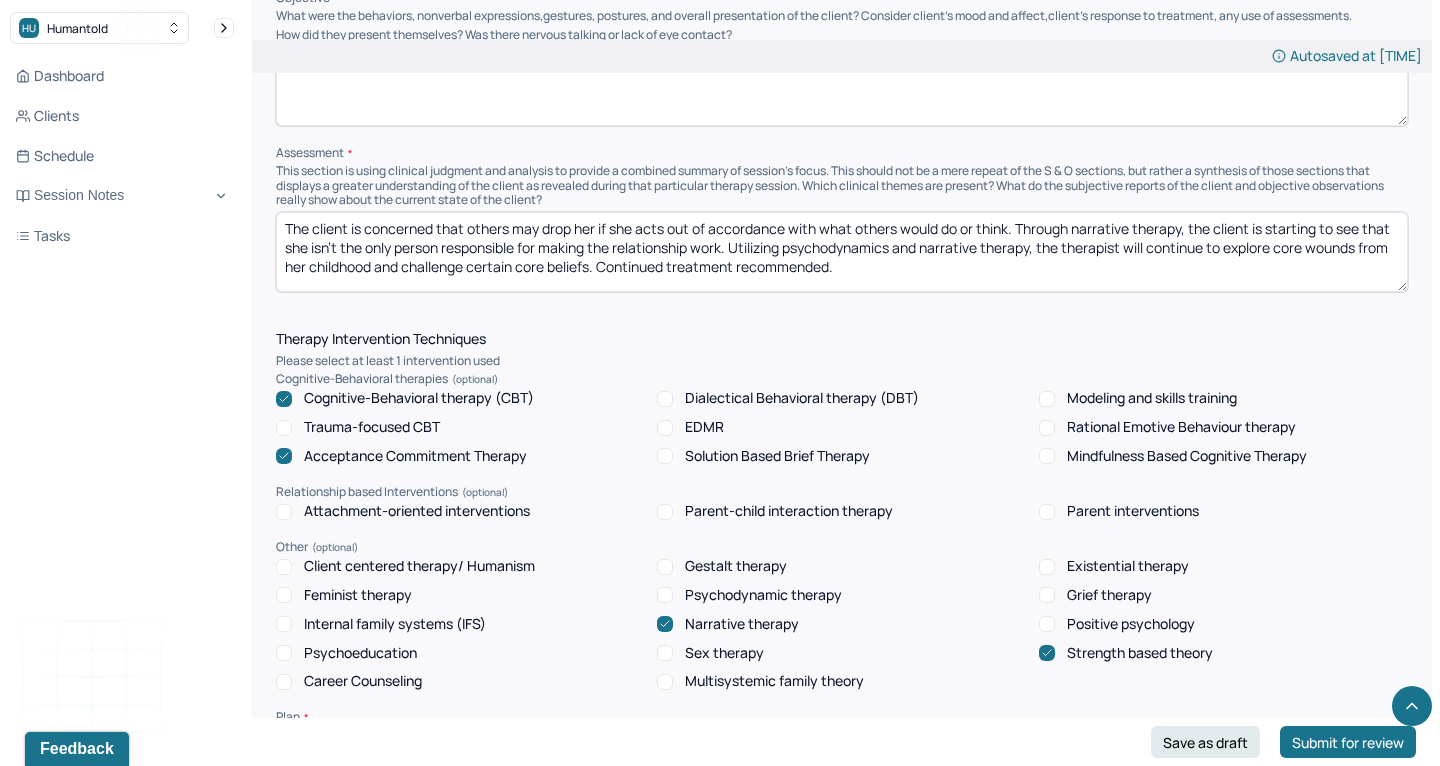 click on "The client is concerned that others may drop her if she acts out of accordance with what others would do or think. Through narrative therapy, the client is starting to see that she isn't the only person responsible for making the relationship work. Utilizing psychodynamics and narrative therapy, the therapist will continue to explore core wounds from her childhood and challenge certain core beliefs. Continued treatment recommended." at bounding box center (842, 252) 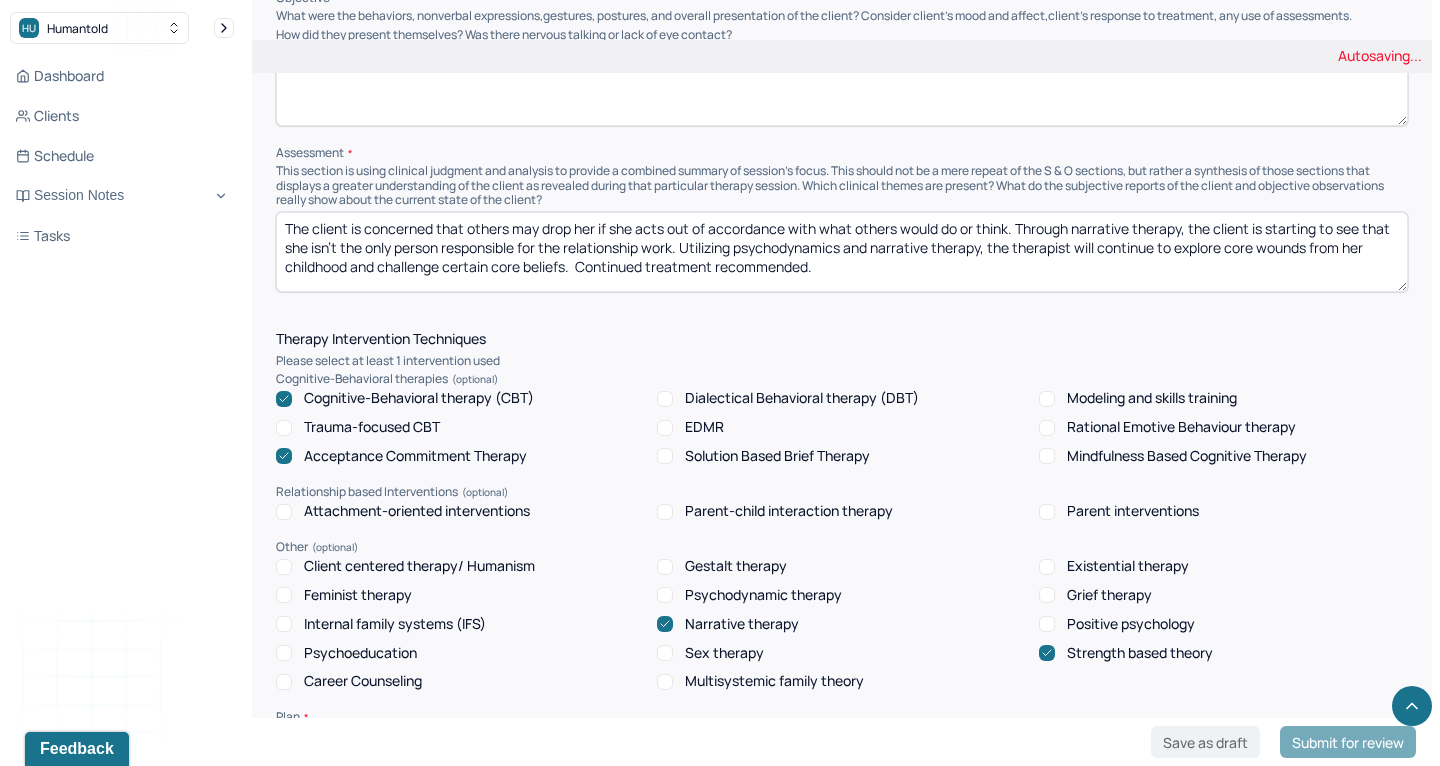 click on "The client is concerned that others may drop her if she acts out of accordance with what others would do or think. Through narrative therapy, the client is starting to see that she isn't the only person responsible for making the relationship work. Utilizing psychodynamics and narrative therapy, the therapist will continue to explore core wounds from her childhood and challenge certain core beliefs. Continued treatment recommended." at bounding box center (842, 252) 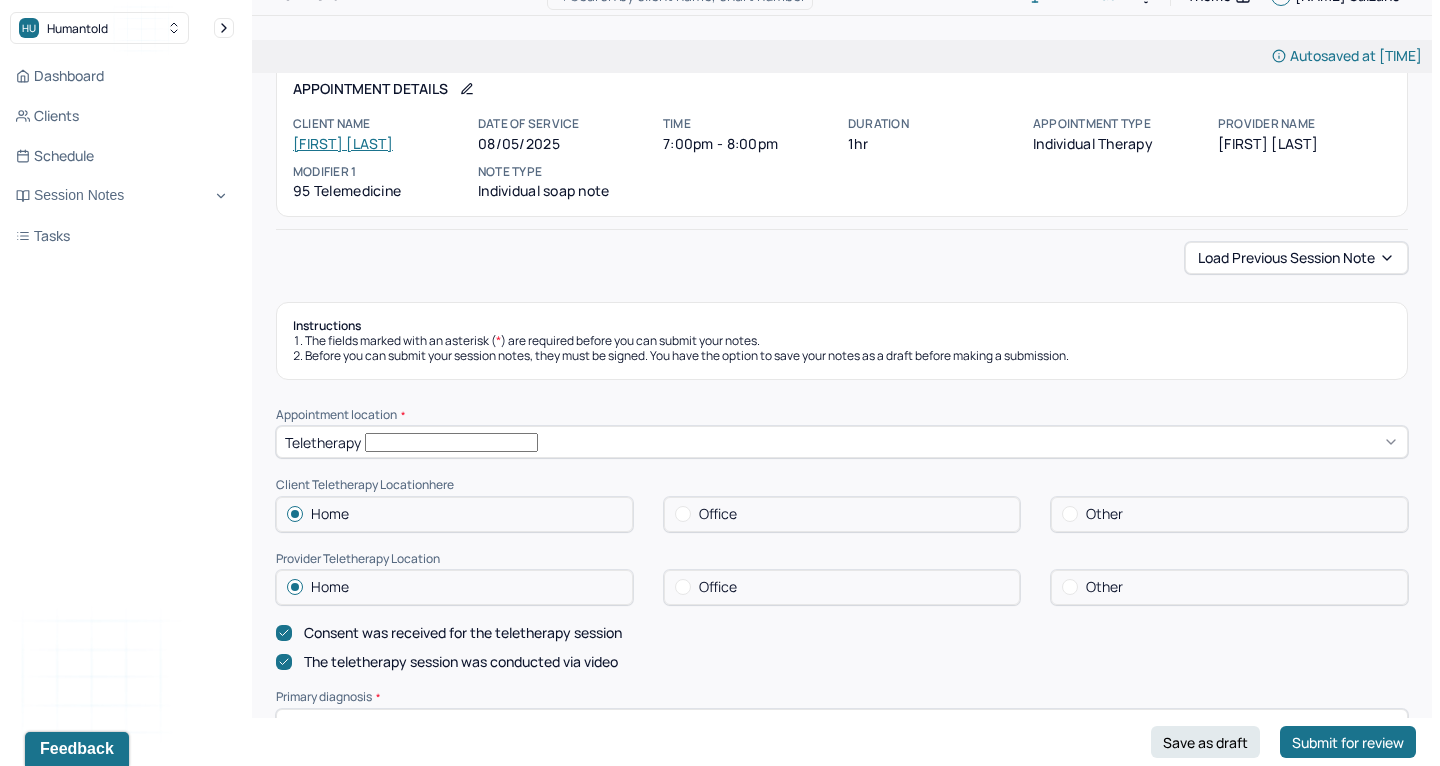 scroll, scrollTop: 60, scrollLeft: 0, axis: vertical 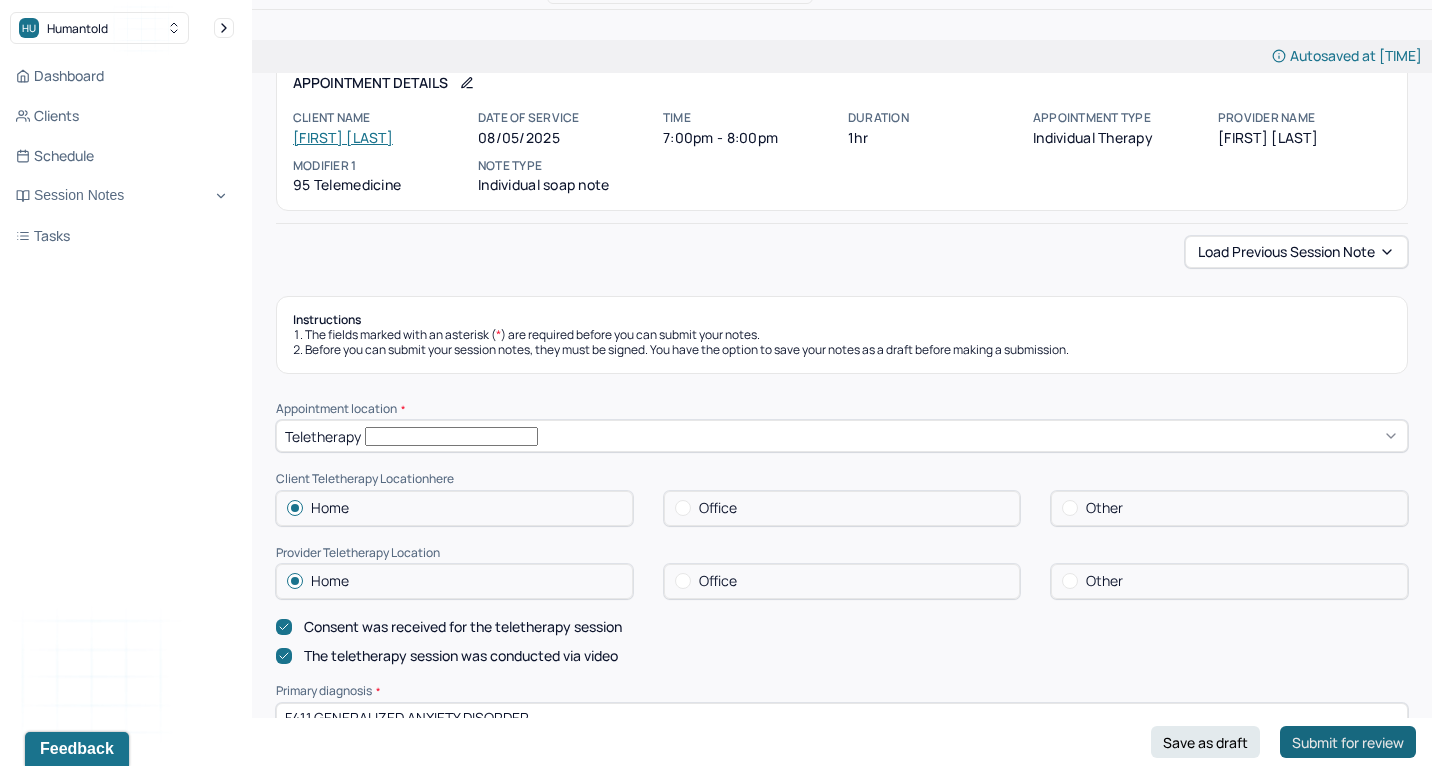 type on "The client is concerned that others may drop her if she acts out of accordance with what others would do or think. Through narrative therapy, the client is starting to see that she isn't the only person responsible for the relationship. Utilizing psychodynamics and narrative therapy, the therapist will continue to explore core wounds from her childhood and challenge certain core beliefs.  Continued treatment recommended." 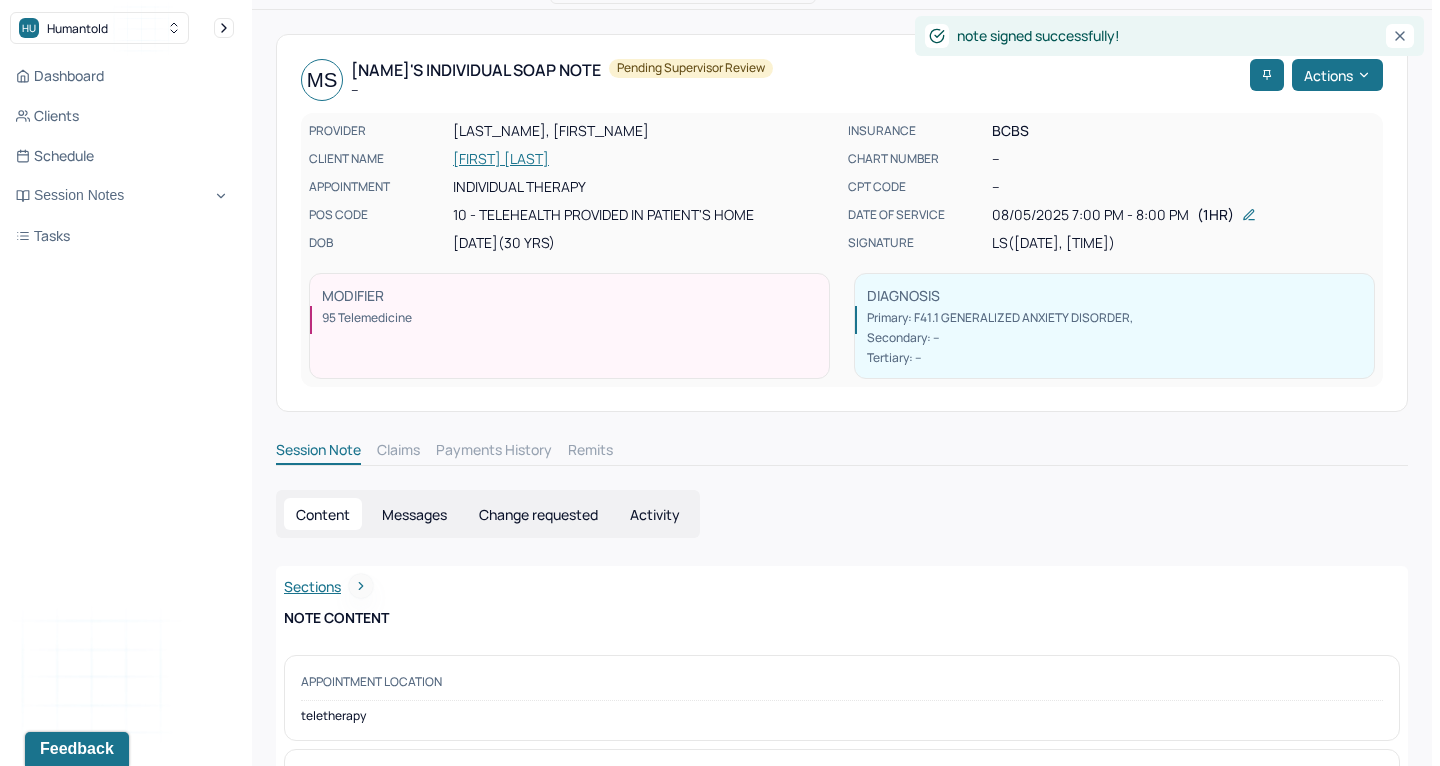 scroll, scrollTop: 14, scrollLeft: 0, axis: vertical 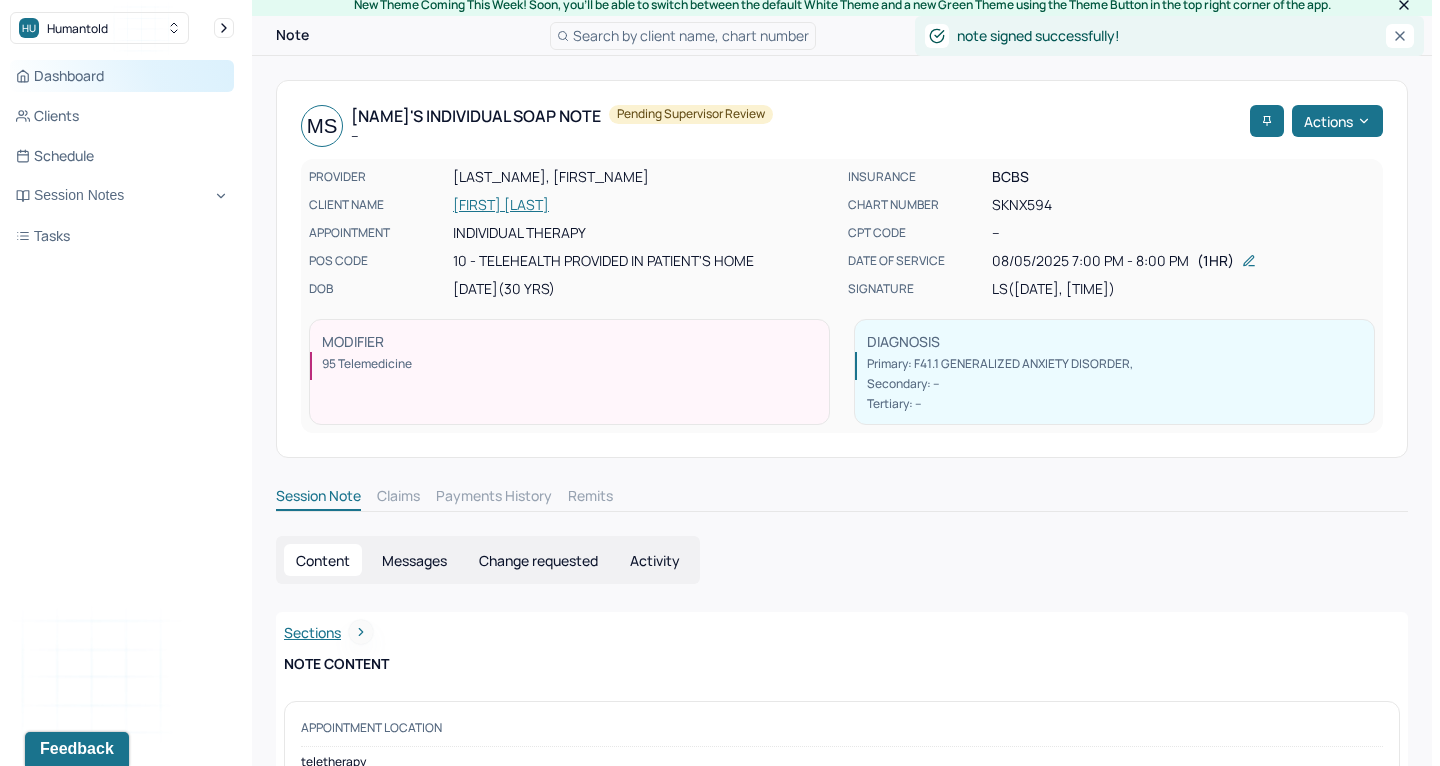 click on "Dashboard" at bounding box center [122, 76] 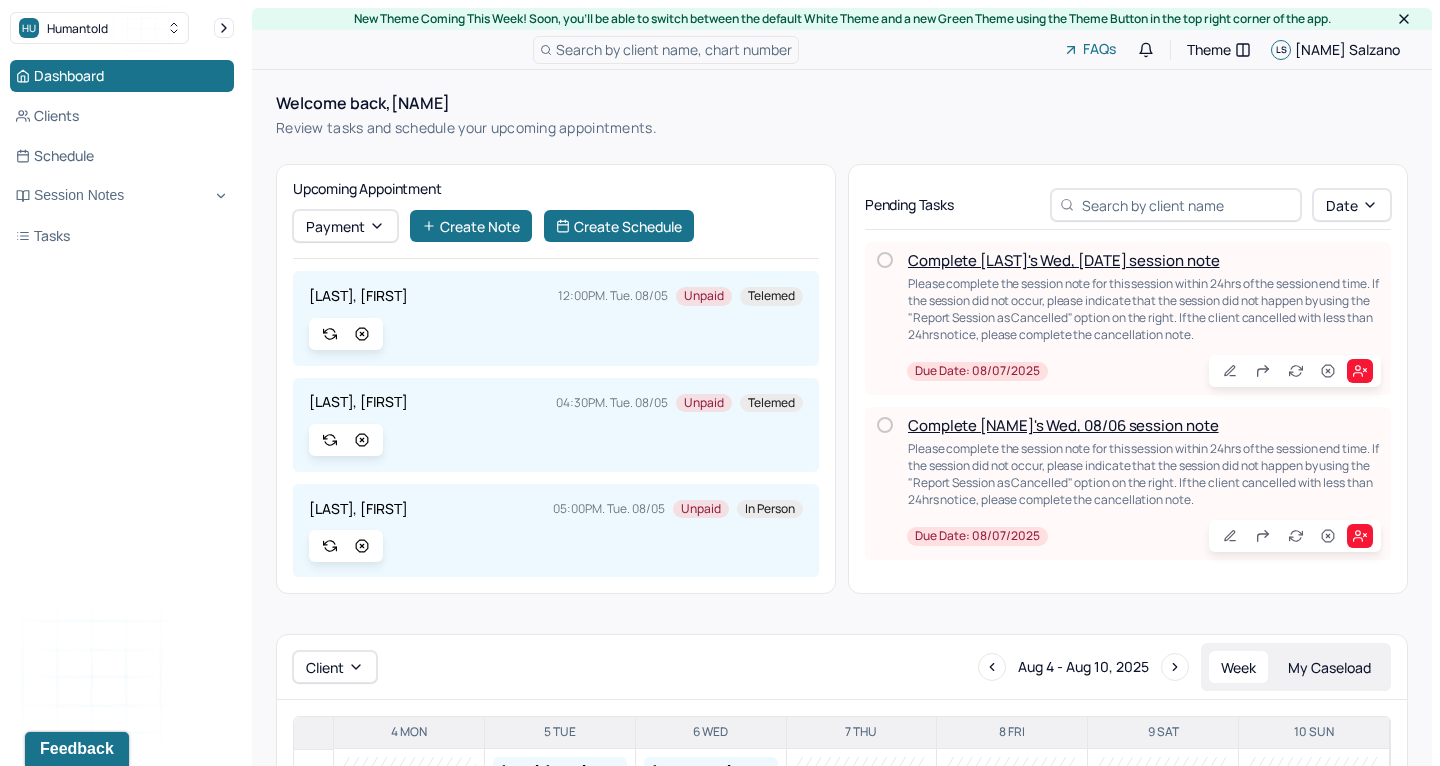 scroll, scrollTop: 0, scrollLeft: 0, axis: both 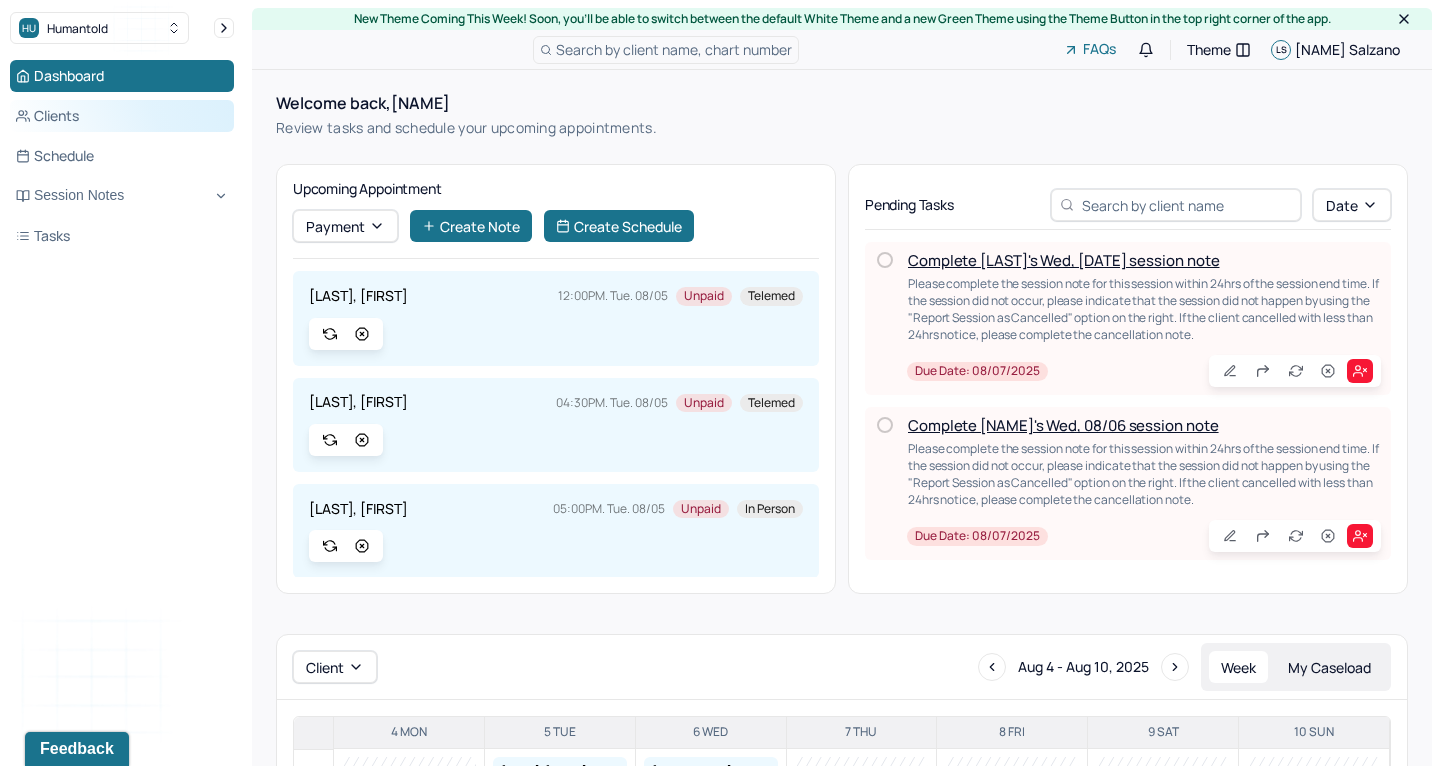 click on "Clients" at bounding box center [122, 116] 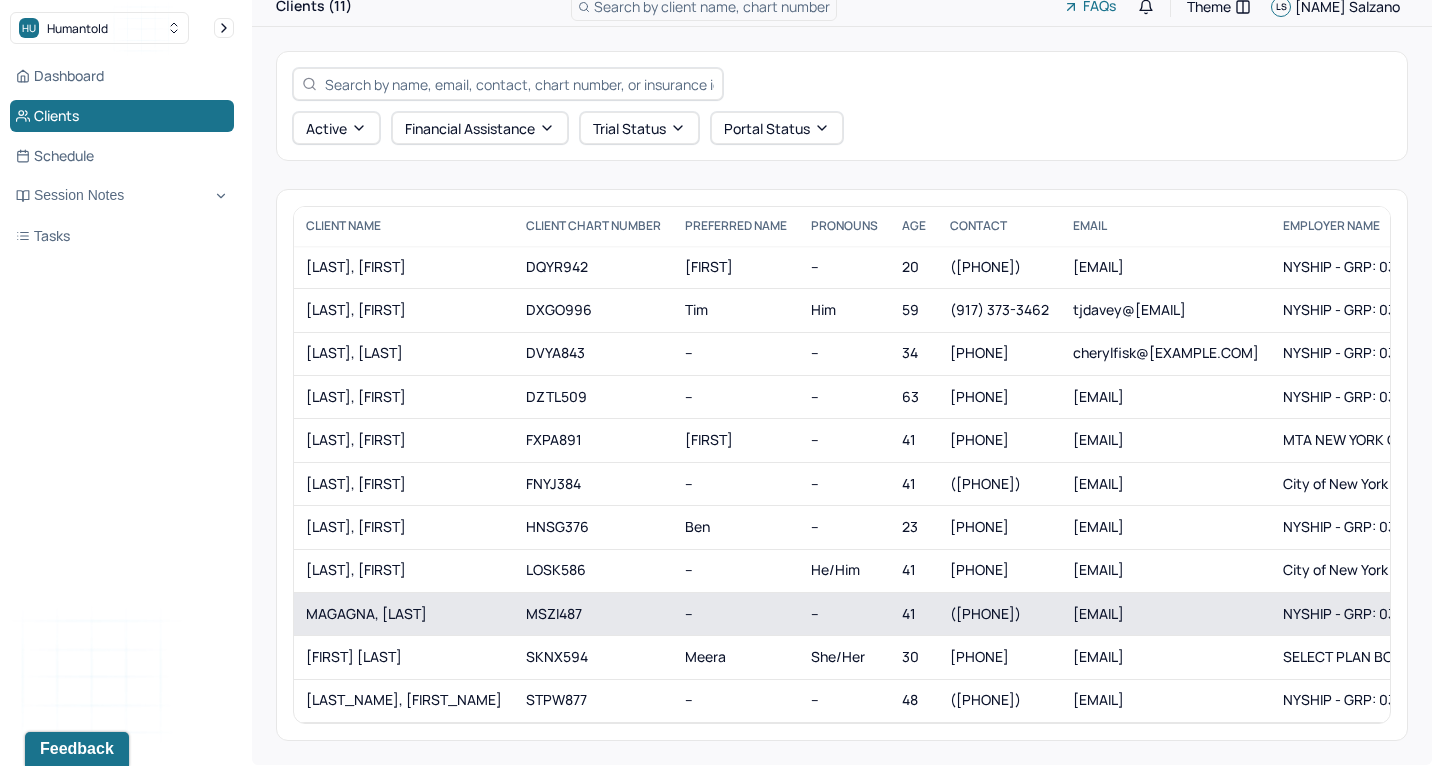 scroll, scrollTop: 42, scrollLeft: 0, axis: vertical 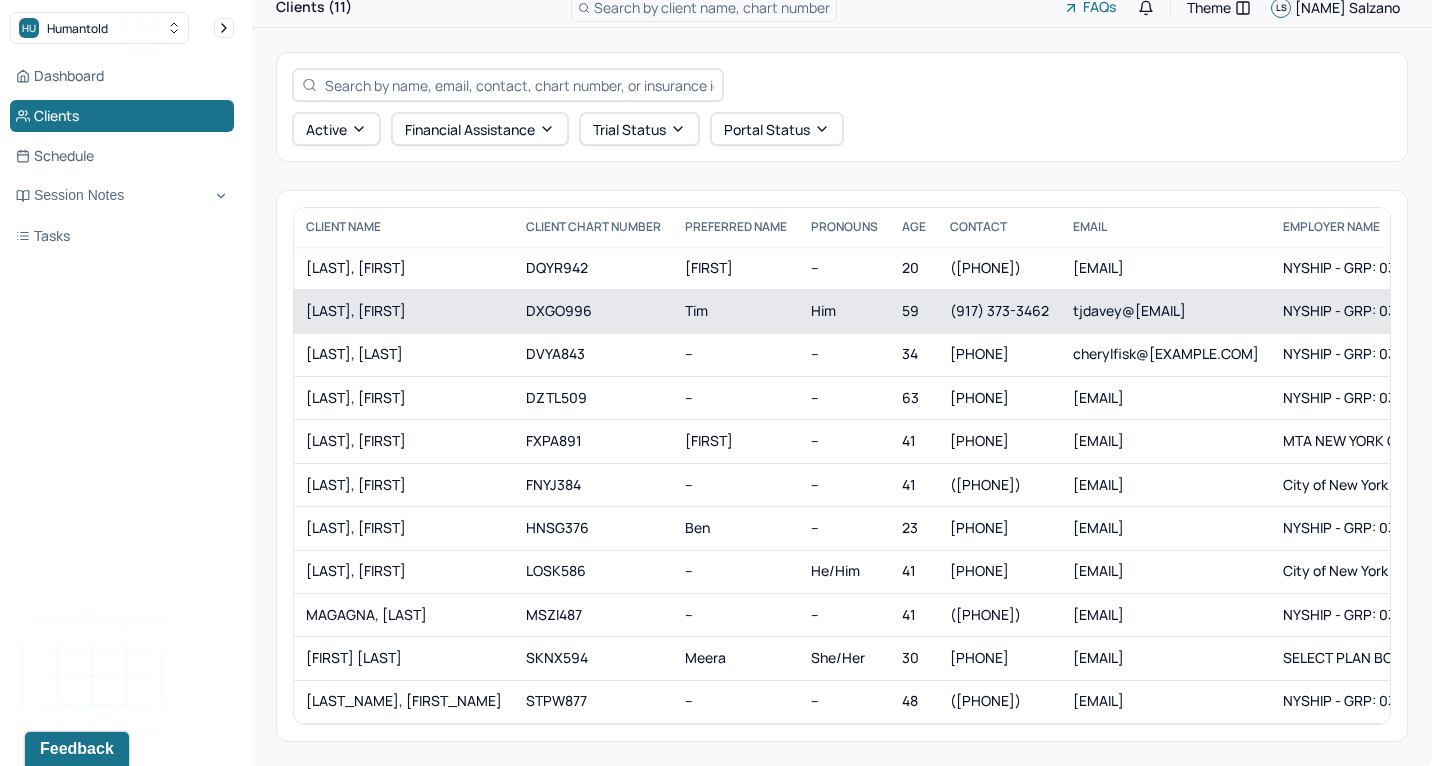 click on "[LAST], [FIRST]" at bounding box center (404, 311) 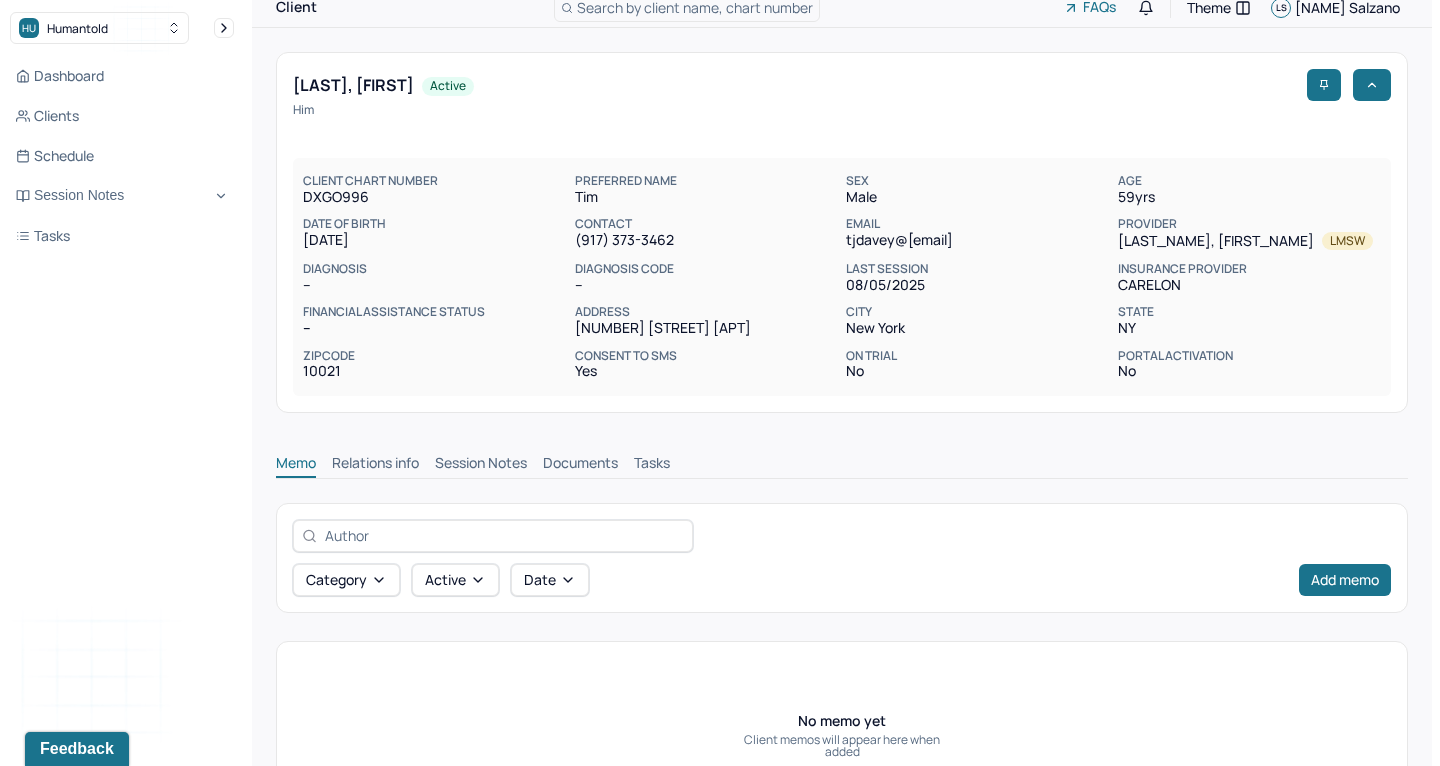 click on "Session Notes" at bounding box center (481, 465) 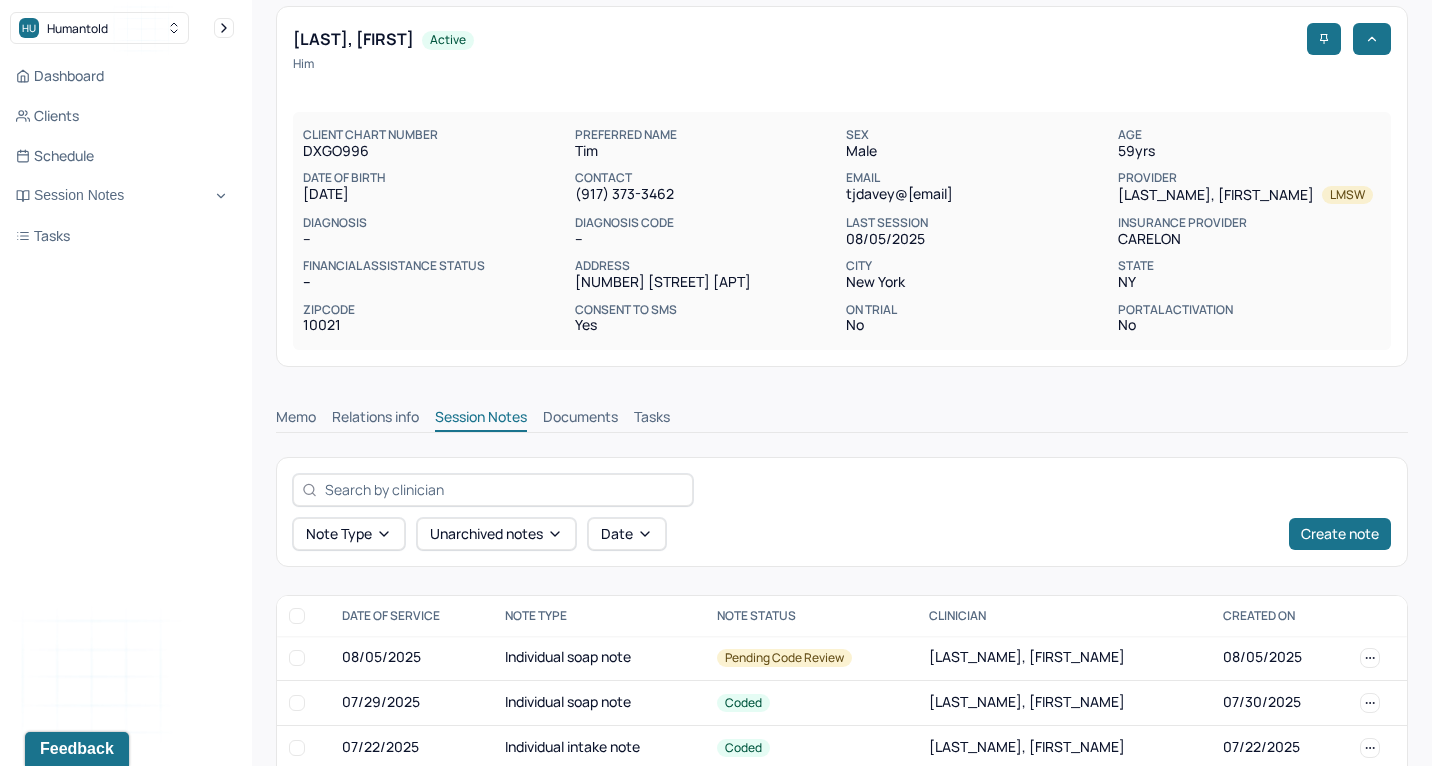 scroll, scrollTop: 80, scrollLeft: 0, axis: vertical 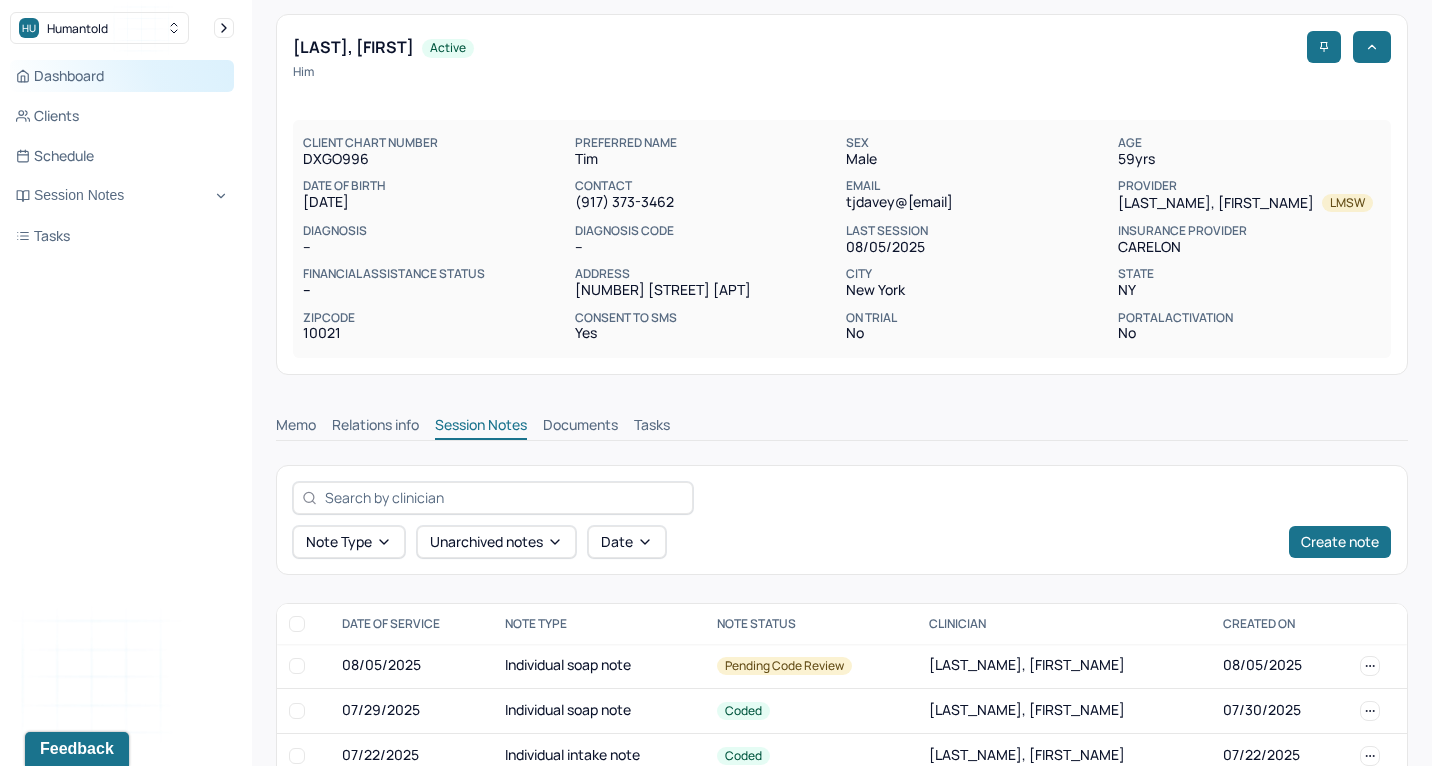 click on "Dashboard" at bounding box center (122, 76) 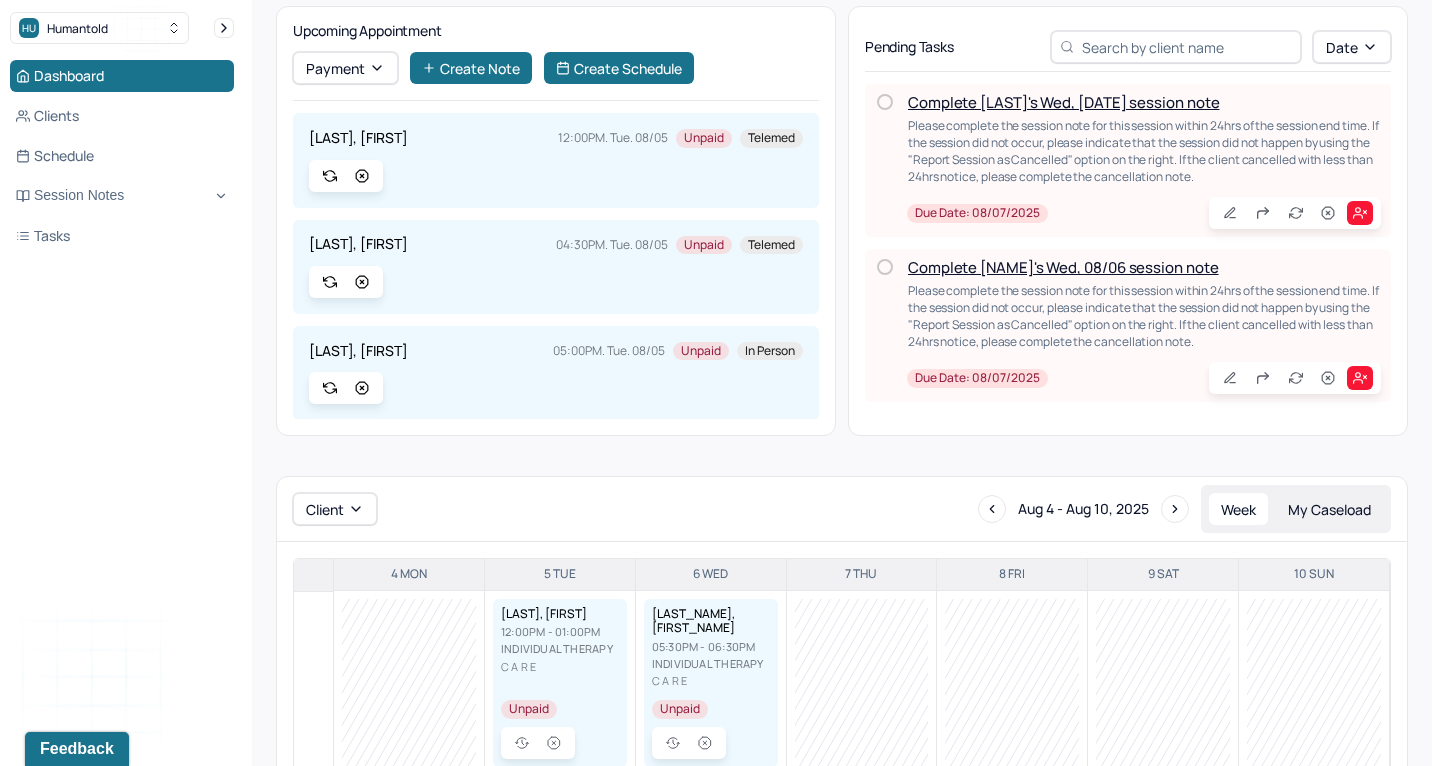 scroll, scrollTop: 219, scrollLeft: 0, axis: vertical 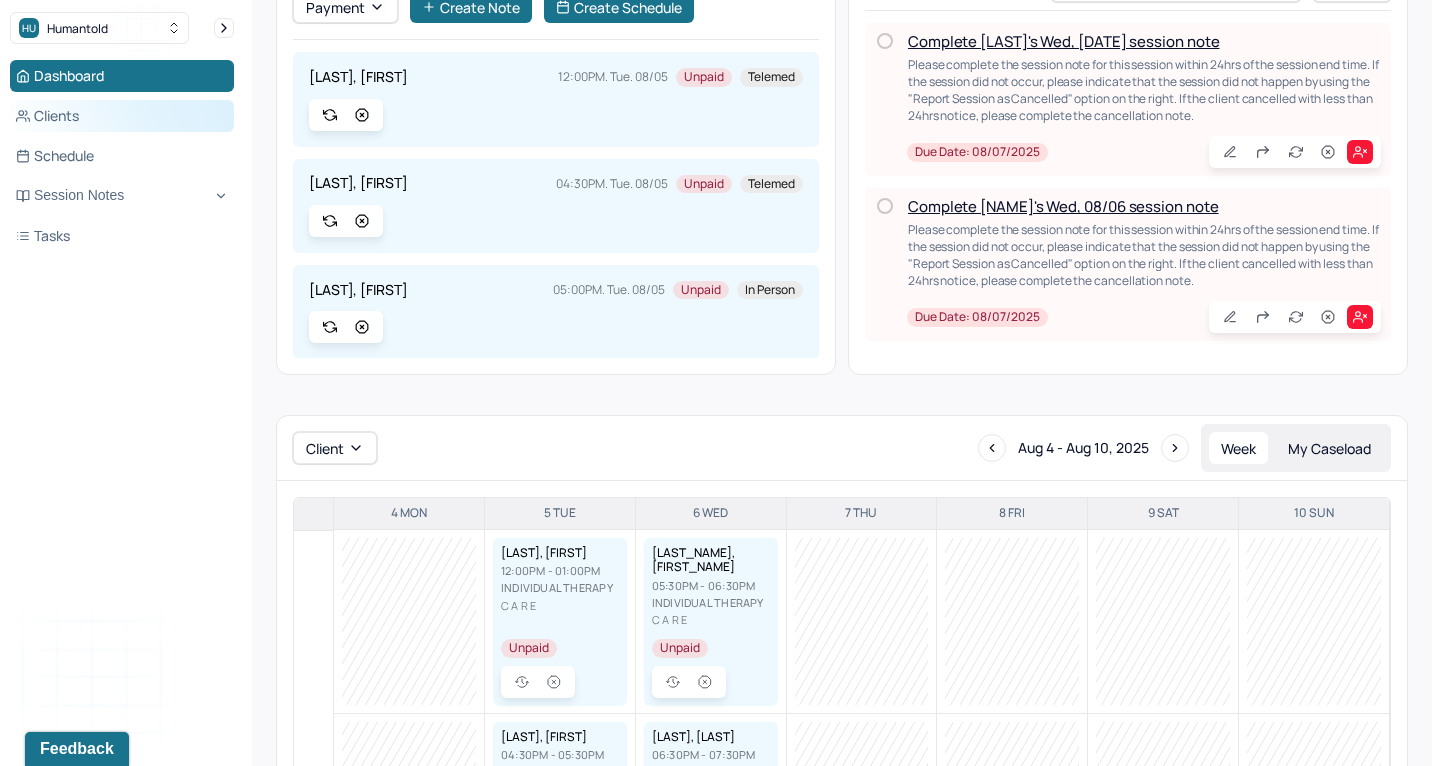 click on "Clients" at bounding box center (122, 116) 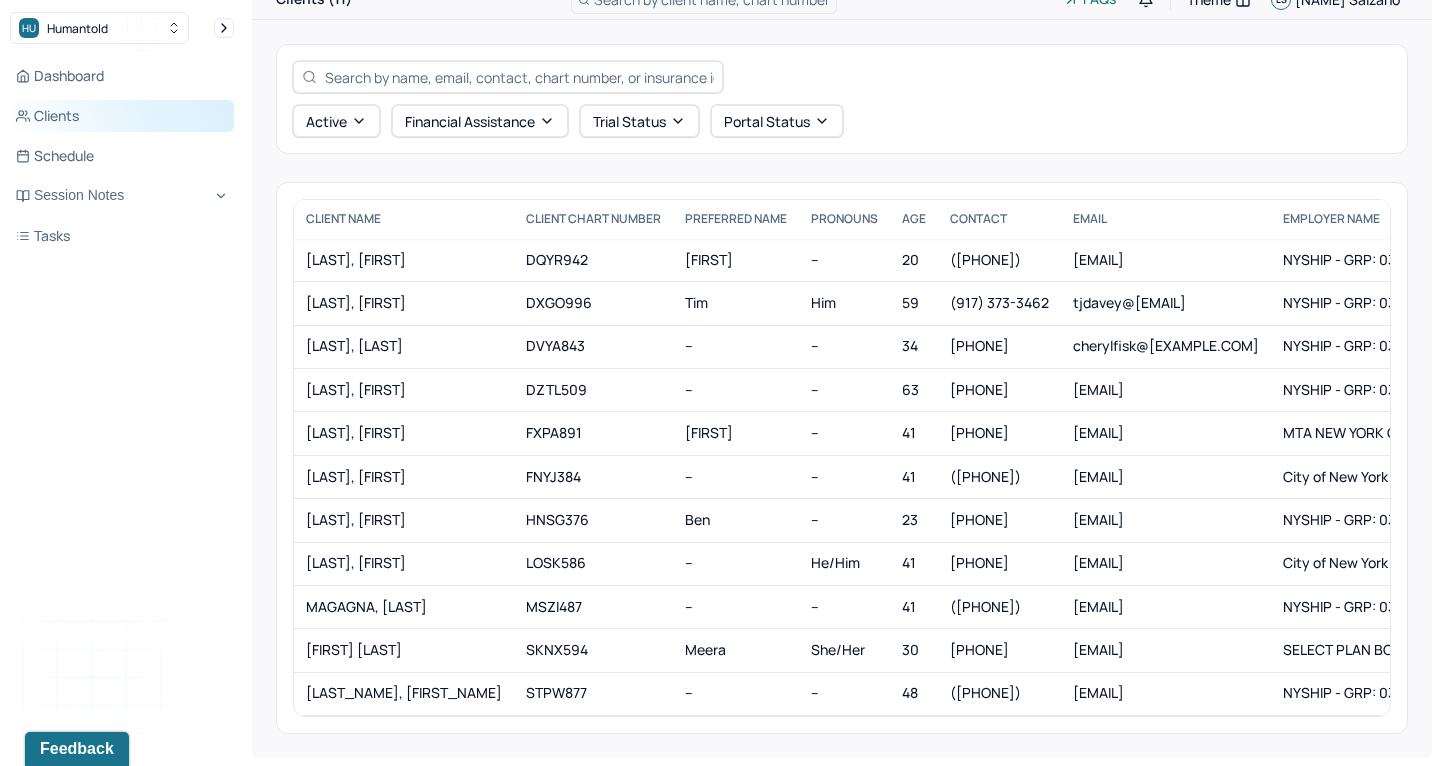 scroll, scrollTop: 42, scrollLeft: 0, axis: vertical 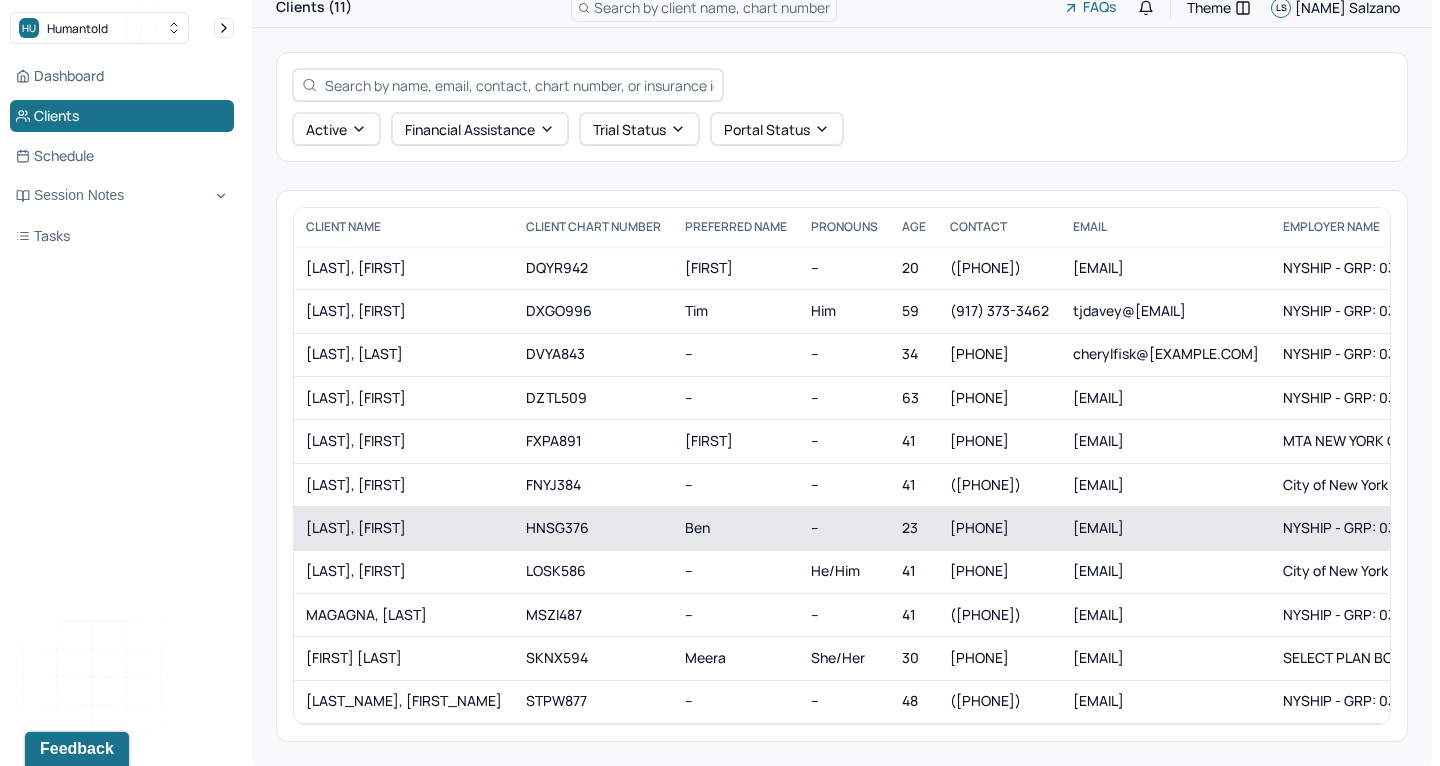 click on "[LAST], [FIRST]" at bounding box center [404, 528] 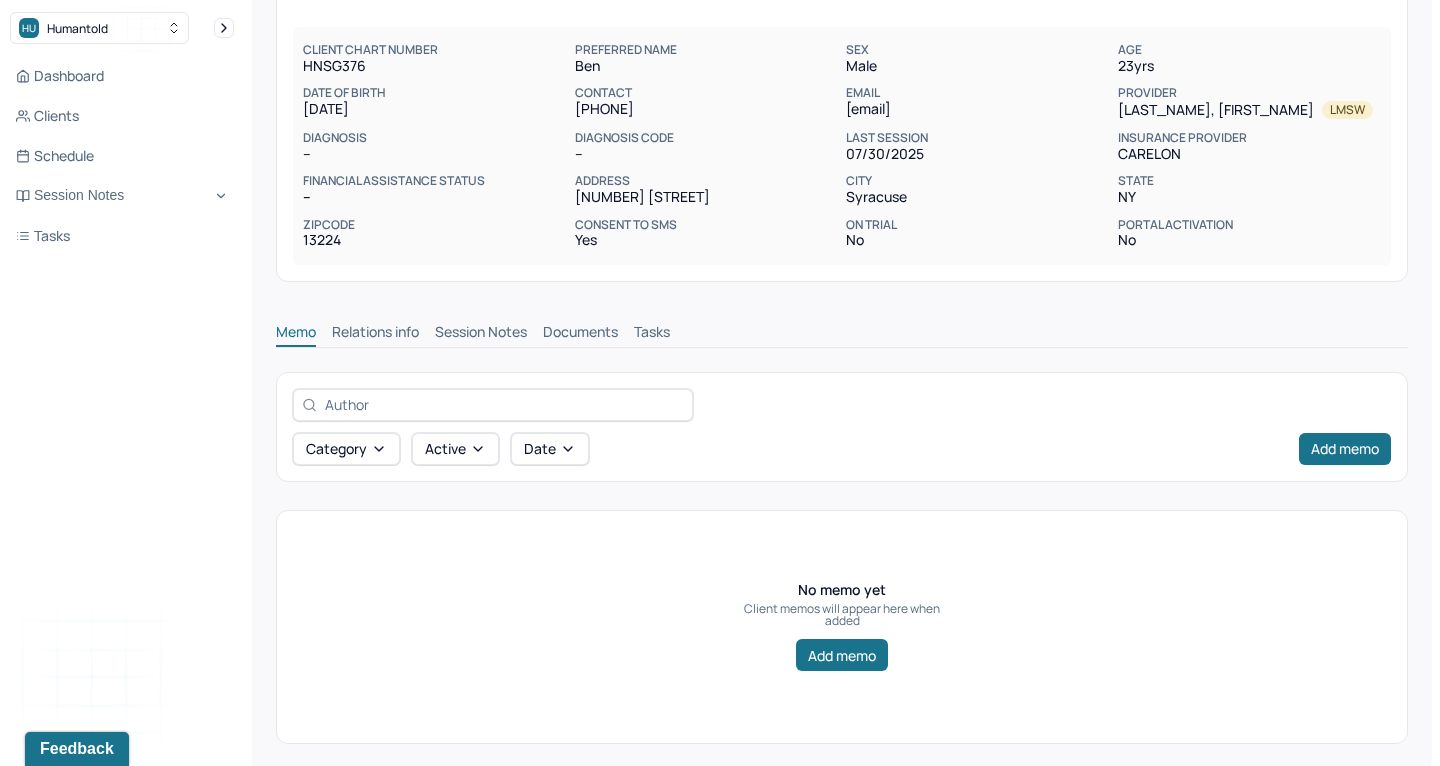 click on "Session Notes" at bounding box center (481, 334) 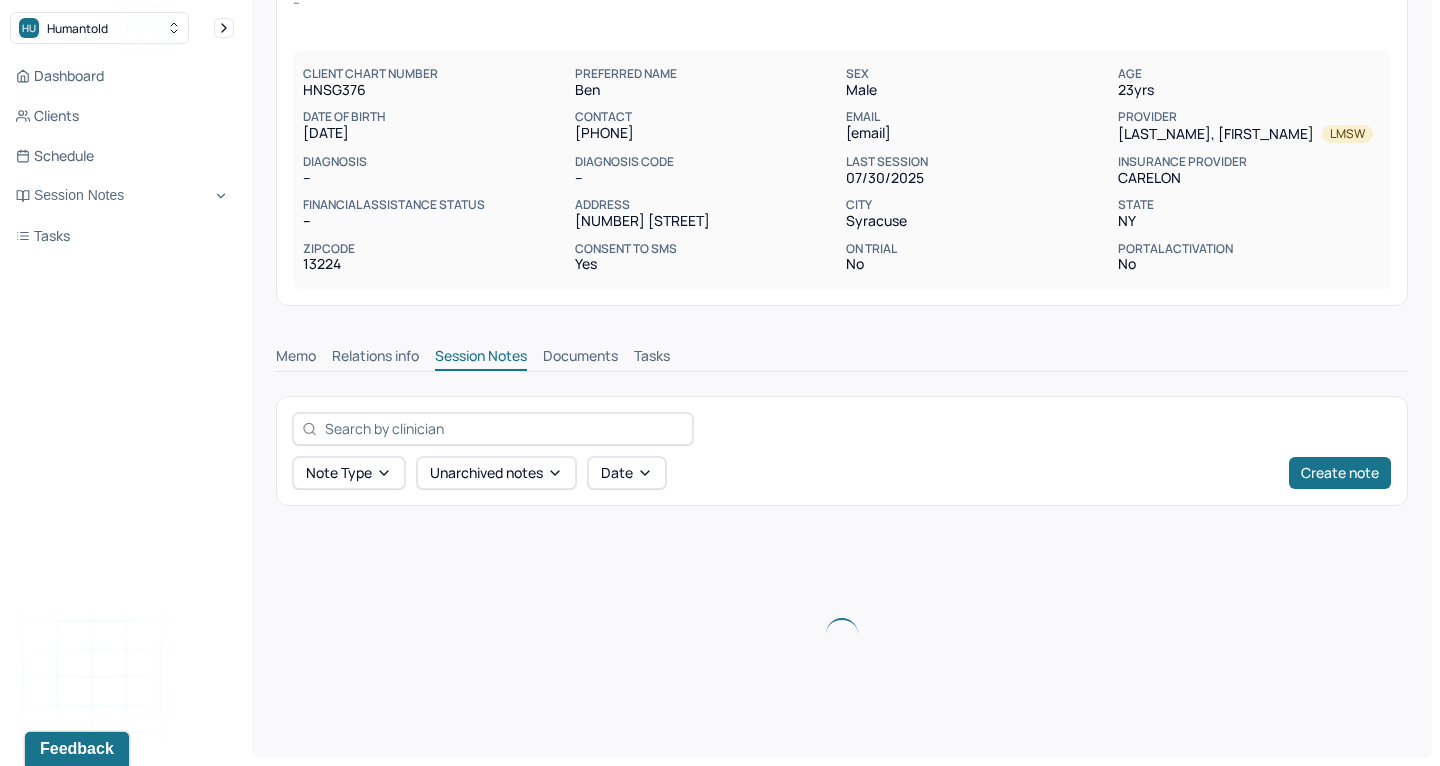 scroll, scrollTop: 140, scrollLeft: 0, axis: vertical 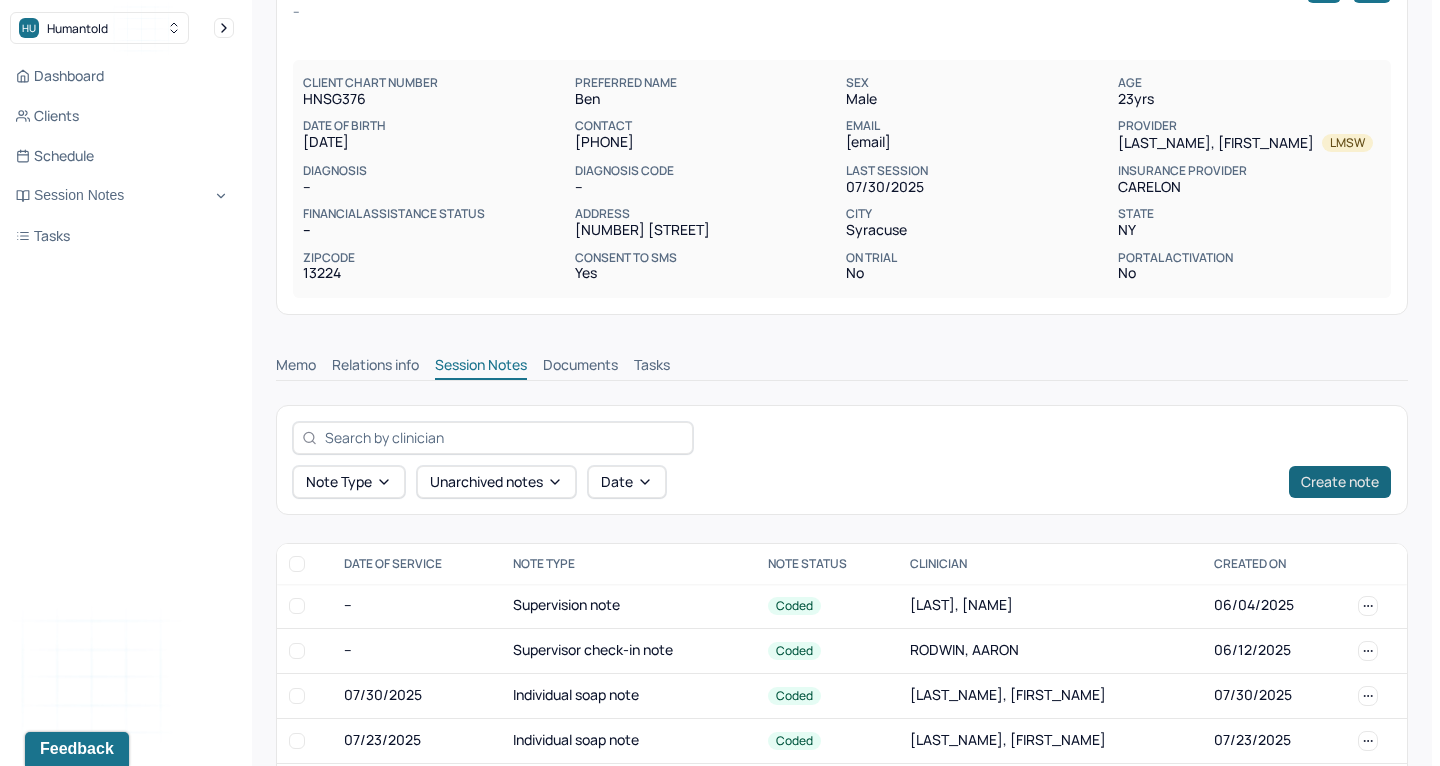 click on "Create note" at bounding box center [1340, 482] 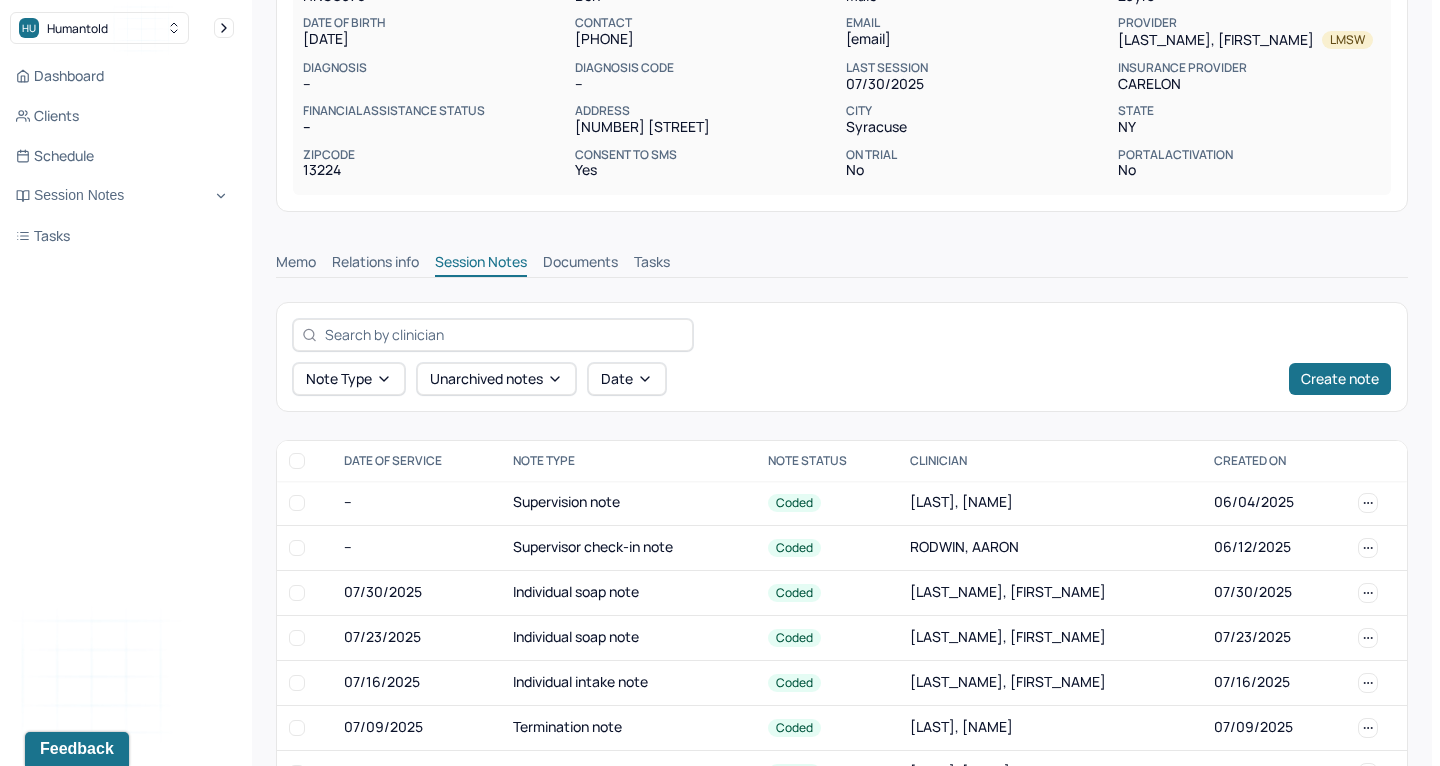 scroll, scrollTop: 412, scrollLeft: 0, axis: vertical 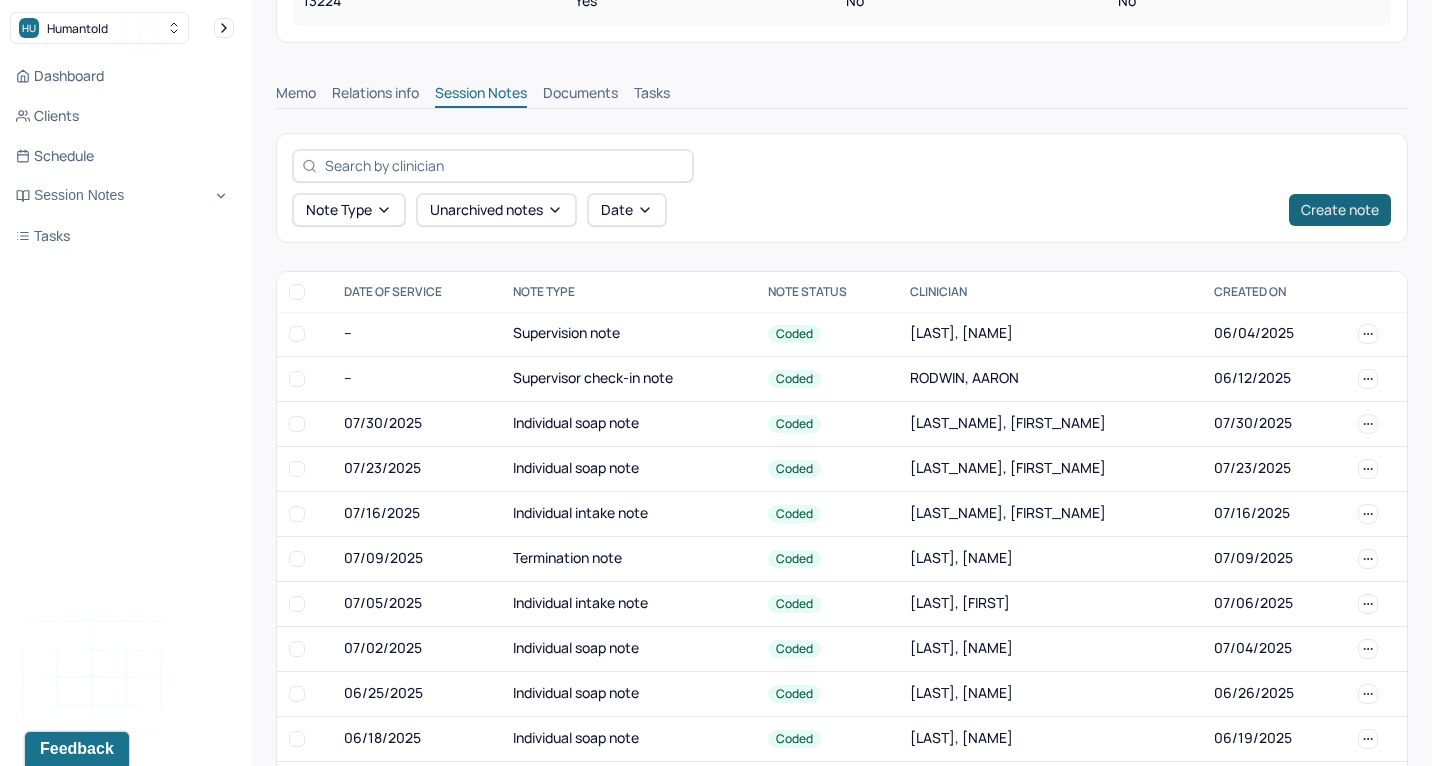 click on "Create note" at bounding box center (1340, 210) 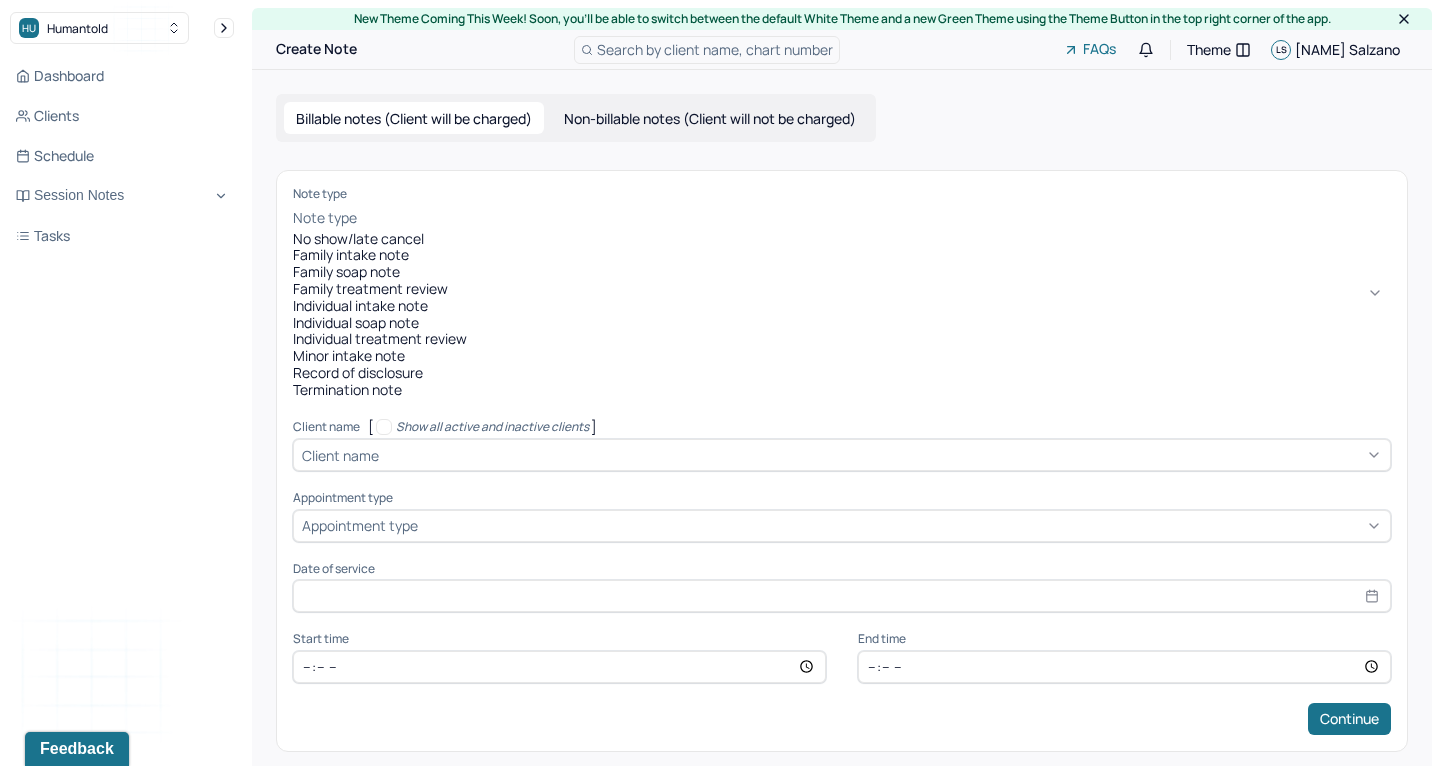 click at bounding box center [876, 218] 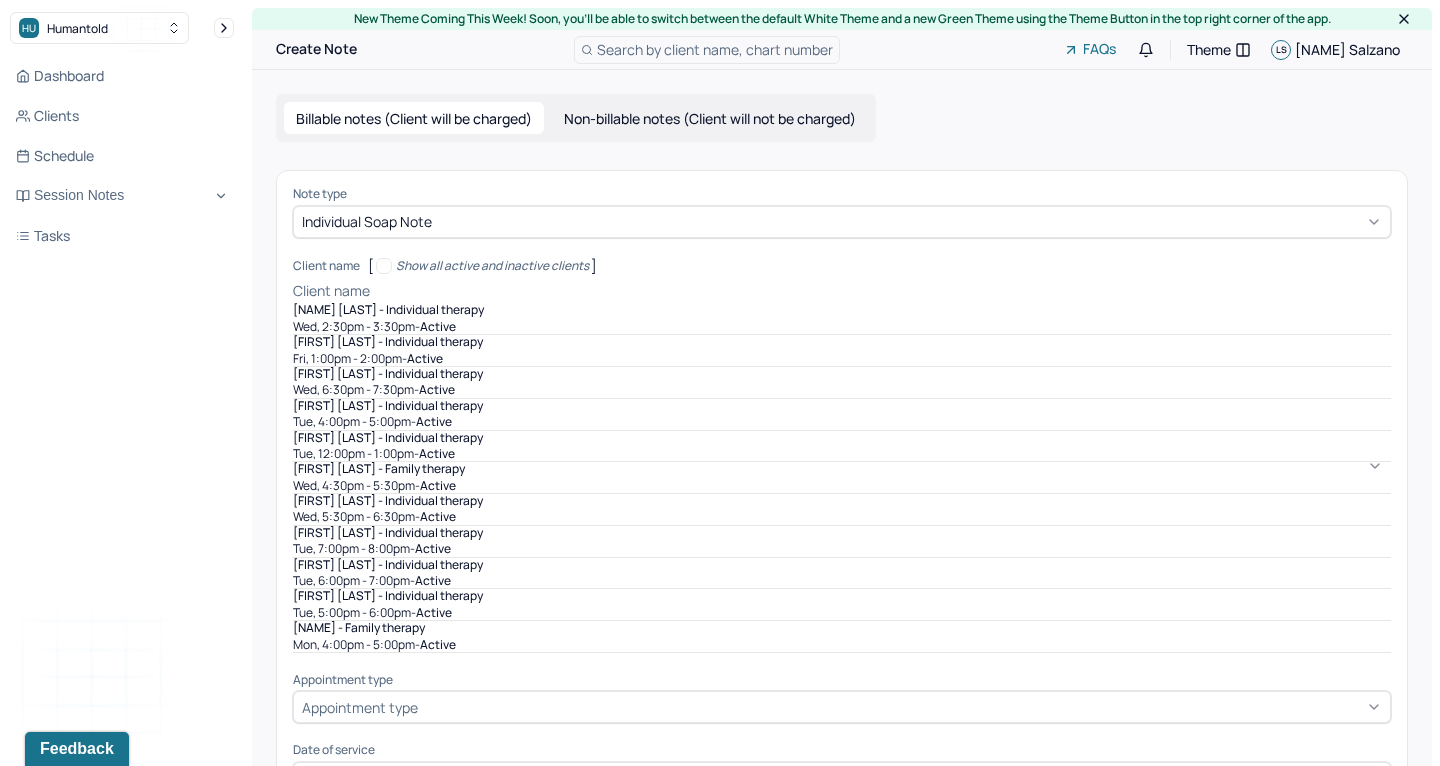 click at bounding box center (882, 291) 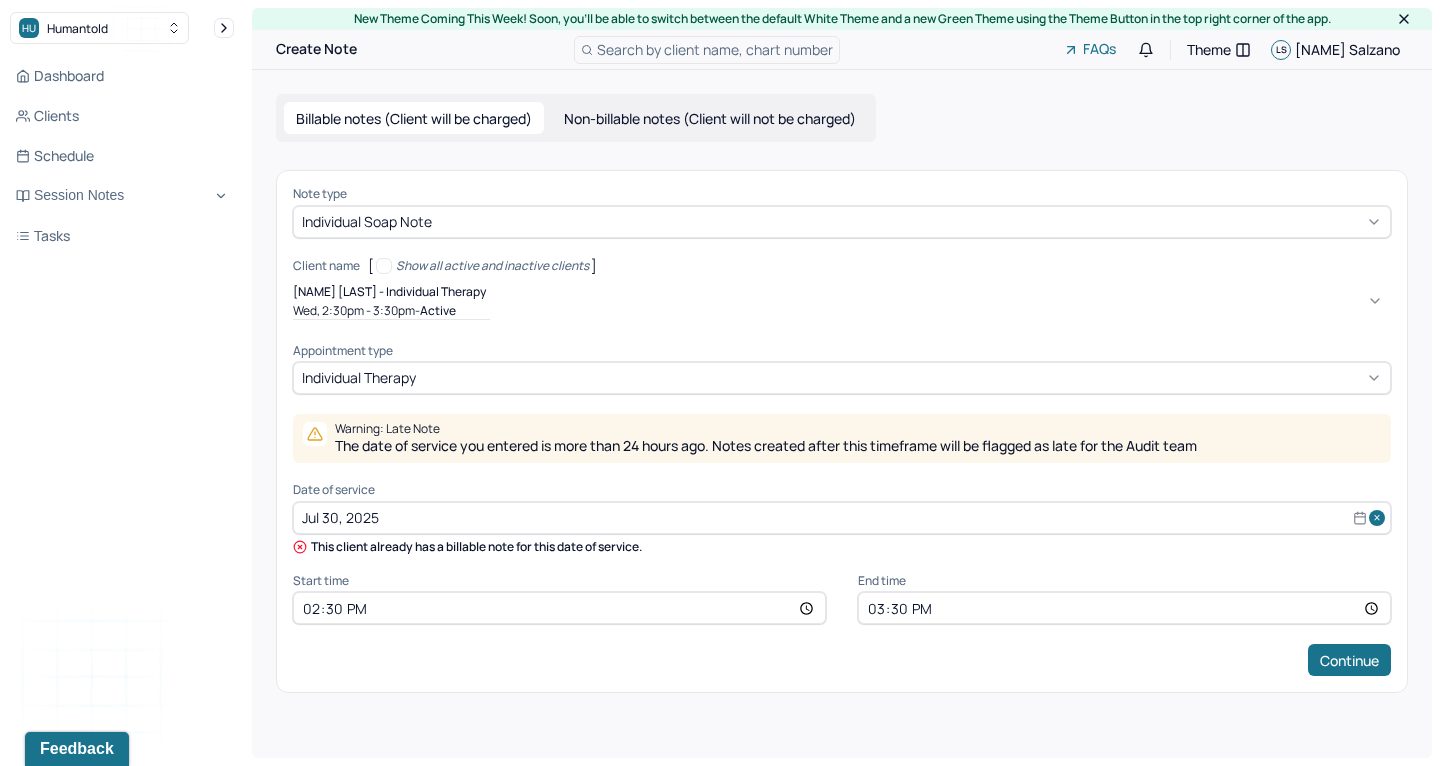 click on "Jul 30, 2025" at bounding box center [842, 518] 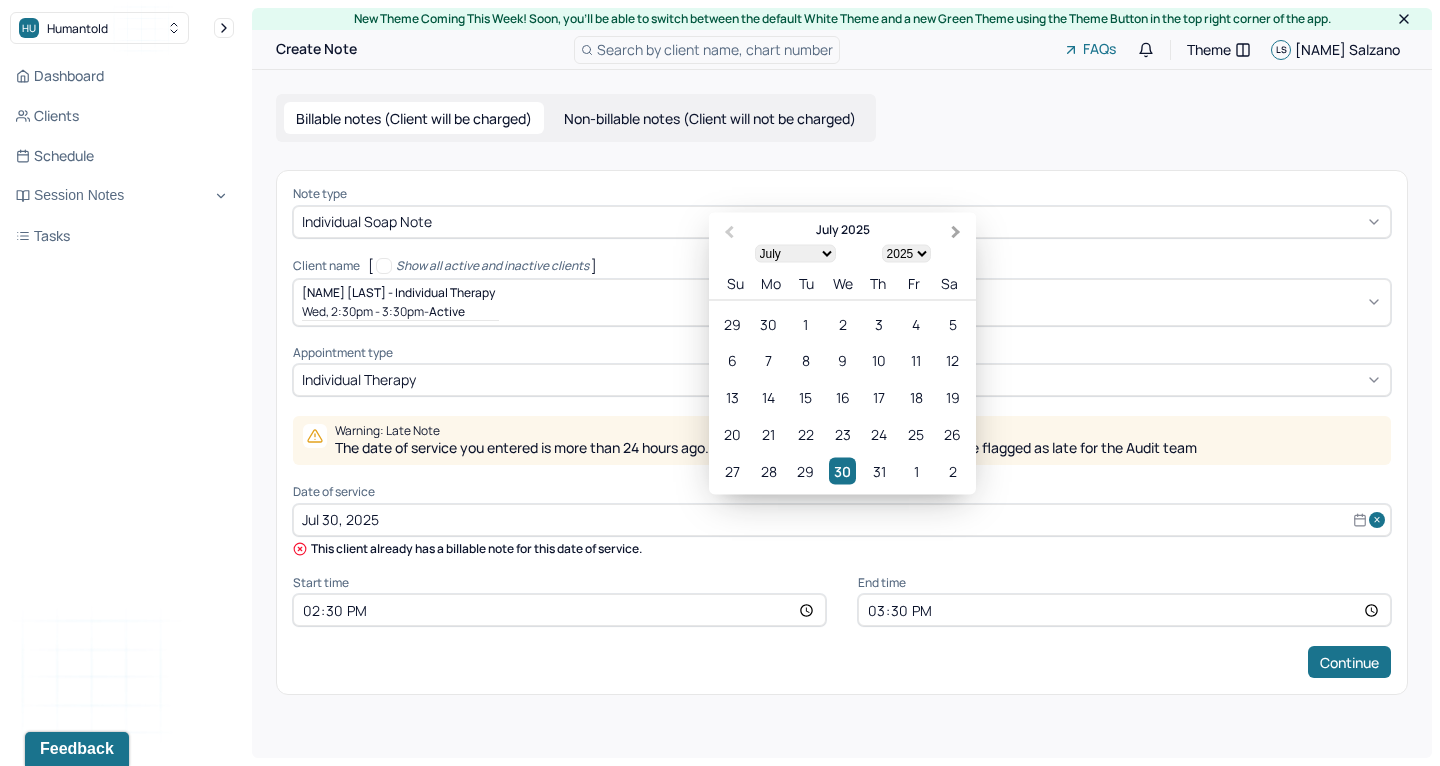 click on "Next Month" at bounding box center (956, 232) 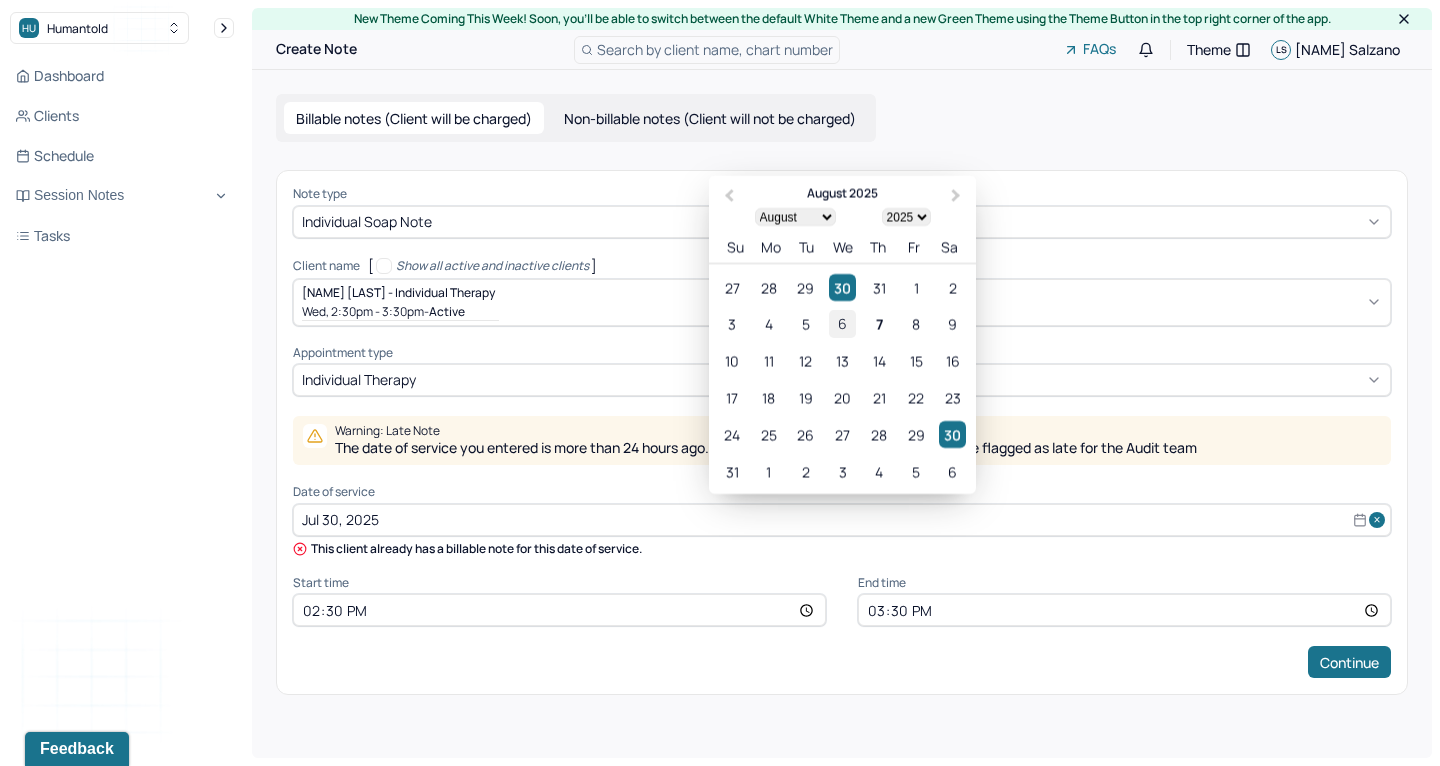 click on "6" at bounding box center (842, 323) 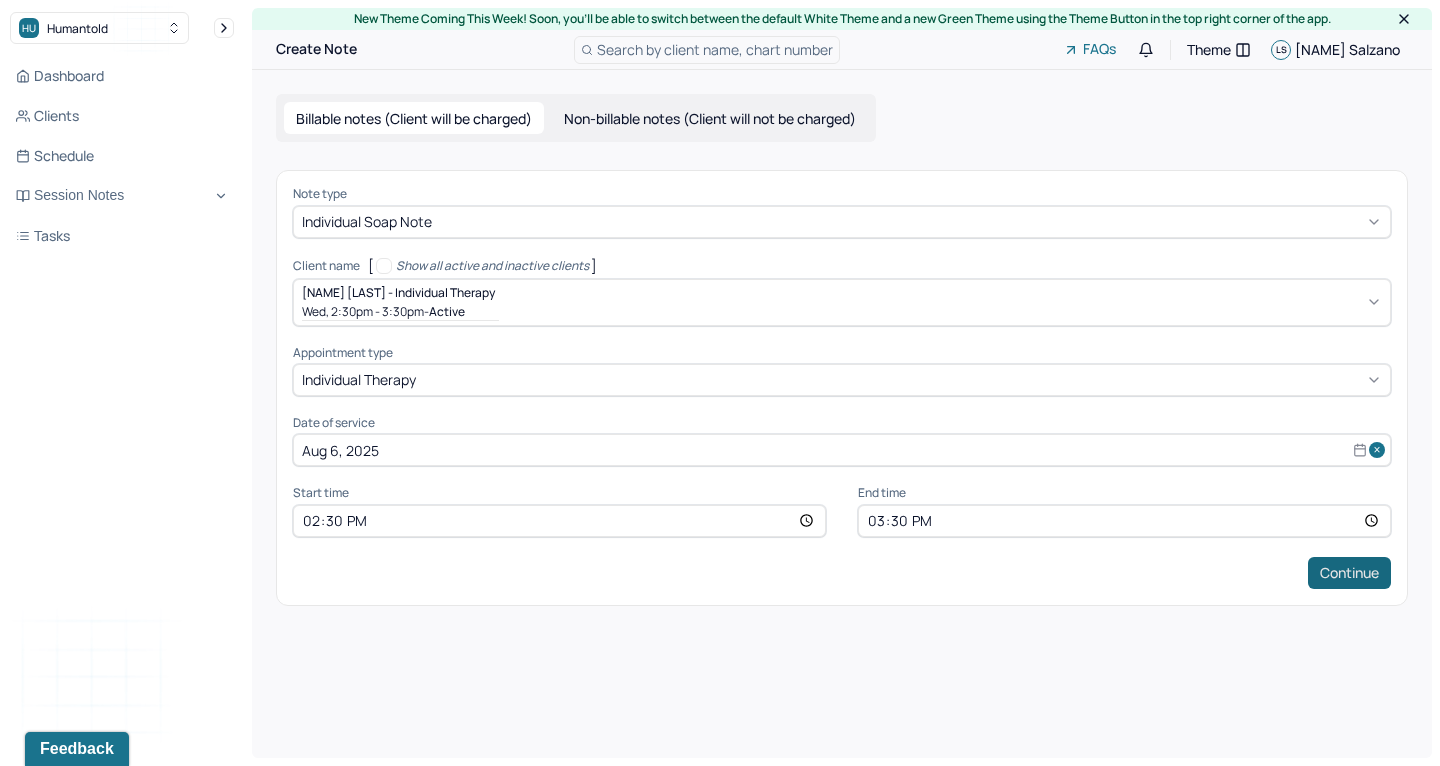 click on "Continue" at bounding box center [1349, 573] 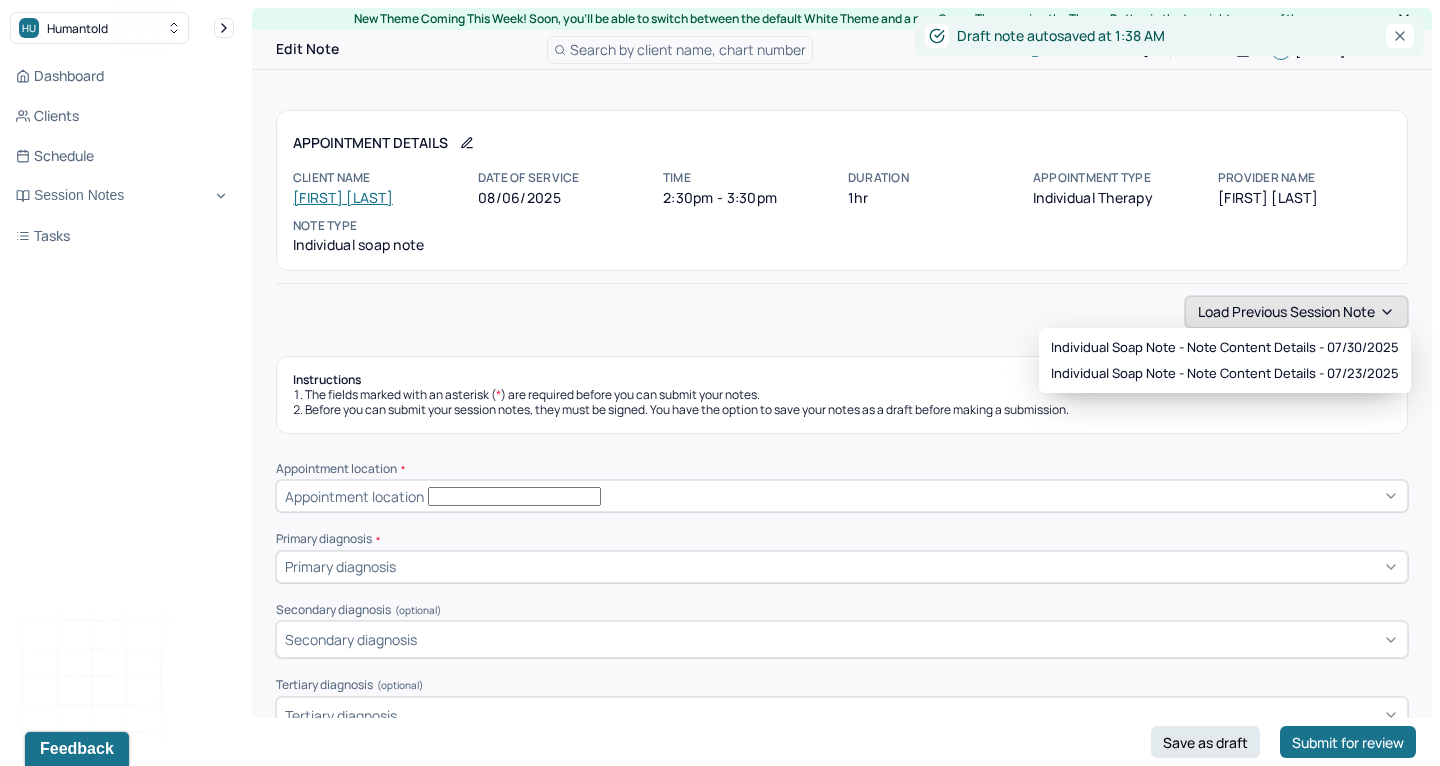 click on "Load previous session note" at bounding box center (1296, 312) 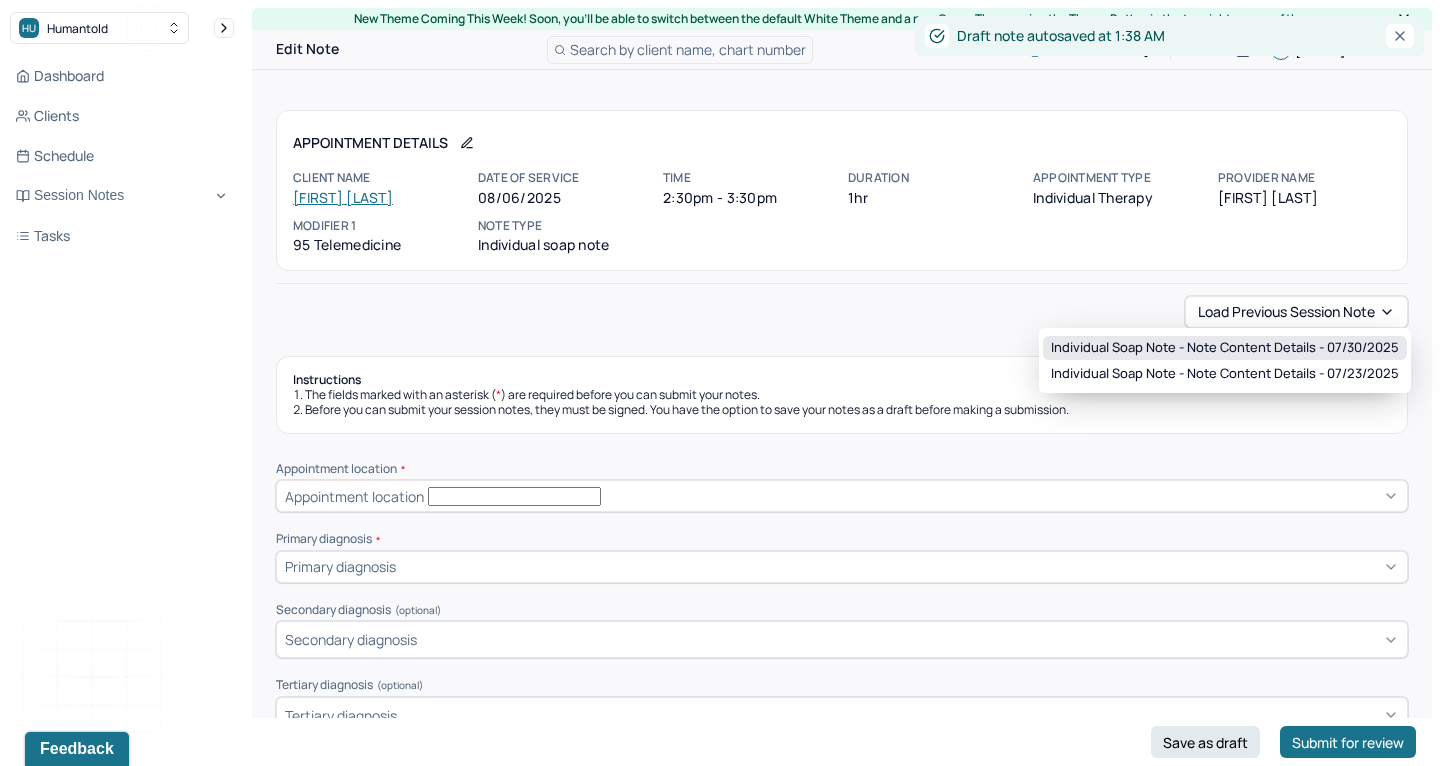 click on "Individual soap note   - Note content Details -   07/30/2025" at bounding box center (1225, 348) 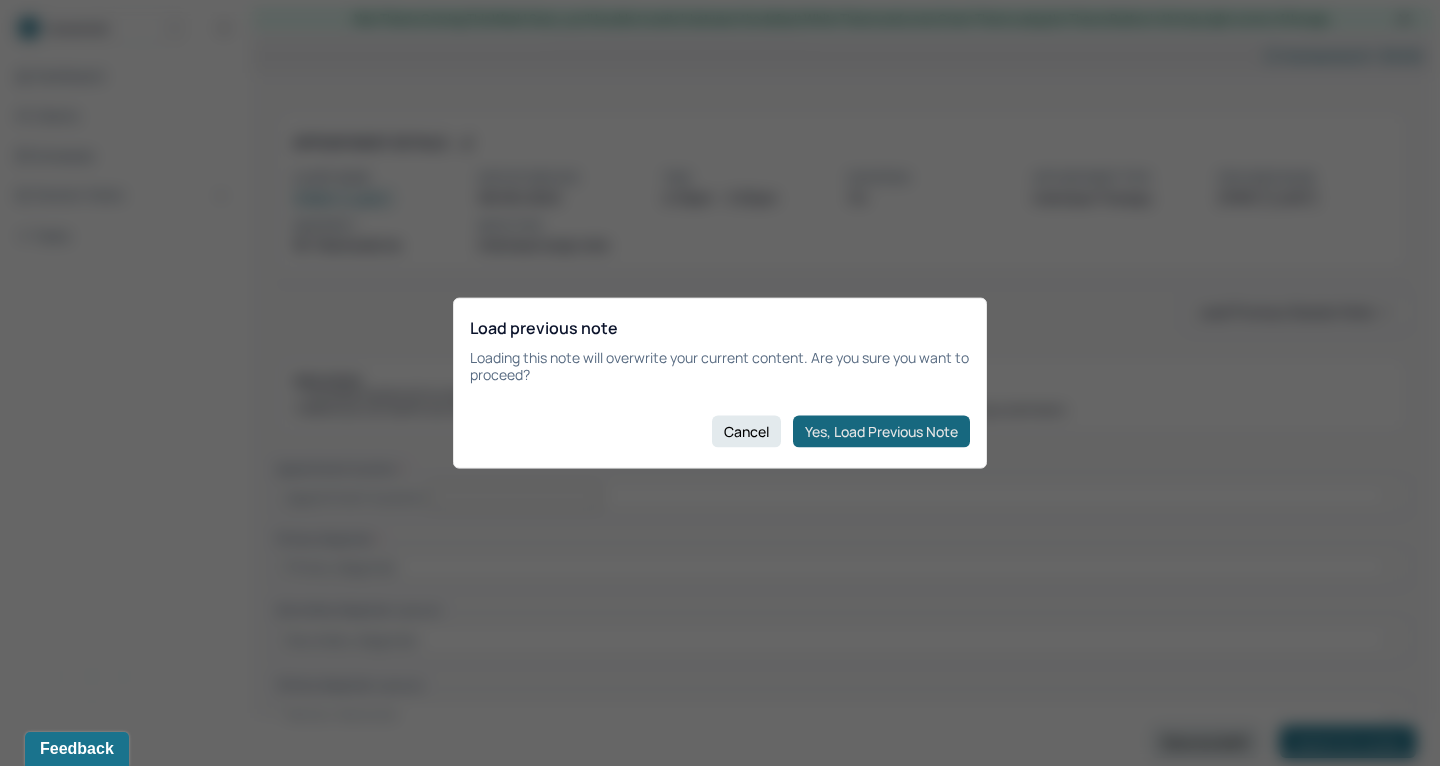 click on "Yes, Load Previous Note" at bounding box center [881, 431] 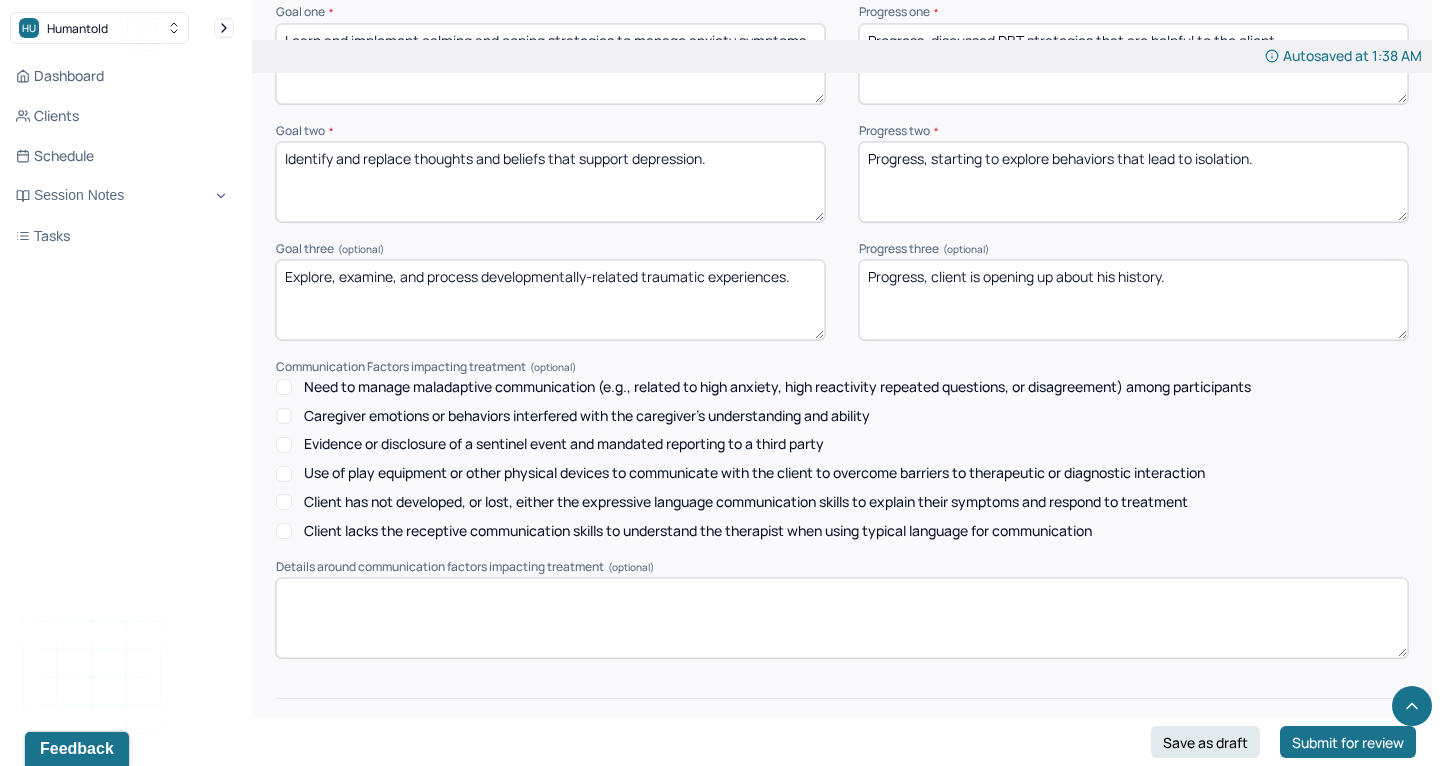 scroll, scrollTop: 2795, scrollLeft: 0, axis: vertical 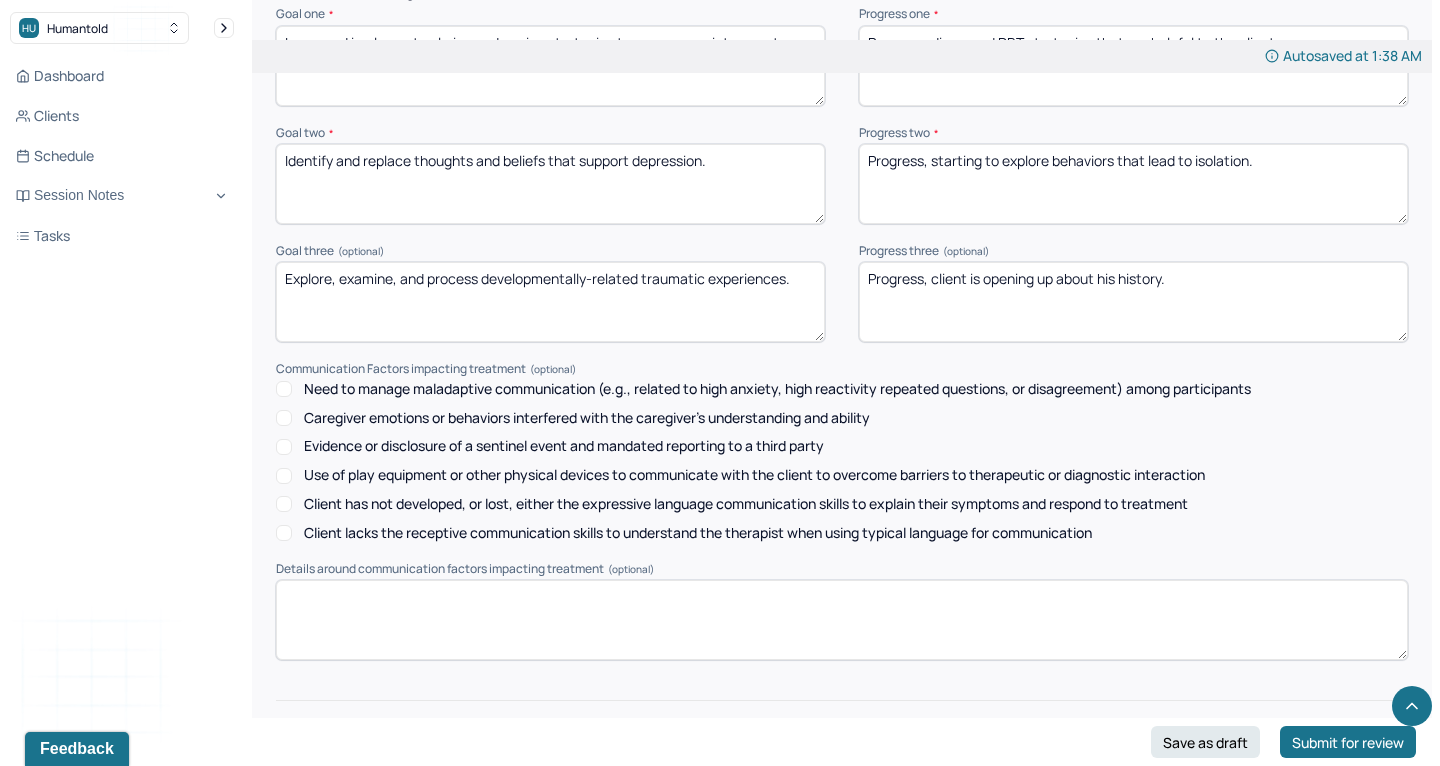 click at bounding box center (842, 784) 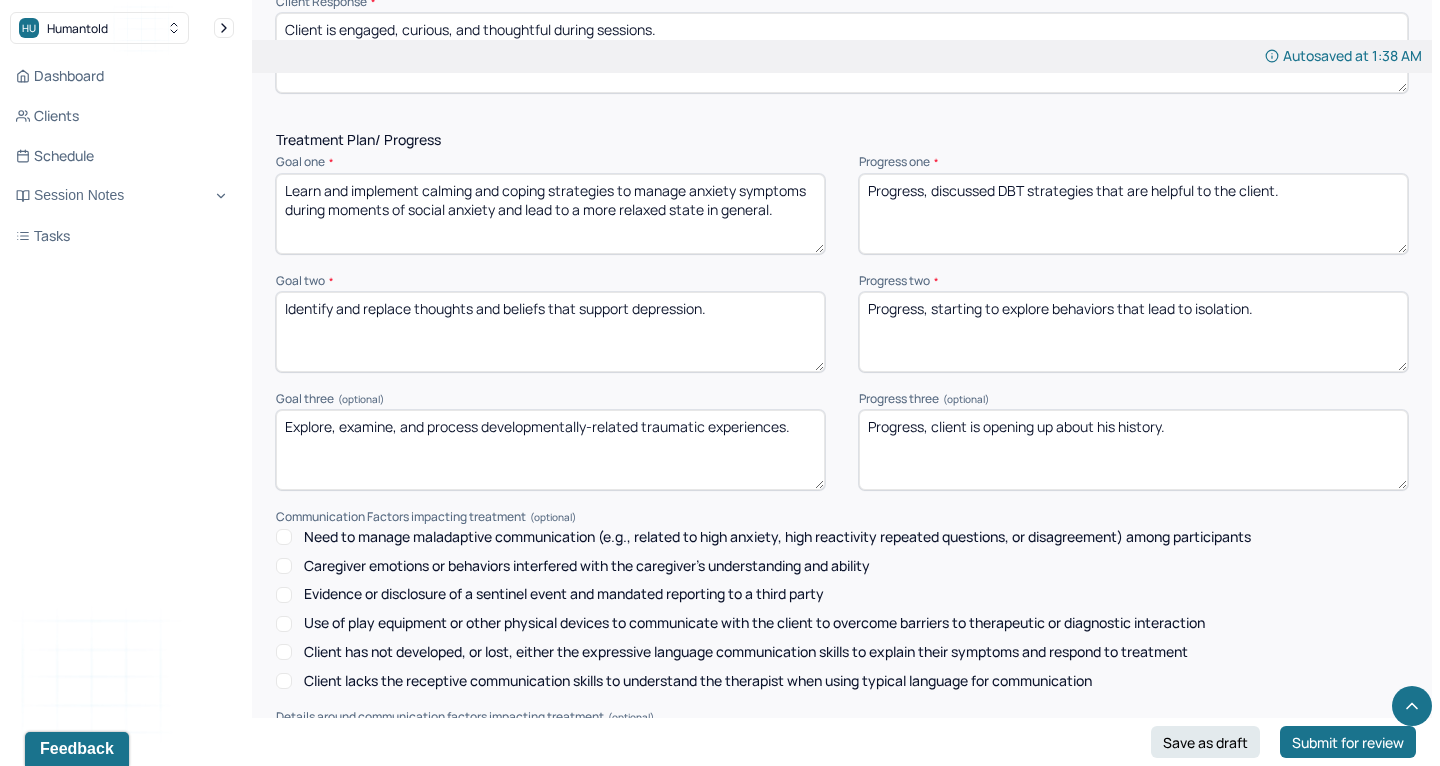 scroll, scrollTop: 2640, scrollLeft: 0, axis: vertical 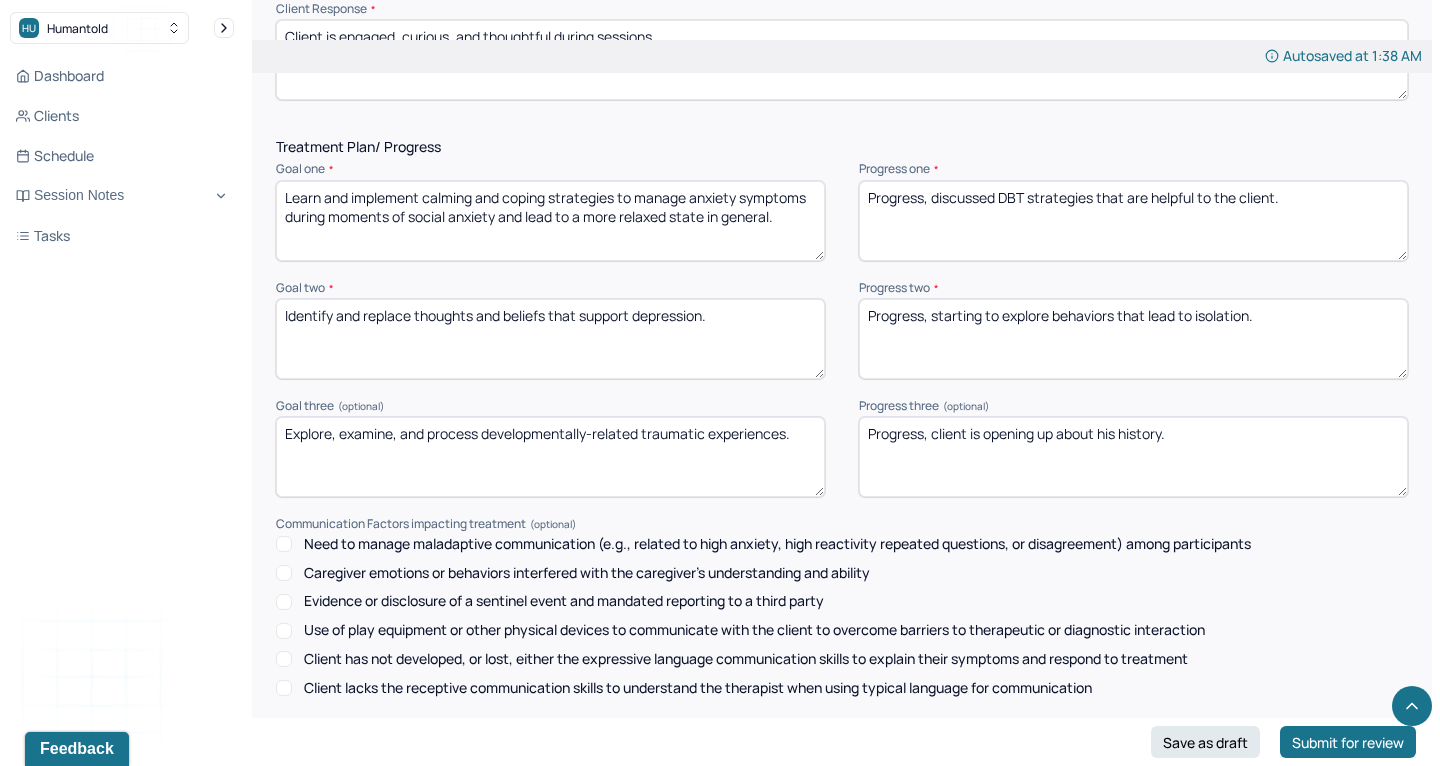 type on "LS" 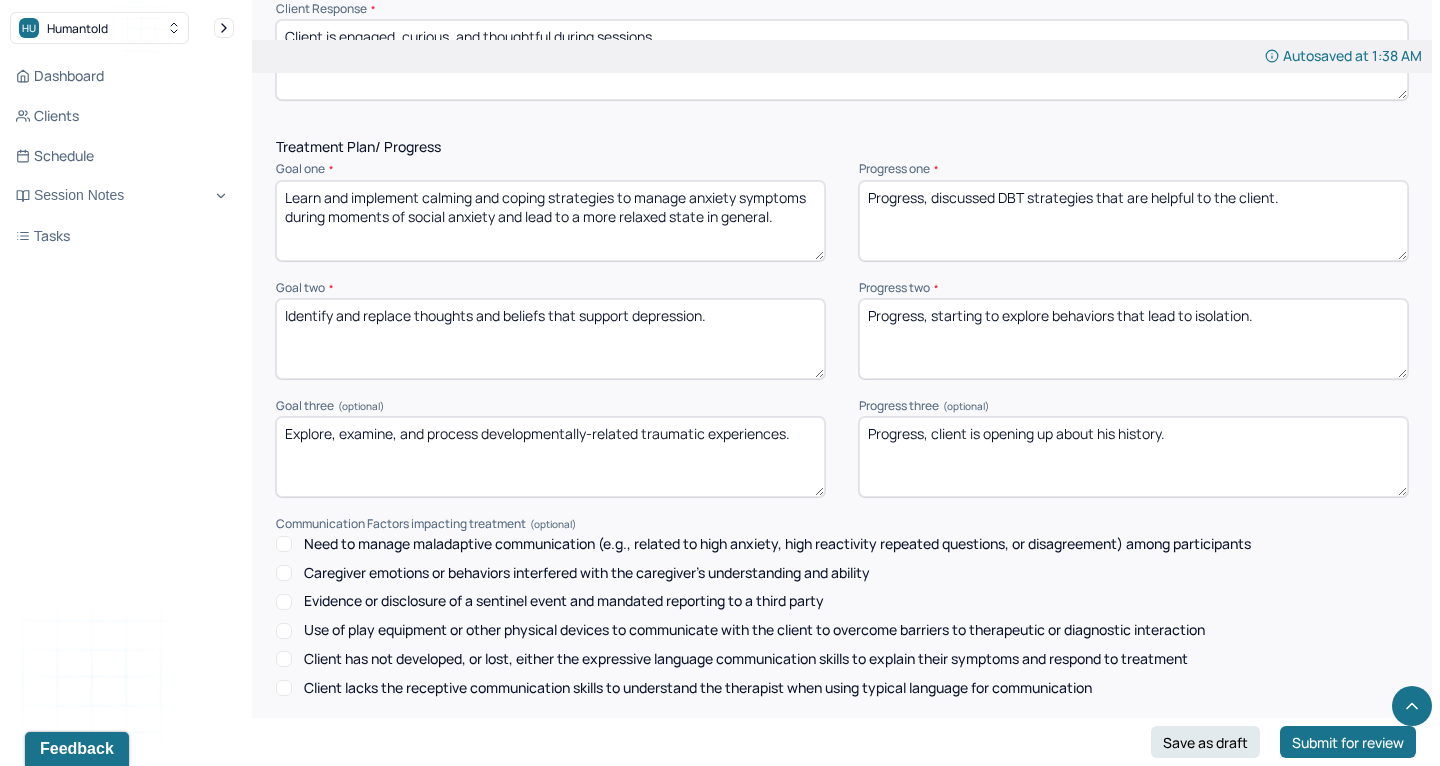 click on "Progress, client is opening up about his history." at bounding box center (1133, 457) 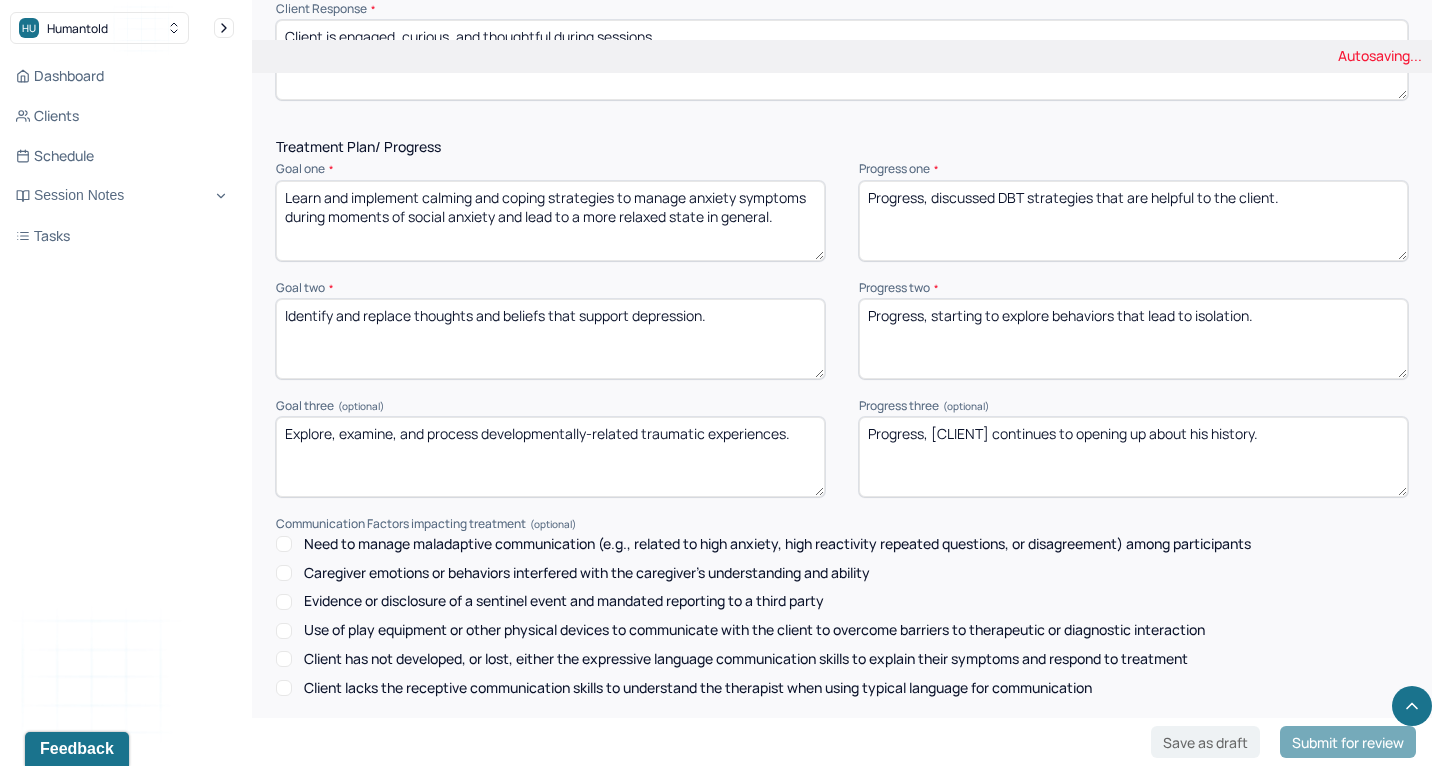 click on "Progress, client is opening up about his history." at bounding box center (1133, 457) 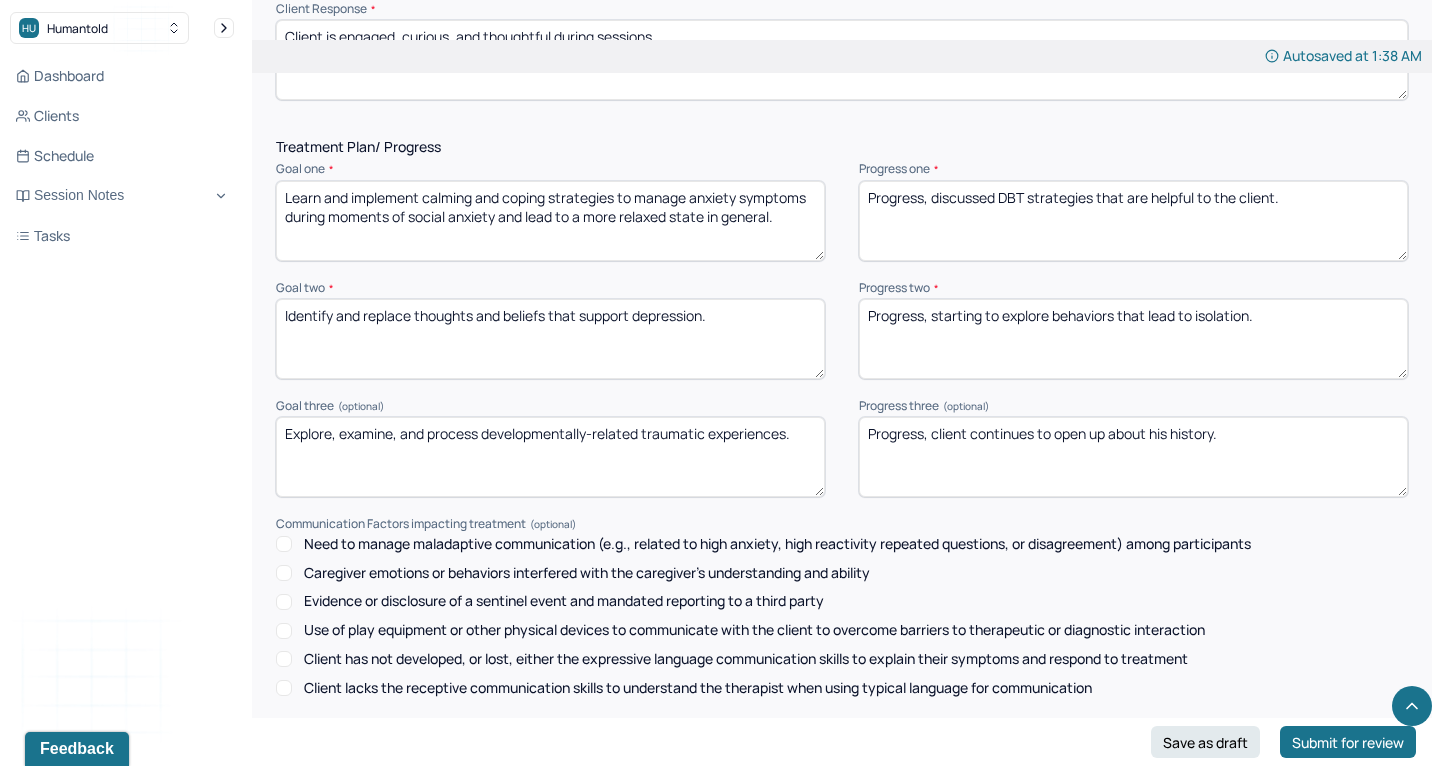 type on "Progress, client continues to open up about his history." 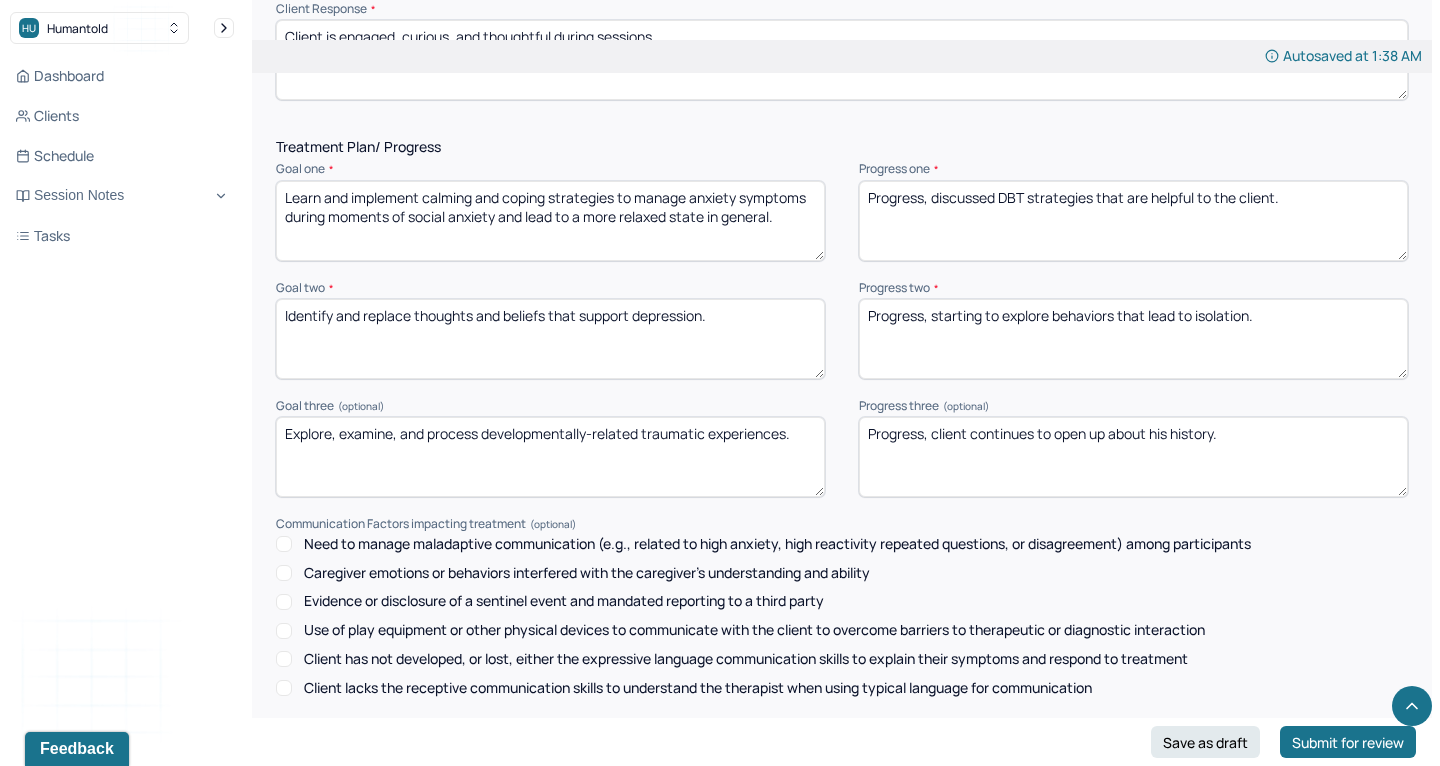 click on "Progress, starting to explore behaviors that lead to isolation." at bounding box center (1133, 339) 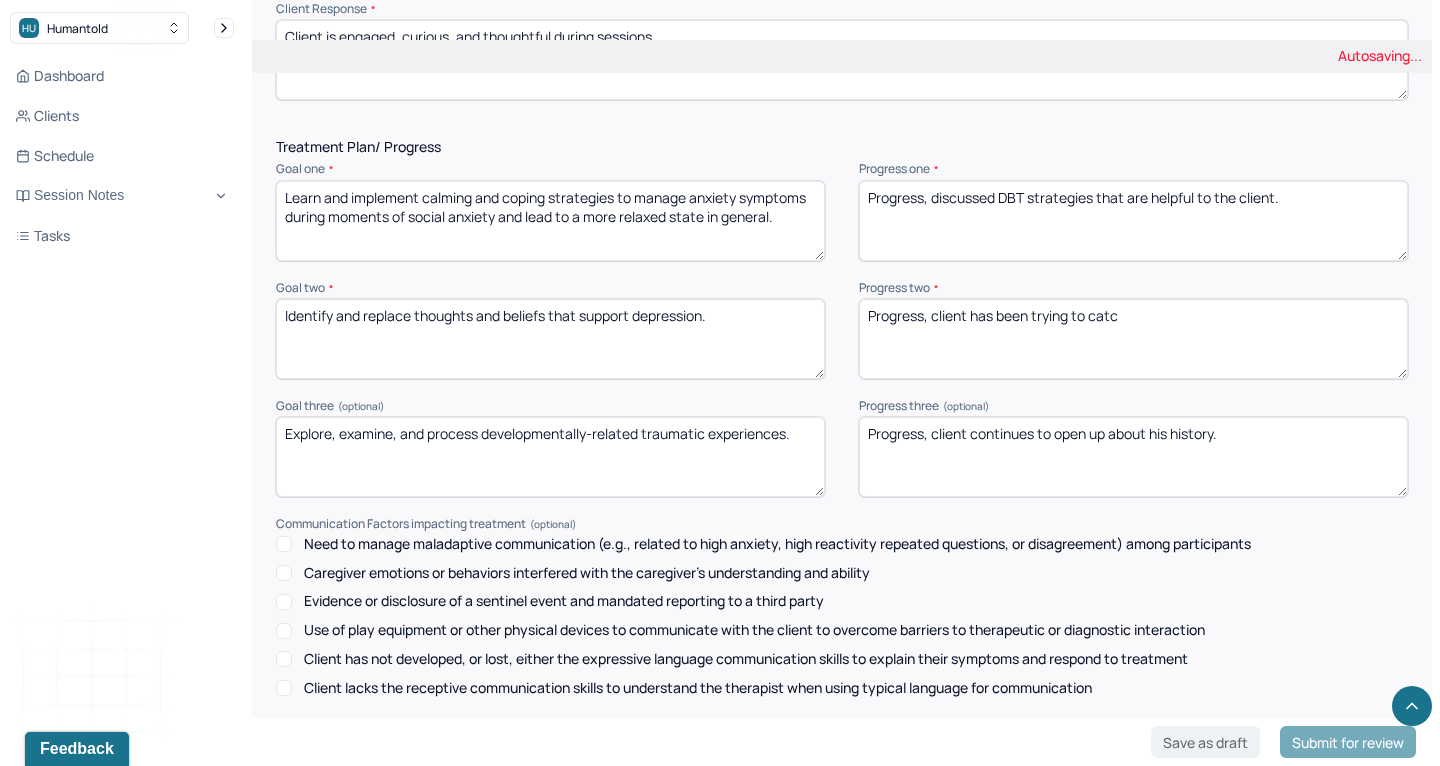drag, startPoint x: 1295, startPoint y: 234, endPoint x: 984, endPoint y: 215, distance: 311.57983 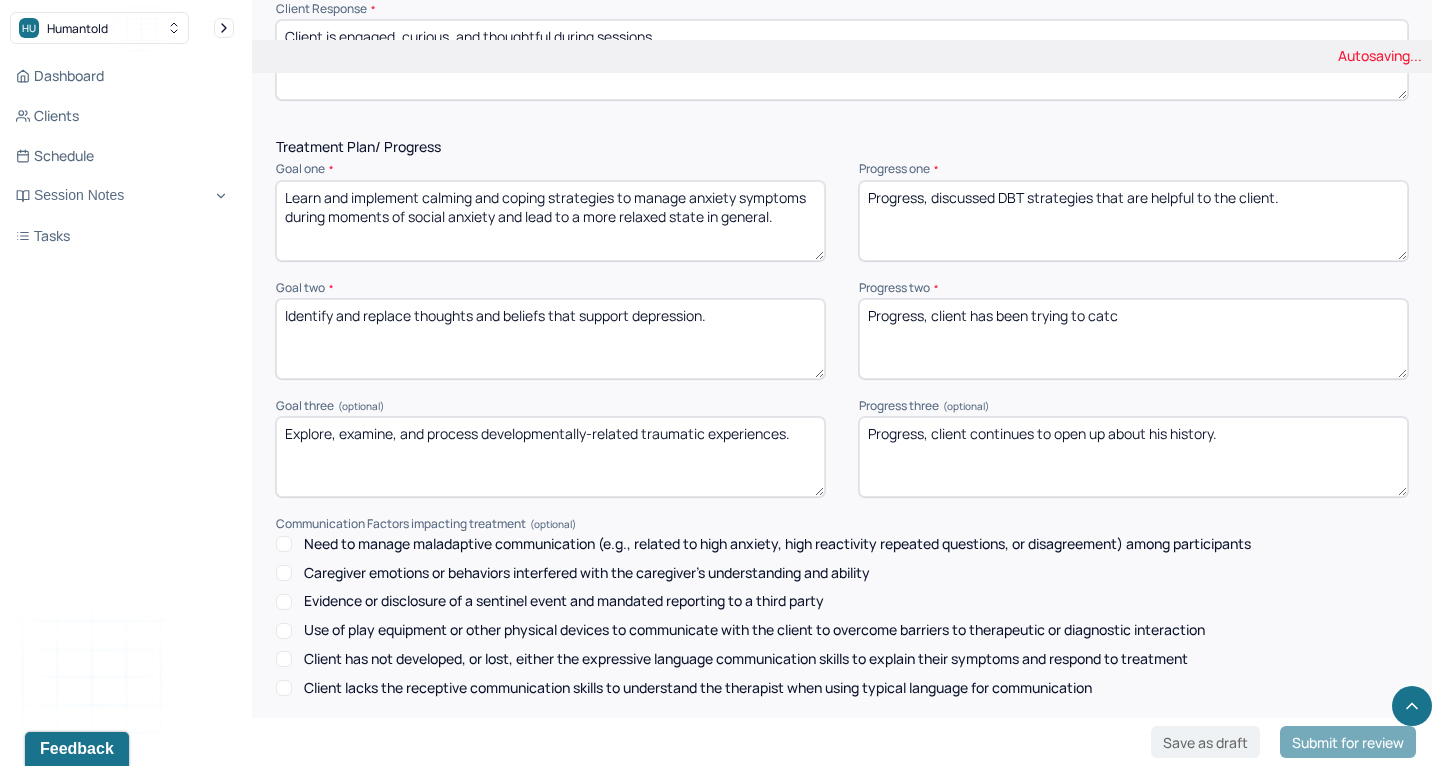 click on "Progress, starting to explore behaviors that lead to isolation." at bounding box center [1133, 339] 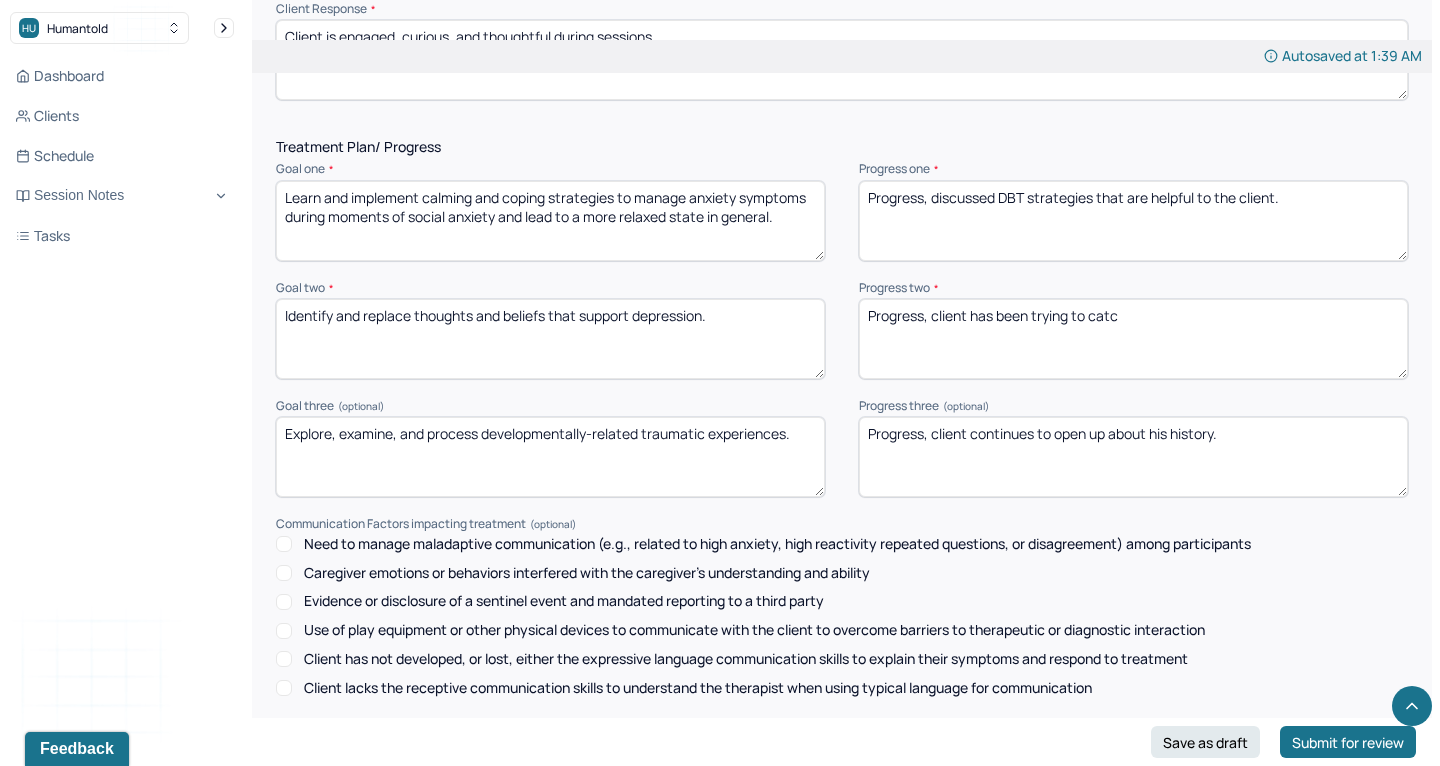 click on "Progress, client has been trying to catc" at bounding box center (1133, 339) 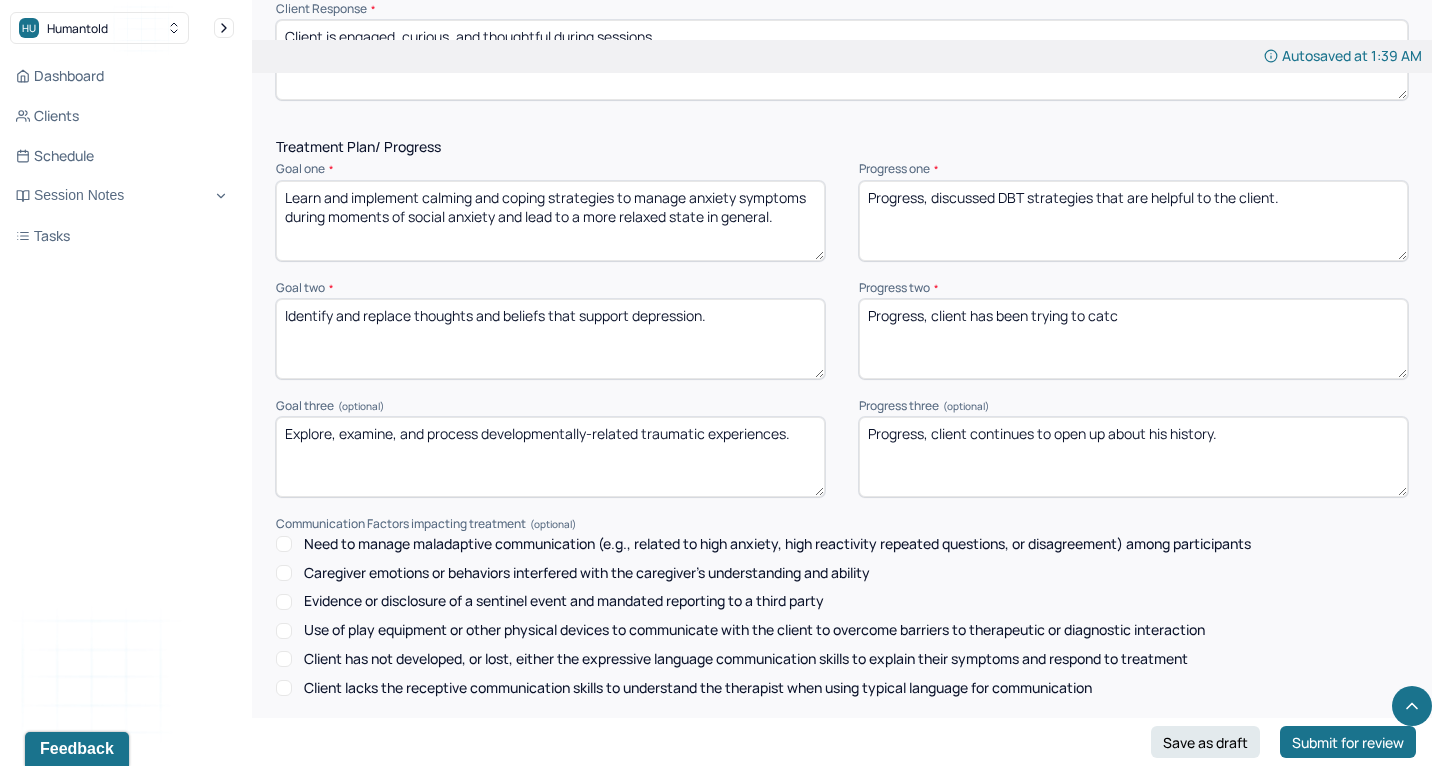 click on "Progress, client has been trying to catc" at bounding box center [1133, 339] 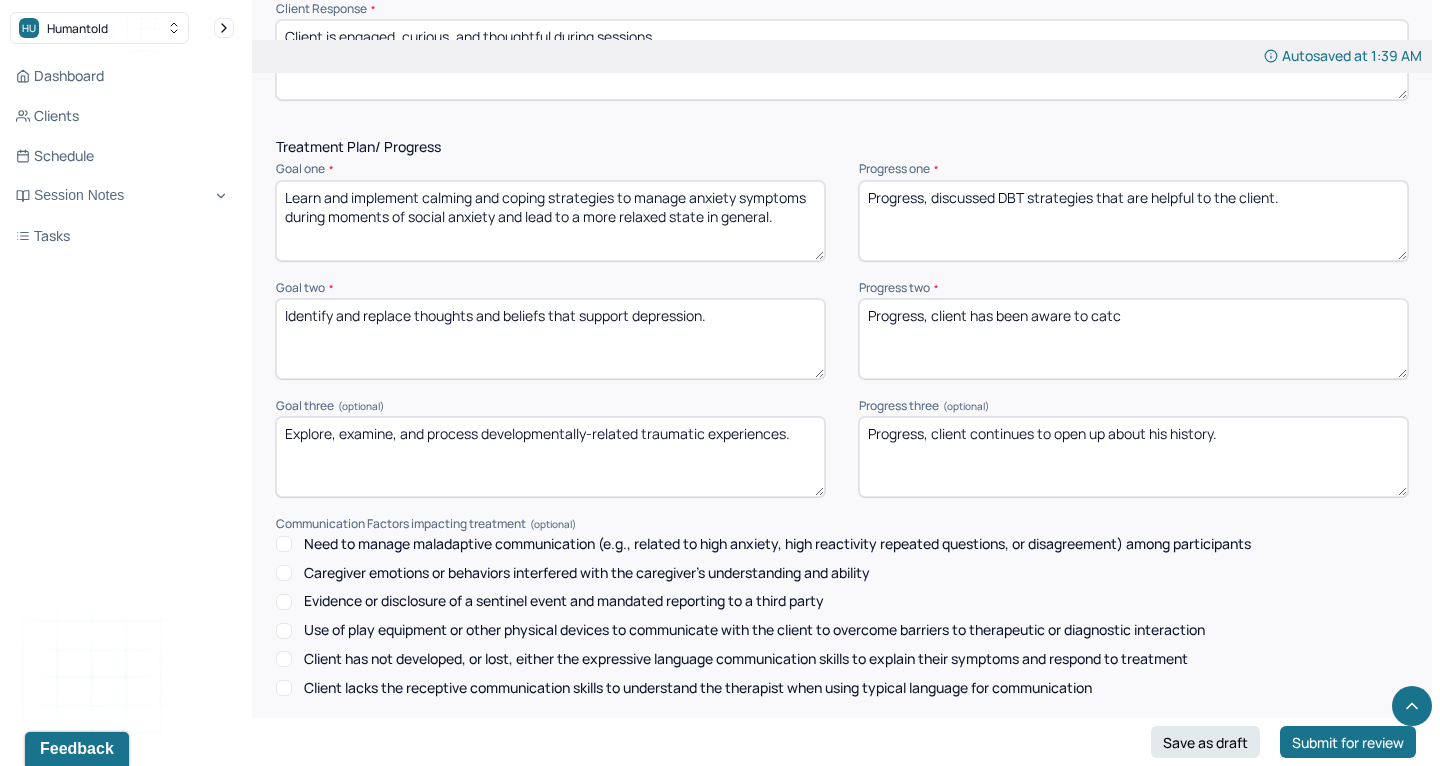 drag, startPoint x: 1078, startPoint y: 210, endPoint x: 1158, endPoint y: 210, distance: 80 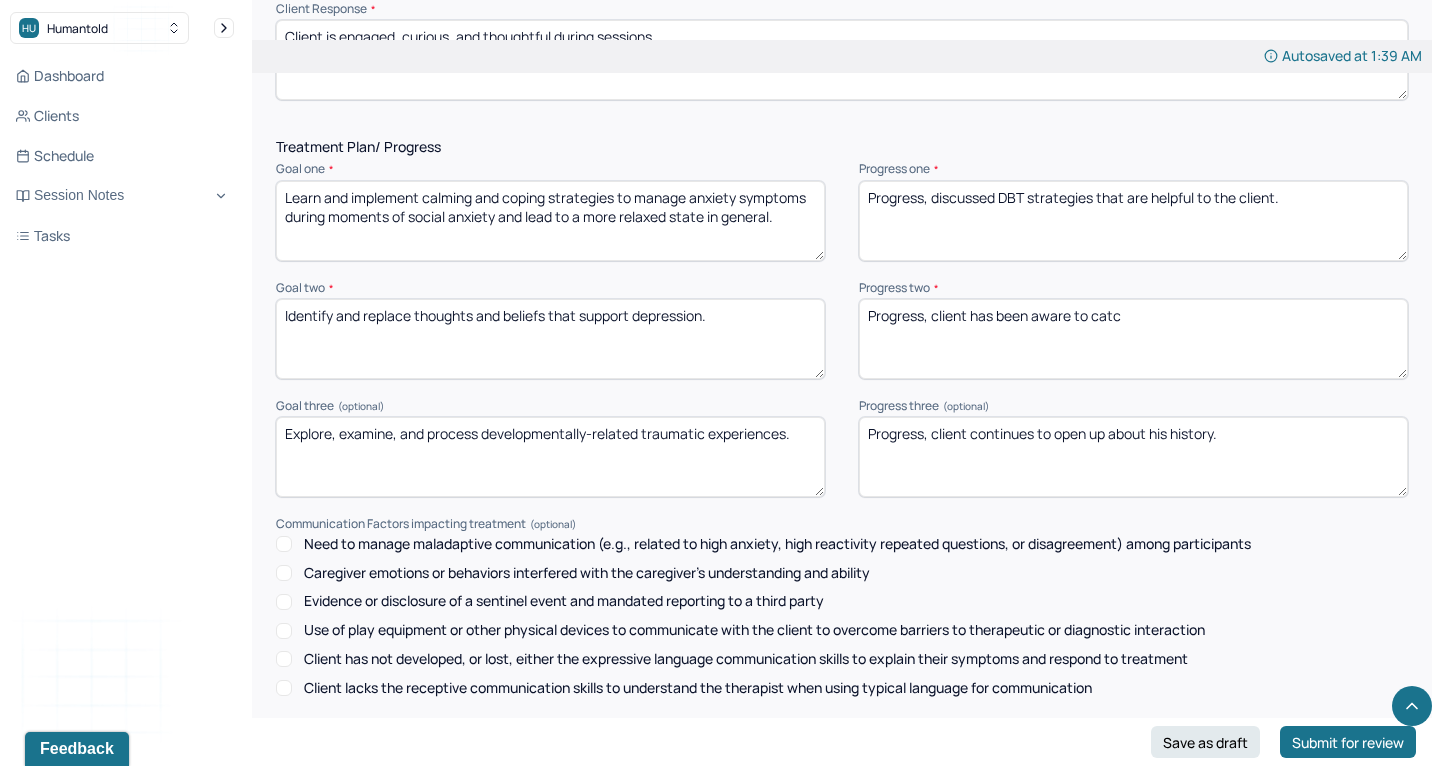 click on "Progress, client has been aware to catc" at bounding box center [1133, 339] 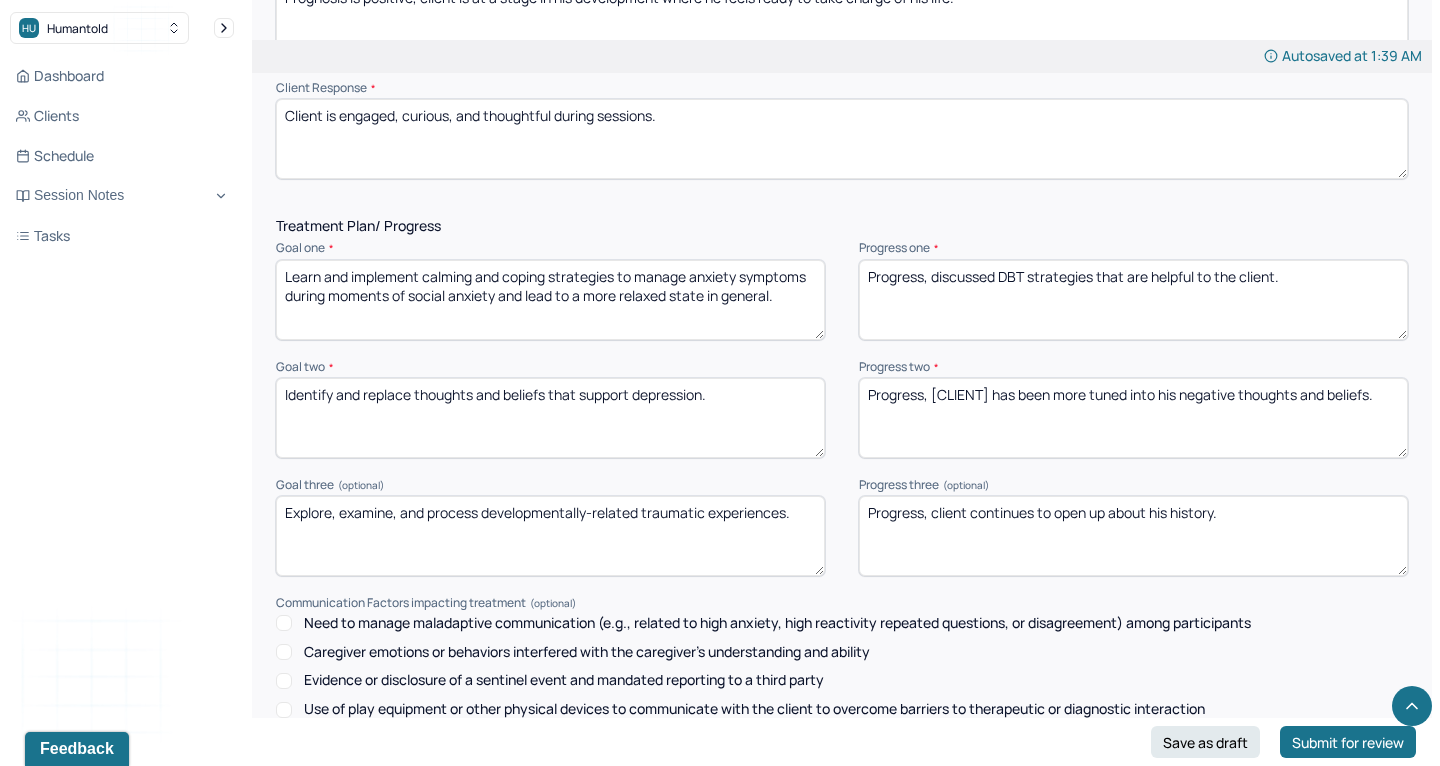 scroll, scrollTop: 2560, scrollLeft: 0, axis: vertical 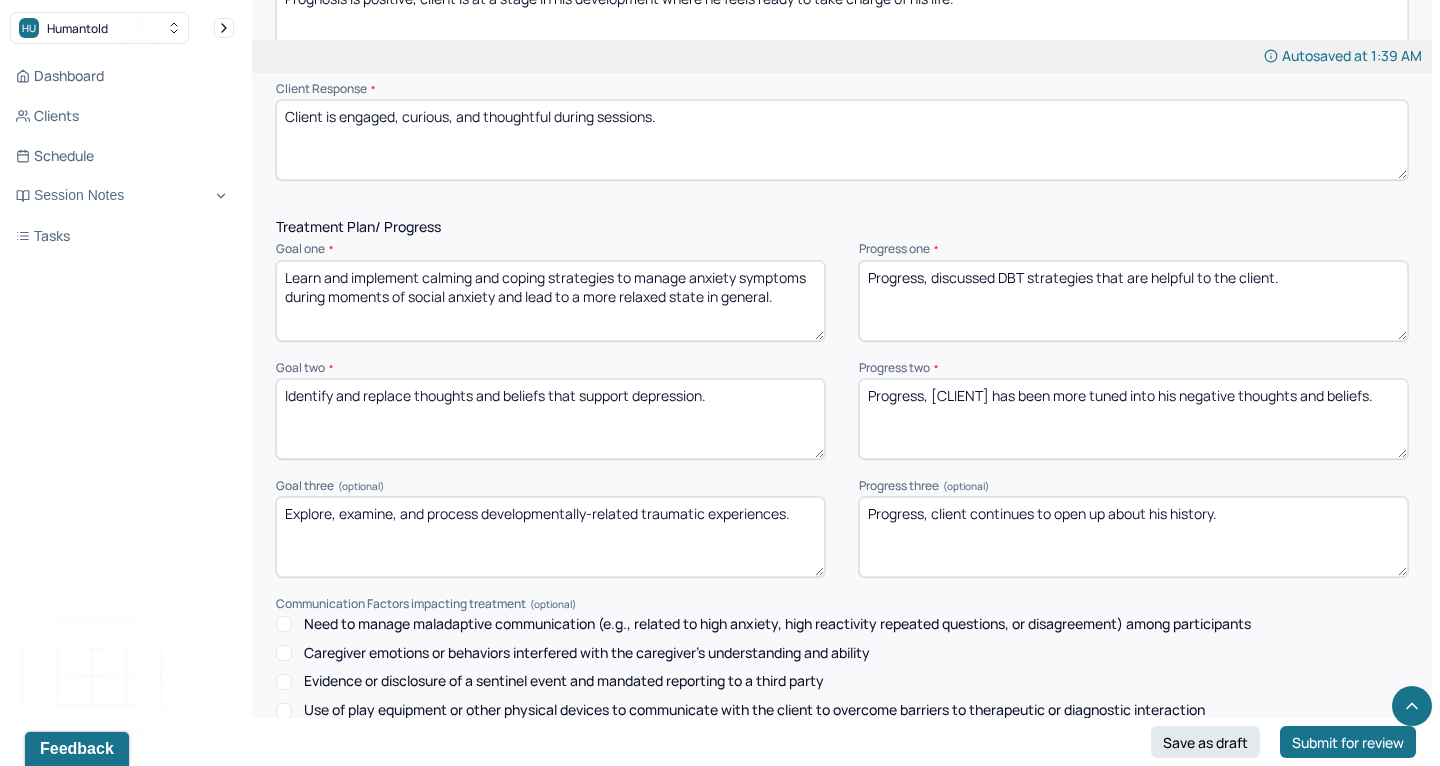 type on "Progress, [CLIENT] has been more tuned into his negative thoughts and beliefs." 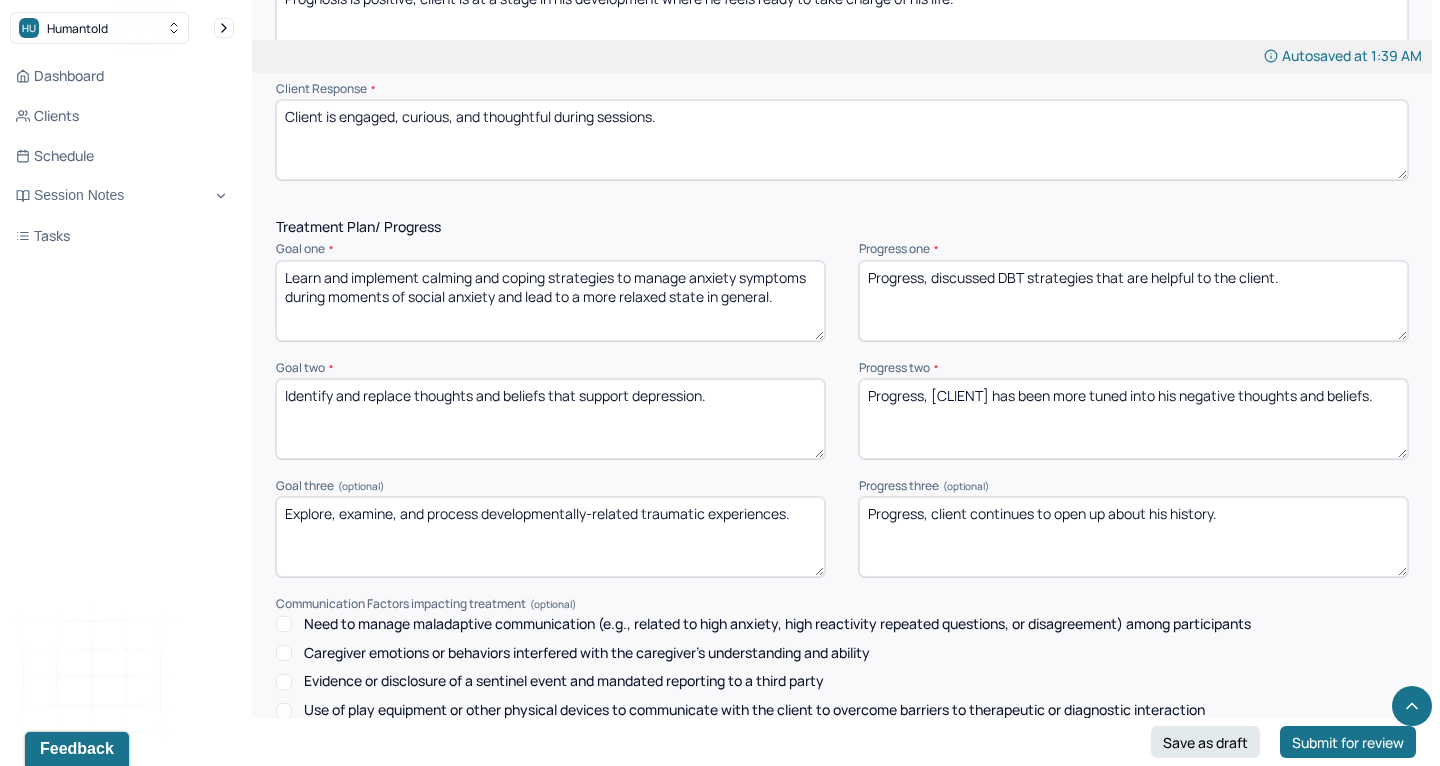 drag, startPoint x: 1004, startPoint y: 172, endPoint x: 1327, endPoint y: 178, distance: 323.05573 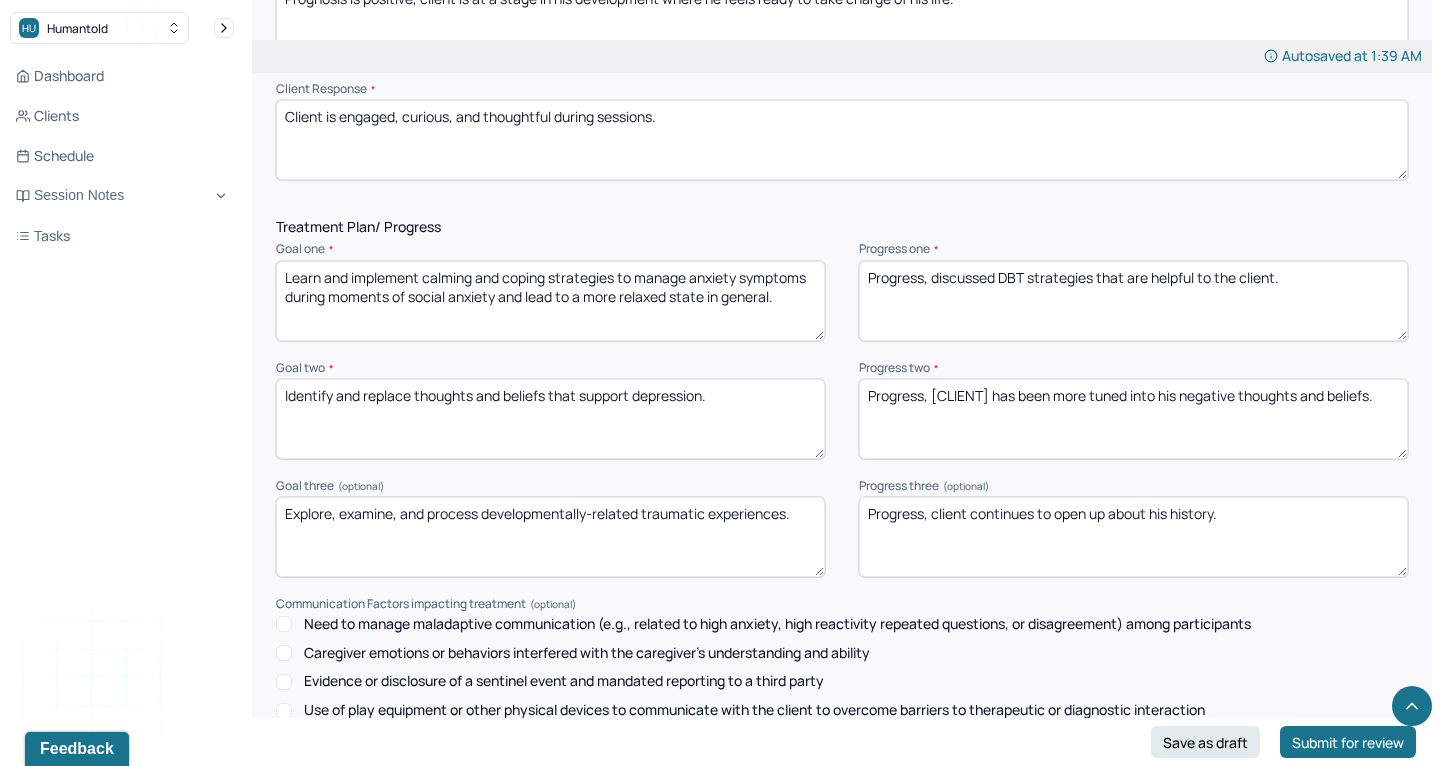 click on "Progress, discussed DBT strategies that are helpful to the client." at bounding box center [1133, 301] 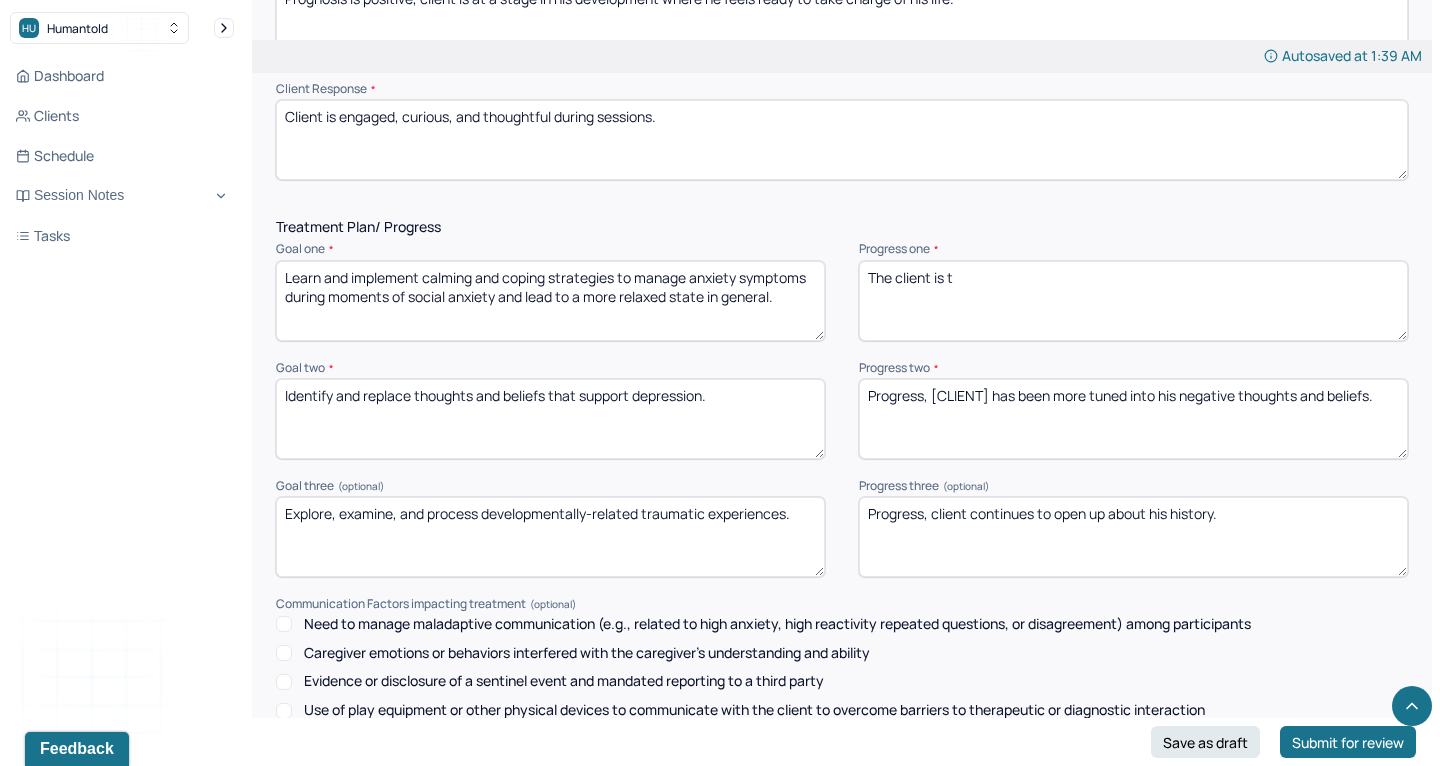 scroll, scrollTop: 2559, scrollLeft: 0, axis: vertical 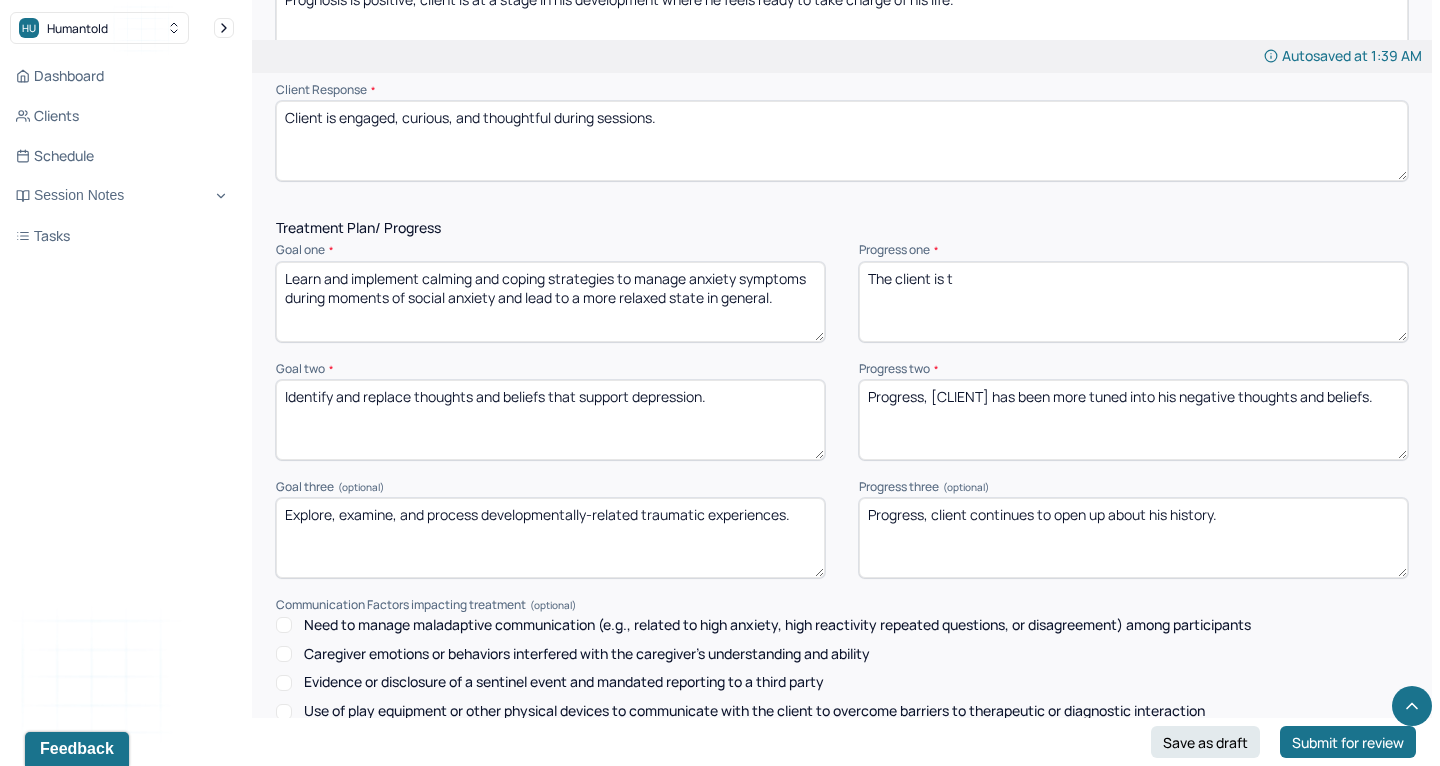 type on "The client is t" 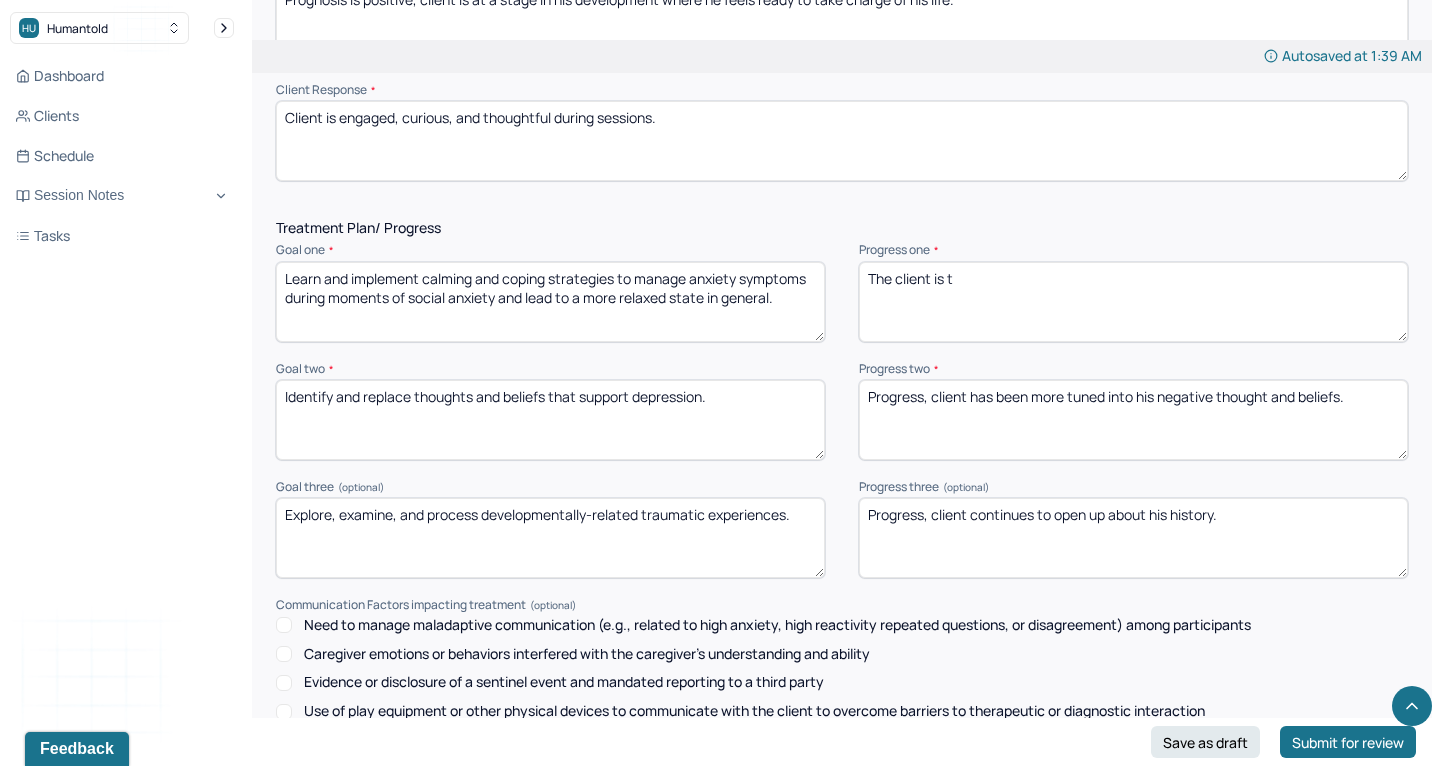 drag, startPoint x: 1294, startPoint y: 294, endPoint x: 1385, endPoint y: 294, distance: 91 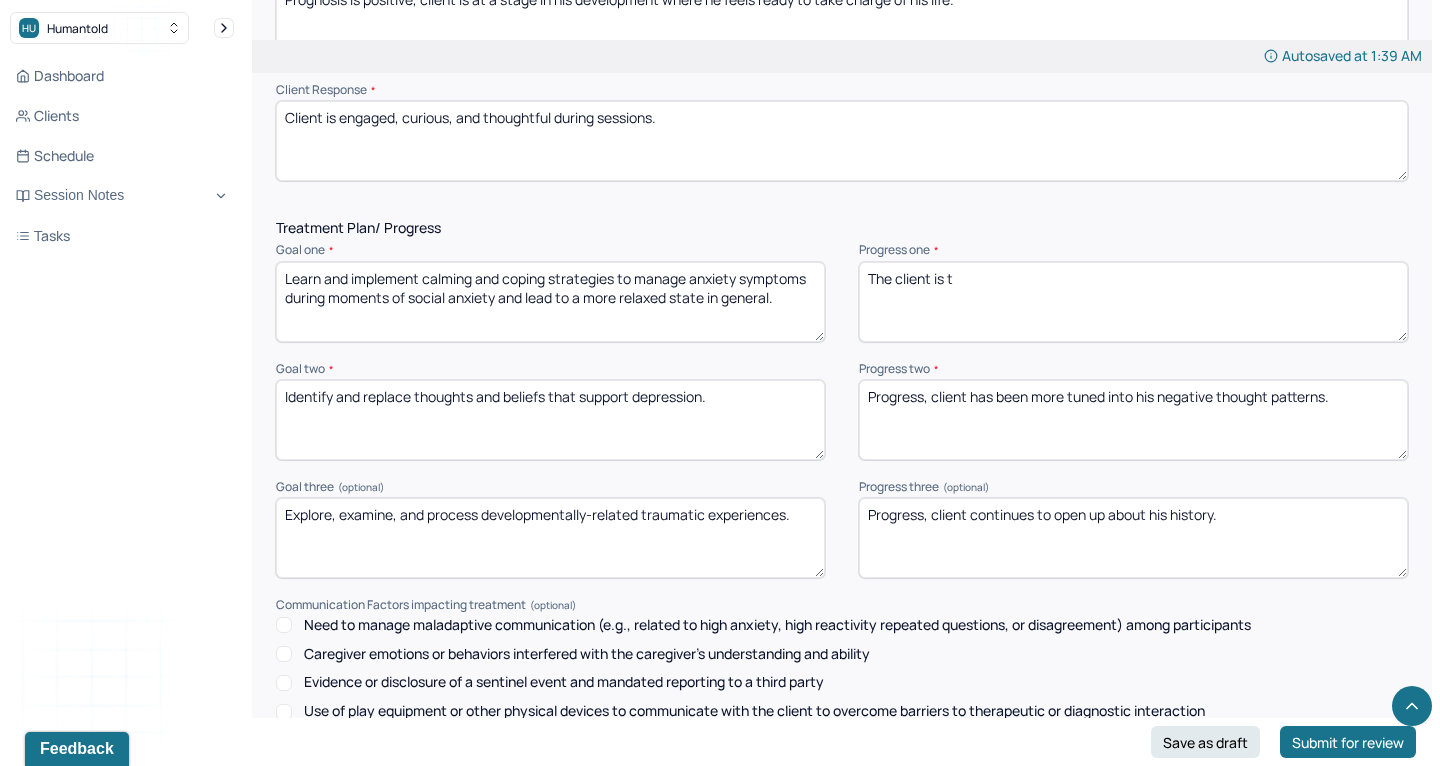 scroll, scrollTop: 2528, scrollLeft: 0, axis: vertical 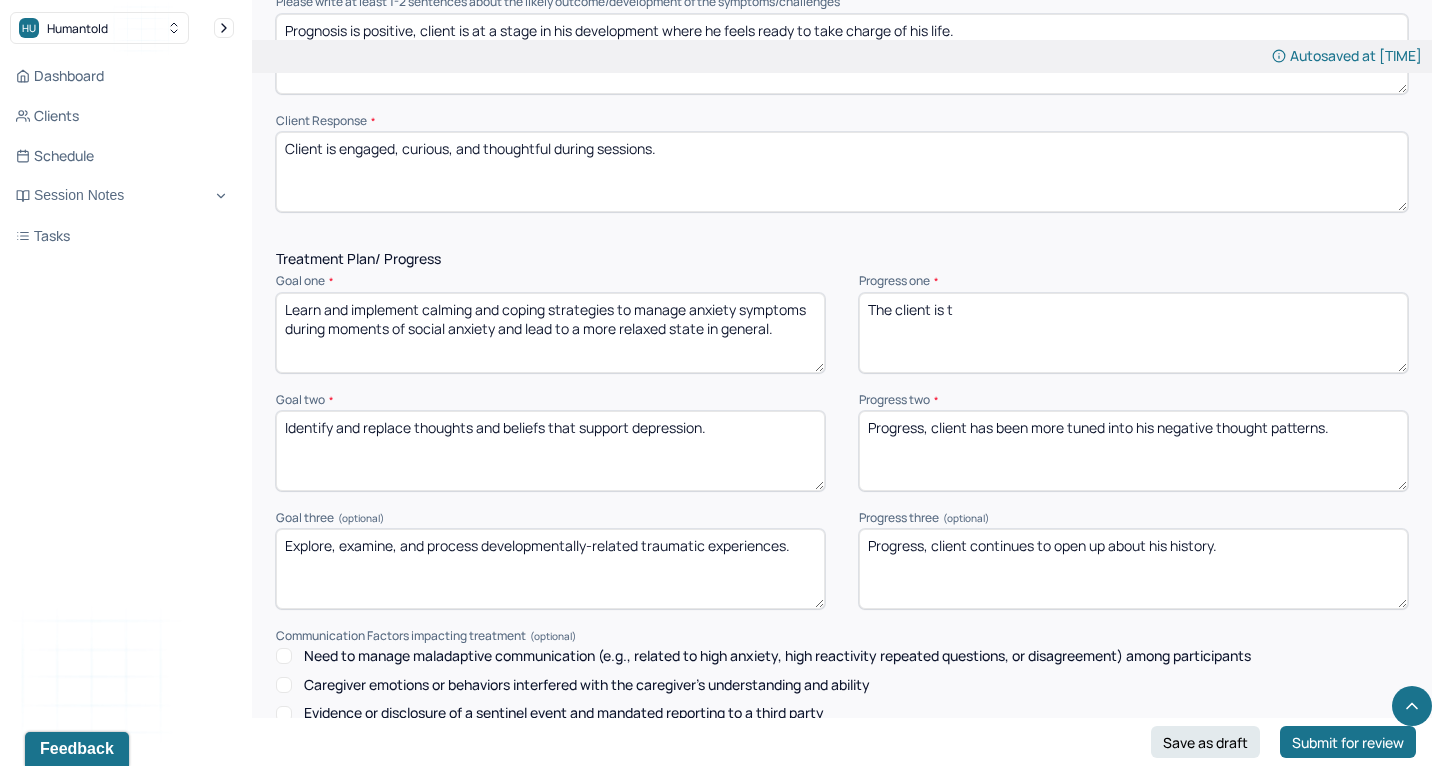 type on "Progress, client has been more tuned into his negative thought patterns." 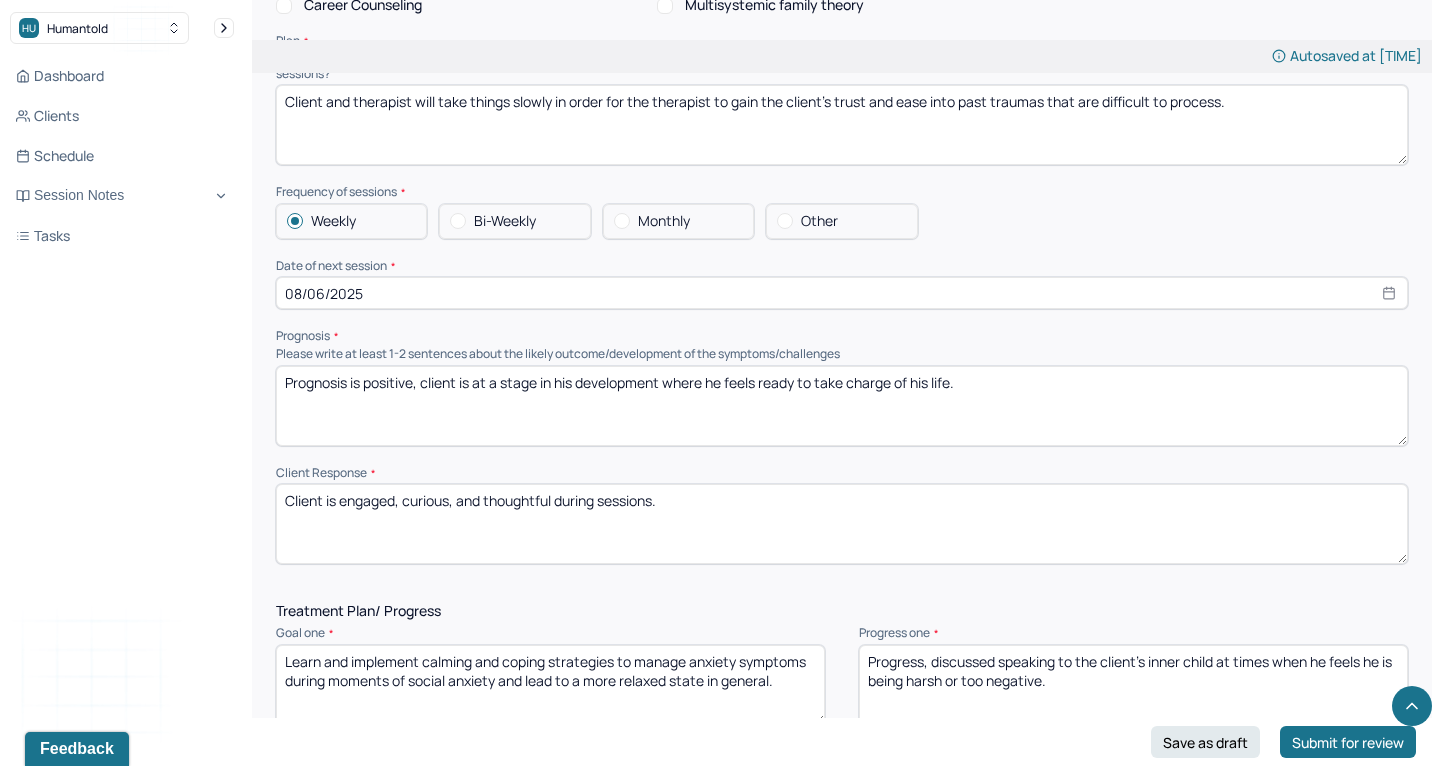 scroll, scrollTop: 2162, scrollLeft: 0, axis: vertical 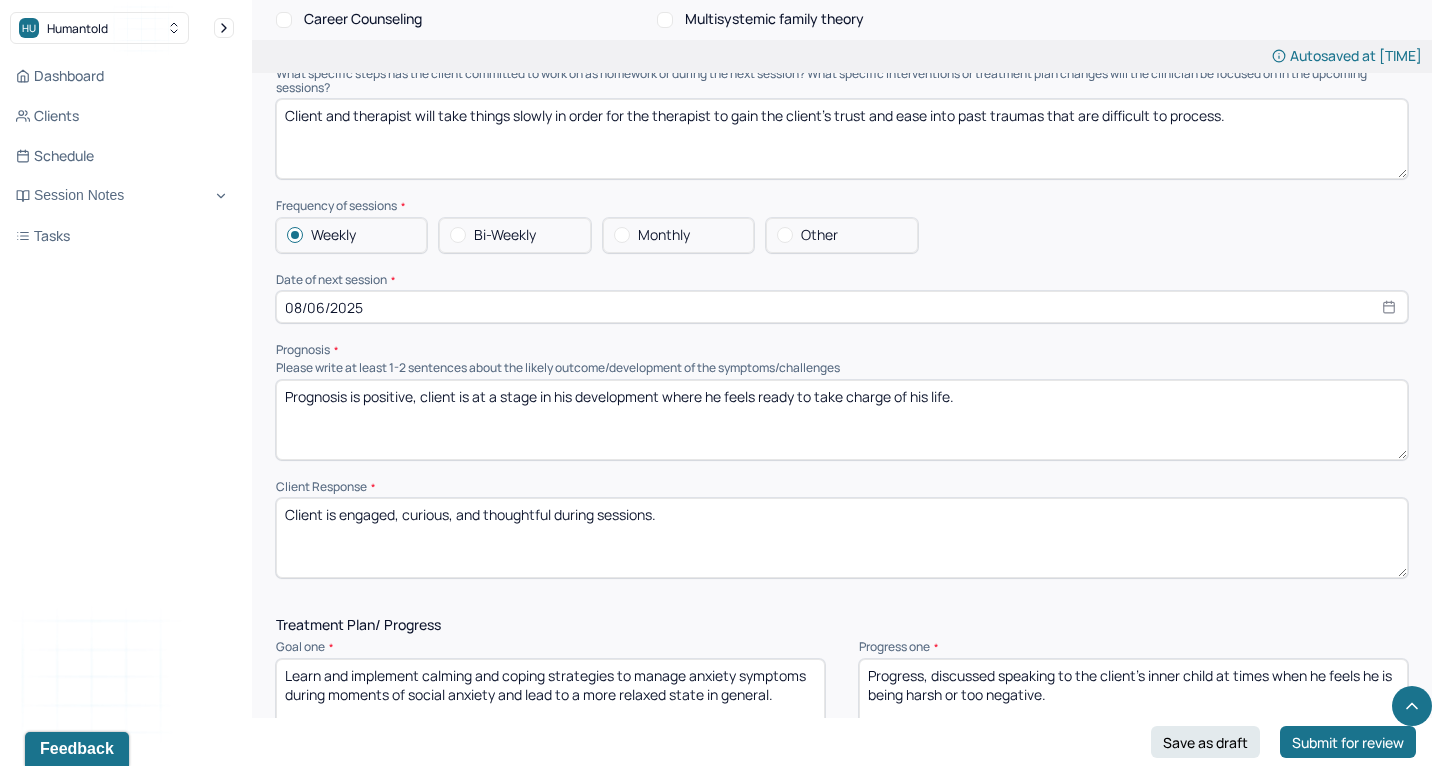 type on "Progress, discussed speaking to the client's inner child at times when he feels he is being harsh or too negative." 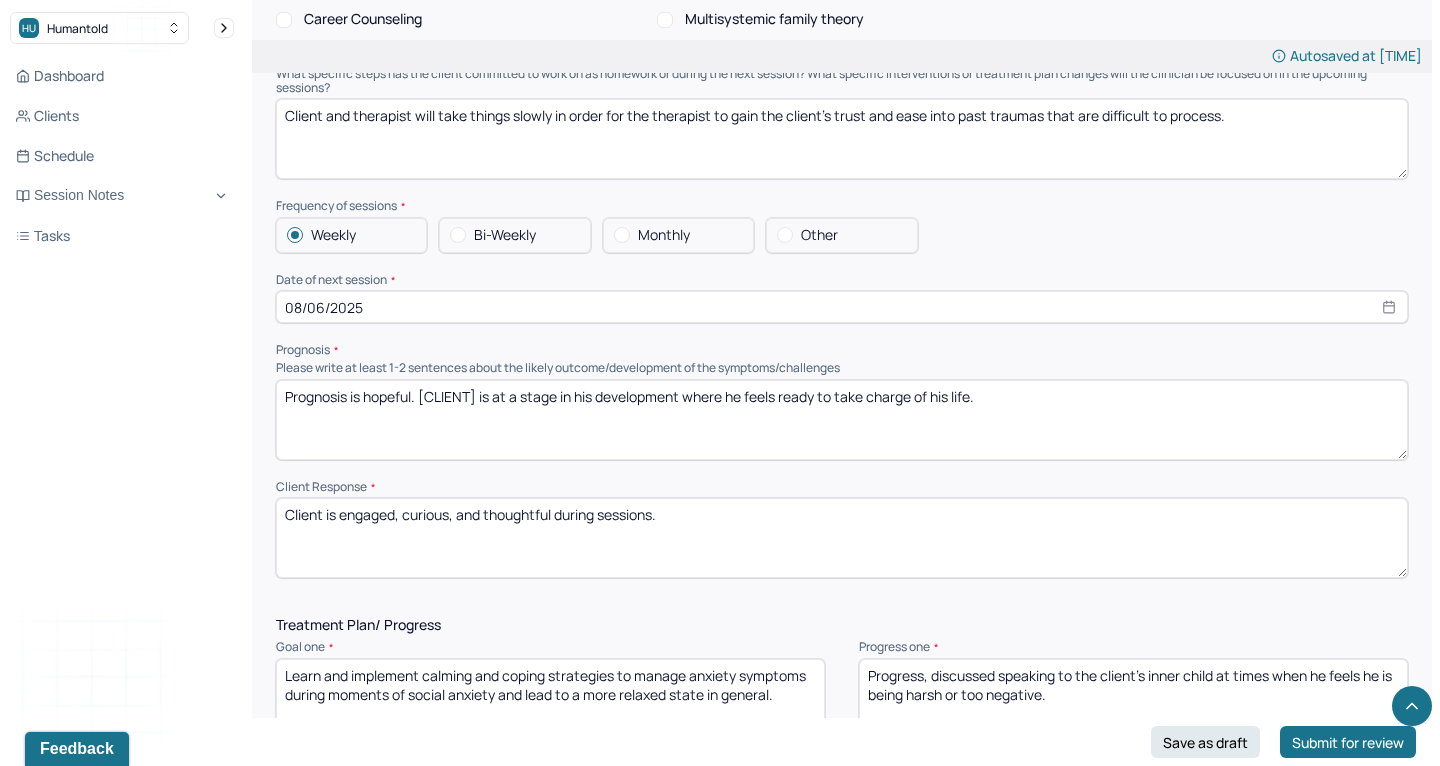 drag, startPoint x: 462, startPoint y: 296, endPoint x: 1137, endPoint y: 326, distance: 675.6663 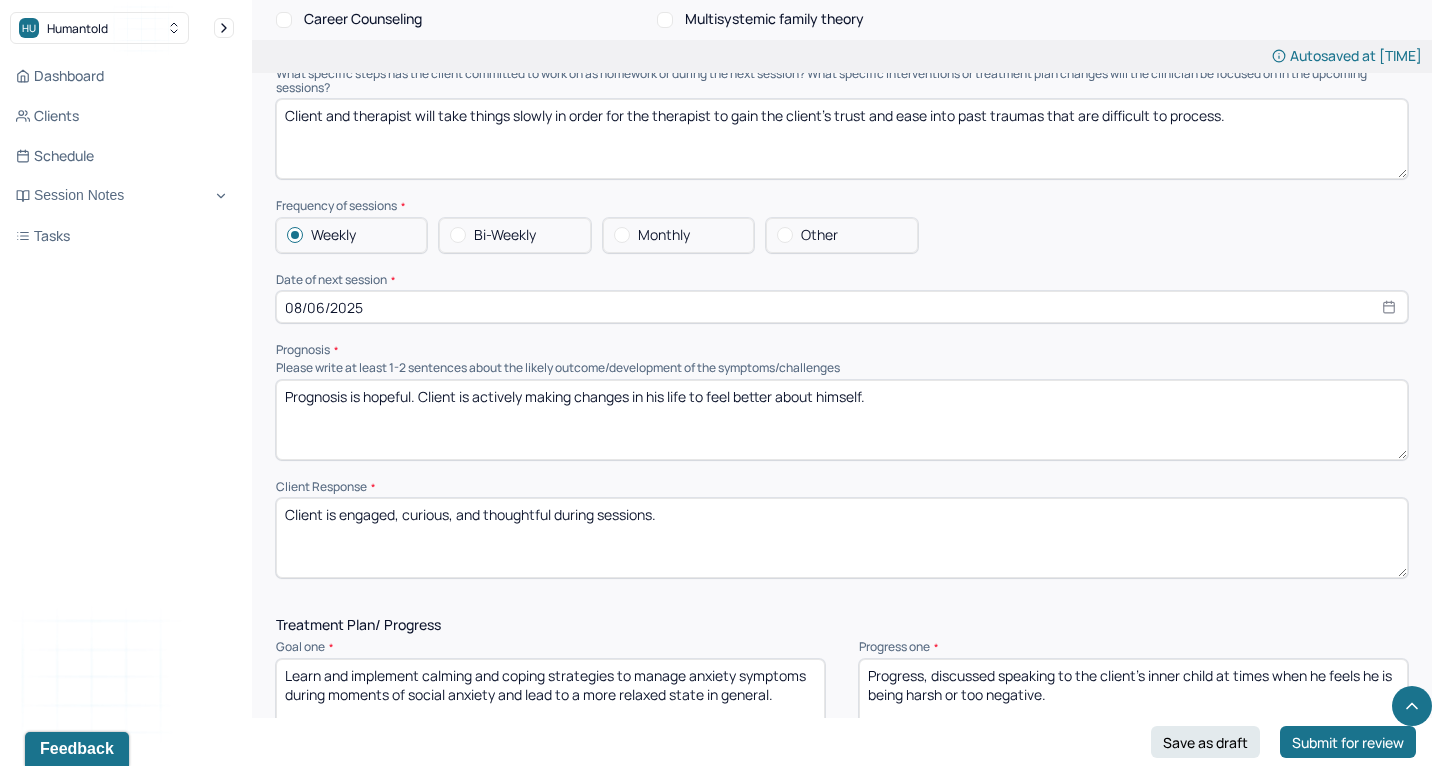 click on "Prognosis is hopeful. Client is actively making changes in his life to feel better about himself." at bounding box center (842, 420) 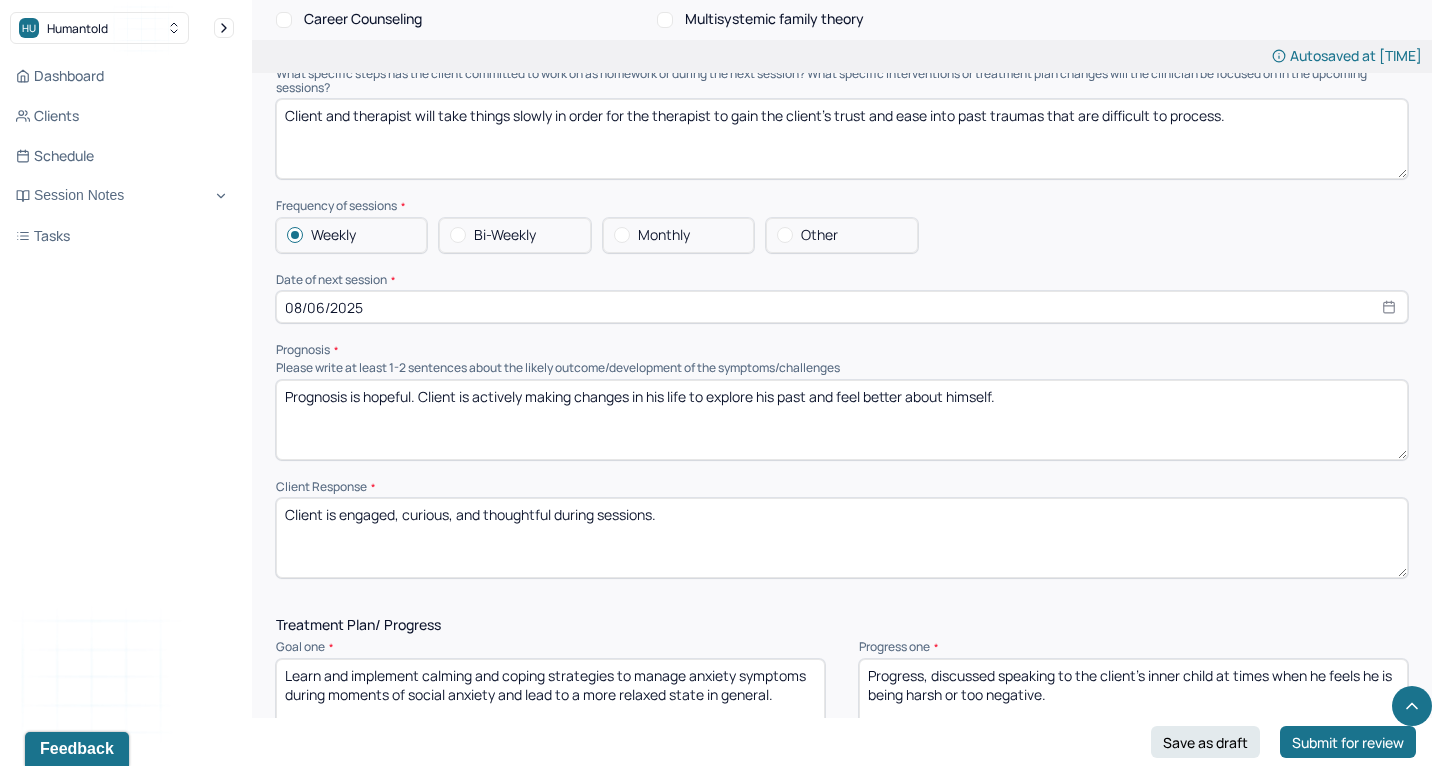 click on "Prognosis is hopeful. Client is actively making changes in his life to explore his past and feel better about himself." at bounding box center (842, 420) 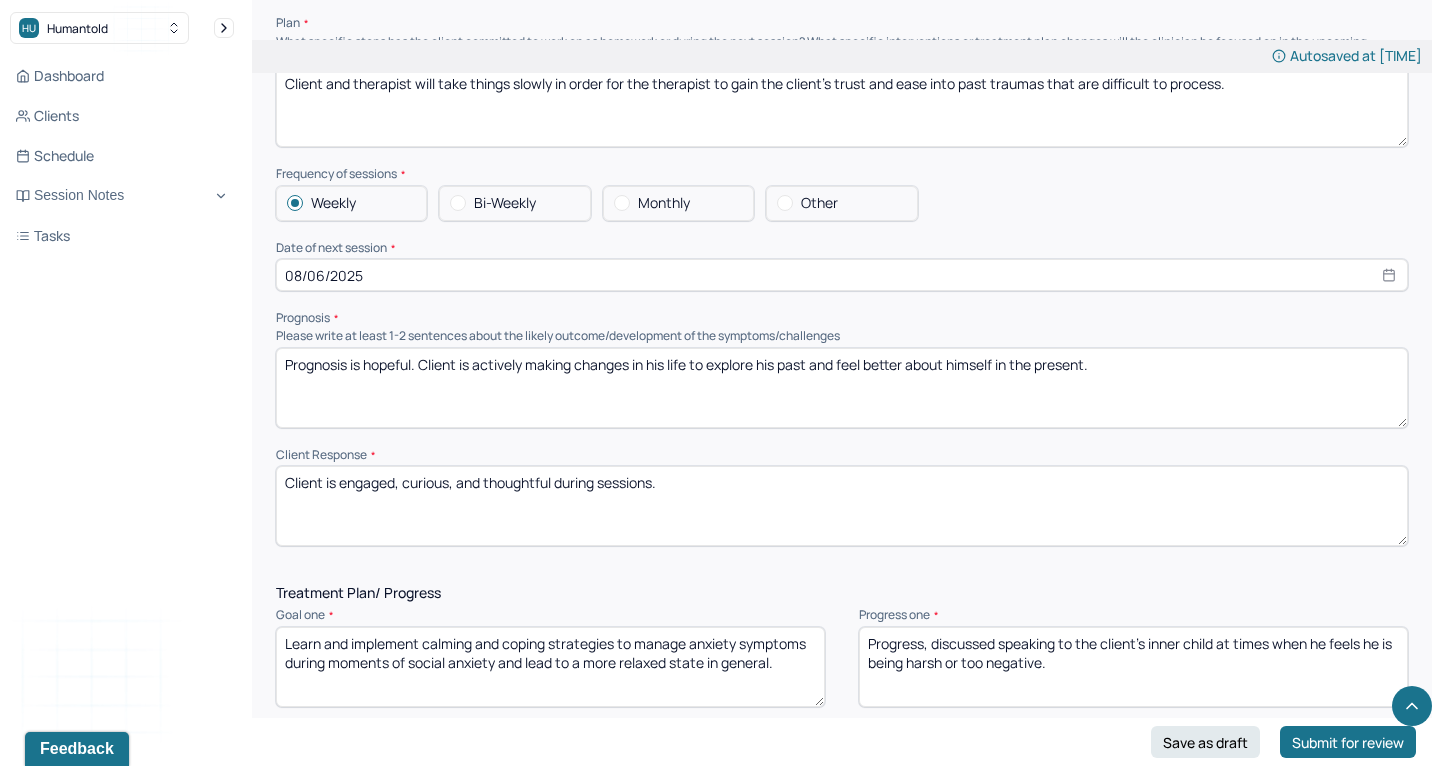 scroll, scrollTop: 2195, scrollLeft: 0, axis: vertical 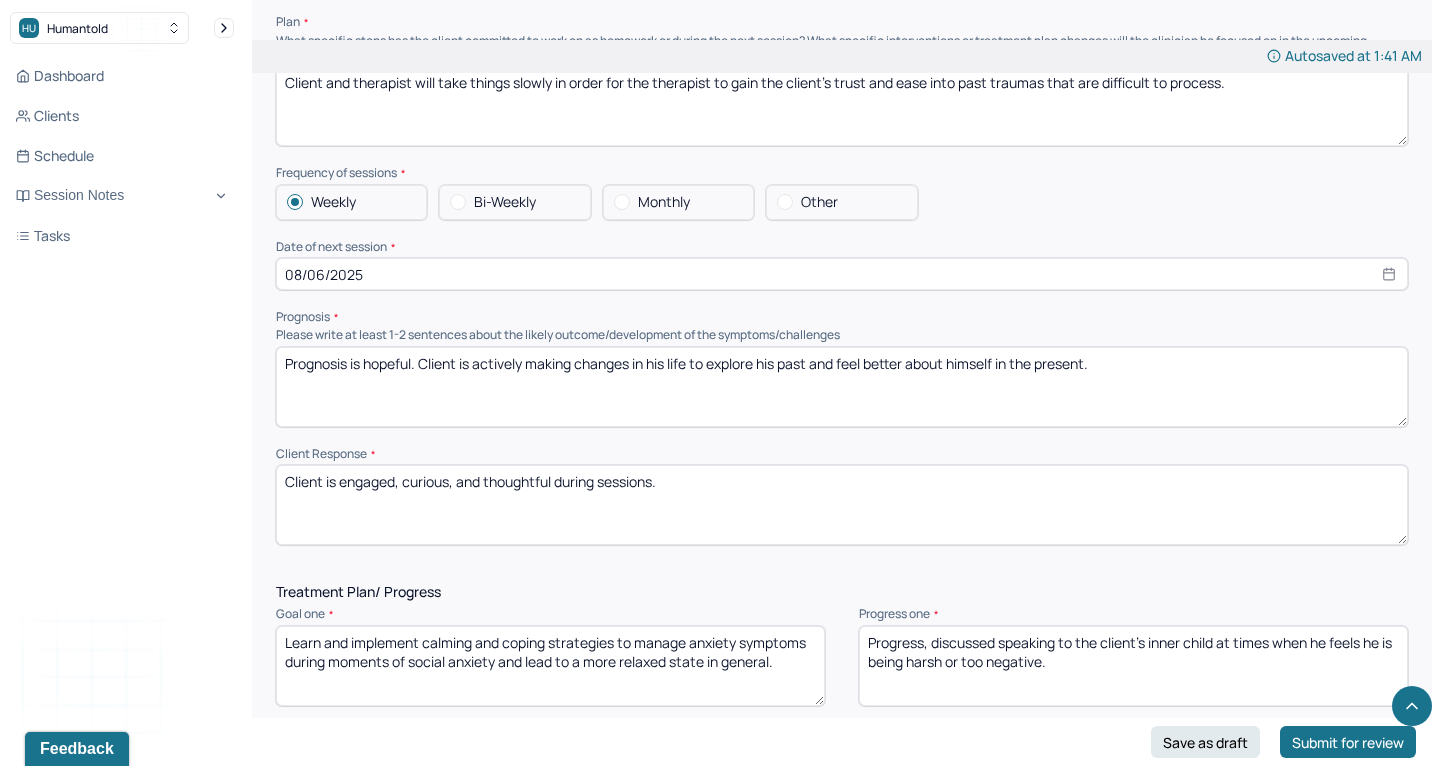 type on "Prognosis is hopeful. Client is actively making changes in his life to explore his past and feel better about himself in the present." 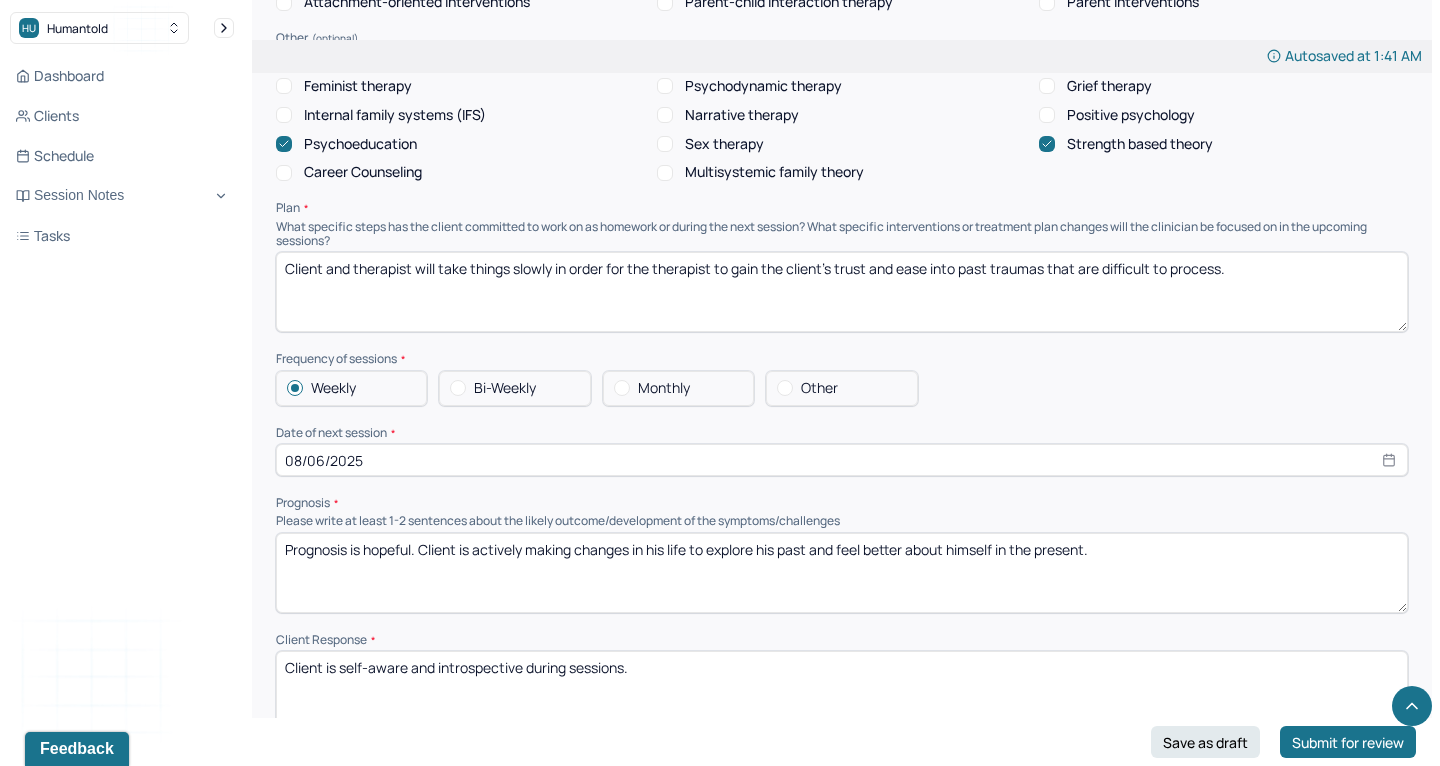scroll, scrollTop: 1985, scrollLeft: 0, axis: vertical 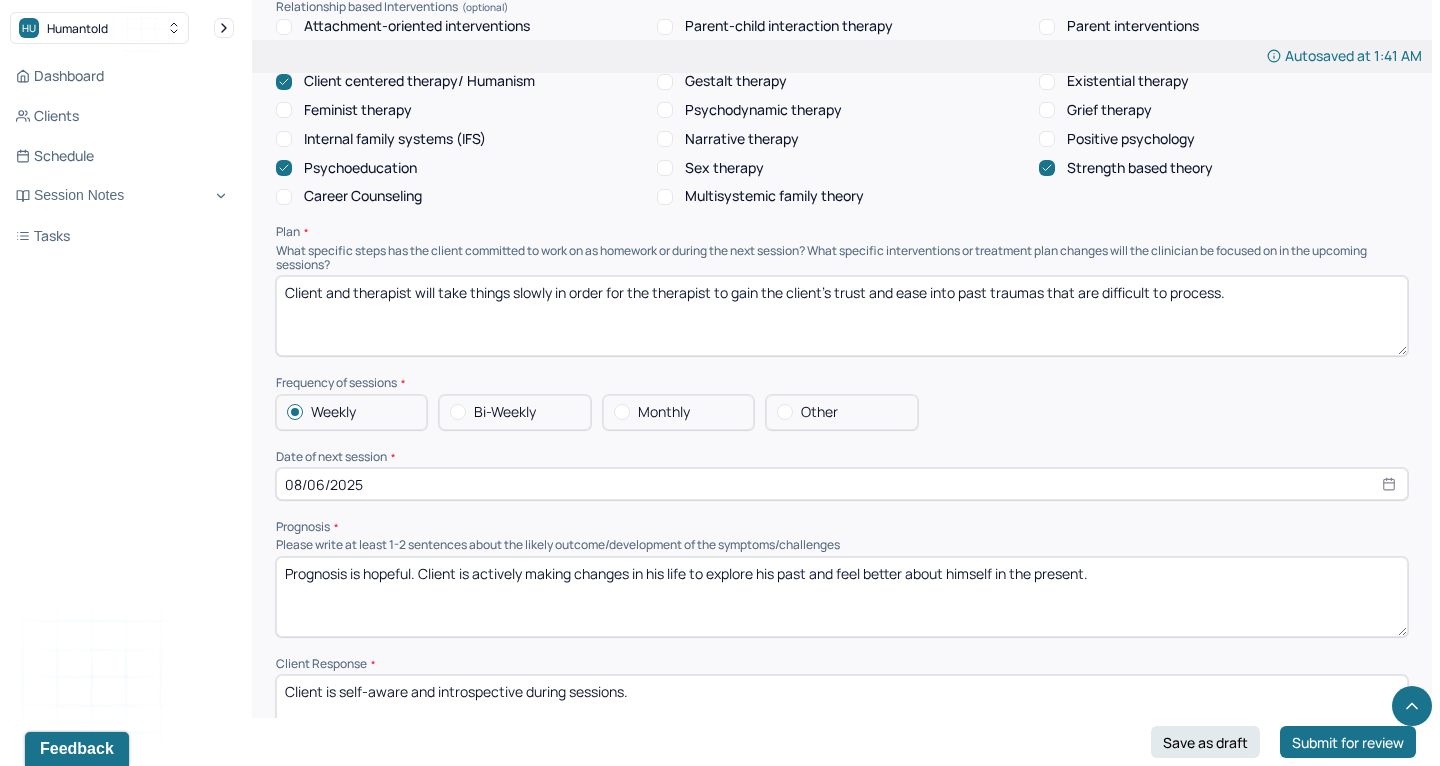 type on "Client is self-aware and introspective during sessions." 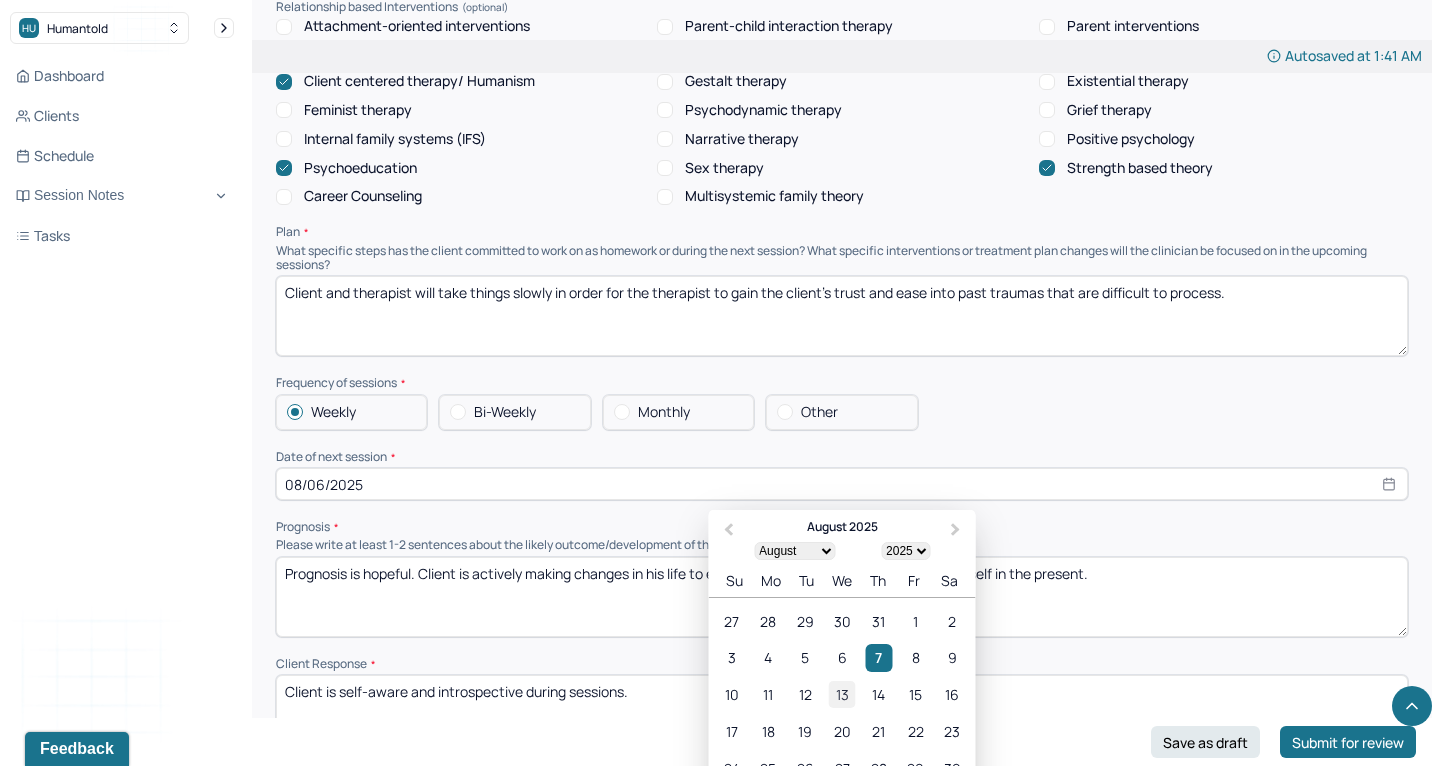 click on "13" at bounding box center (841, 694) 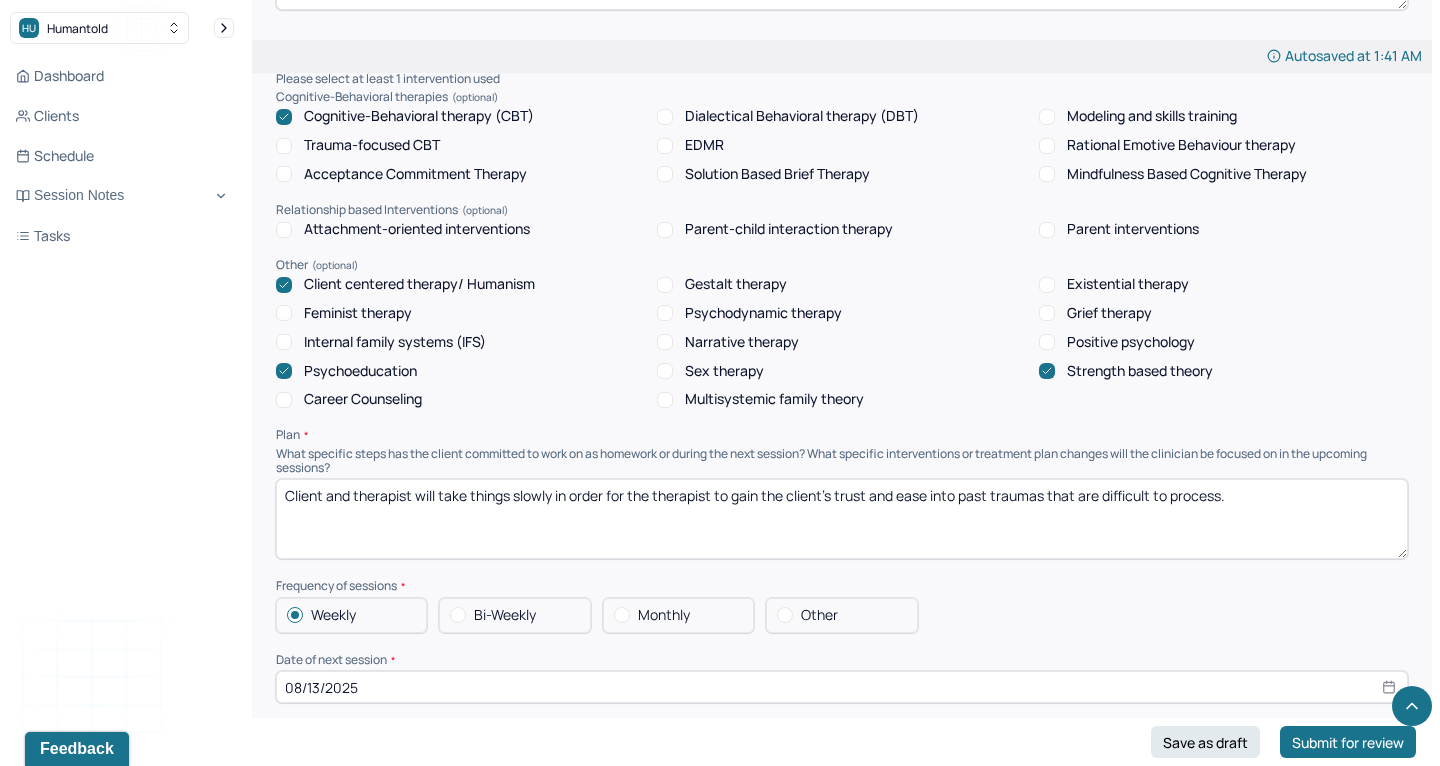 scroll, scrollTop: 1781, scrollLeft: 0, axis: vertical 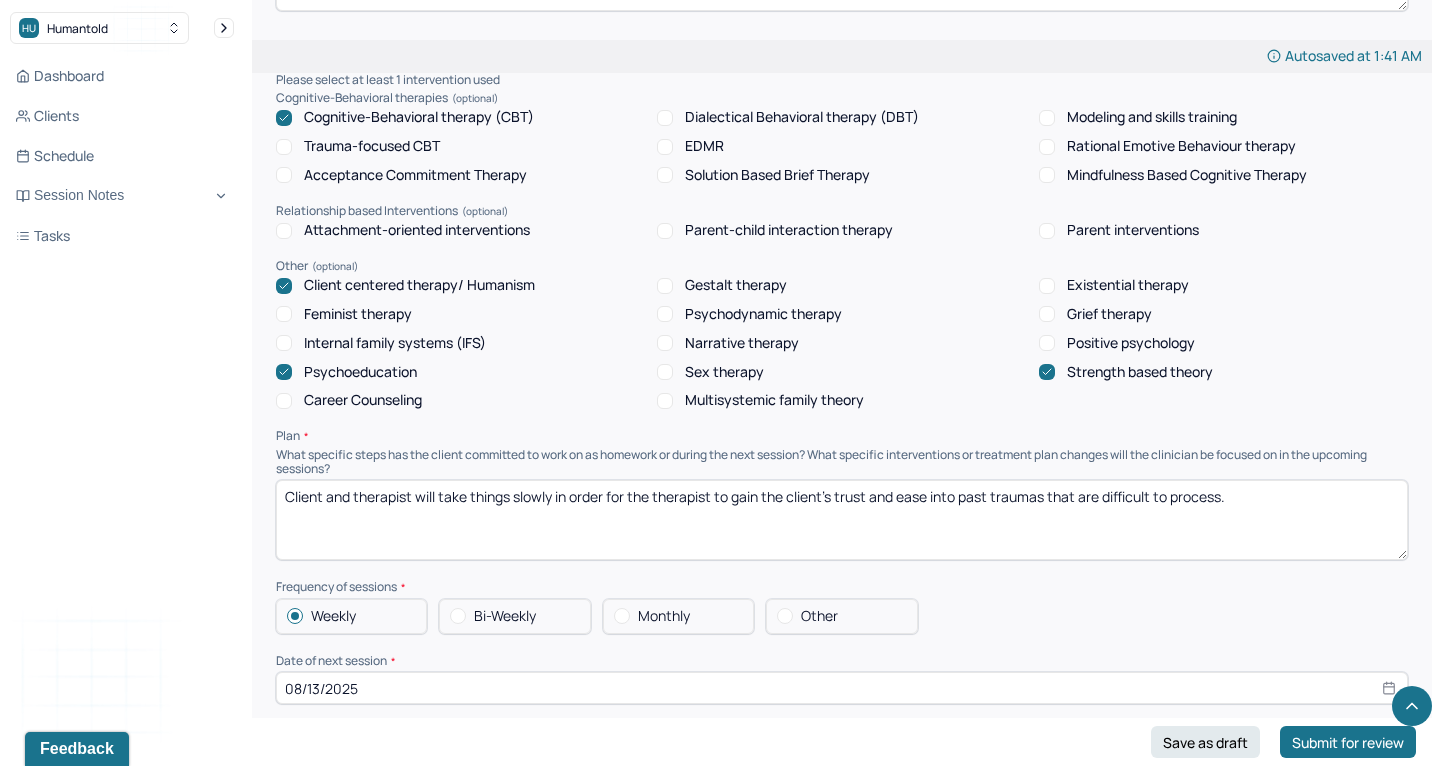 drag, startPoint x: 1237, startPoint y: 398, endPoint x: 241, endPoint y: 364, distance: 996.58014 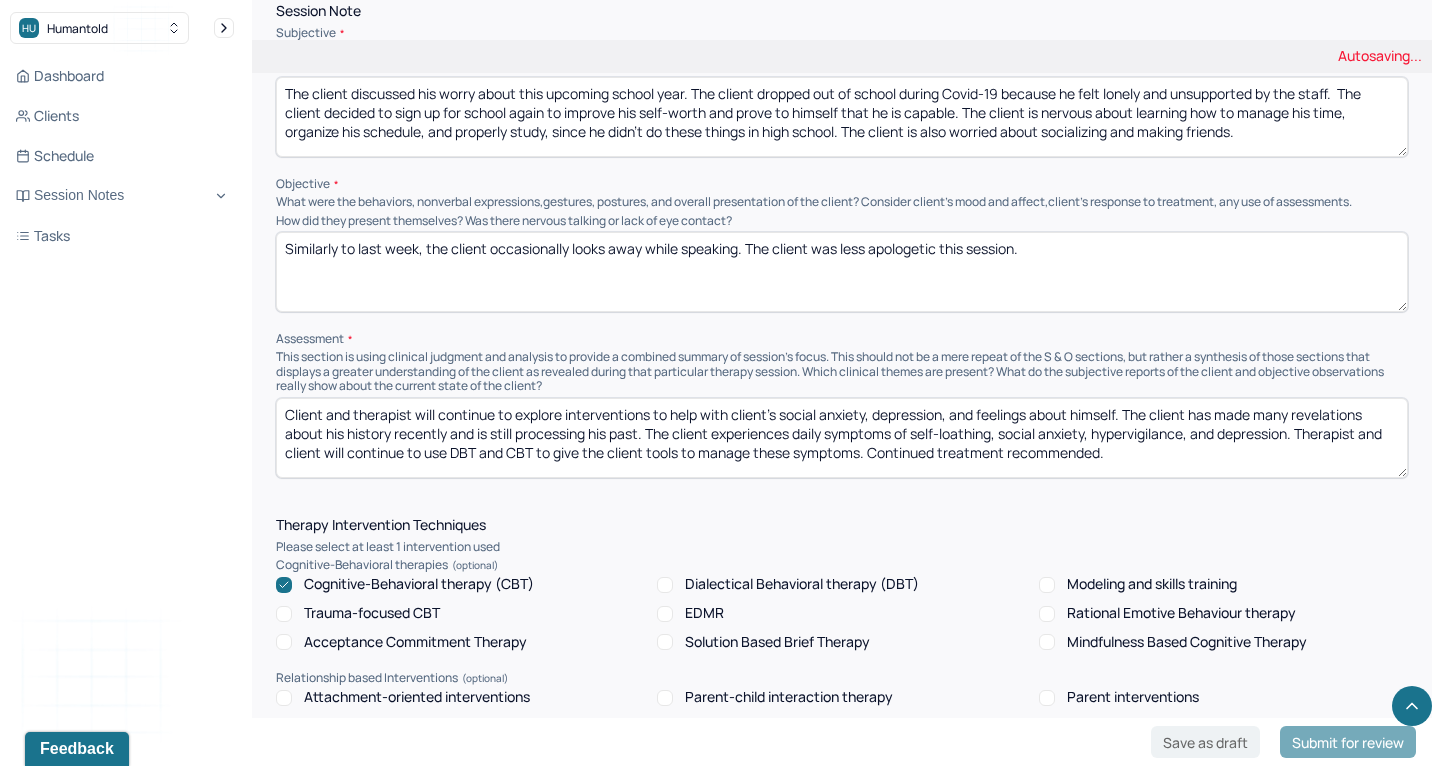 scroll, scrollTop: 1291, scrollLeft: 0, axis: vertical 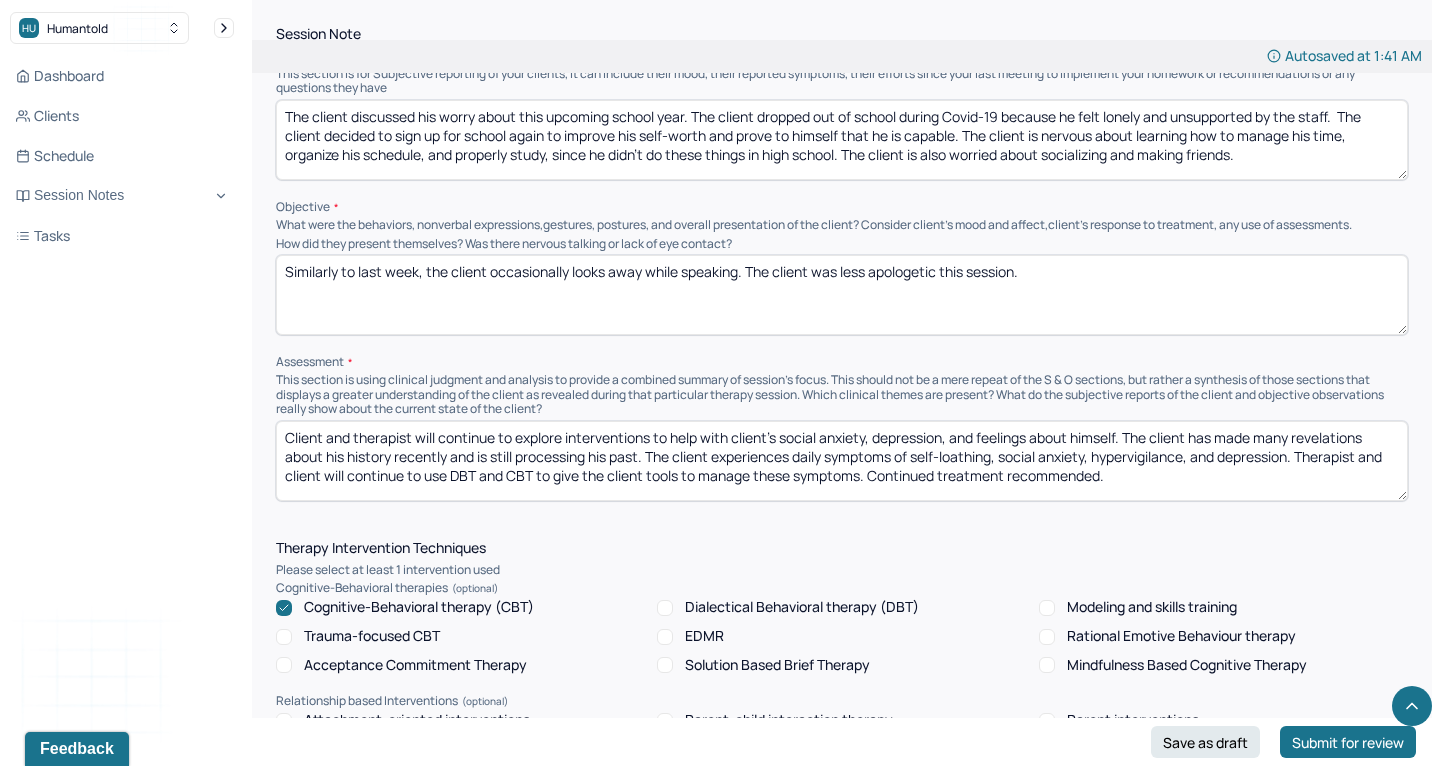 type on "Client and therapist will continue to explore how the clients past contributes to his anxiety and depression." 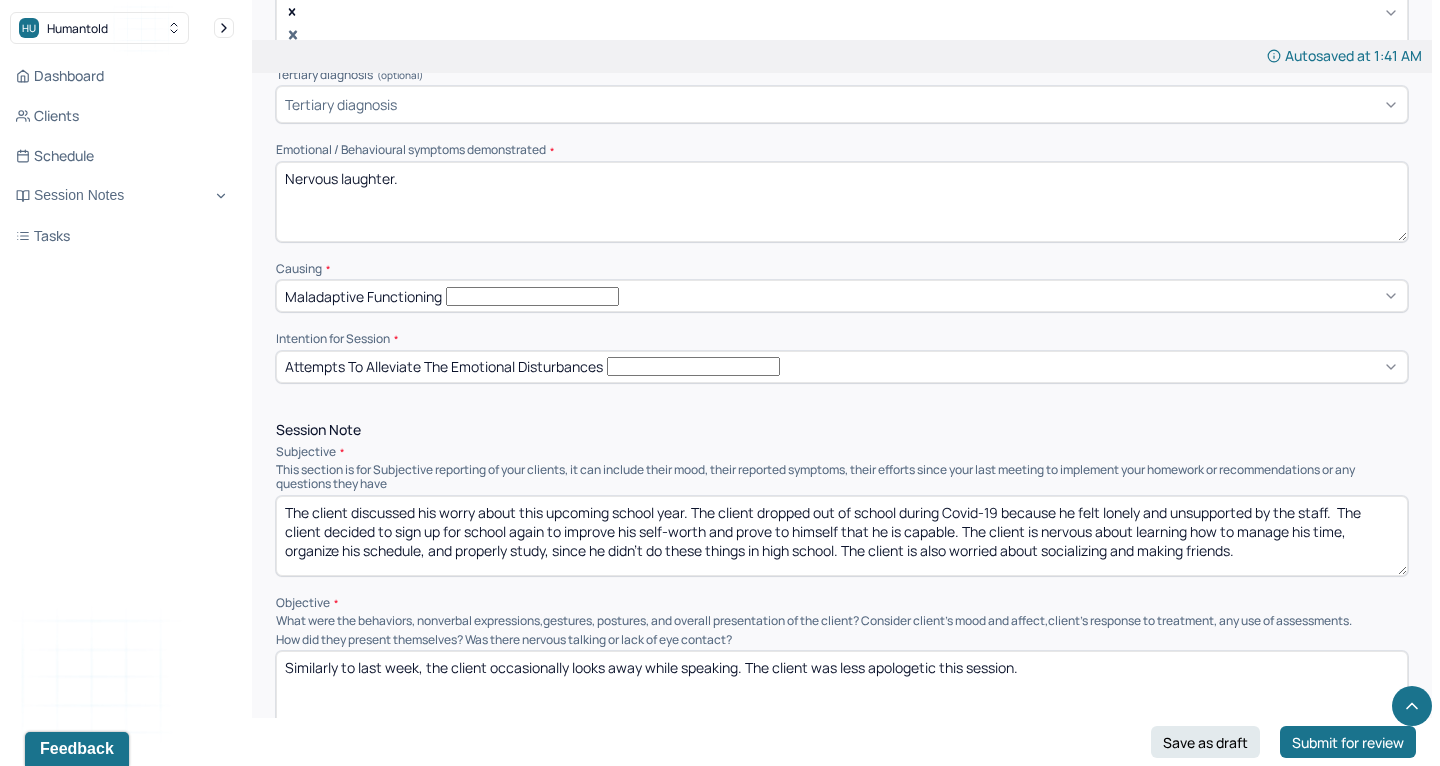 scroll, scrollTop: 877, scrollLeft: 0, axis: vertical 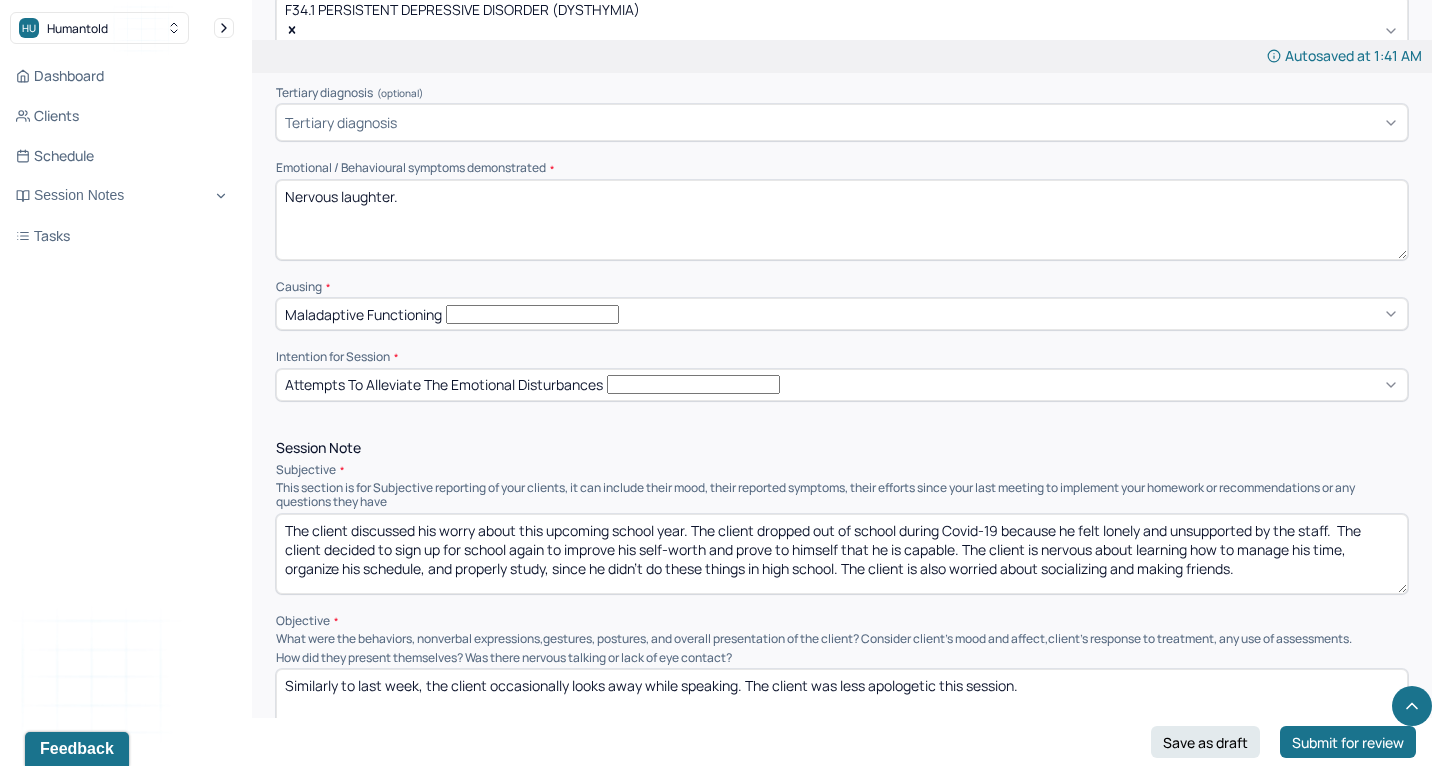 click on "Similarly to last week, the client occasionally looks away while speaking. The client was less apologetic this session." at bounding box center (842, 709) 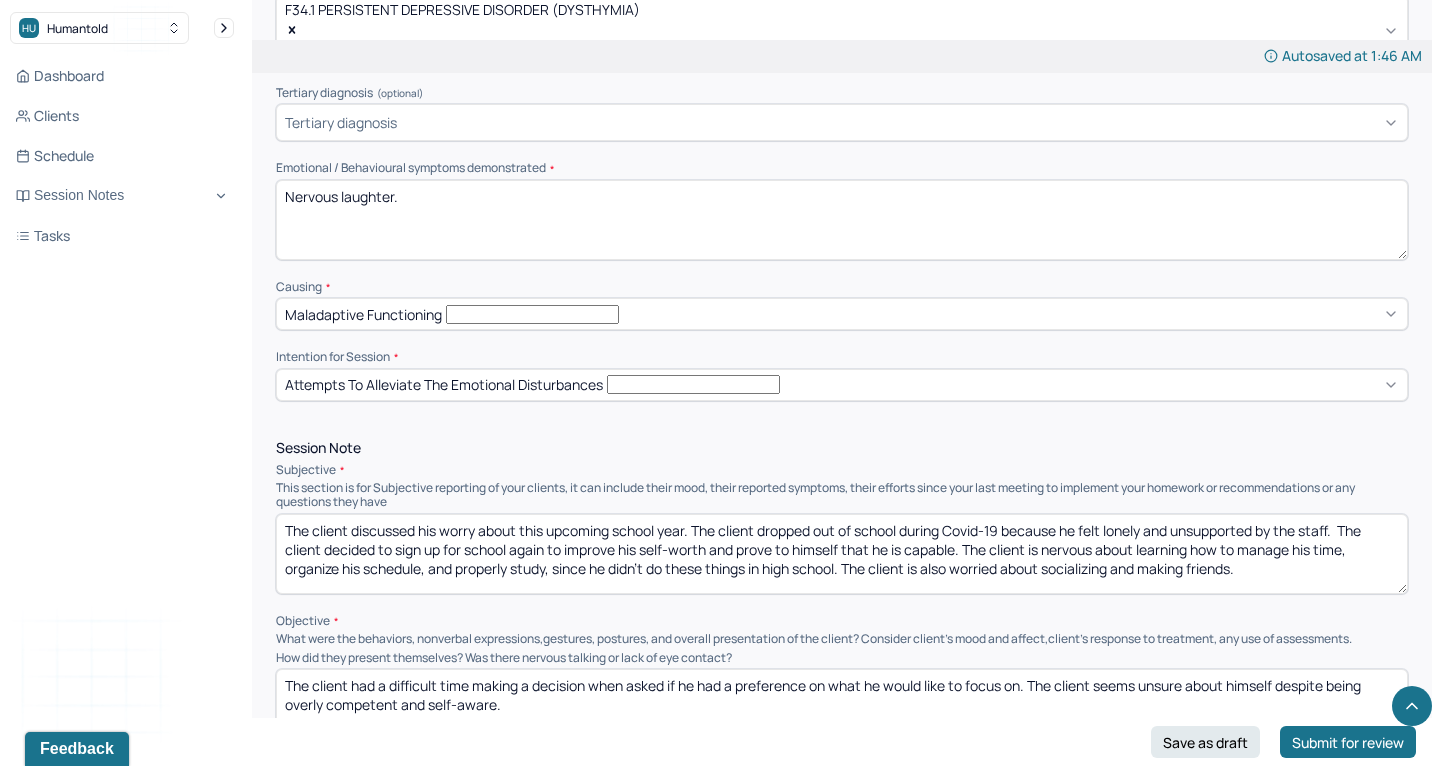 click on "The client had a difficult time making a decision when asked if he had a preference on what he would like to focus on. The client seems unsure about himself despite being overly competent and self-aware." at bounding box center (842, 709) 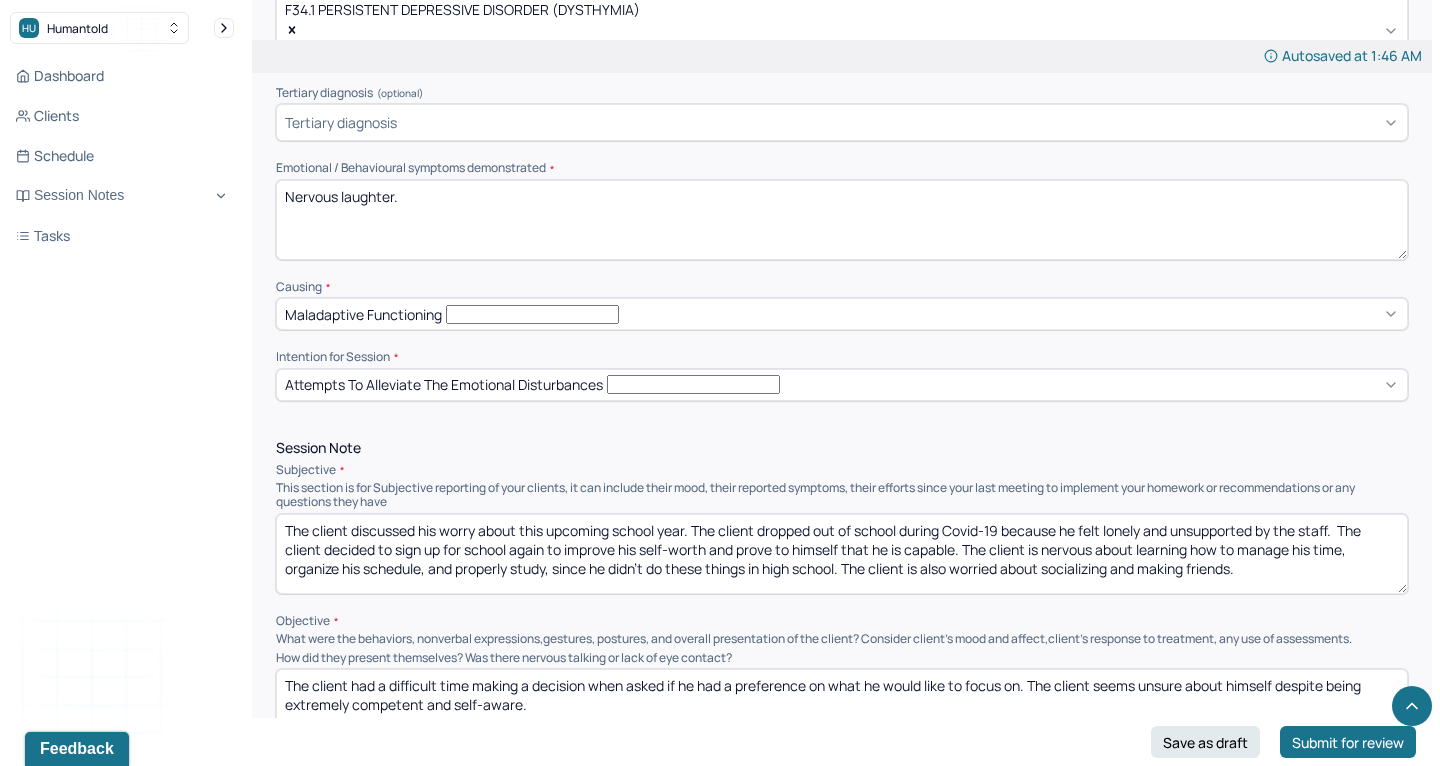 click on "The client had a difficult time making a decision when asked if he had a preference on what he would like to focus on. The client seems unsure about himself despite being extremely competent and self-aware." at bounding box center (842, 709) 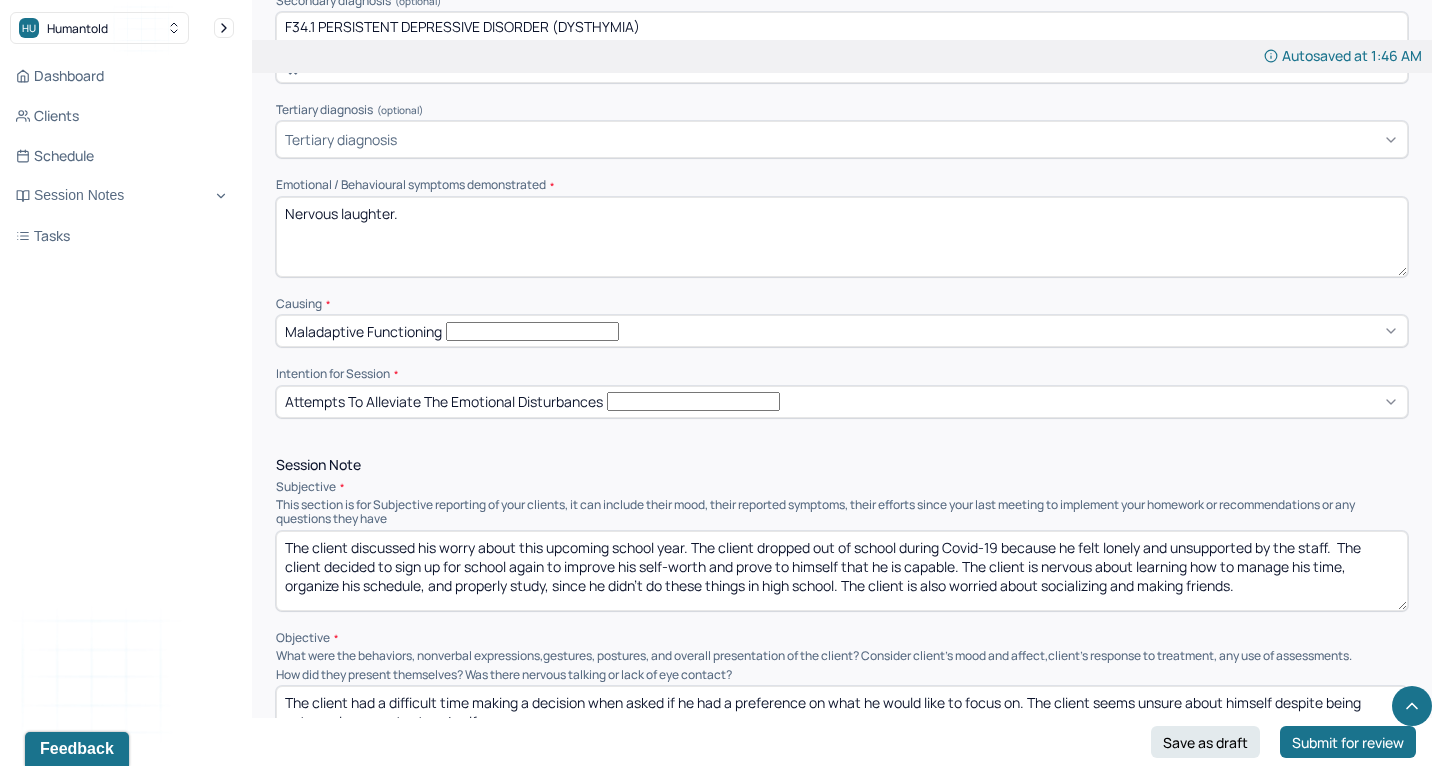 type on "The client had a difficult time making a decision when asked if he had a preference on what he would like to focus on. The client seems unsure about himself despite being extremely competent and self-aware." 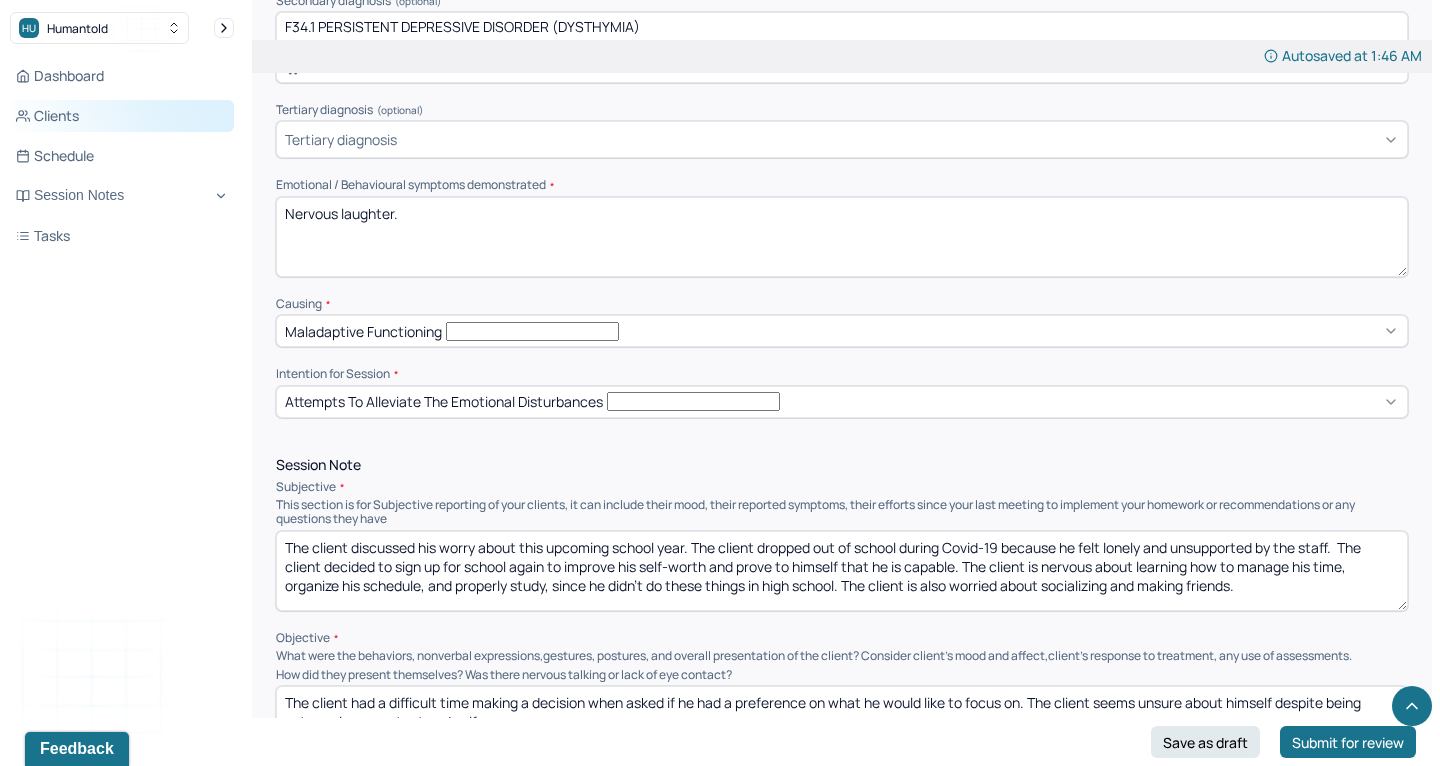 drag, startPoint x: 420, startPoint y: 126, endPoint x: 164, endPoint y: 112, distance: 256.38254 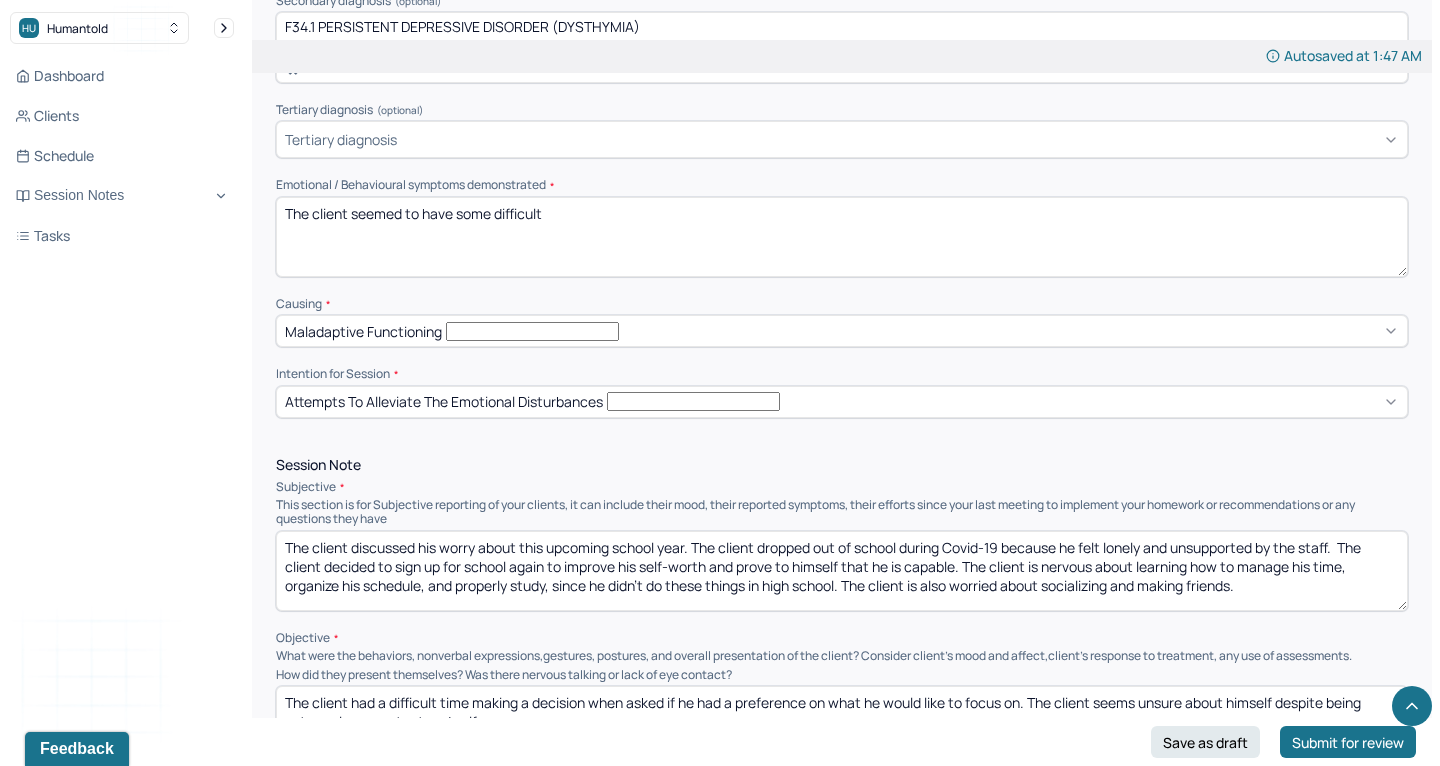 drag, startPoint x: 424, startPoint y: 129, endPoint x: 679, endPoint y: 103, distance: 256.32205 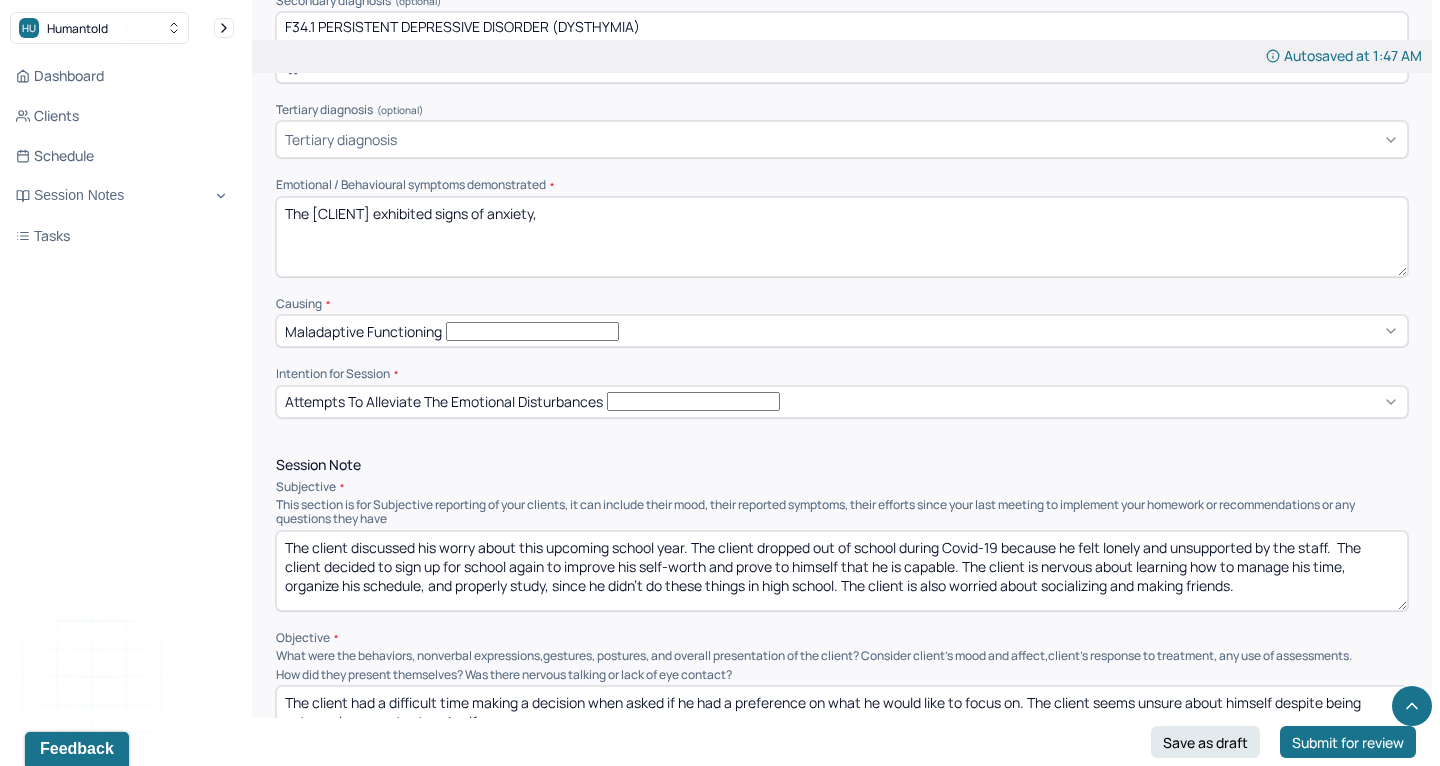 drag, startPoint x: 353, startPoint y: 131, endPoint x: 699, endPoint y: 129, distance: 346.00577 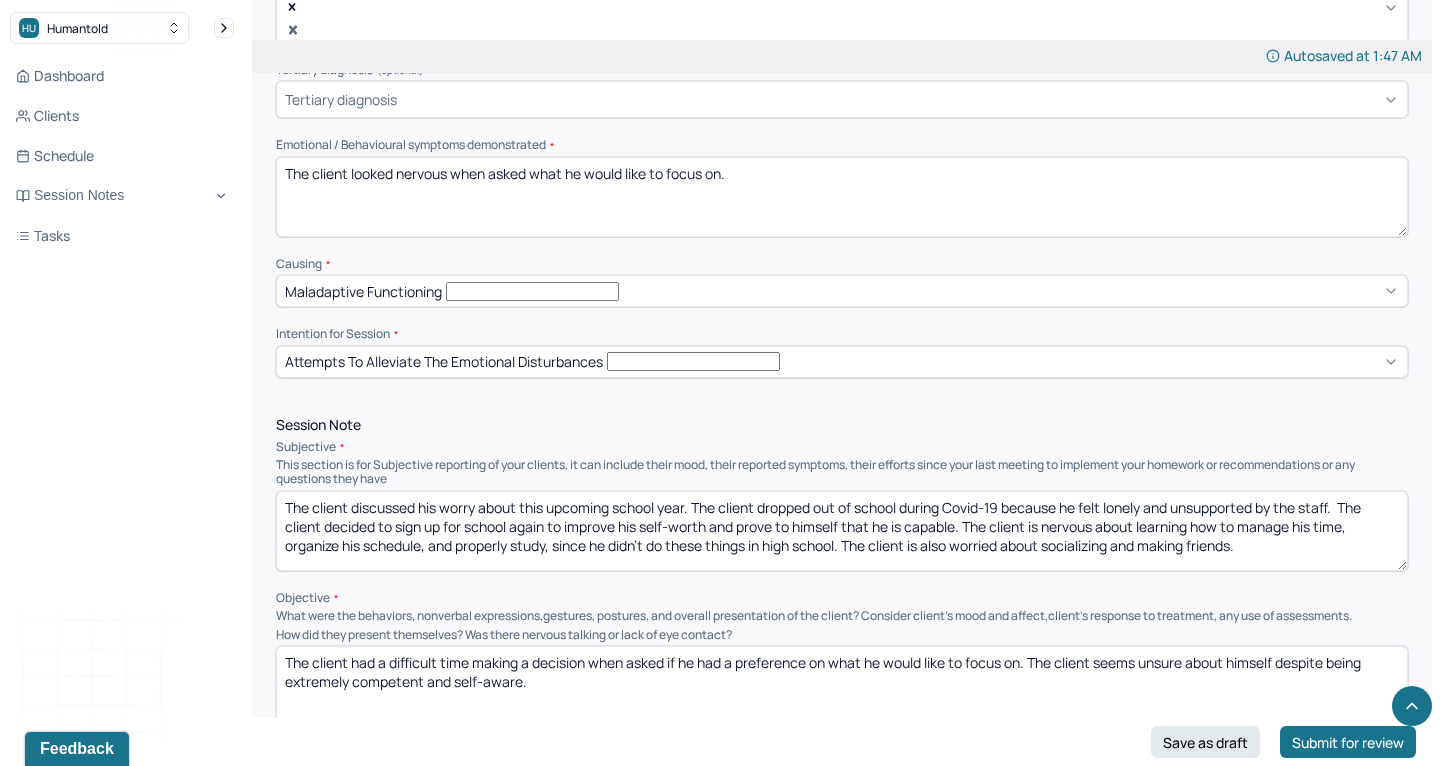 scroll, scrollTop: 904, scrollLeft: 0, axis: vertical 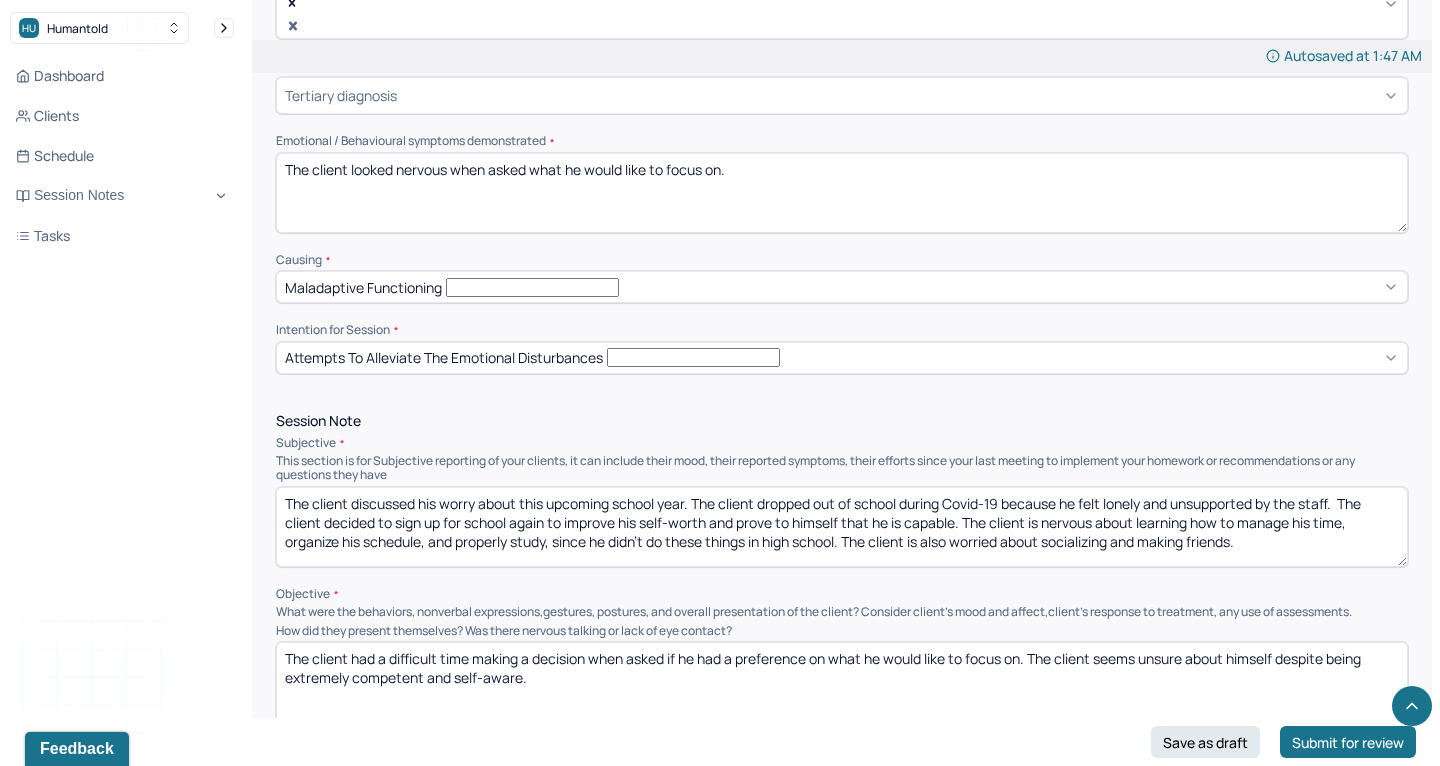 type on "The client looked nervous when asked what he would like to focus on." 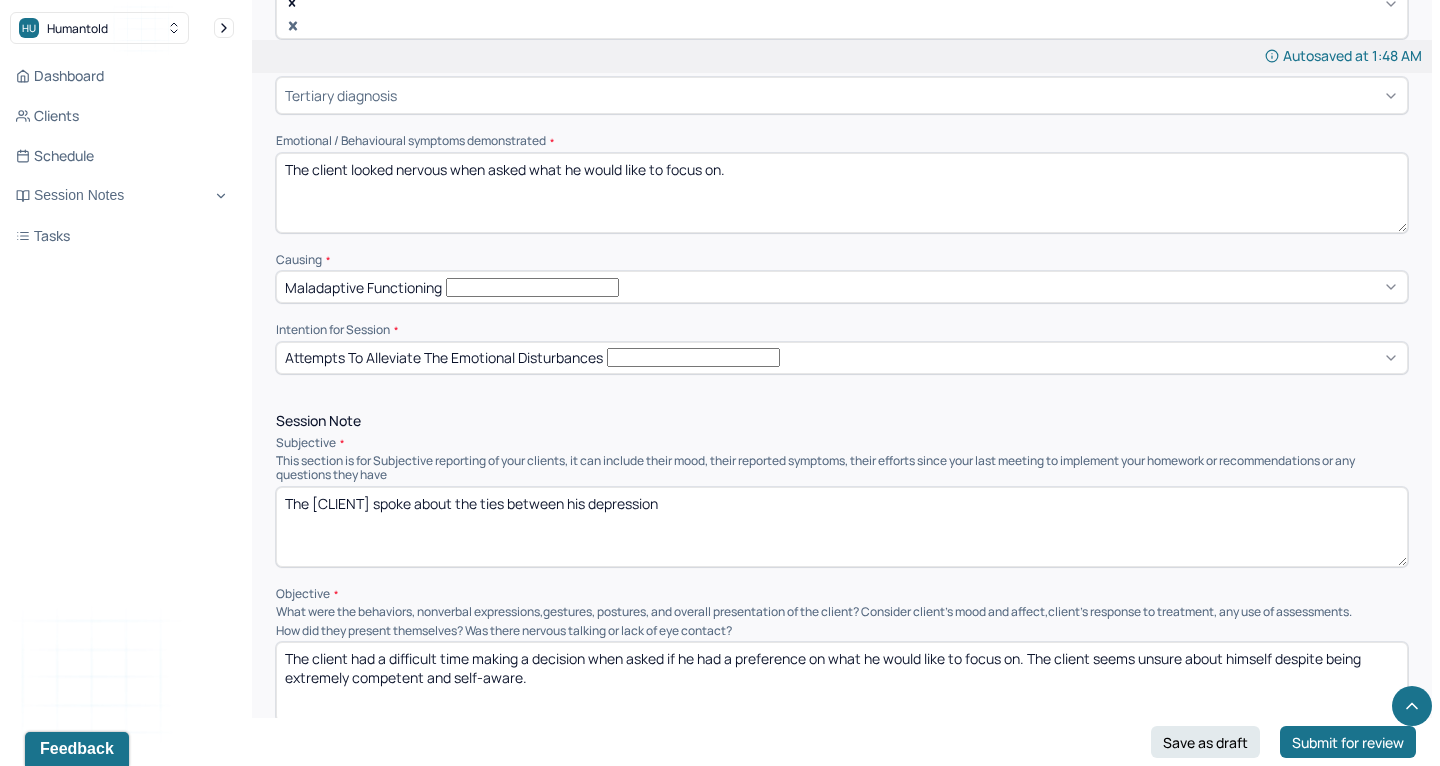 drag, startPoint x: 641, startPoint y: 428, endPoint x: 542, endPoint y: 425, distance: 99.04544 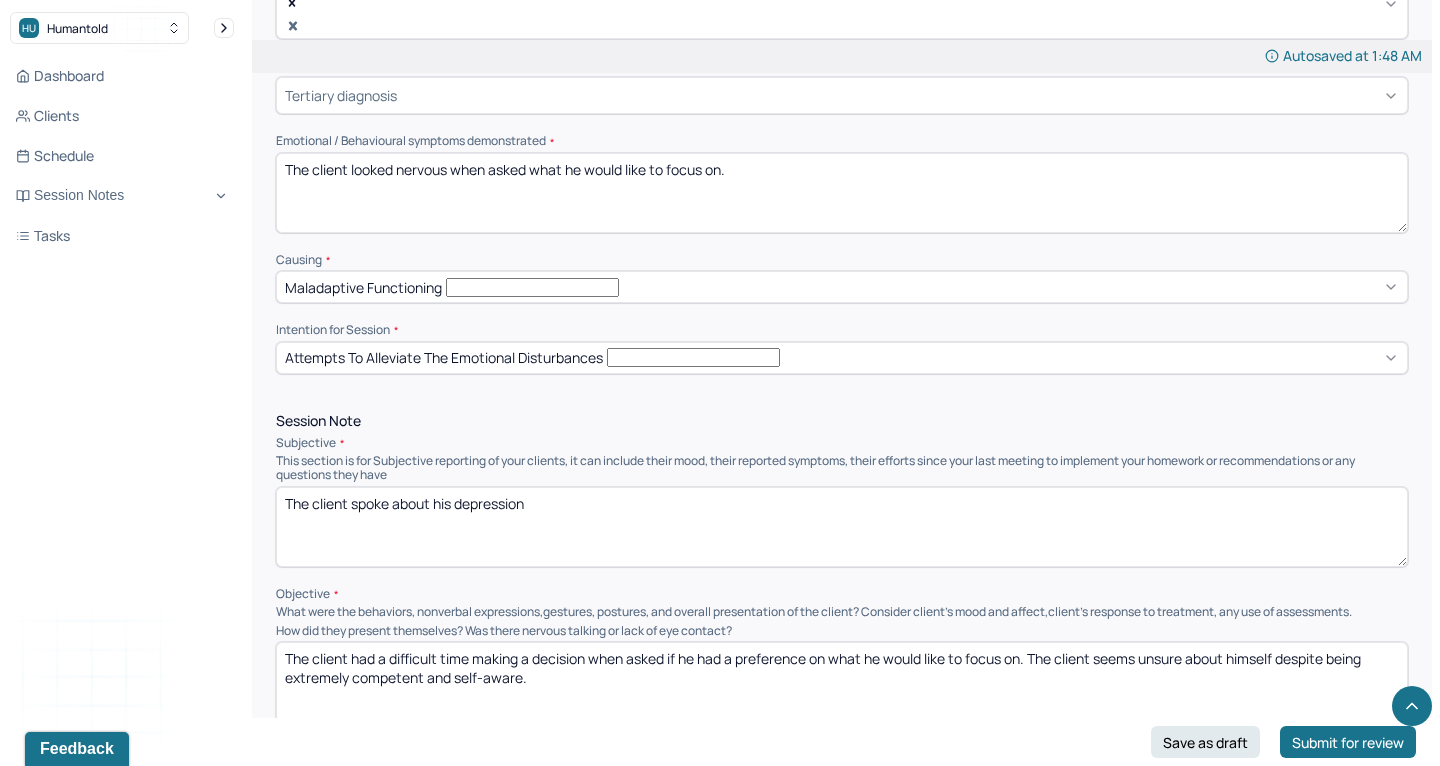 click on "The [CLIENT] spoke about the ties between his depression" at bounding box center [842, 527] 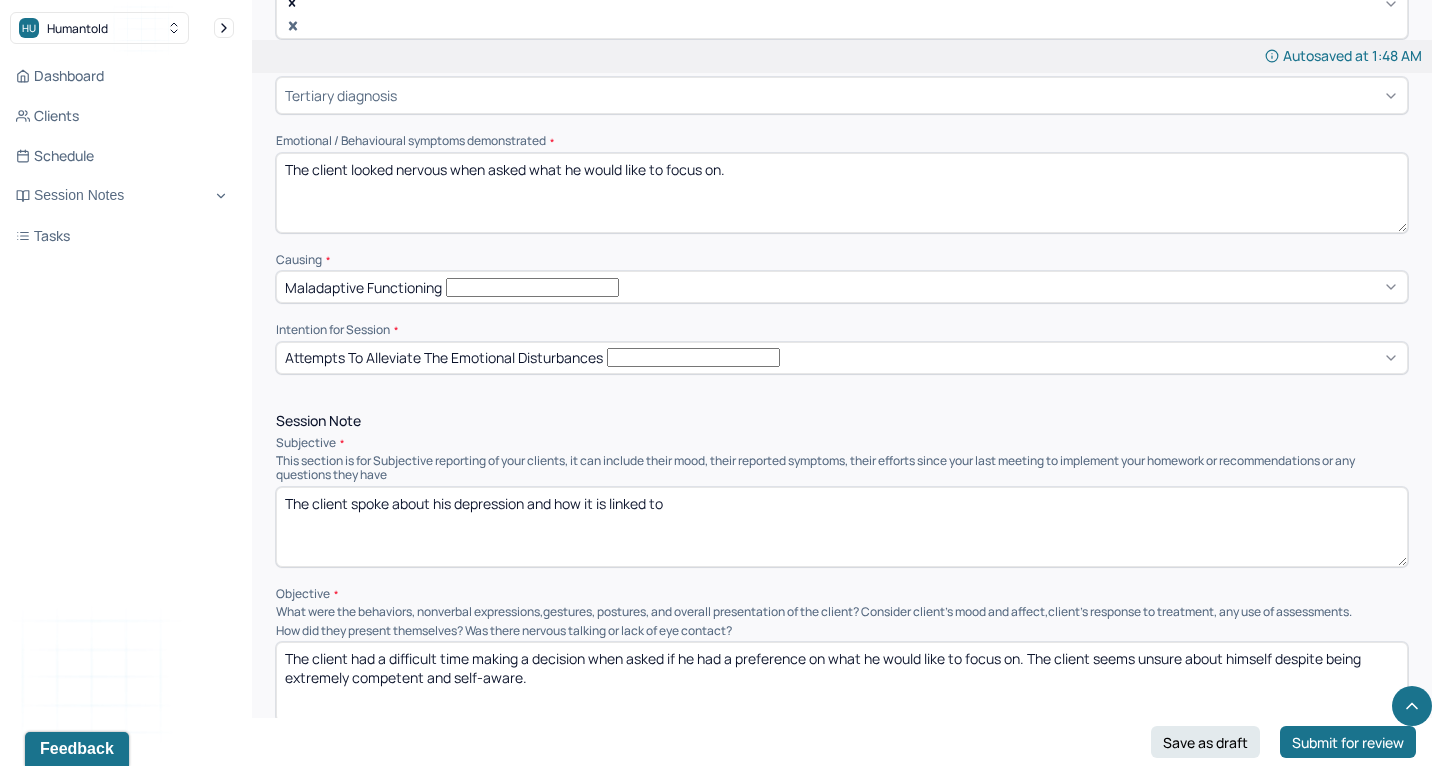 drag, startPoint x: 561, startPoint y: 412, endPoint x: 739, endPoint y: 422, distance: 178.28067 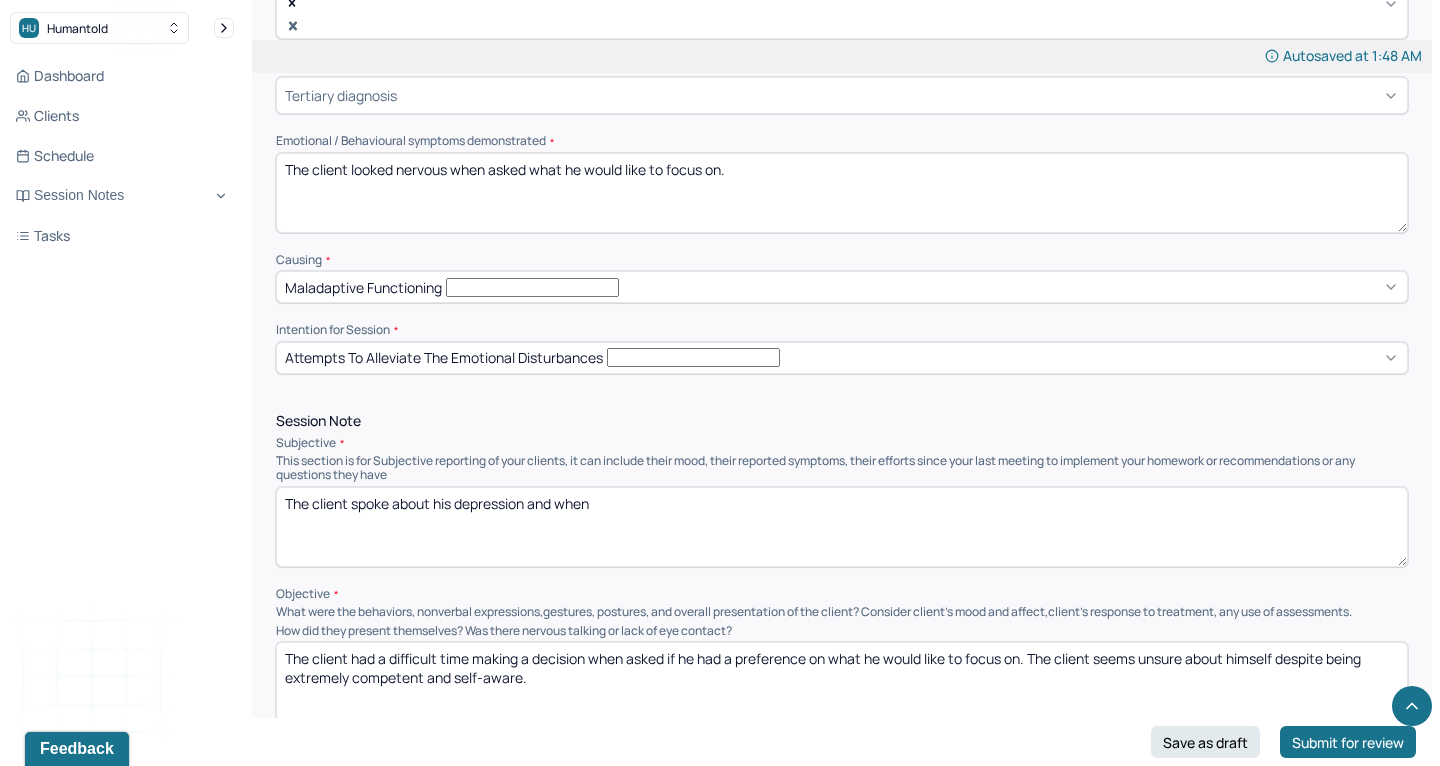 drag, startPoint x: 534, startPoint y: 419, endPoint x: 691, endPoint y: 418, distance: 157.00319 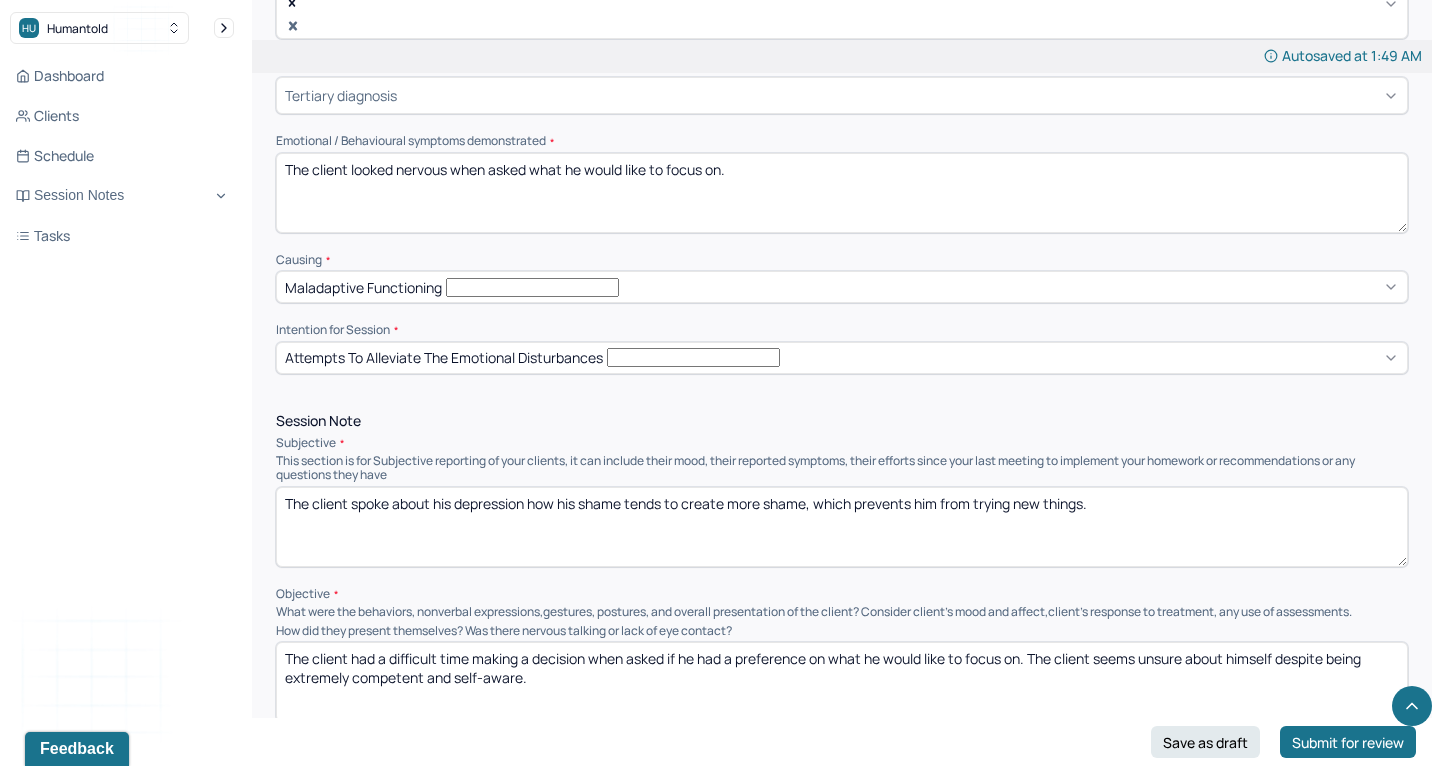drag, startPoint x: 856, startPoint y: 414, endPoint x: 1164, endPoint y: 411, distance: 308.01462 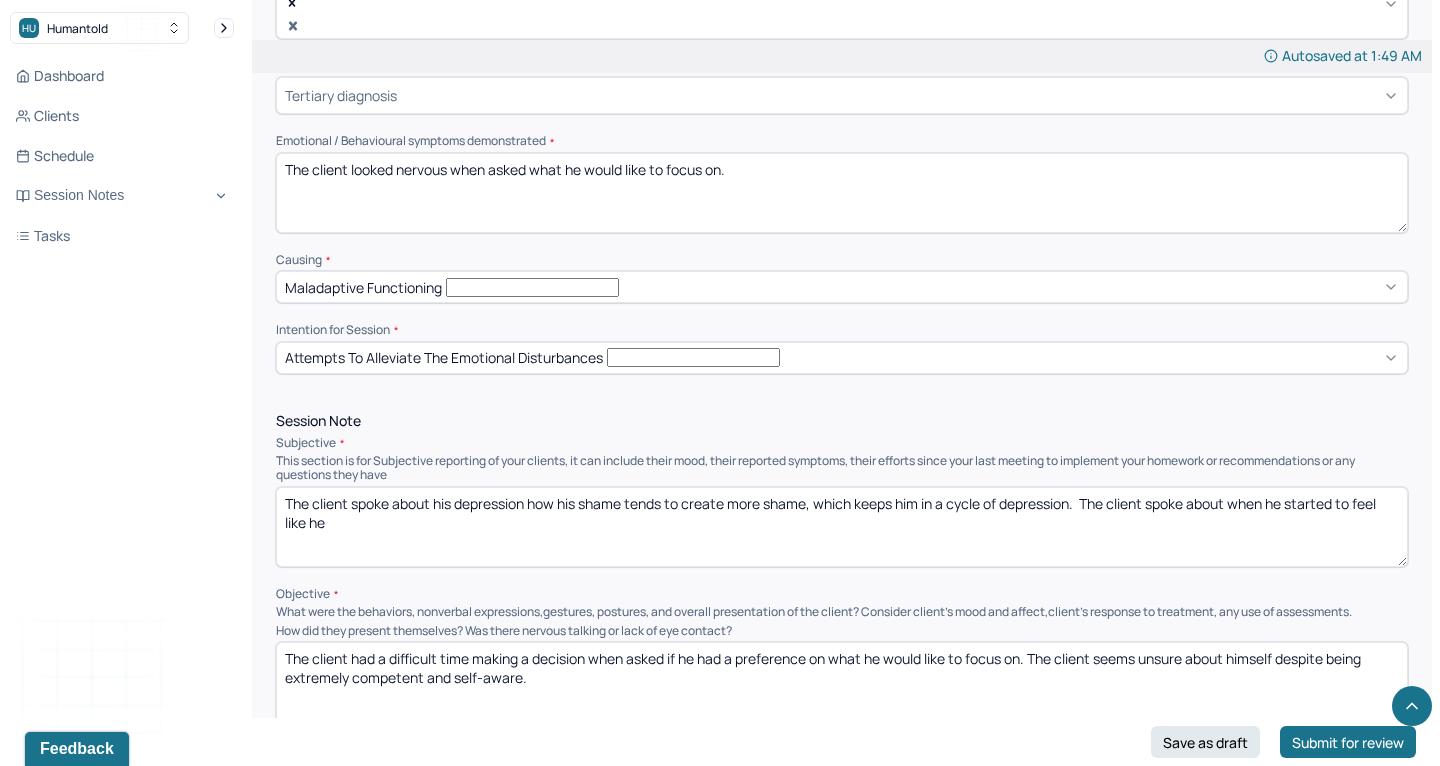 drag, startPoint x: 802, startPoint y: 435, endPoint x: 1341, endPoint y: 413, distance: 539.4488 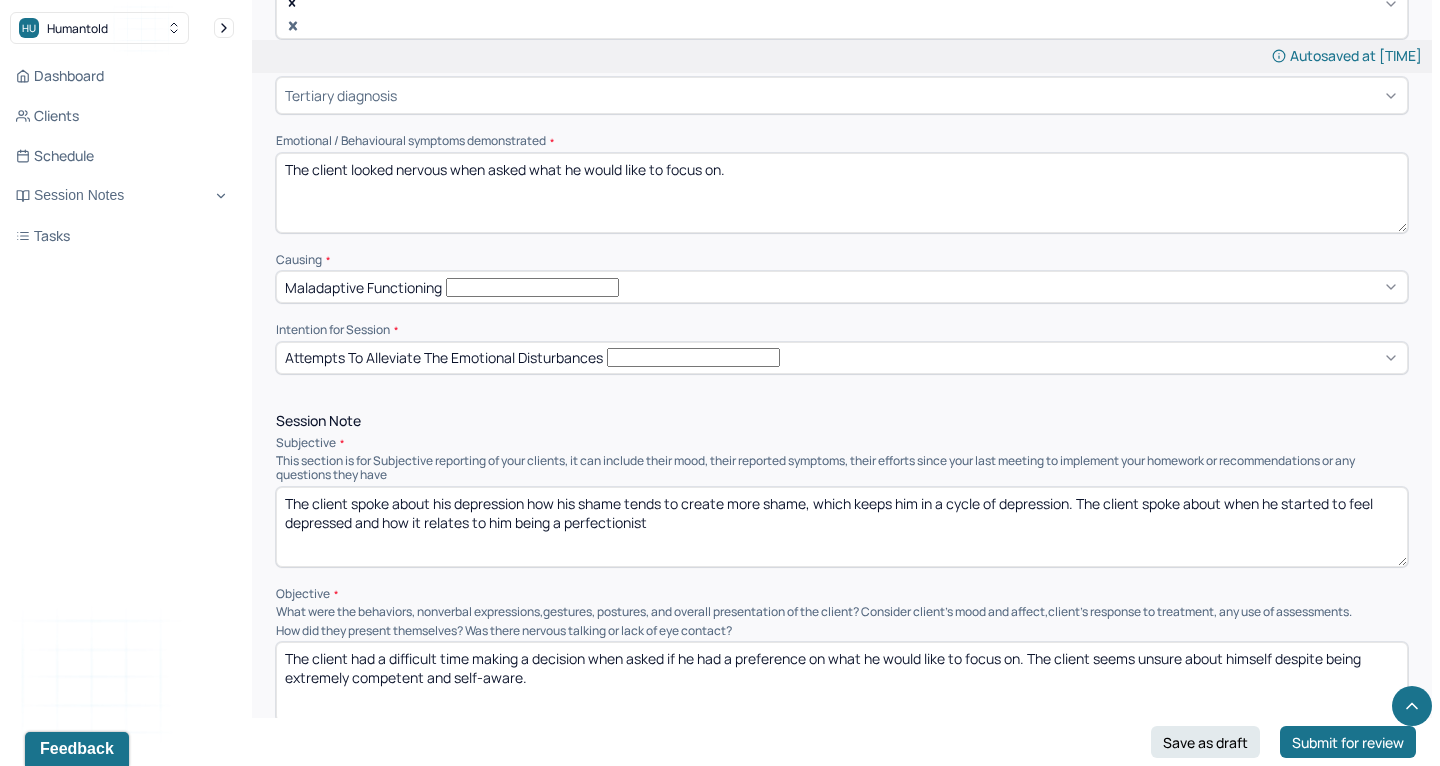 click on "The client spoke about his depression how his shame tends to create more shame, which keeps him in a cycle of depression. The client spoke about when he started to feel depressed and how it relates to him being a perfectionist" at bounding box center [842, 527] 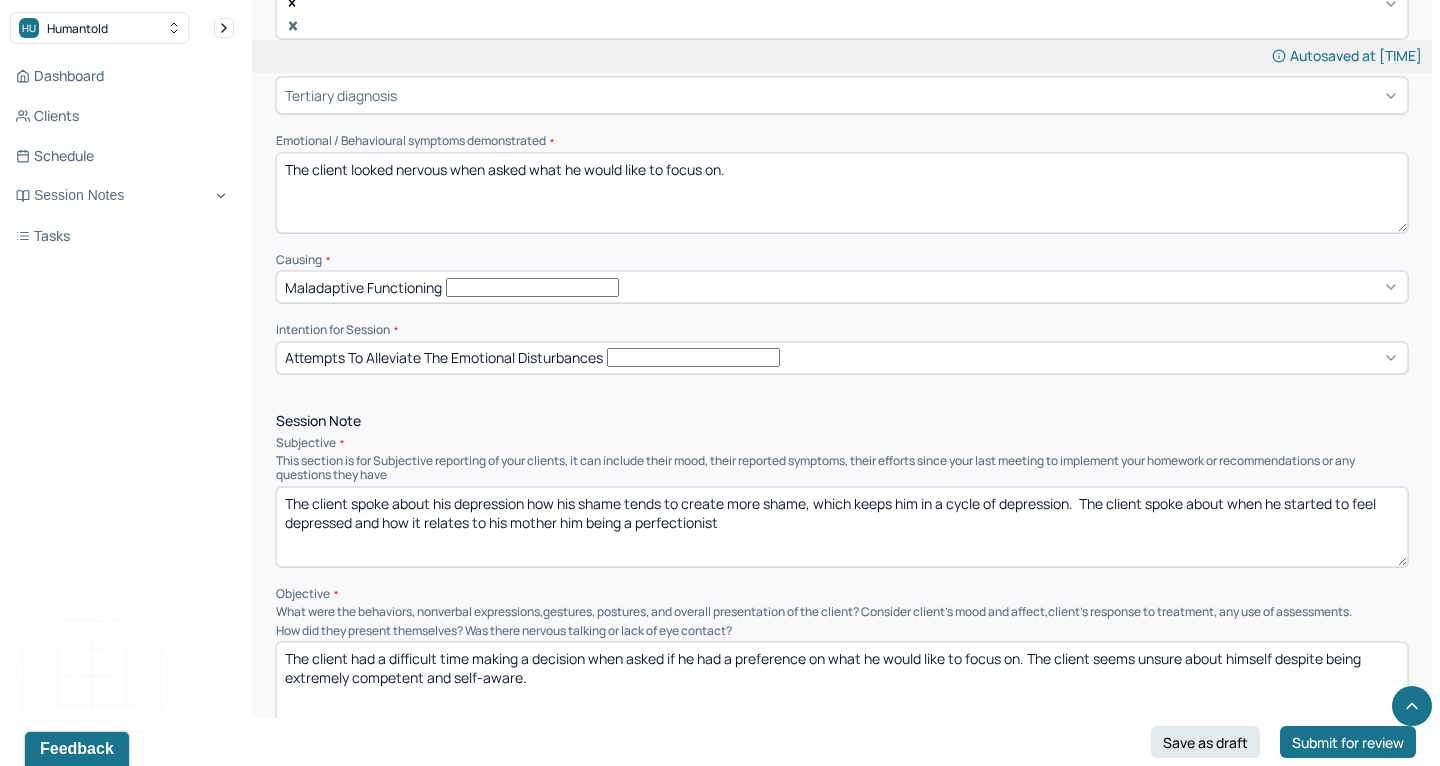 drag, startPoint x: 561, startPoint y: 432, endPoint x: 852, endPoint y: 439, distance: 291.08417 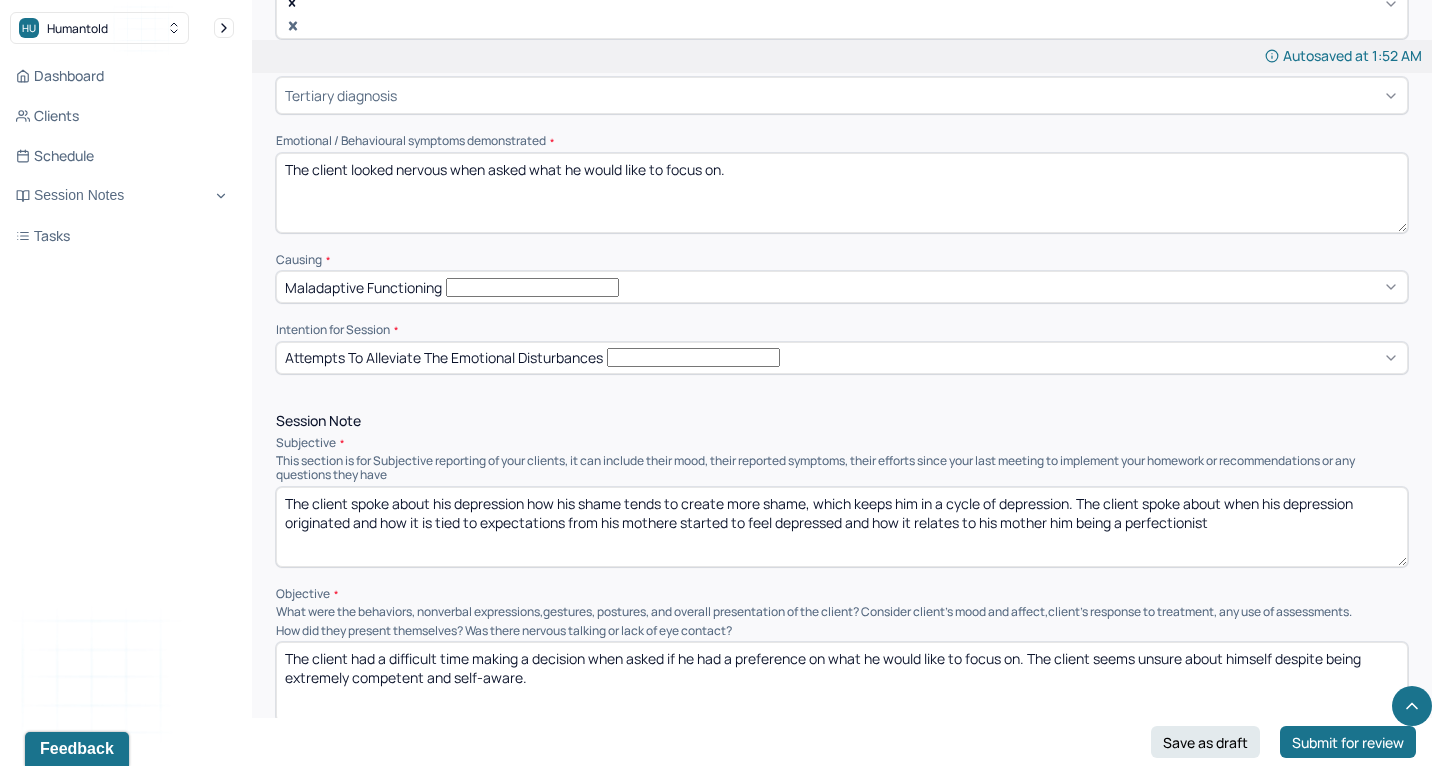 click on "The client spoke about his depression how his shame tends to create more shame, which keeps him in a cycle of depression. The client spoke about when his depression originated and how it is tied to expectations from his mothere started to feel depressed and how it relates to his mother him being a perfectionist" at bounding box center (842, 527) 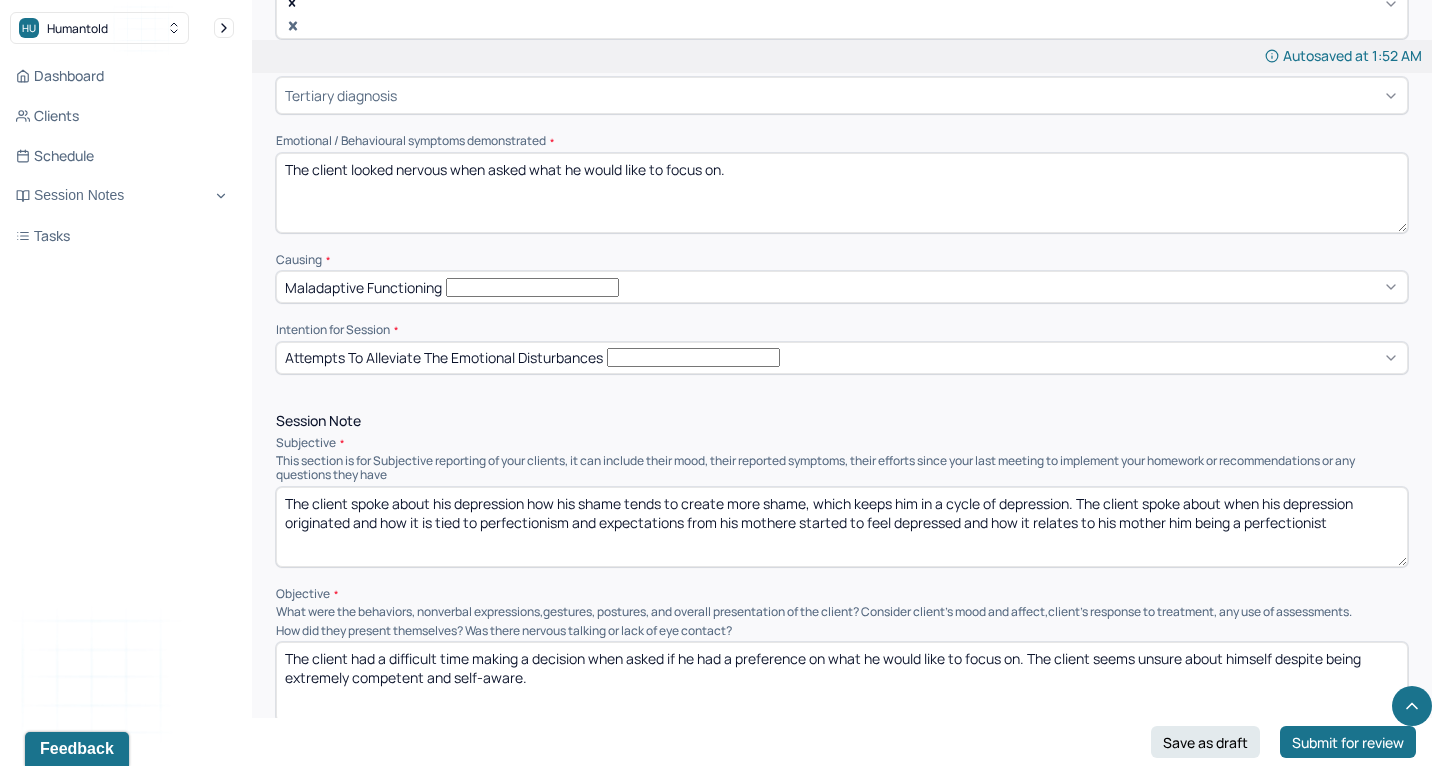drag, startPoint x: 797, startPoint y: 432, endPoint x: 1287, endPoint y: 464, distance: 491.0438 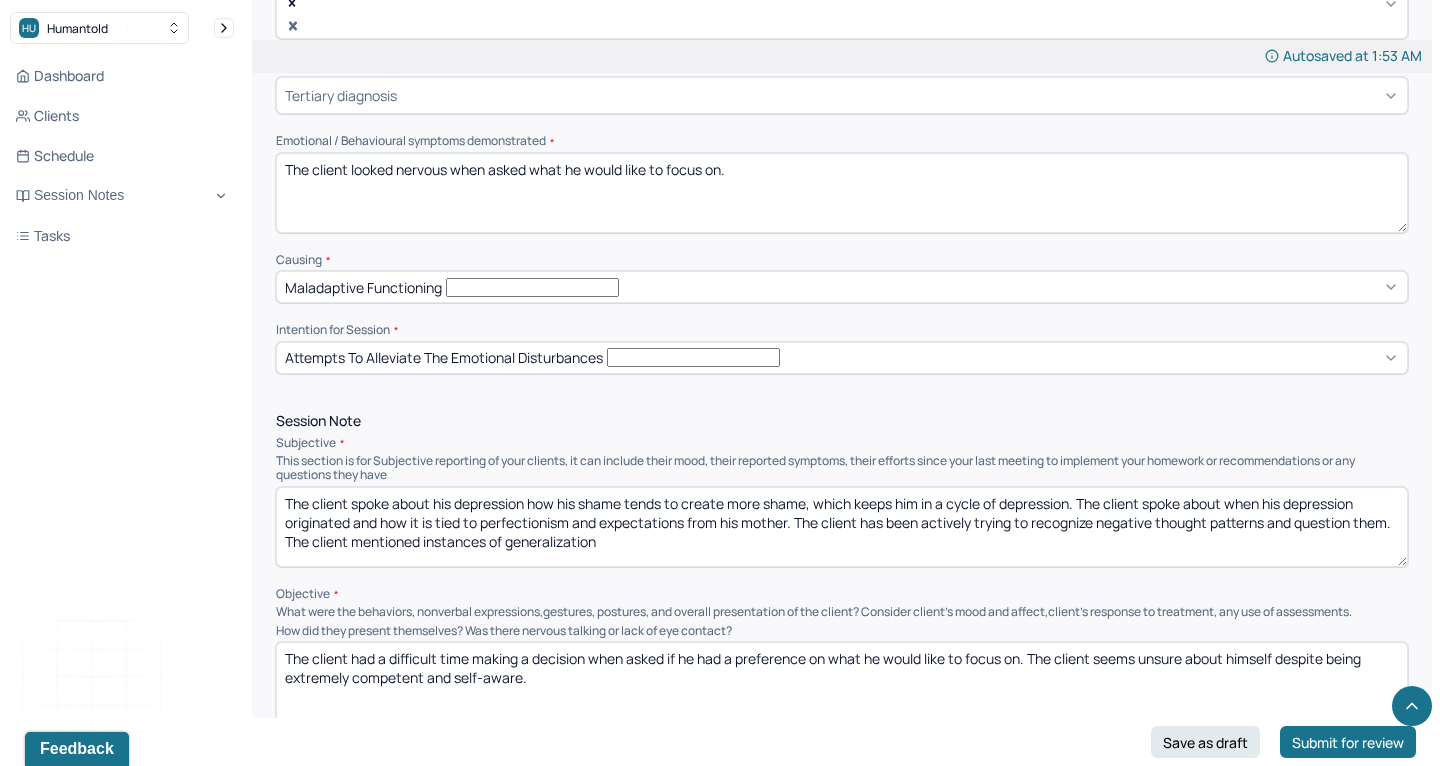 click on "The client spoke about his depression how his shame tends to create more shame, which keeps him in a cycle of depression. The client spoke about when his depression originated and how it is tied to perfectionism and expectations from his mother. The client has been actively trying to recognize negative thought patterns and question them. The client mentioned instances of generalization" at bounding box center [842, 527] 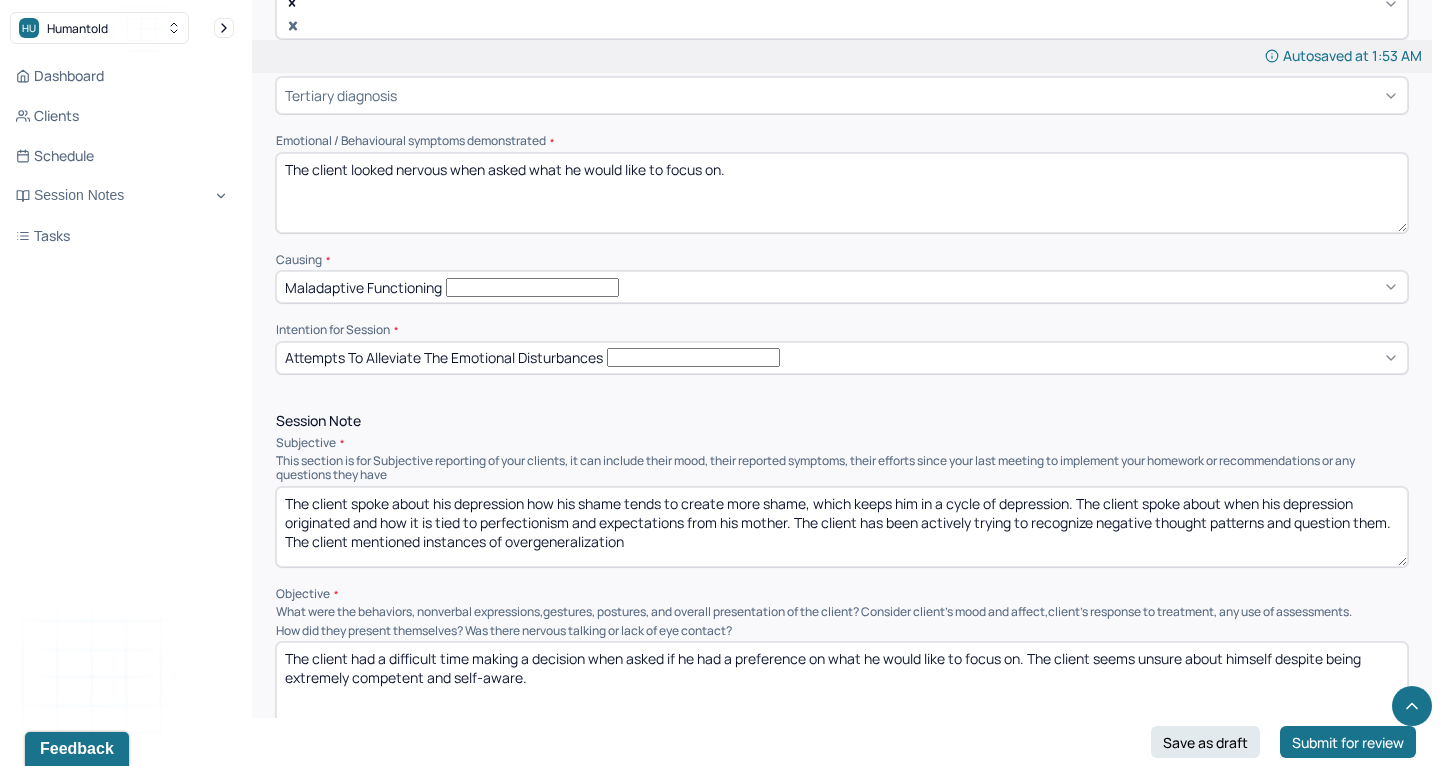 click on "The client spoke about his depression how his shame tends to create more shame, which keeps him in a cycle of depression. The client spoke about when his depression originated and how it is tied to perfectionism and expectations from his mother. The client has been actively trying to recognize negative thought patterns and question them. The client mentioned instances of generalization" at bounding box center [842, 527] 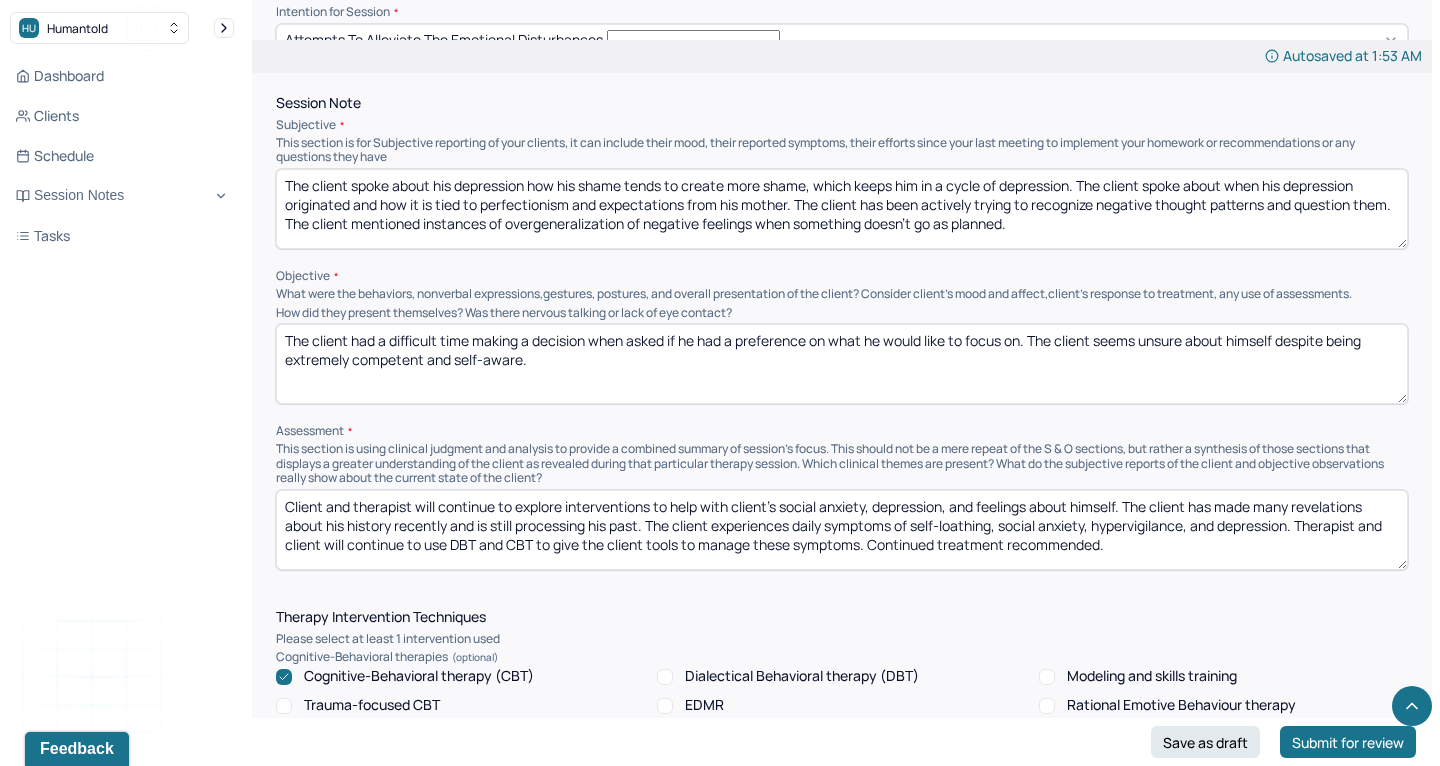 scroll, scrollTop: 1226, scrollLeft: 0, axis: vertical 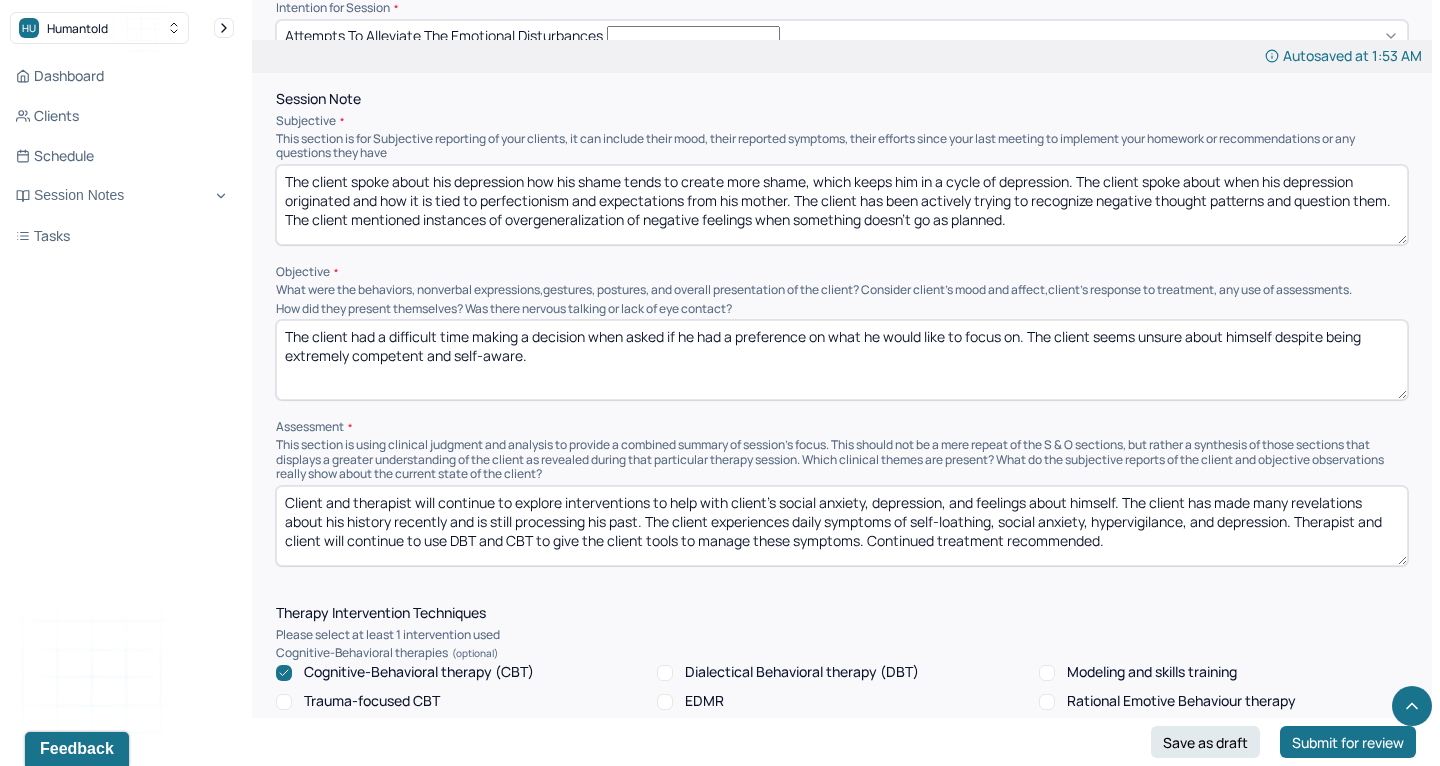 type on "The client spoke about his depression how his shame tends to create more shame, which keeps him in a cycle of depression. The client spoke about when his depression originated and how it is tied to perfectionism and expectations from his mother. The client has been actively trying to recognize negative thought patterns and question them. The client mentioned instances of overgeneralization of negative feelings when something doesn't go as planned." 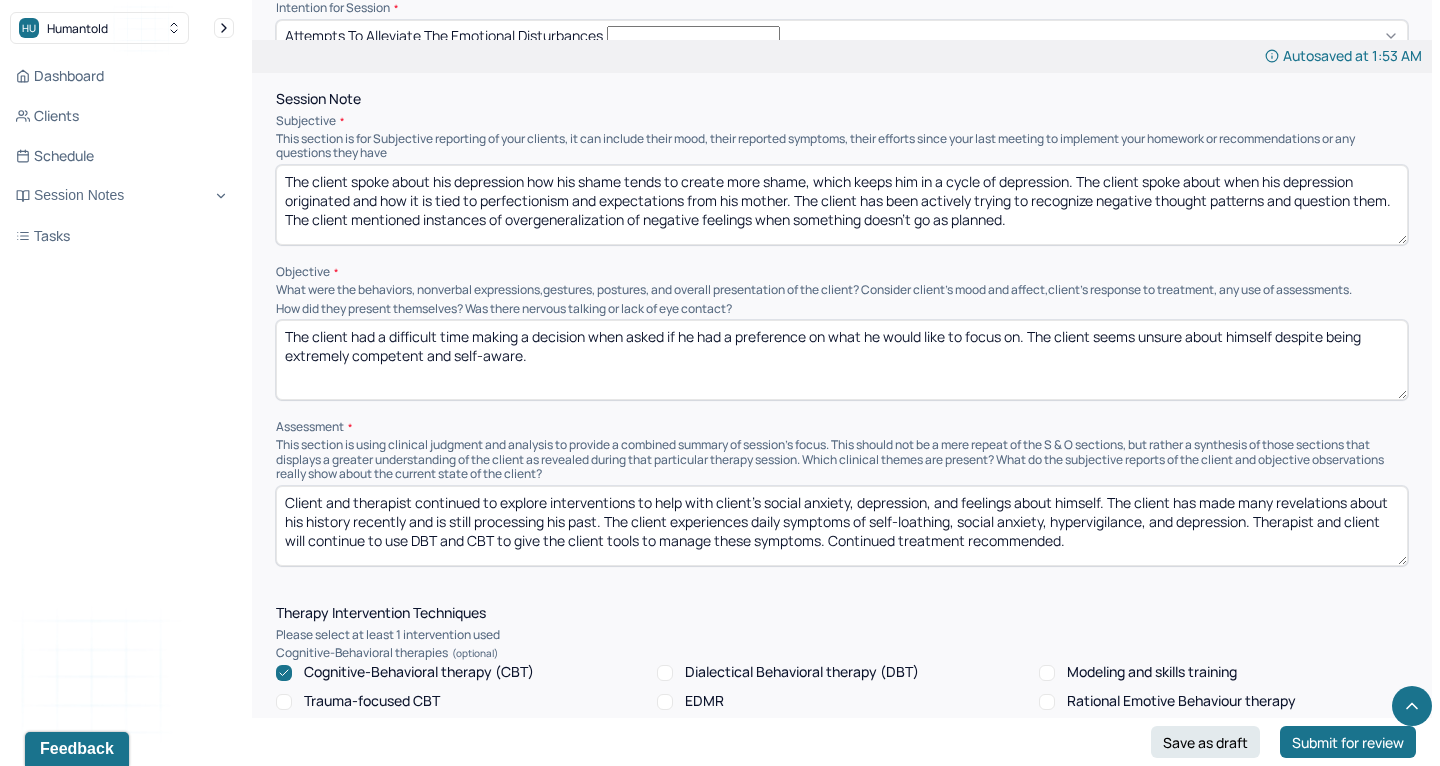 click on "Client and therapist continued to explore interventions to help with client's social anxiety, depression, and feelings about himself. The client has made many revelations about his history recently and is still processing his past. The client experiences daily symptoms of self-loathing, social anxiety, hypervigilance, and depression. Therapist and client will continue to use DBT and CBT to give the client tools to manage these symptoms. Continued treatment recommended." at bounding box center [842, 526] 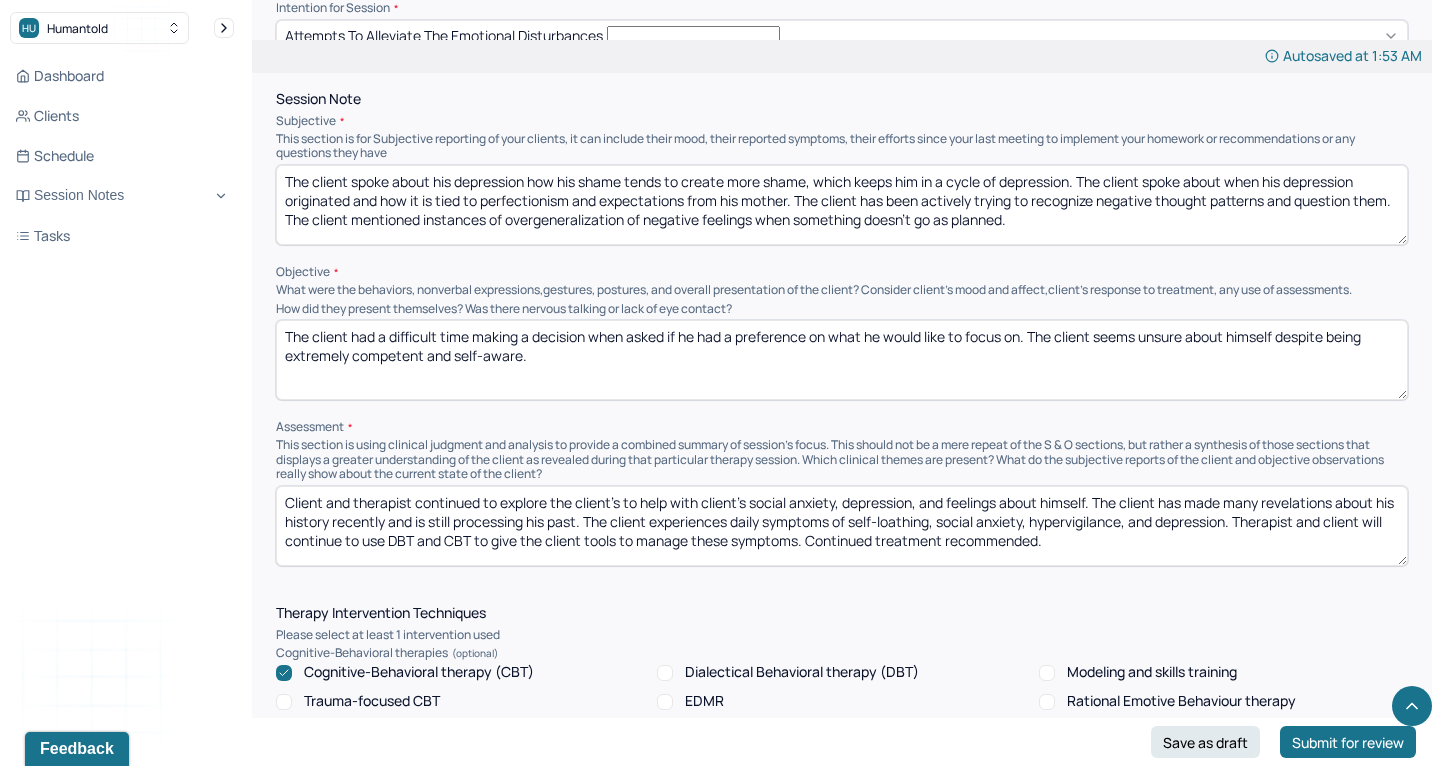 drag, startPoint x: 631, startPoint y: 405, endPoint x: 788, endPoint y: 416, distance: 157.38487 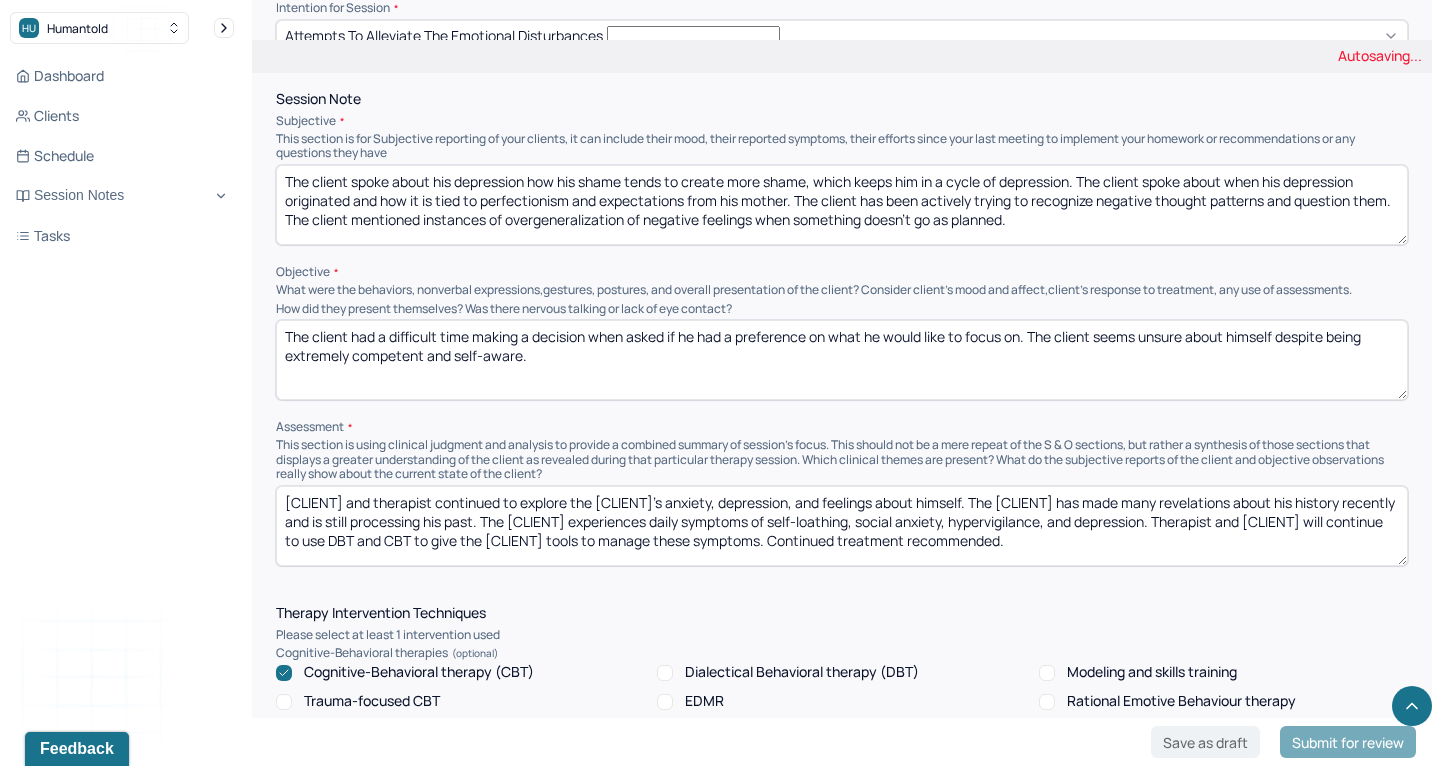 click on "The client has made many revelations about his history recently and is still processing his past. The client experiences daily symptoms of self-loathing, social anxiety, hypervigilance, and depression. Therapist and client will continue to use DBT and CBT to give the client tools to manage these symptoms. Continued treatment recommended." at bounding box center (842, 526) 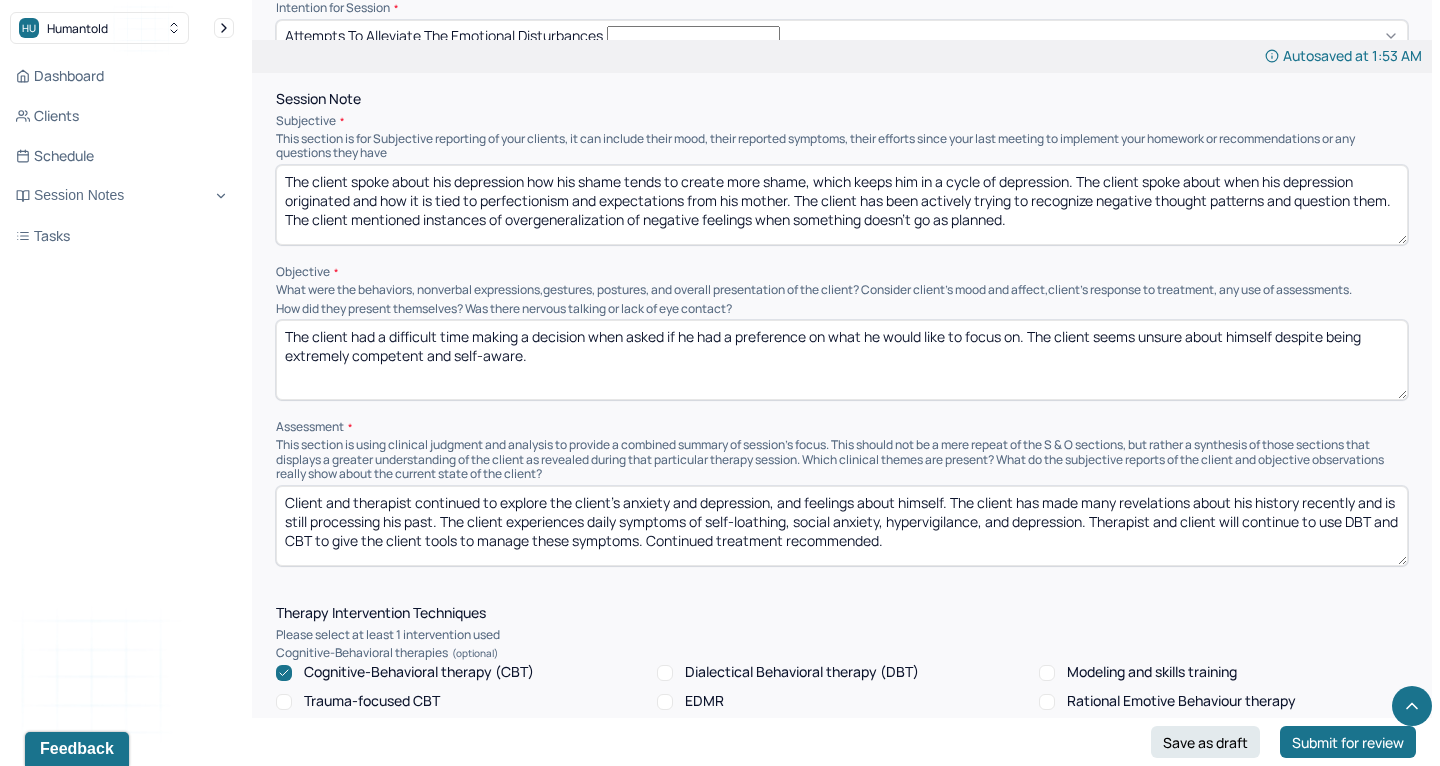 drag, startPoint x: 790, startPoint y: 410, endPoint x: 959, endPoint y: 412, distance: 169.01184 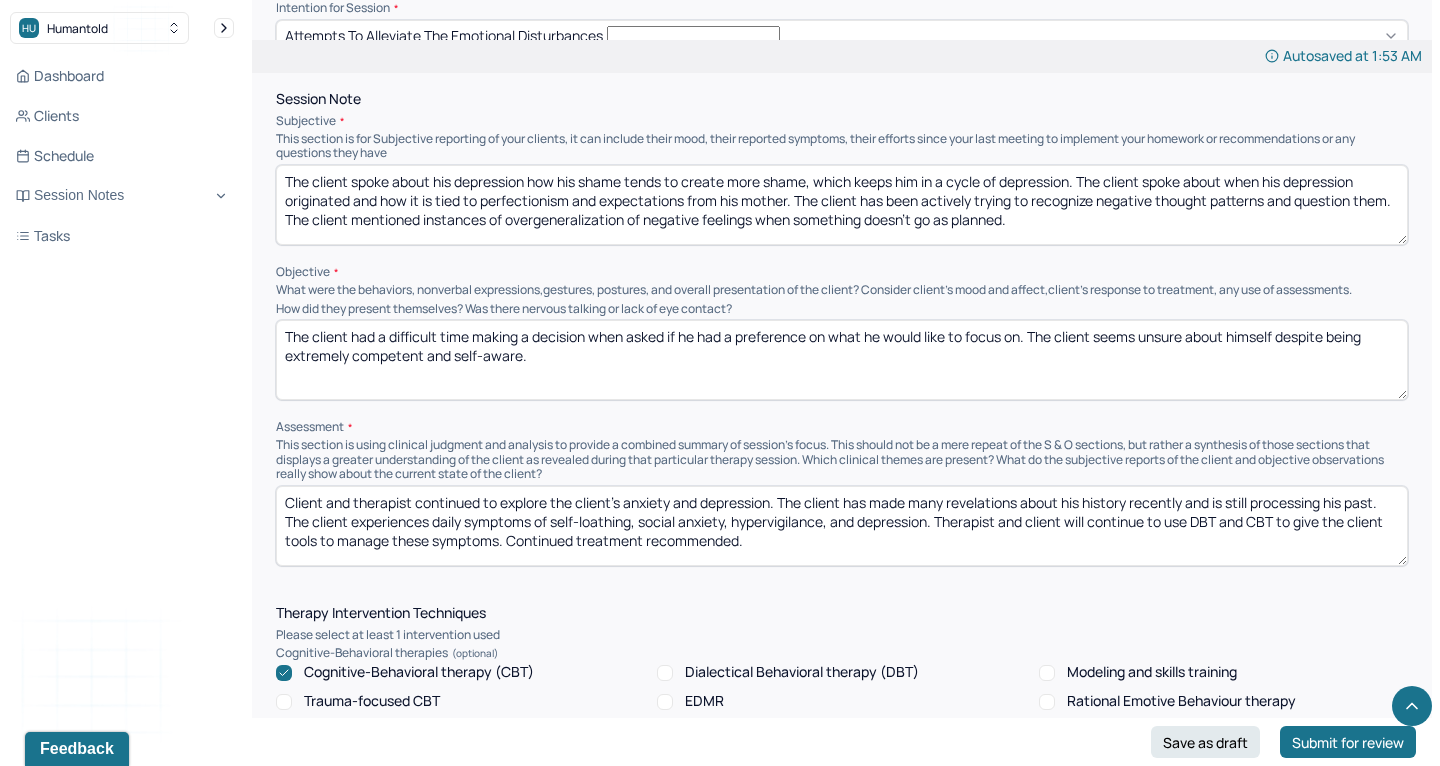 drag, startPoint x: 781, startPoint y: 409, endPoint x: 1392, endPoint y: 412, distance: 611.0074 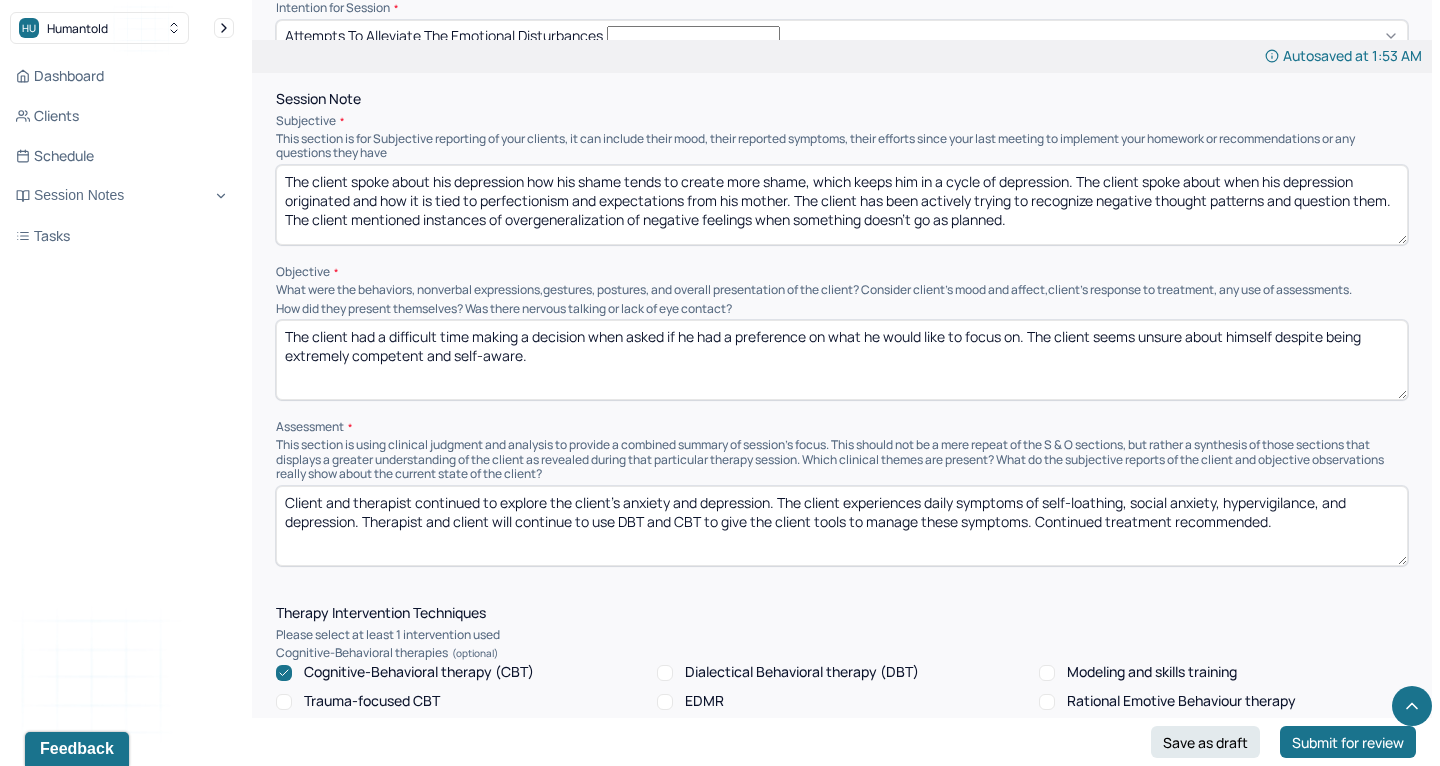type on "Client and therapist continued to explore the client's anxiety and depression. The client experiences daily symptoms of self-loathing, social anxiety, hypervigilance, and depression. Therapist and client will continue to use DBT and CBT to give the client tools to manage these symptoms. Continued treatment recommended." 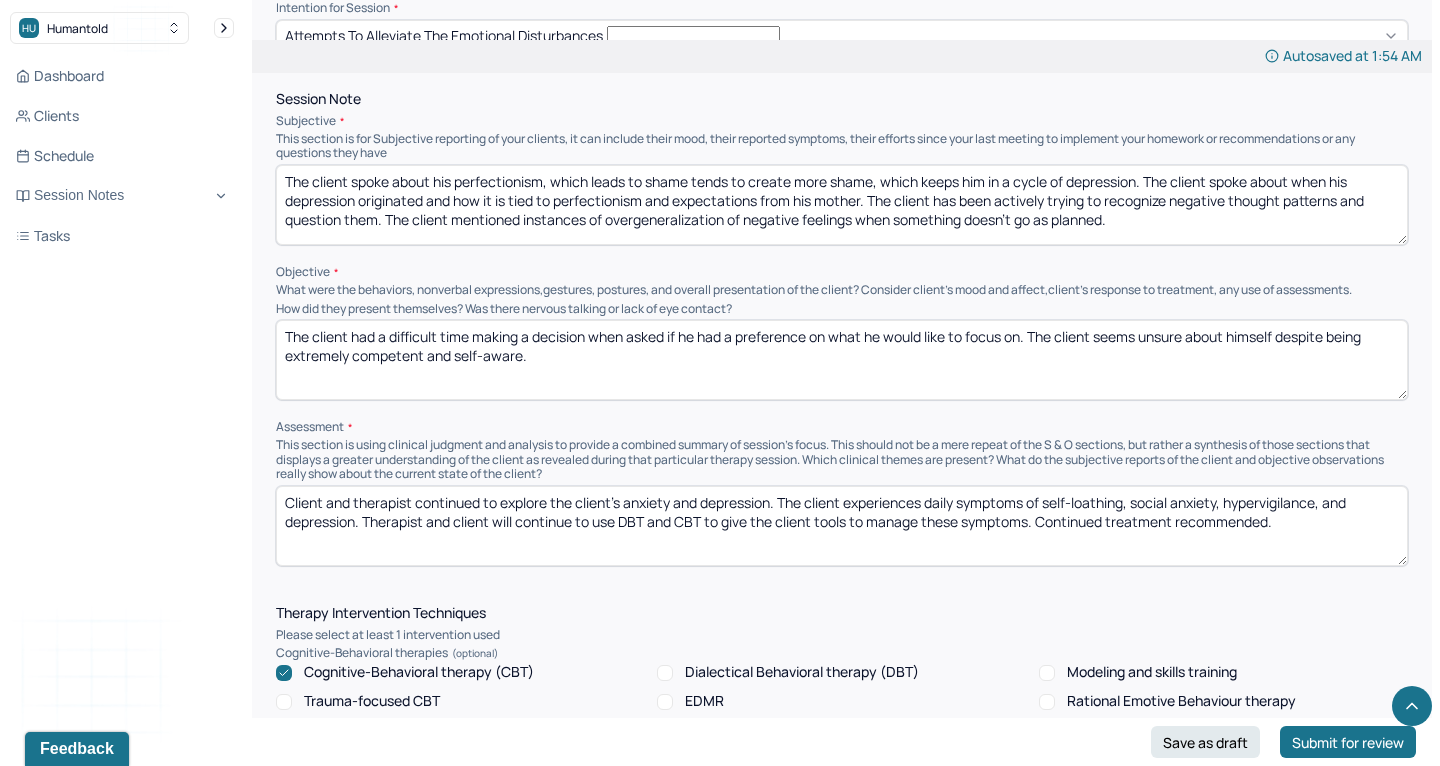 click on "The client spoke about his perfectionism, which leads how his shame tends to create more shame, which keeps him in a cycle of depression. The client spoke about when his depression originated and how it is tied to perfectionism and expectations from his mother. The client has been actively trying to recognize negative thought patterns and question them. The client mentioned instances of overgeneralization of negative feelings when something doesn't go as planned." at bounding box center (842, 205) 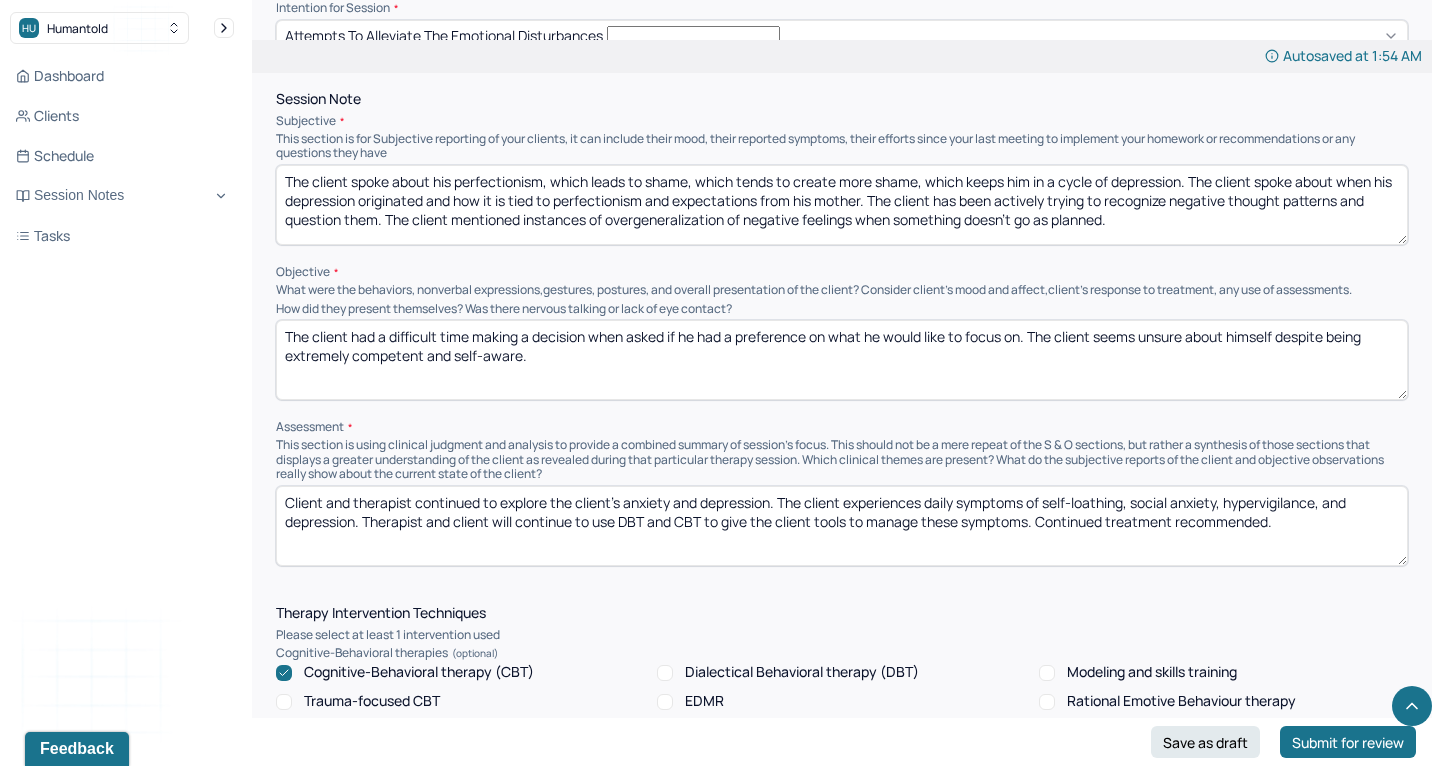click on "The client spoke about his perfectionism, which leads to shame, which tends to create more shame, which keeps him in a cycle of depression. The client spoke about when his depression originated and how it is tied to perfectionism and expectations from his mother. The client has been actively trying to recognize negative thought patterns and question them. The client mentioned instances of overgeneralization of negative feelings when something doesn't go as planned." at bounding box center (842, 205) 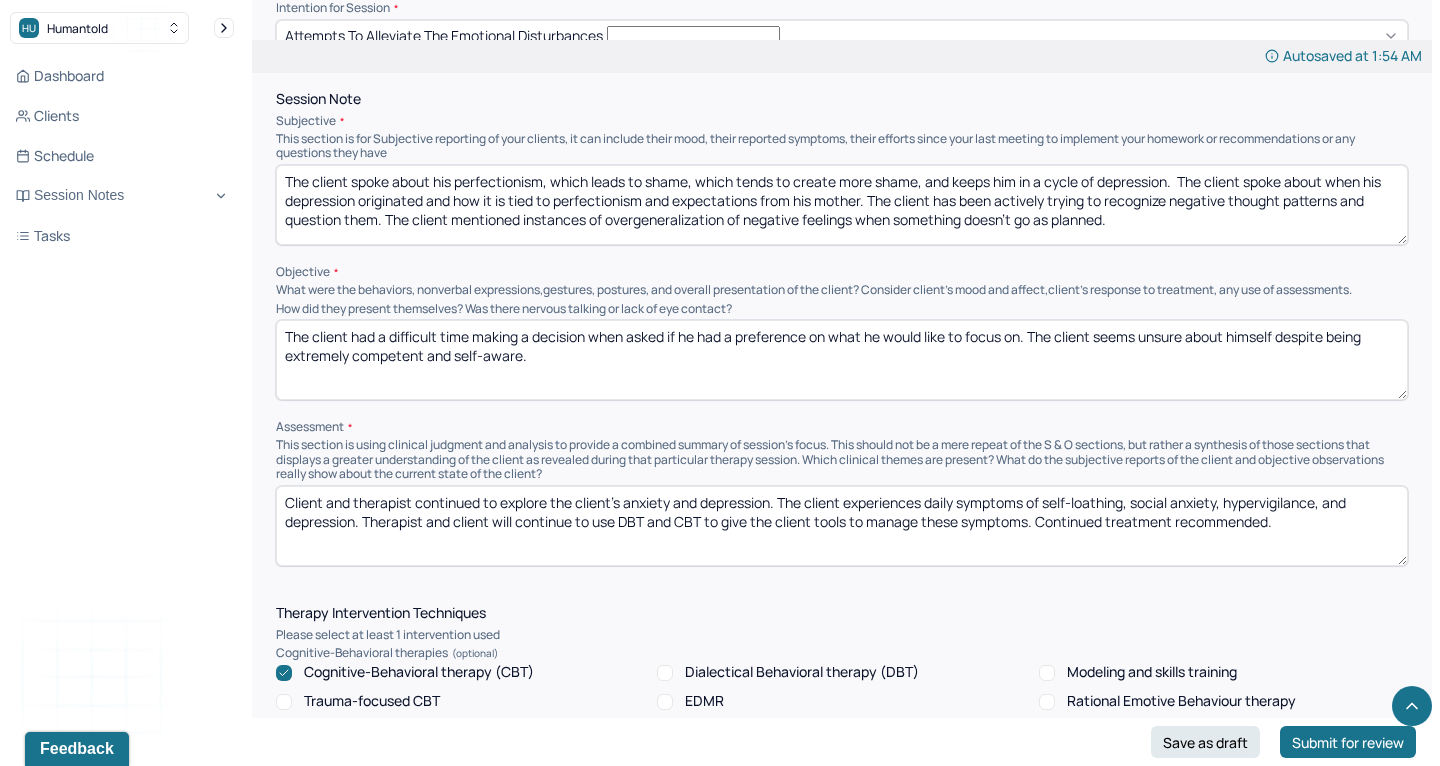 drag, startPoint x: 558, startPoint y: 115, endPoint x: 672, endPoint y: 107, distance: 114.28036 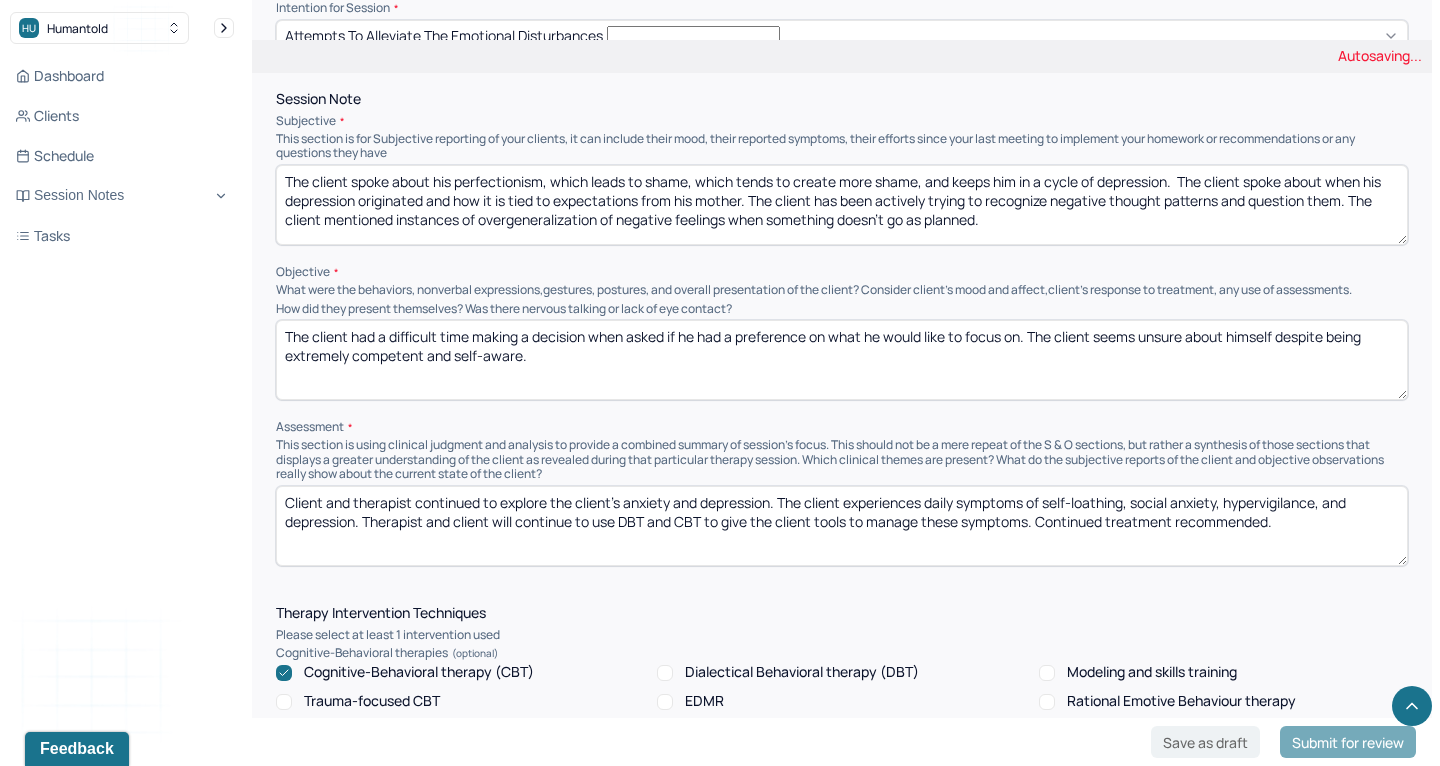 drag, startPoint x: 672, startPoint y: 107, endPoint x: 831, endPoint y: 137, distance: 161.80544 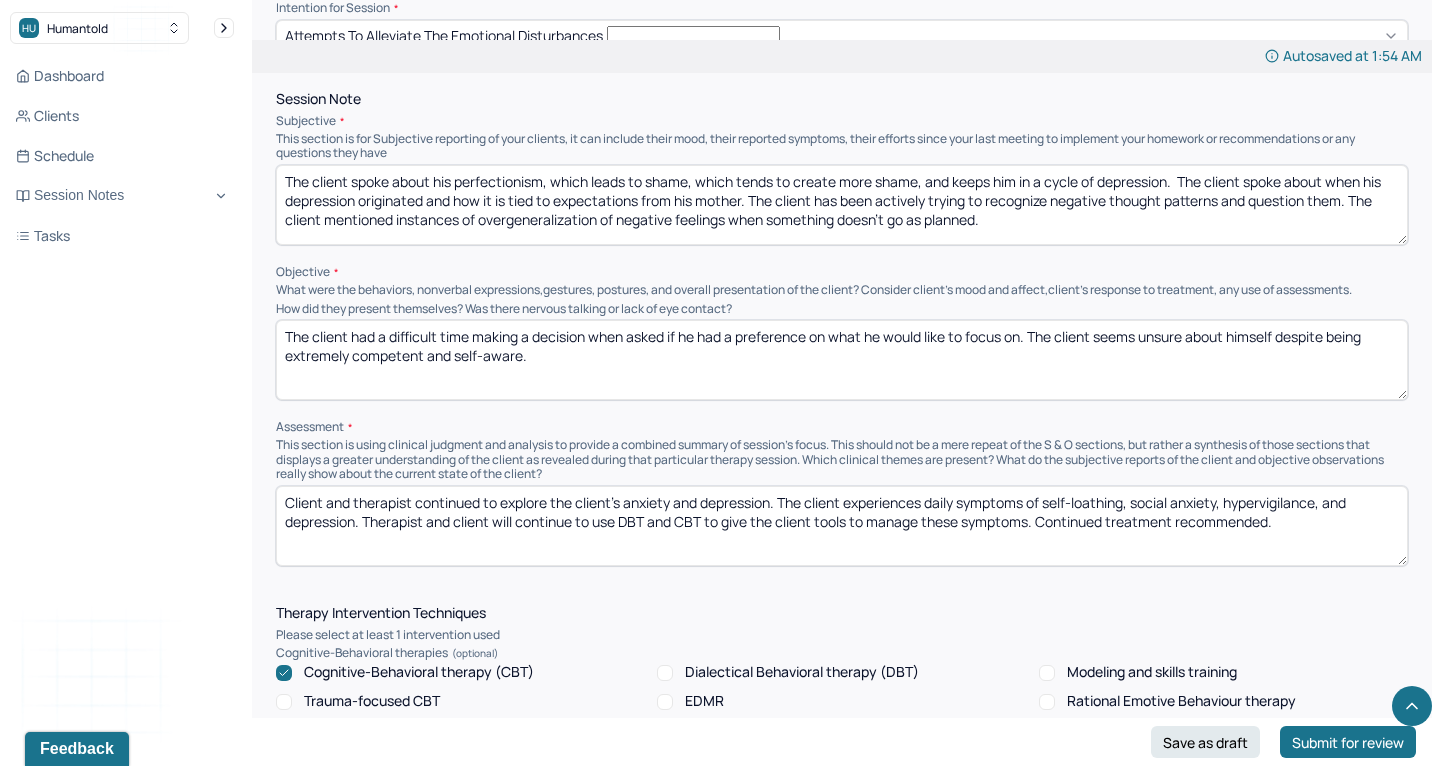 drag, startPoint x: 758, startPoint y: 115, endPoint x: 1357, endPoint y: 123, distance: 599.0534 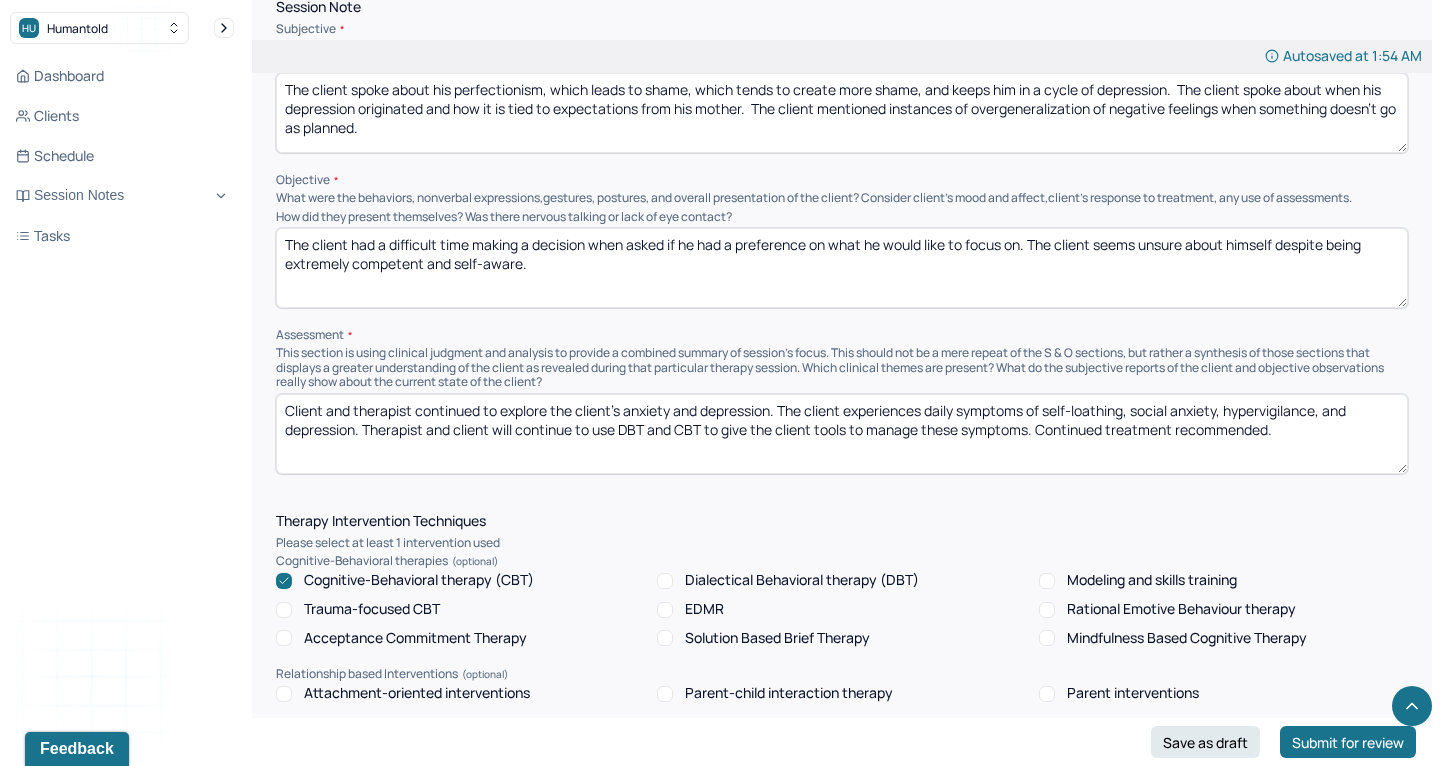 scroll, scrollTop: 1319, scrollLeft: 0, axis: vertical 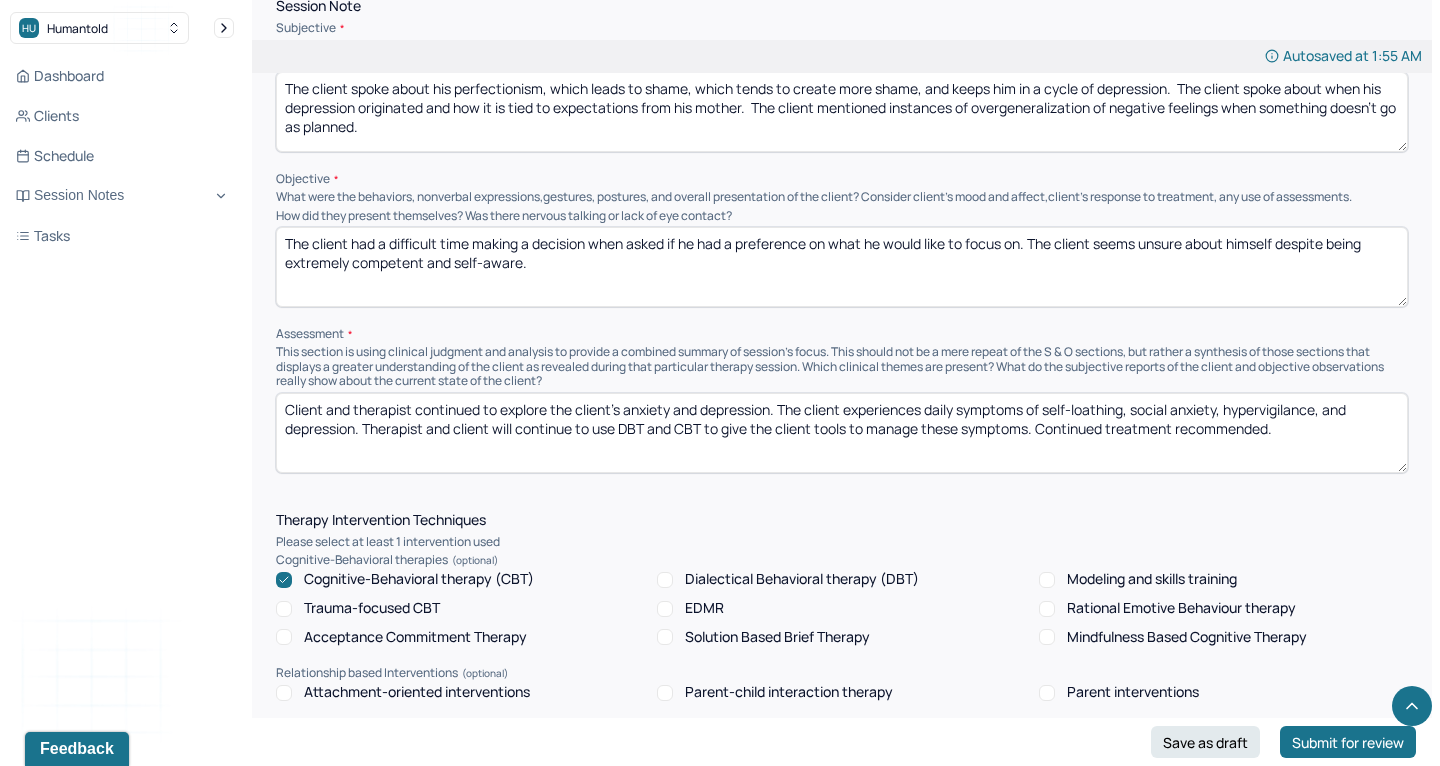 type on "The client spoke about his perfectionism, which leads to shame, which tends to create more shame, and keeps him in a cycle of depression.  The client spoke about when his depression originated and how it is tied to expectations from his mother.  The client mentioned instances of overgeneralization of negative feelings when something doesn't go as planned." 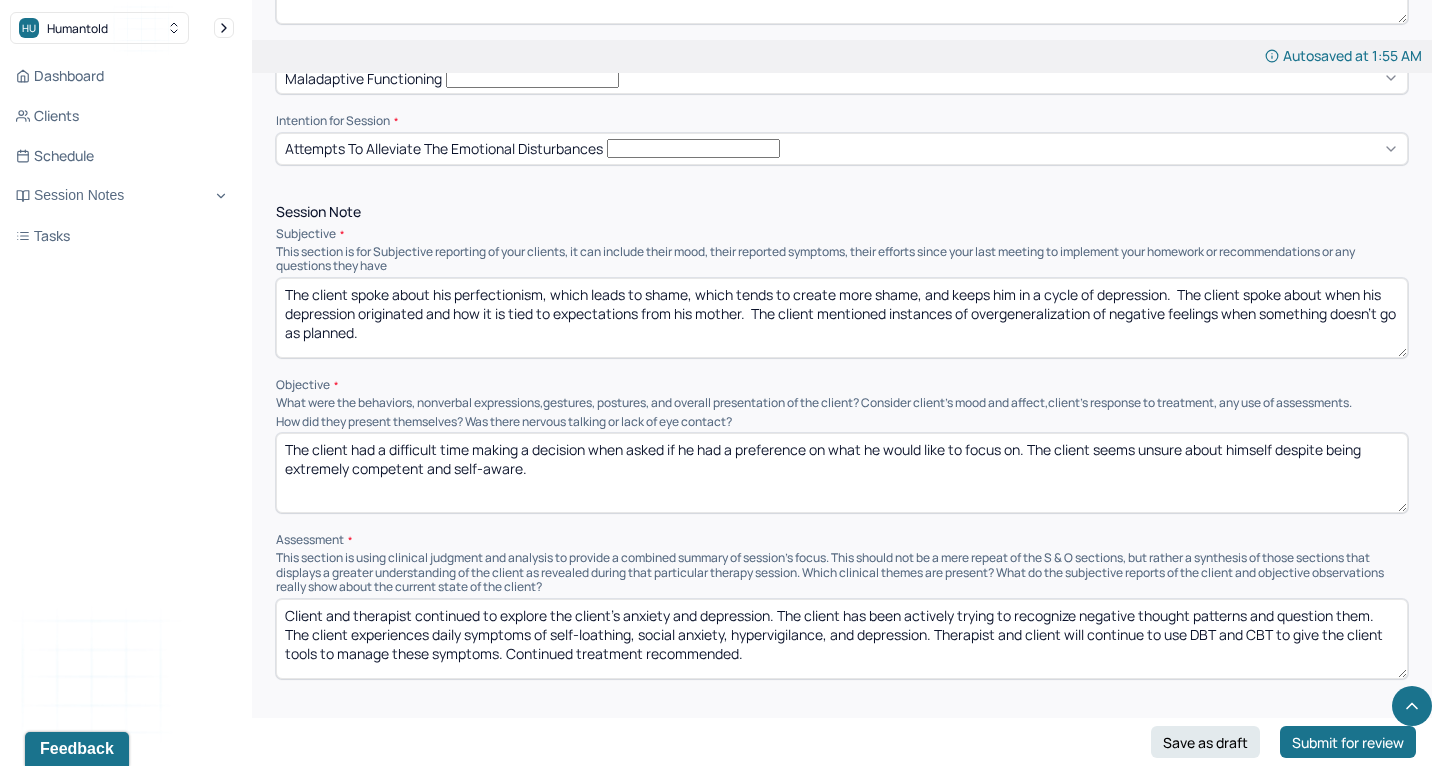 scroll, scrollTop: 1049, scrollLeft: 0, axis: vertical 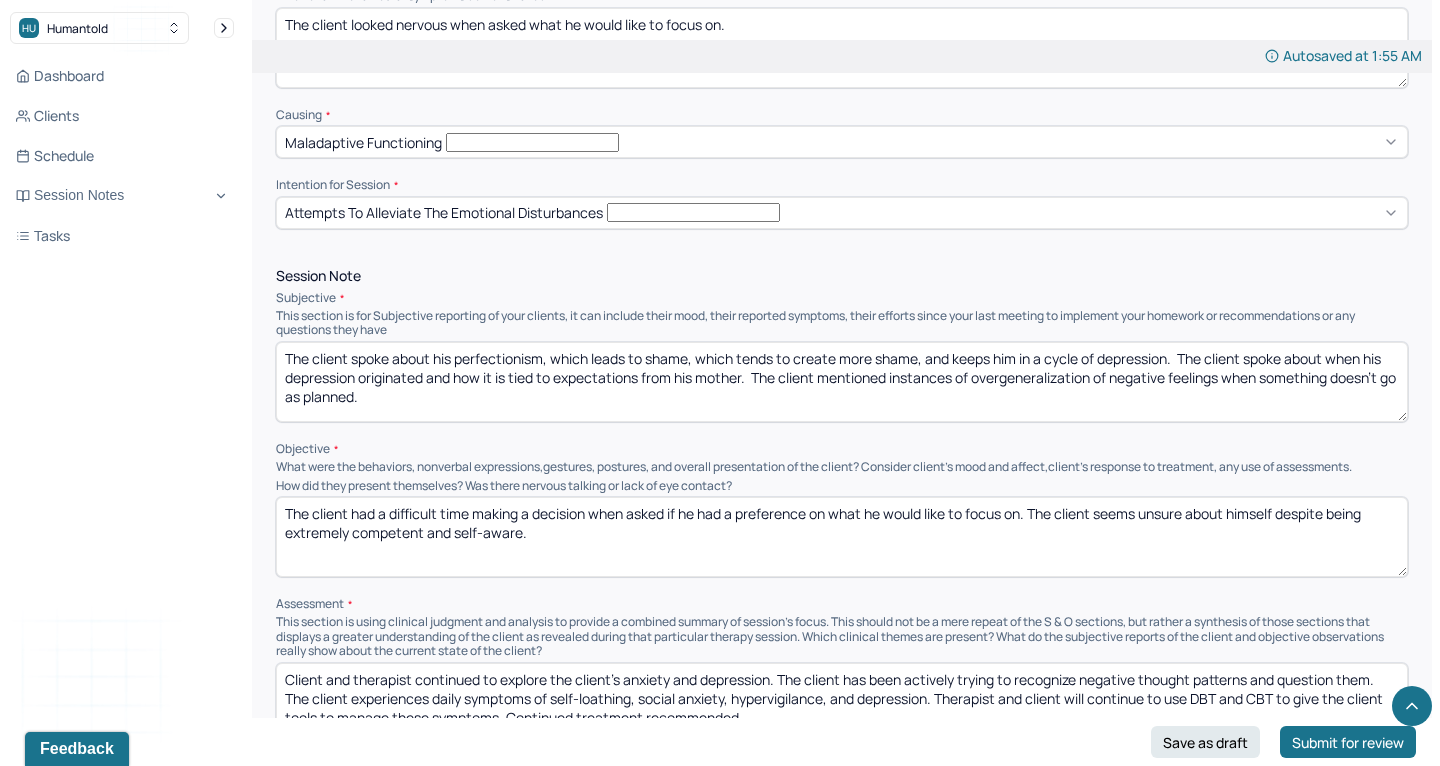 type on "Client and therapist continued to explore the client's anxiety and depression. The client has been actively trying to recognize negative thought patterns and question them. The client experiences daily symptoms of self-loathing, social anxiety, hypervigilance, and depression. Therapist and client will continue to use DBT and CBT to give the client tools to manage these symptoms. Continued treatment recommended." 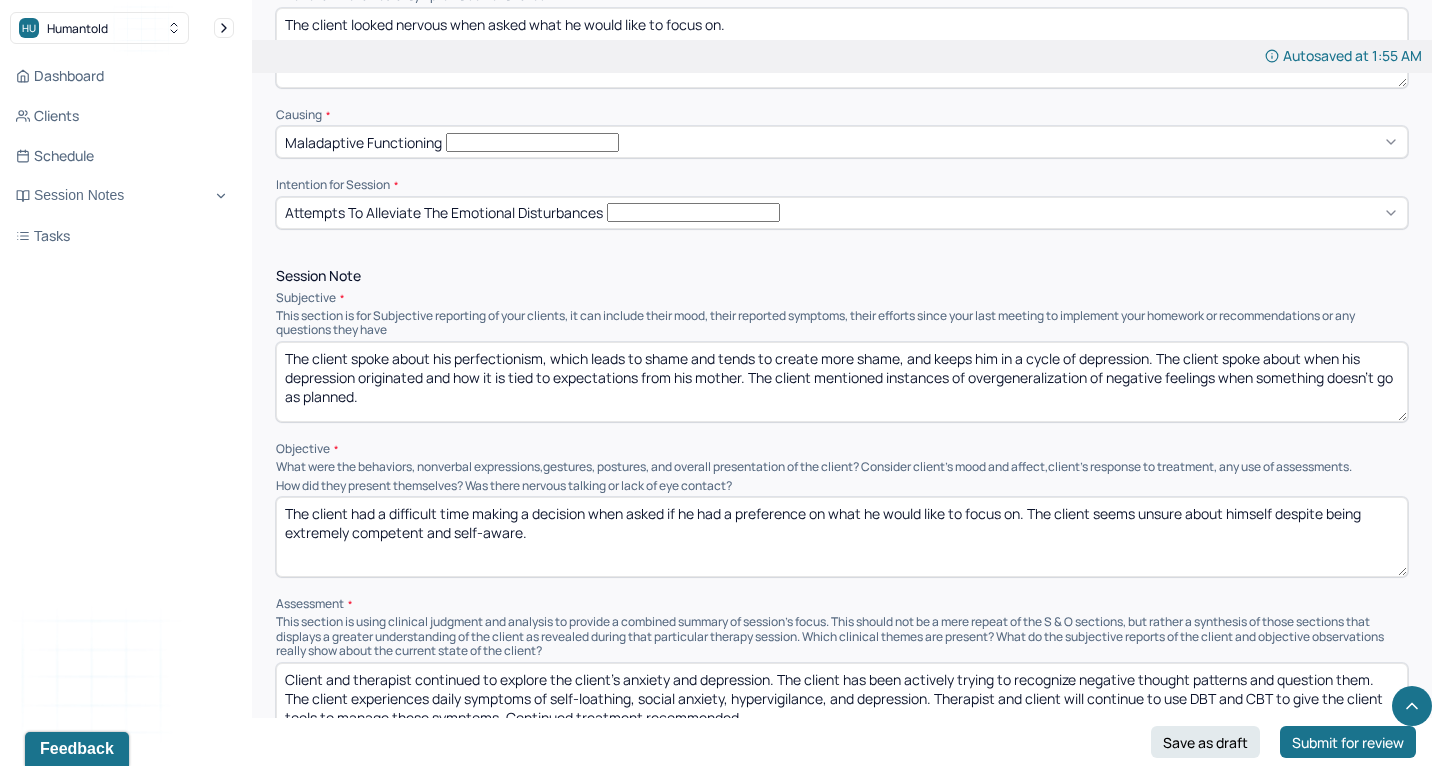 click on "The client spoke about his perfectionism, which leads to shame and tends to create more shame, and keeps him in a cycle of depression. The client spoke about when his depression originated and how it is tied to expectations from his mother. The client mentioned instances of overgeneralization of negative feelings when something doesn't go as planned." at bounding box center (842, 382) 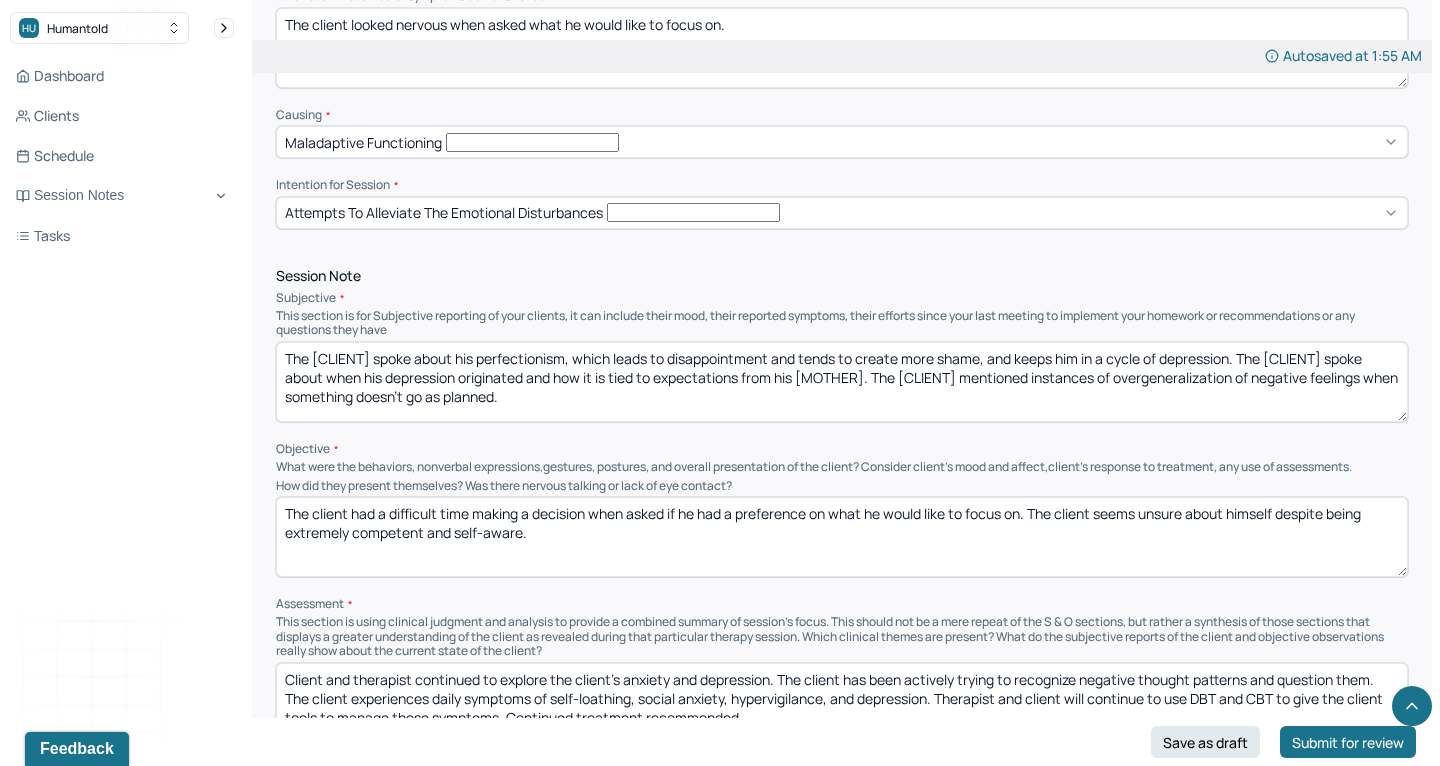 drag, startPoint x: 756, startPoint y: 273, endPoint x: 966, endPoint y: 269, distance: 210.03809 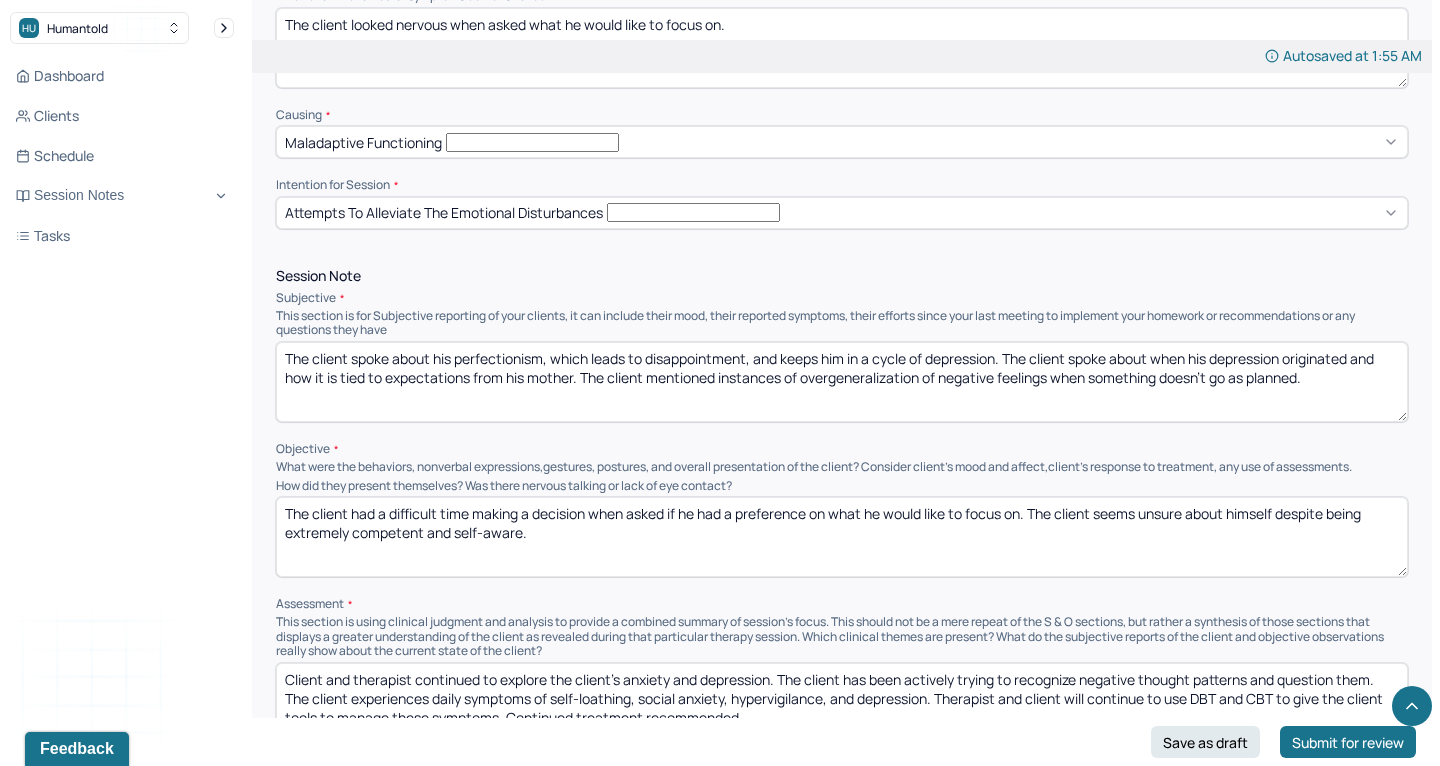 click on "The client spoke about his perfectionism, which leads to disappointment  and keeps him in a cycle of depression.  The client spoke about when his depression originated and how it is tied to expectations from his mother.  The client mentioned instances of overgeneralization of negative feelings when something doesn't go as planned." at bounding box center (842, 382) 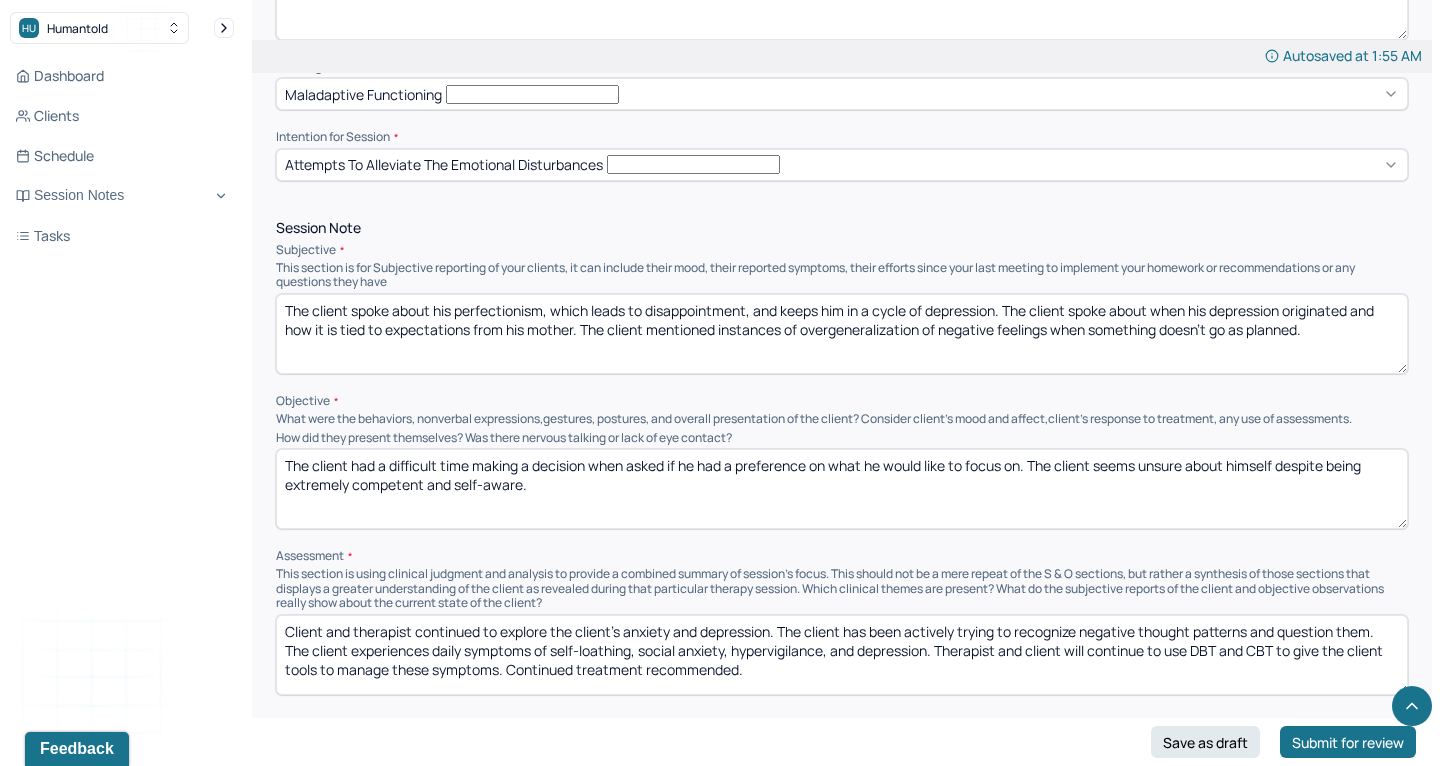 scroll, scrollTop: 1100, scrollLeft: 0, axis: vertical 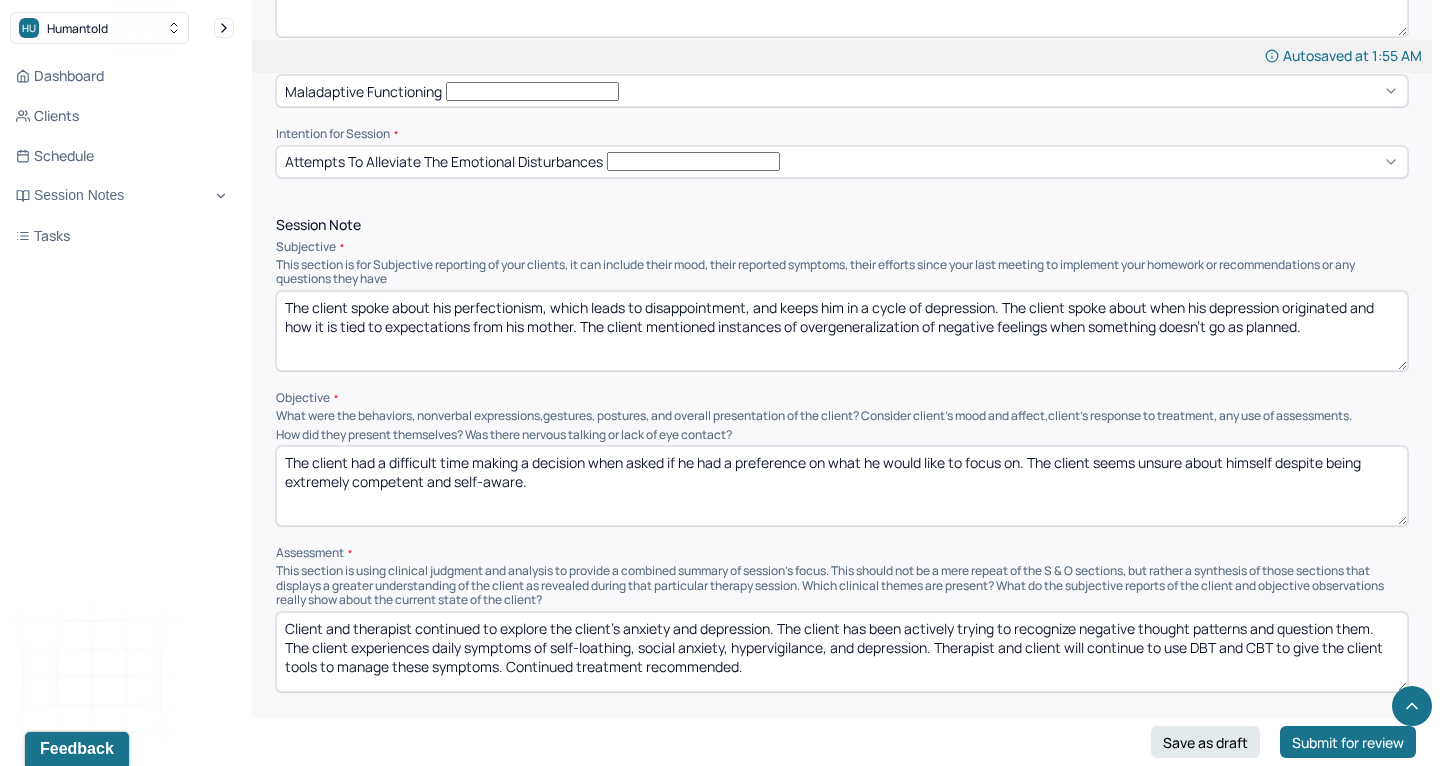 click on "The client spoke about his perfectionism, which leads to disappointment, and keeps him in a cycle of depression. The client spoke about when his depression originated and how it is tied to expectations from his mother. The client mentioned instances of overgeneralization of negative feelings when something doesn't go as planned." at bounding box center [842, 331] 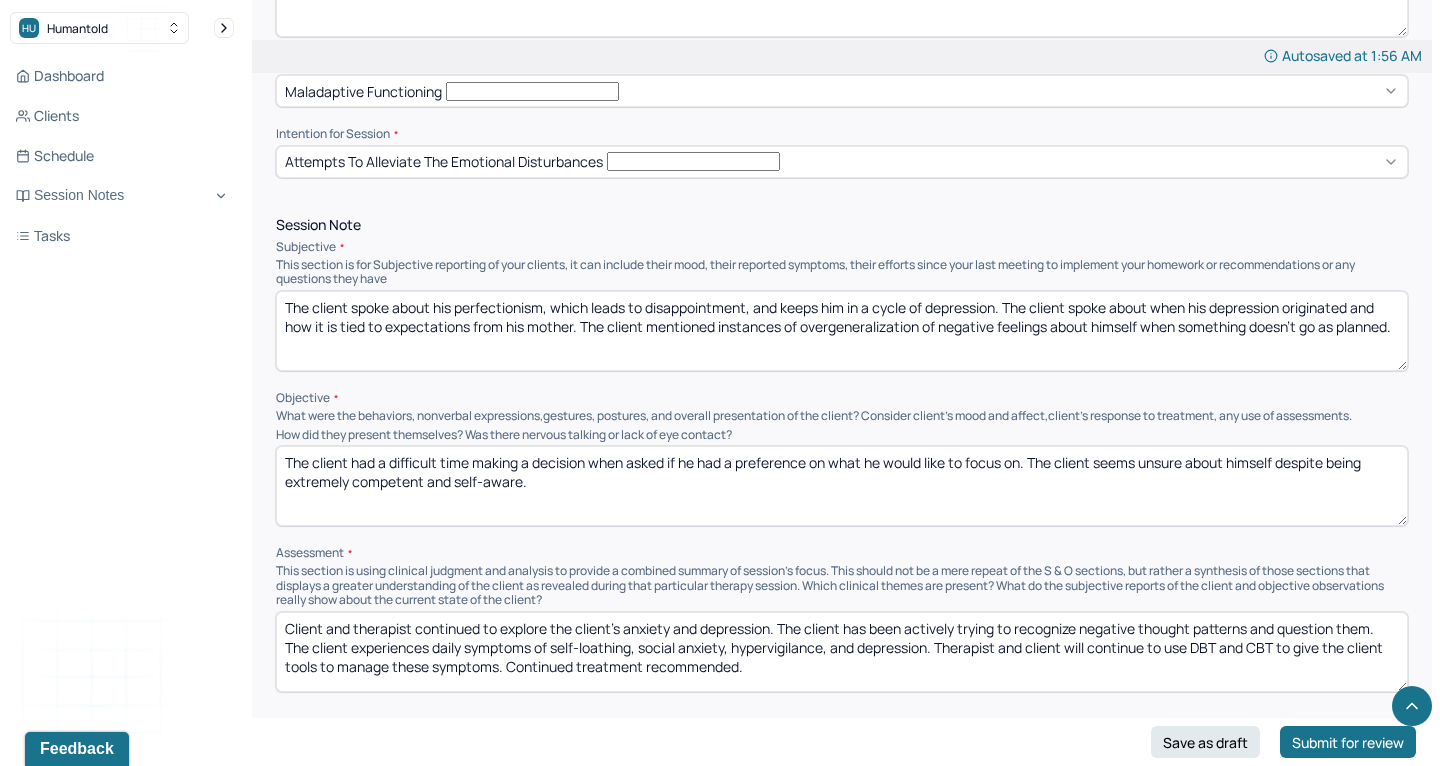 drag, startPoint x: 724, startPoint y: 241, endPoint x: 920, endPoint y: 248, distance: 196.12495 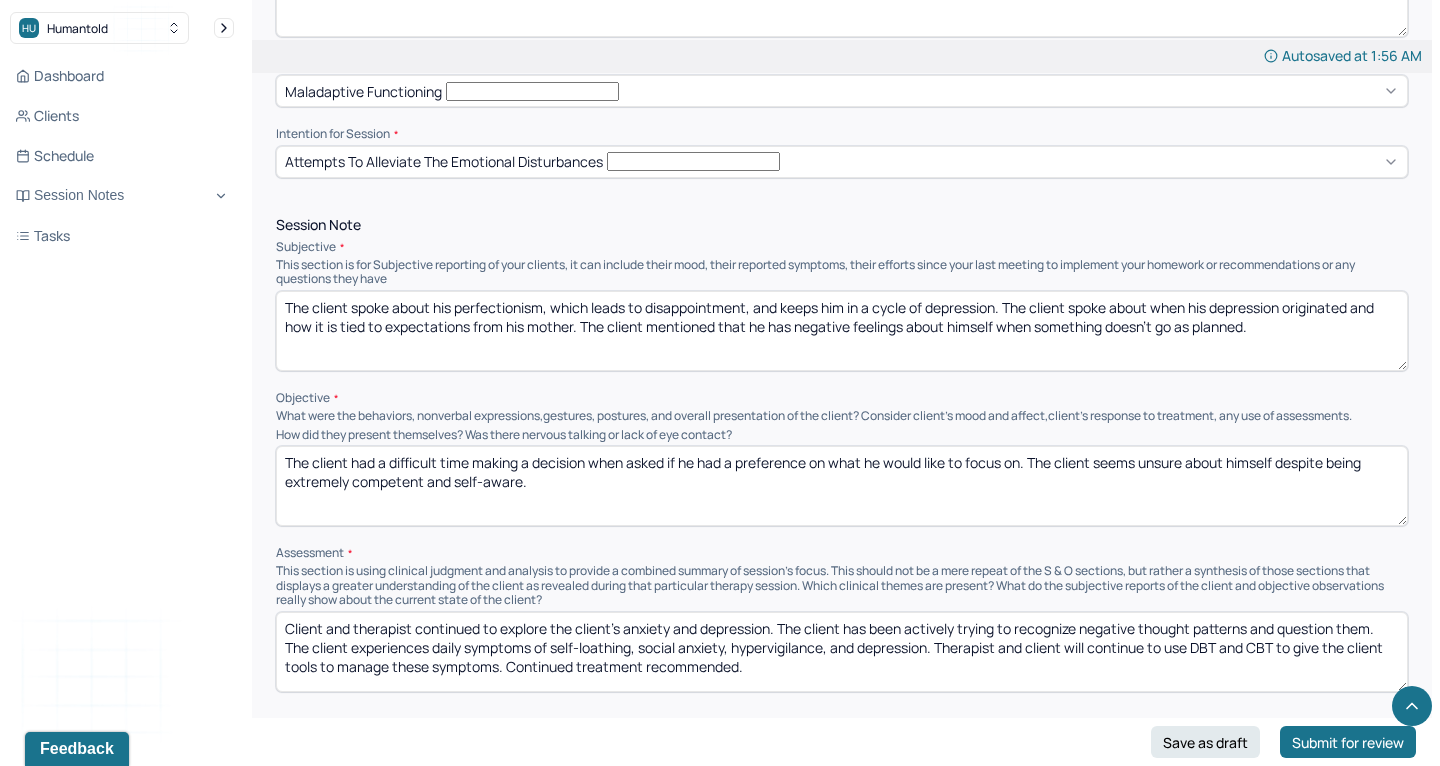 drag, startPoint x: 1044, startPoint y: 240, endPoint x: 1281, endPoint y: 238, distance: 237.00844 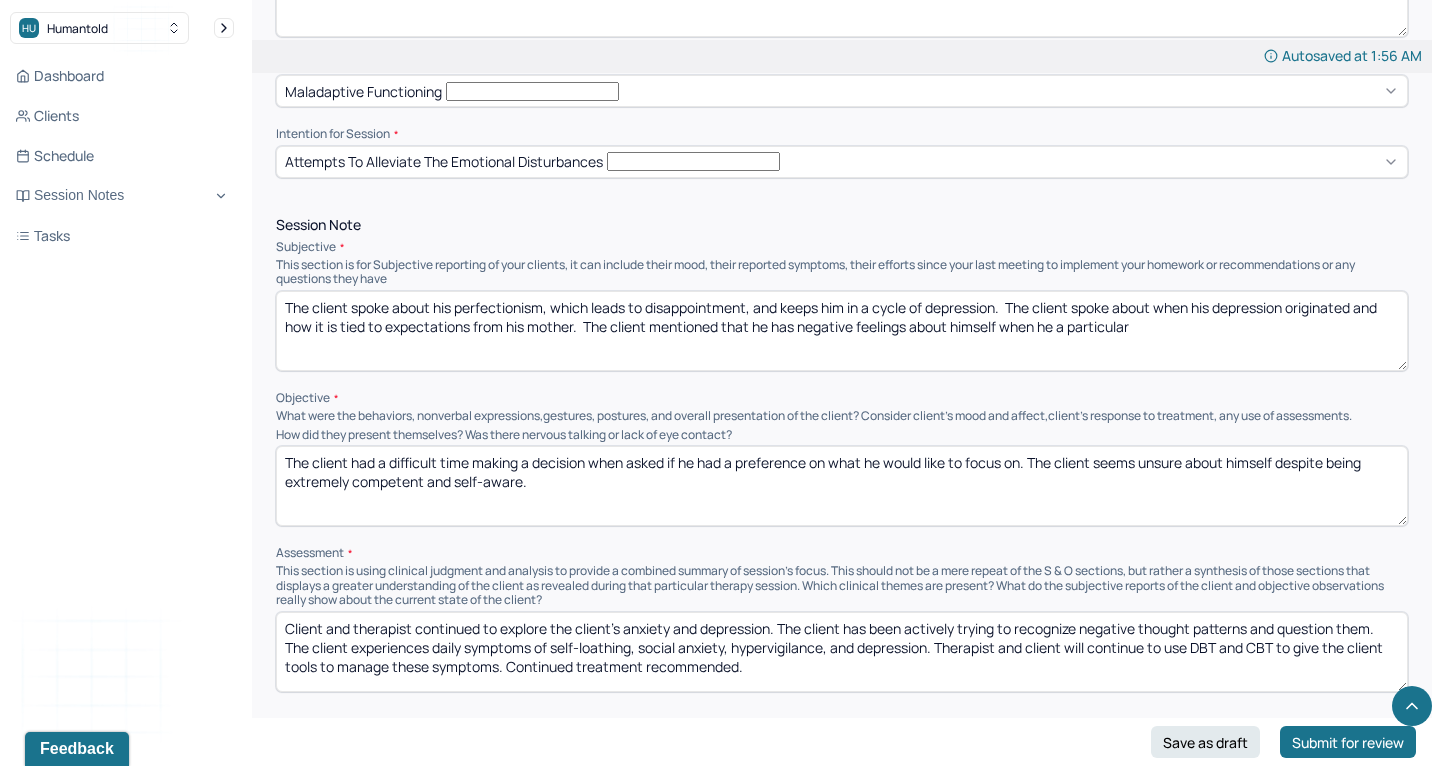 click on "The client spoke about his perfectionism, which leads to disappointment, and keeps him in a cycle of depression.  The client spoke about when his depression originated and how it is tied to expectations from his mother.  The client mentioned that he has negative feelings about himself when he a particular" at bounding box center (842, 331) 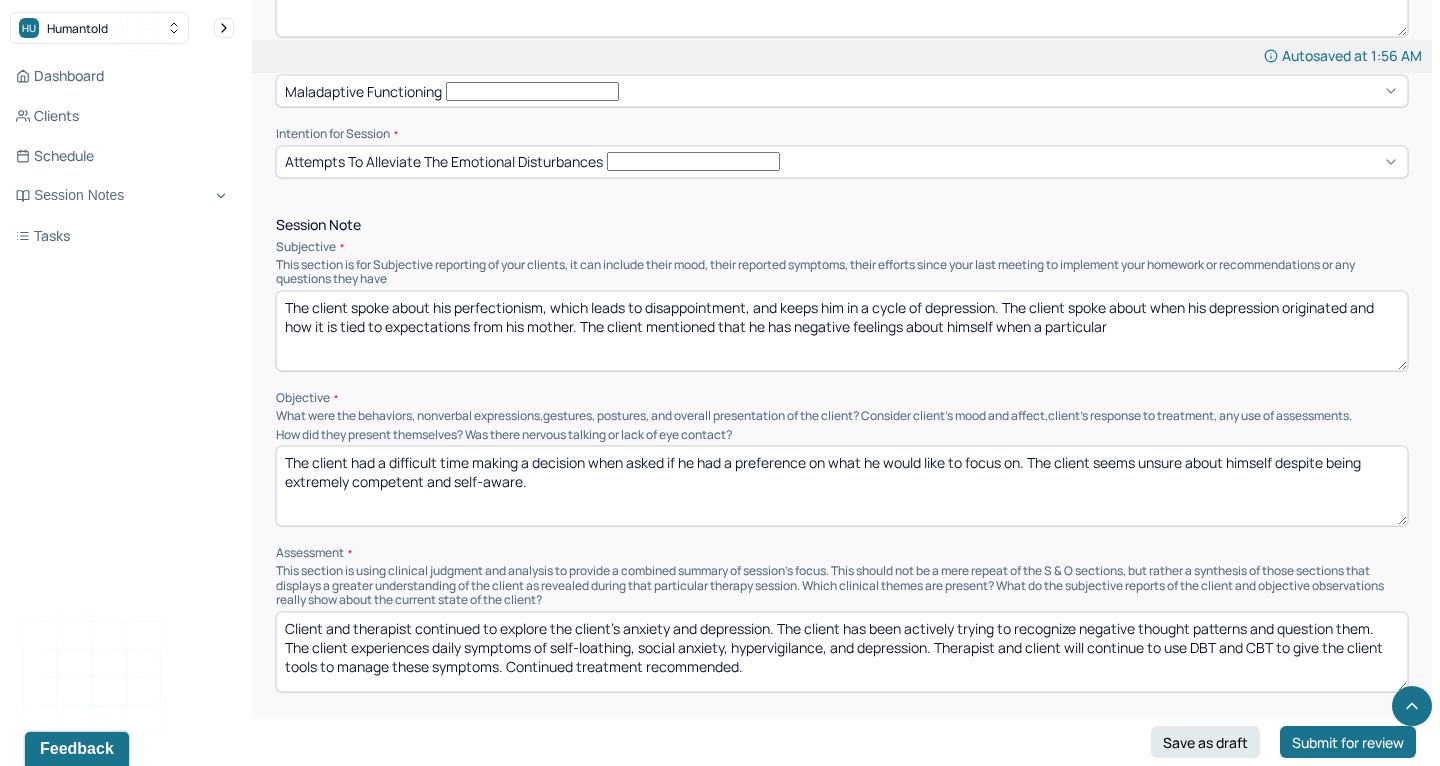 click on "The [CLIENT] spoke about his perfectionism, which leads to disappointment, and keeps him in a cycle of depression. The [CLIENT] spoke about when his depression originated and how it is tied to expectations from his mother. The [CLIENT] mentioned that he has negative feelings about h when he a particular" at bounding box center [842, 331] 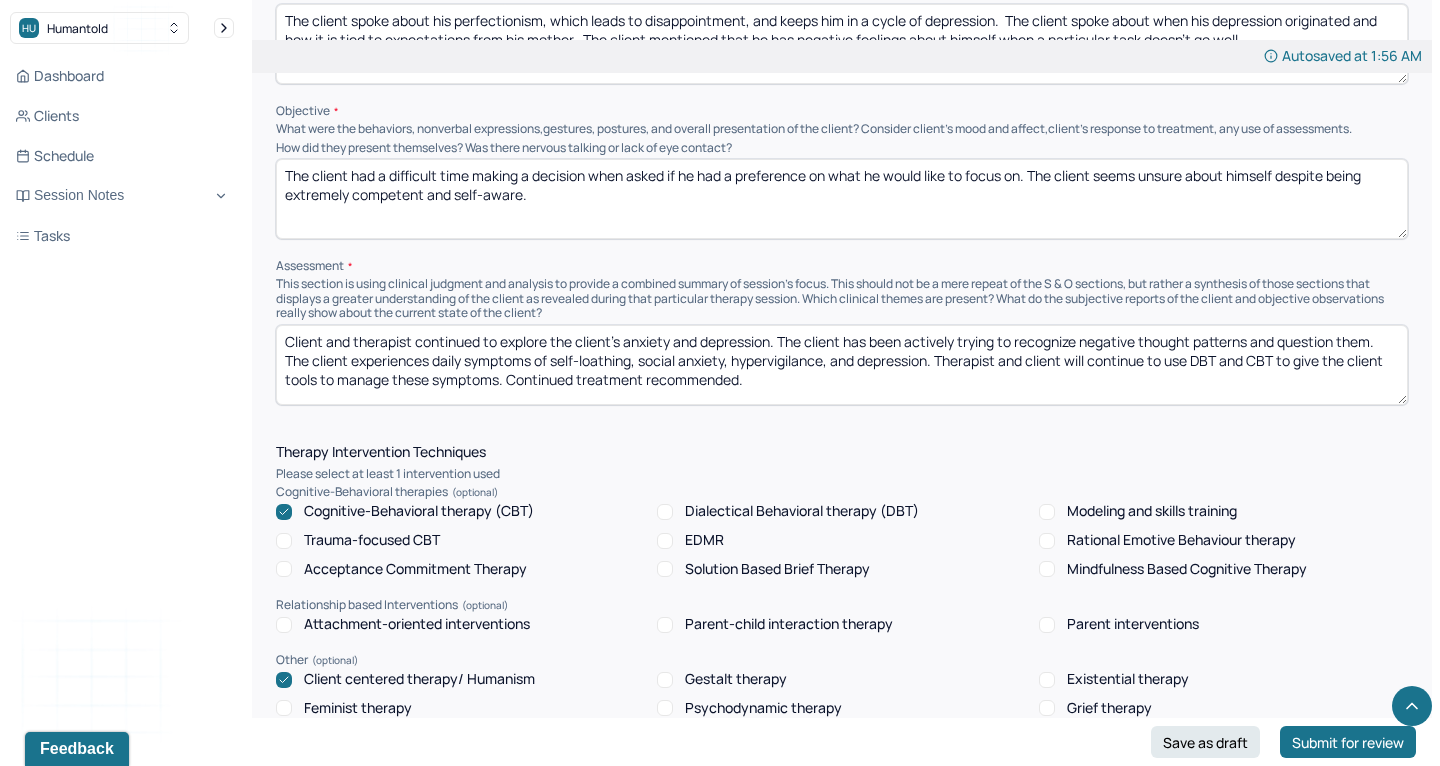 scroll, scrollTop: 1365, scrollLeft: 0, axis: vertical 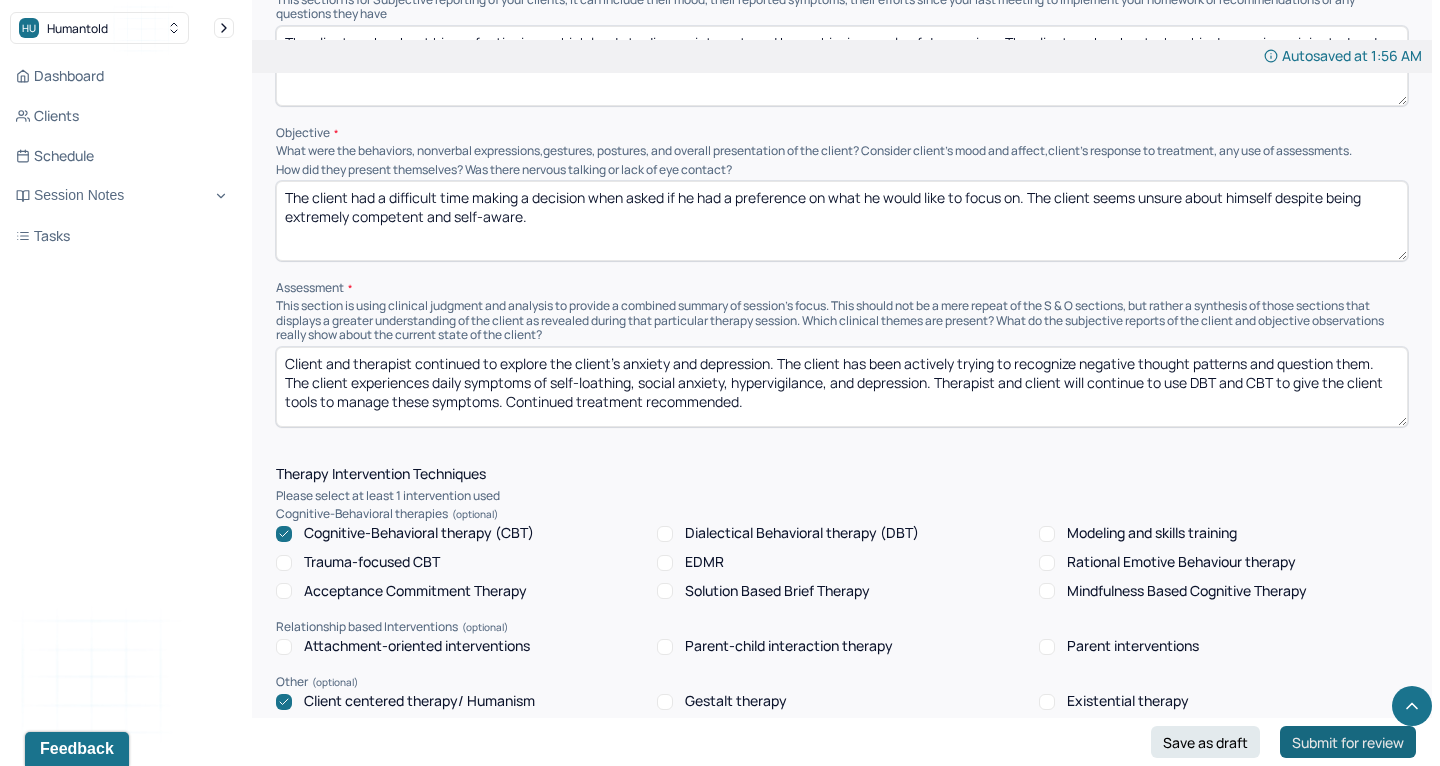 type on "The client spoke about his perfectionism, which leads to disappointment, and keeps him in a cycle of depression.  The client spoke about when his depression originated and how it is tied to expectations from his mother.  The client mentioned that he has negative feelings about himself when a particular task doesn't go well." 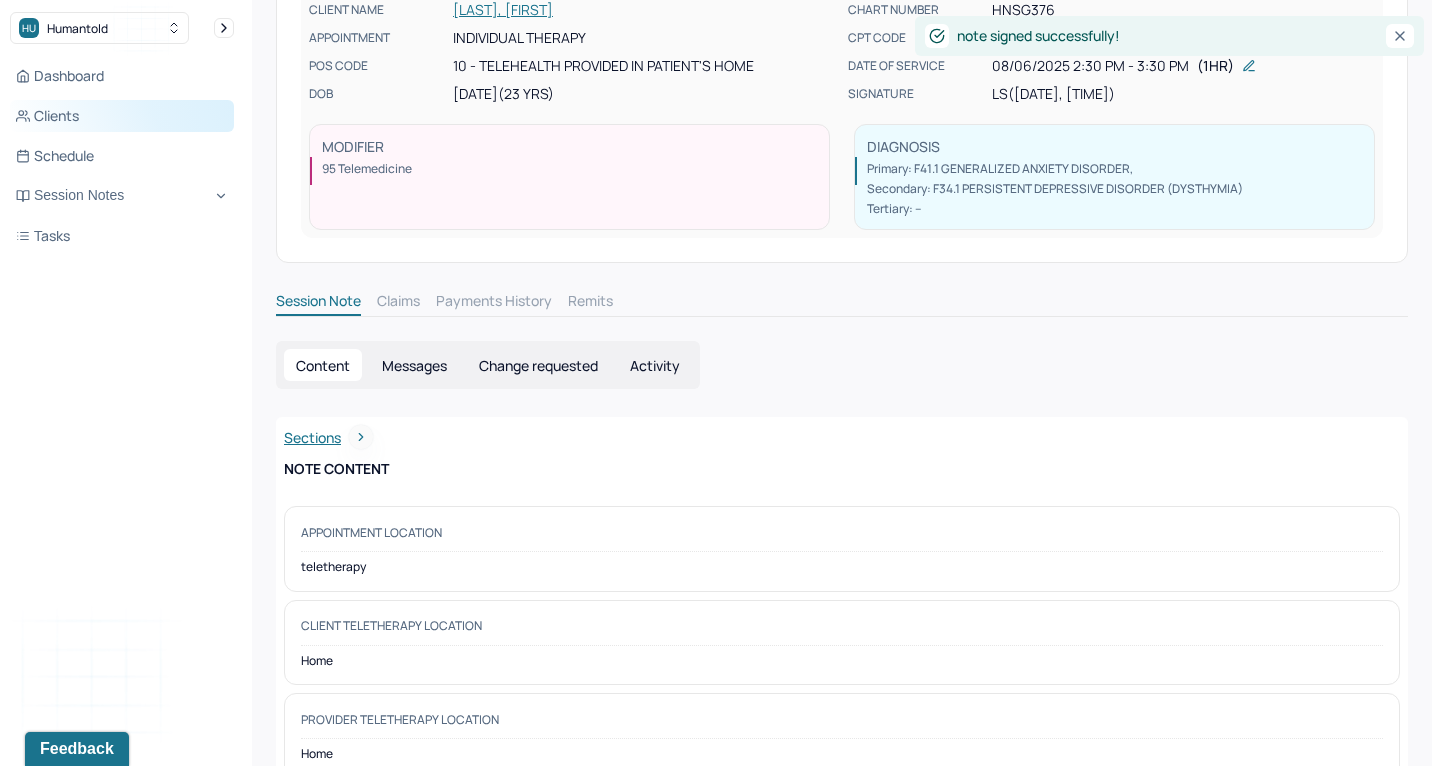 scroll, scrollTop: 128, scrollLeft: 0, axis: vertical 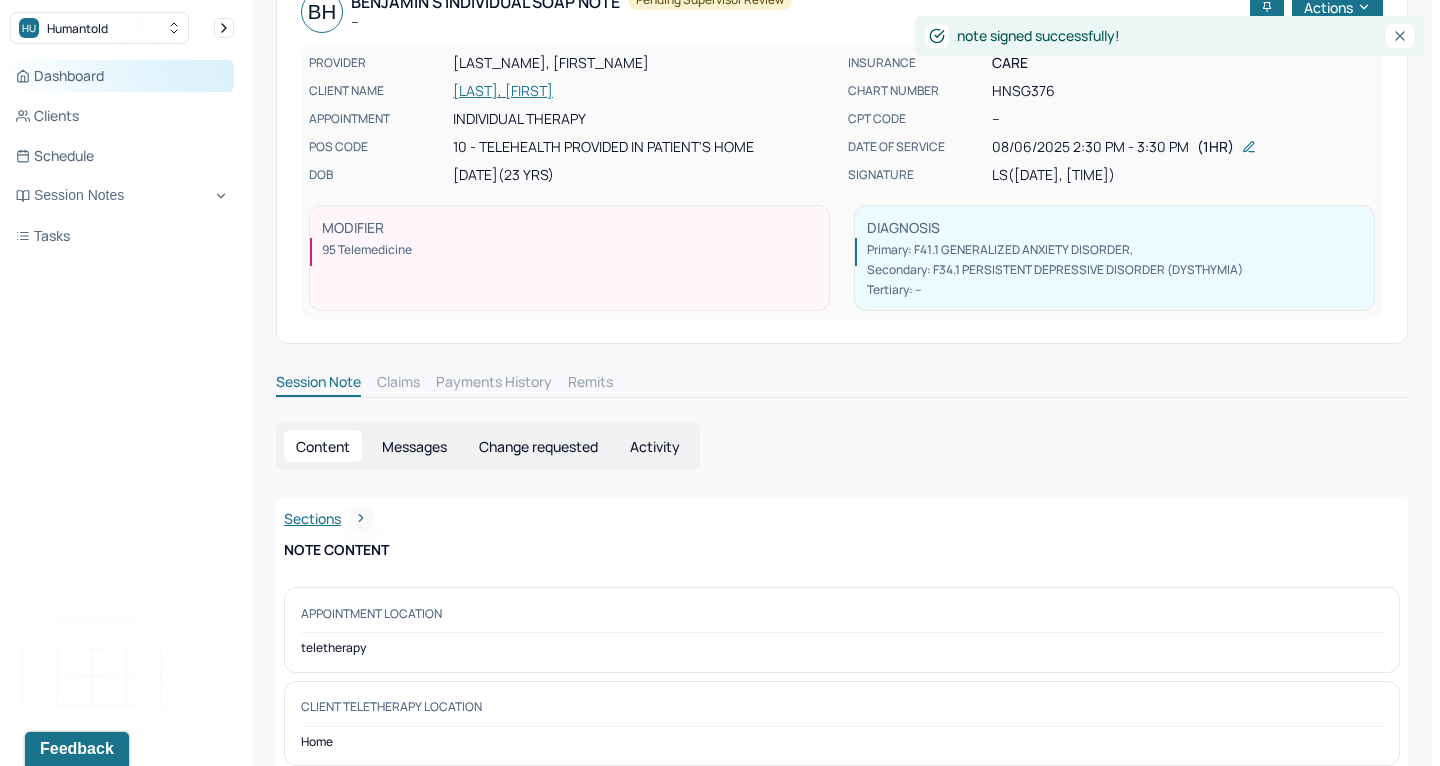 click on "Dashboard" at bounding box center (122, 76) 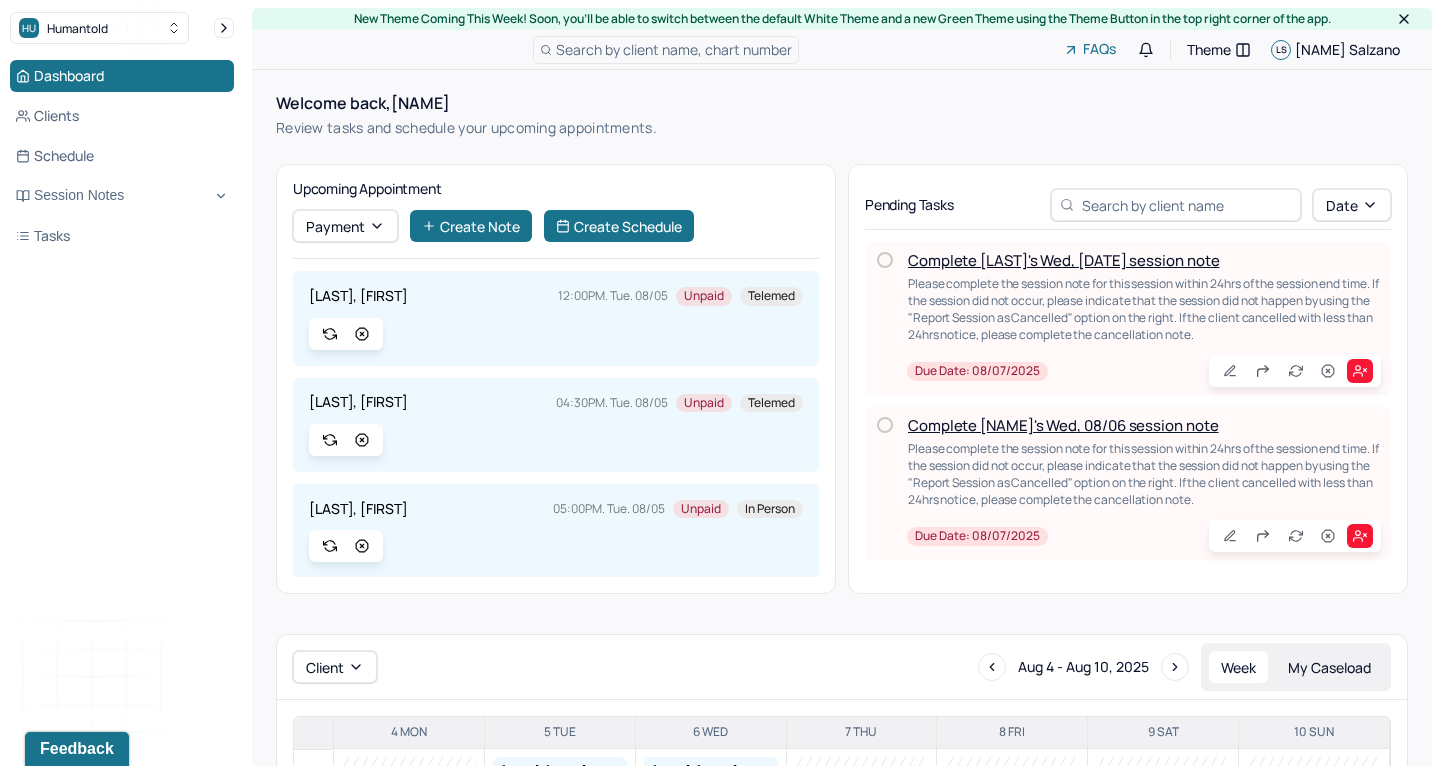 scroll, scrollTop: 0, scrollLeft: 0, axis: both 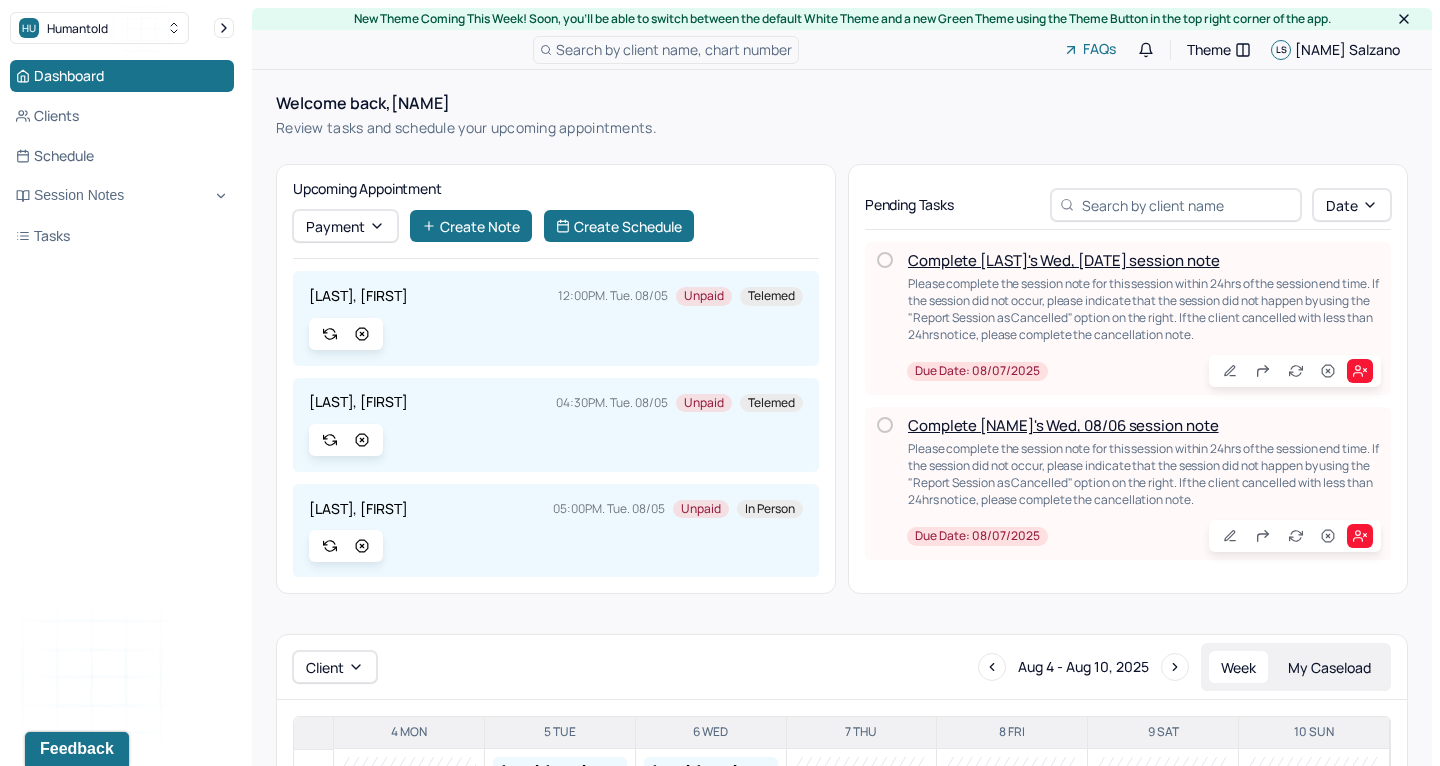 click on "Complete [LAST]'s Wed, [DATE] session note" at bounding box center (1063, 260) 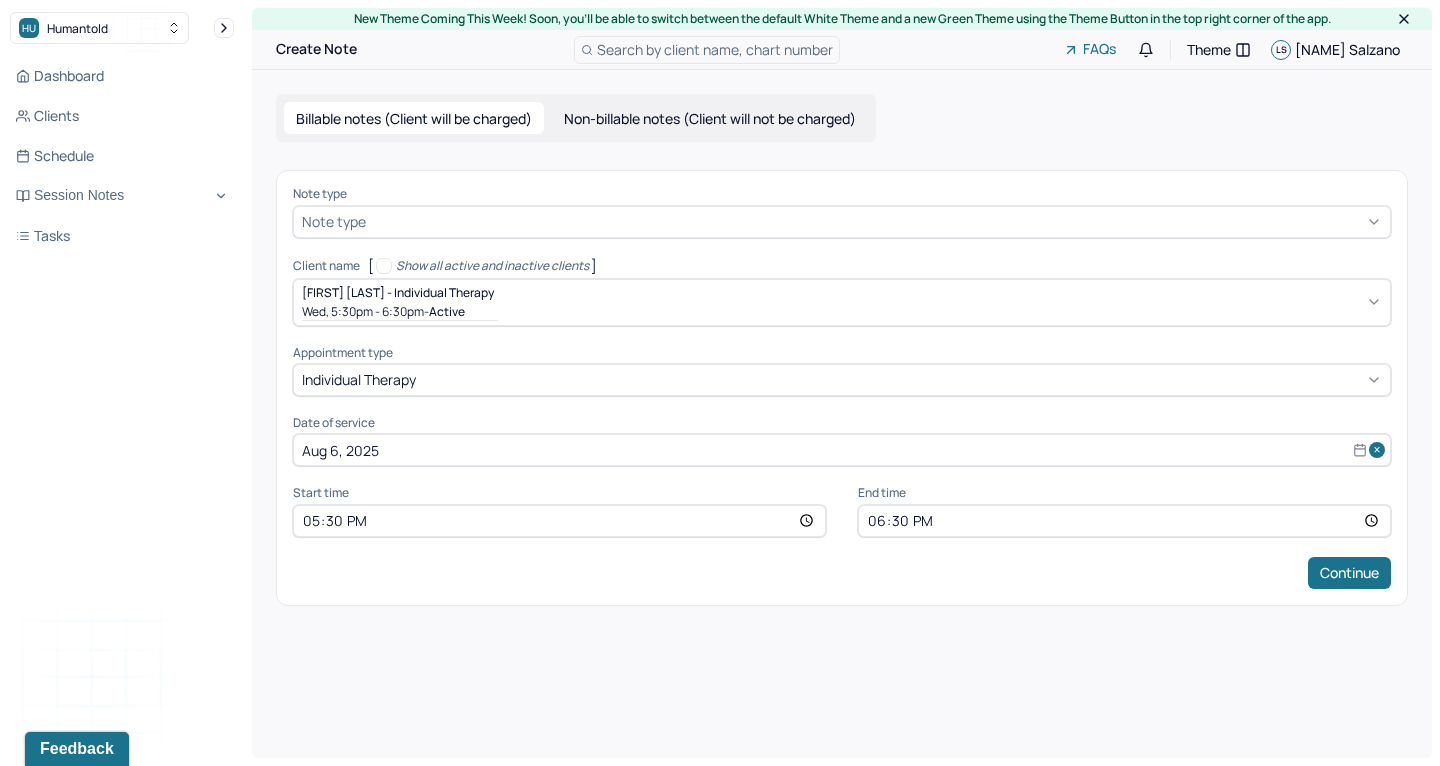 click on "Note type Note type Client name [ Show all active and inactive clients ] [FIRST] [LAST] - Individual therapy Wed, [TIME]  -  active Appointment type individual therapy Date of service [DATE] Start time [TIME] End time [TIME] Continue" at bounding box center (842, 387) 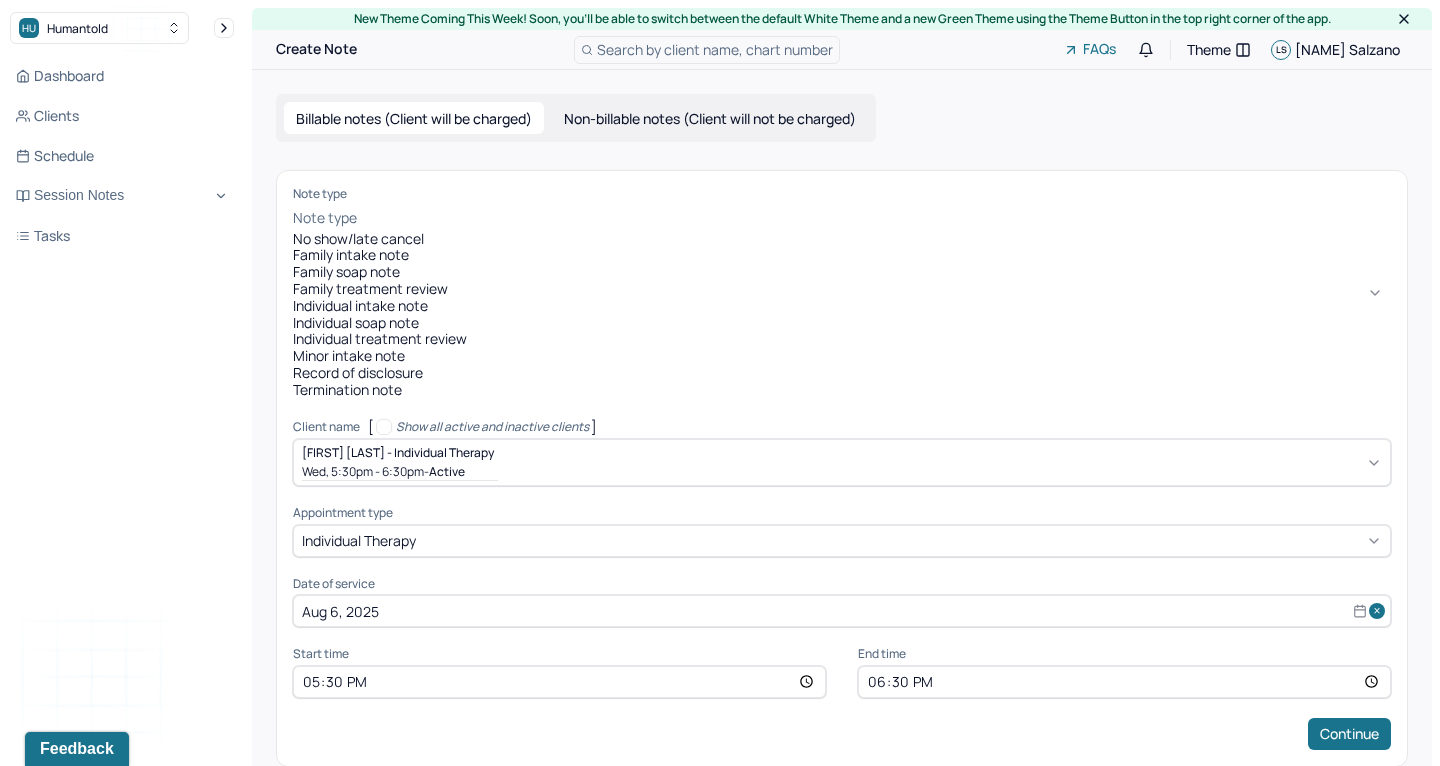 click at bounding box center [876, 218] 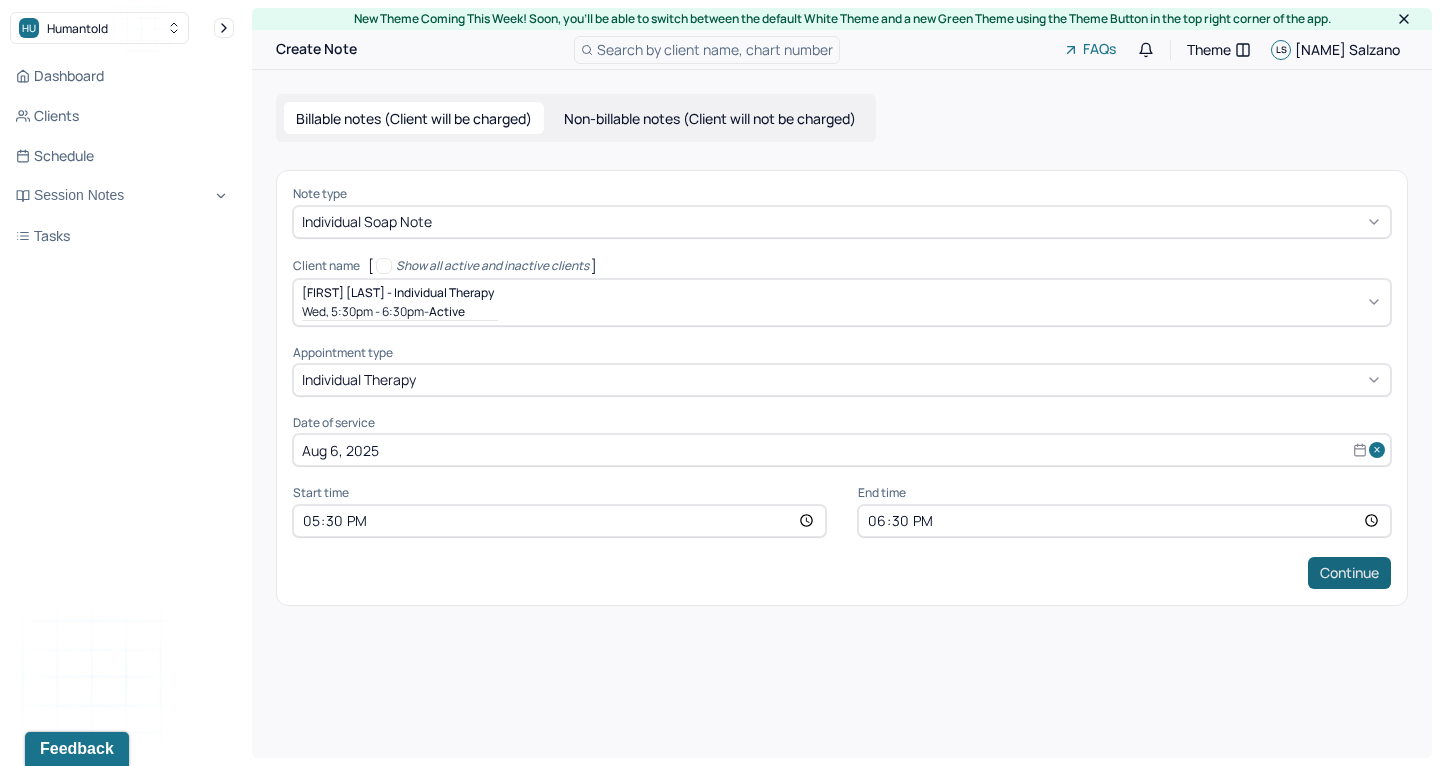 click on "Continue" at bounding box center (1349, 573) 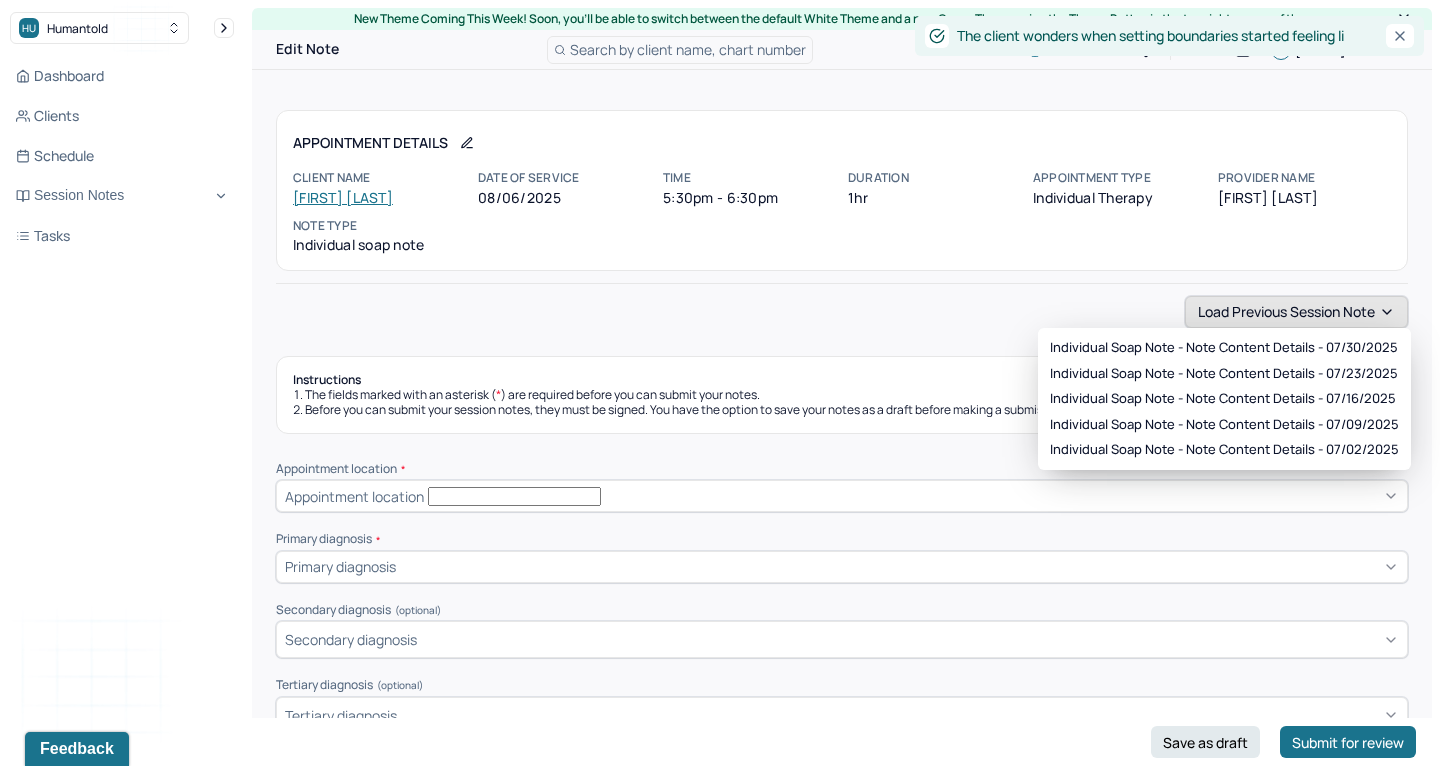 click on "Load previous session note" at bounding box center (1296, 312) 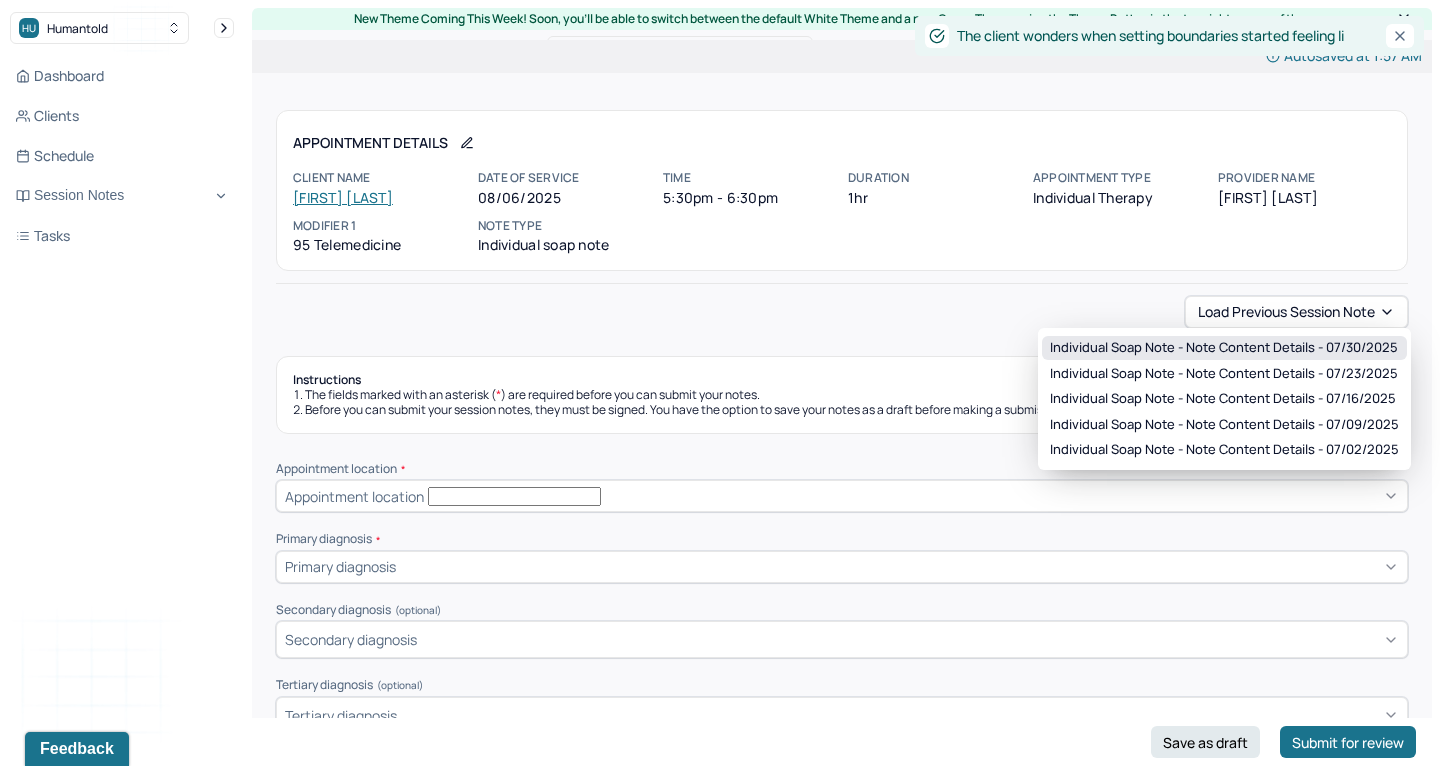 click on "Individual soap note   - Note content Details -   07/30/2025" at bounding box center [1224, 348] 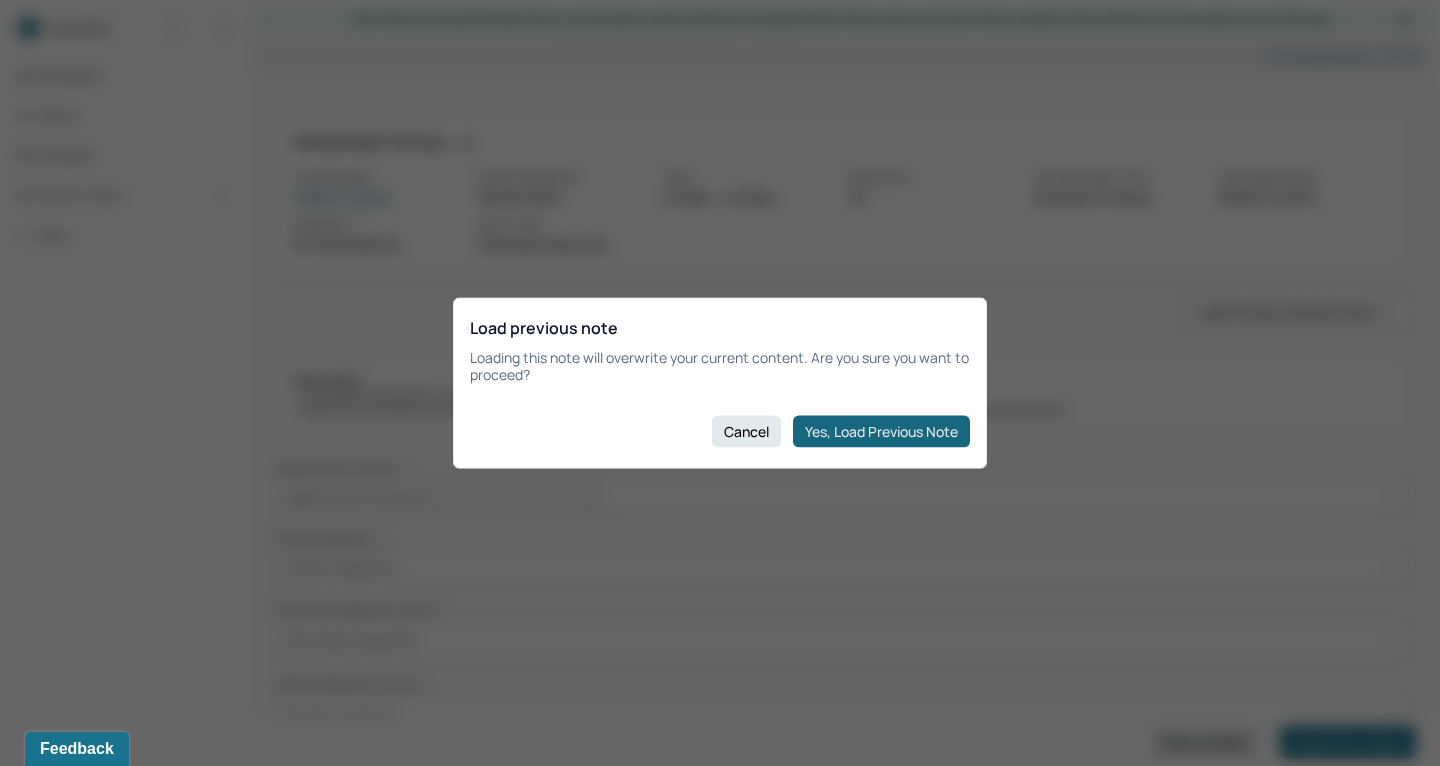 click on "Yes, Load Previous Note" at bounding box center (881, 431) 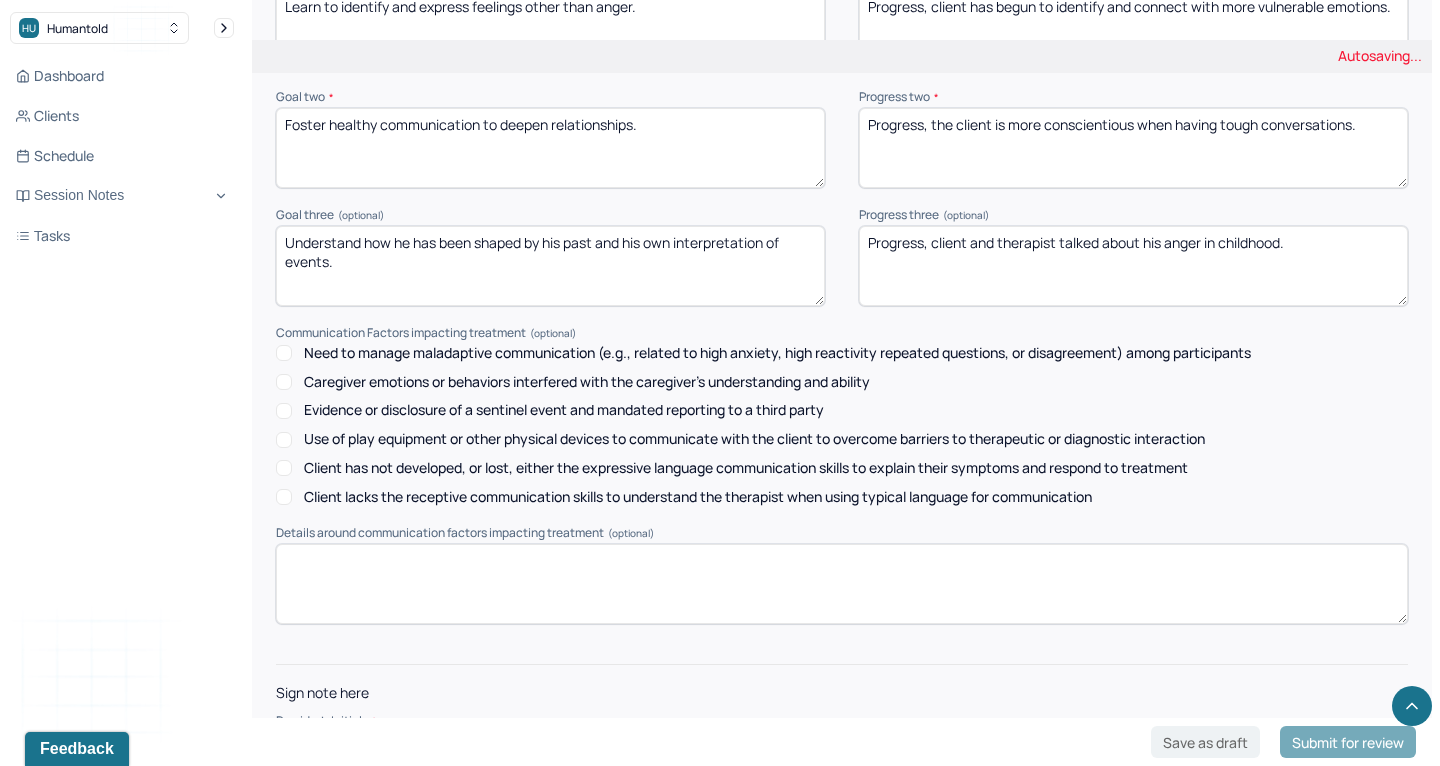 scroll, scrollTop: 2795, scrollLeft: 0, axis: vertical 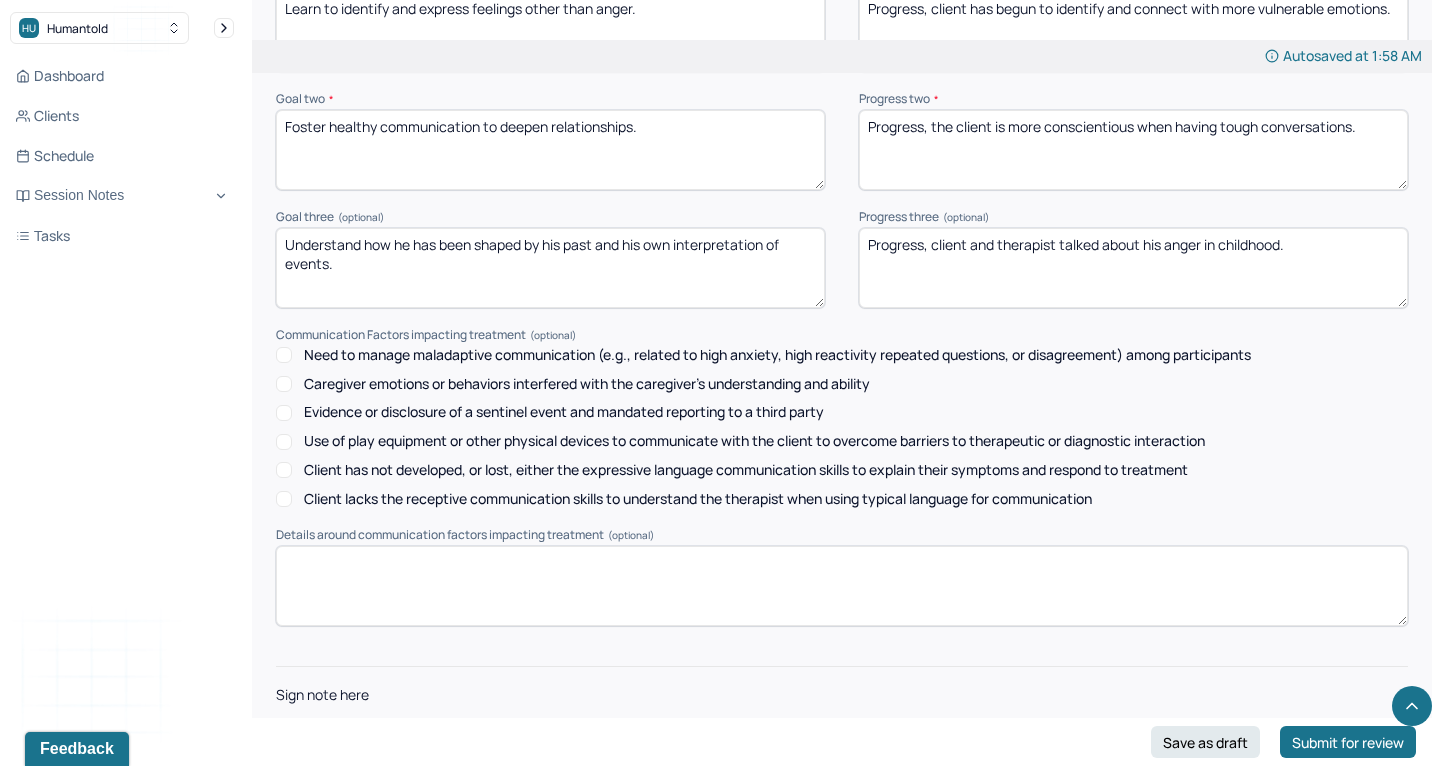 click at bounding box center (842, 750) 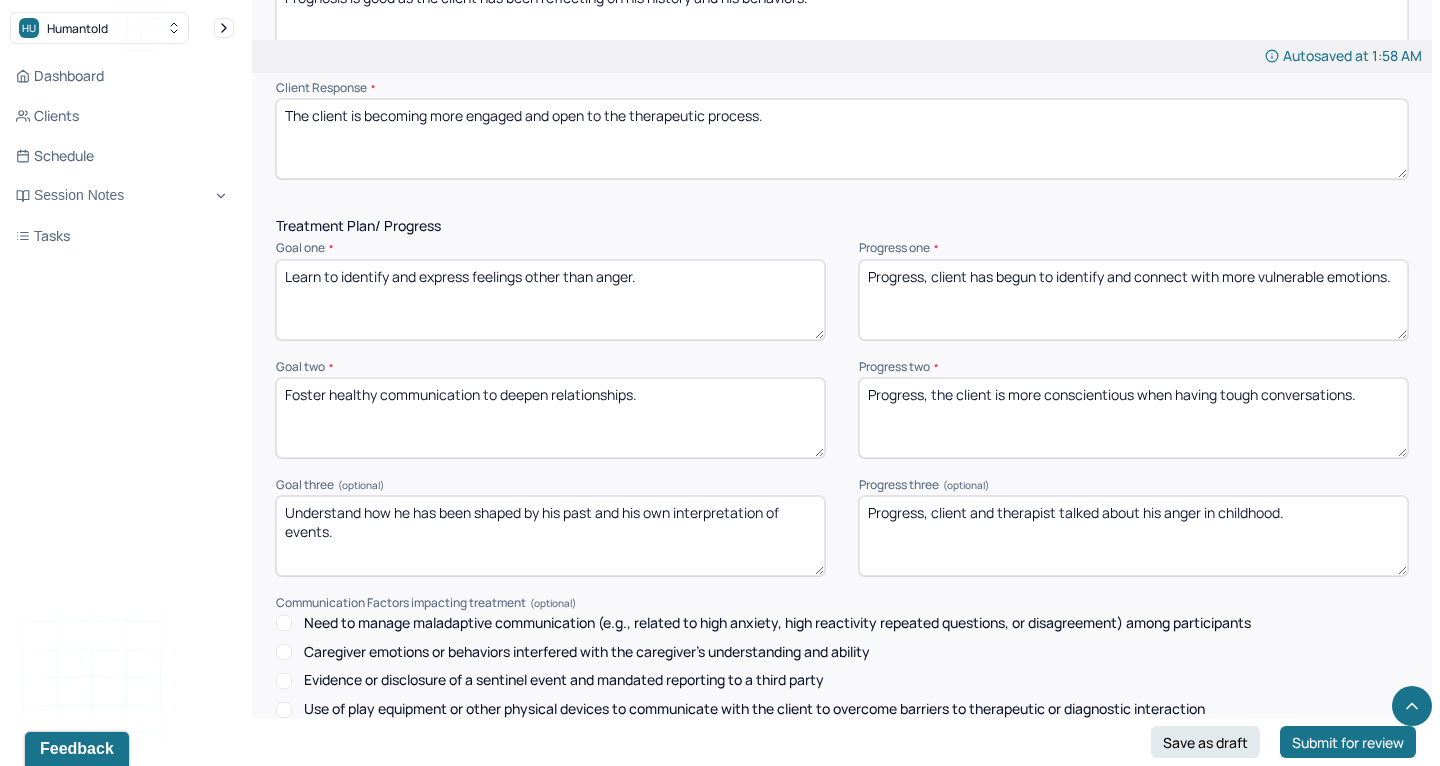 scroll, scrollTop: 2518, scrollLeft: 0, axis: vertical 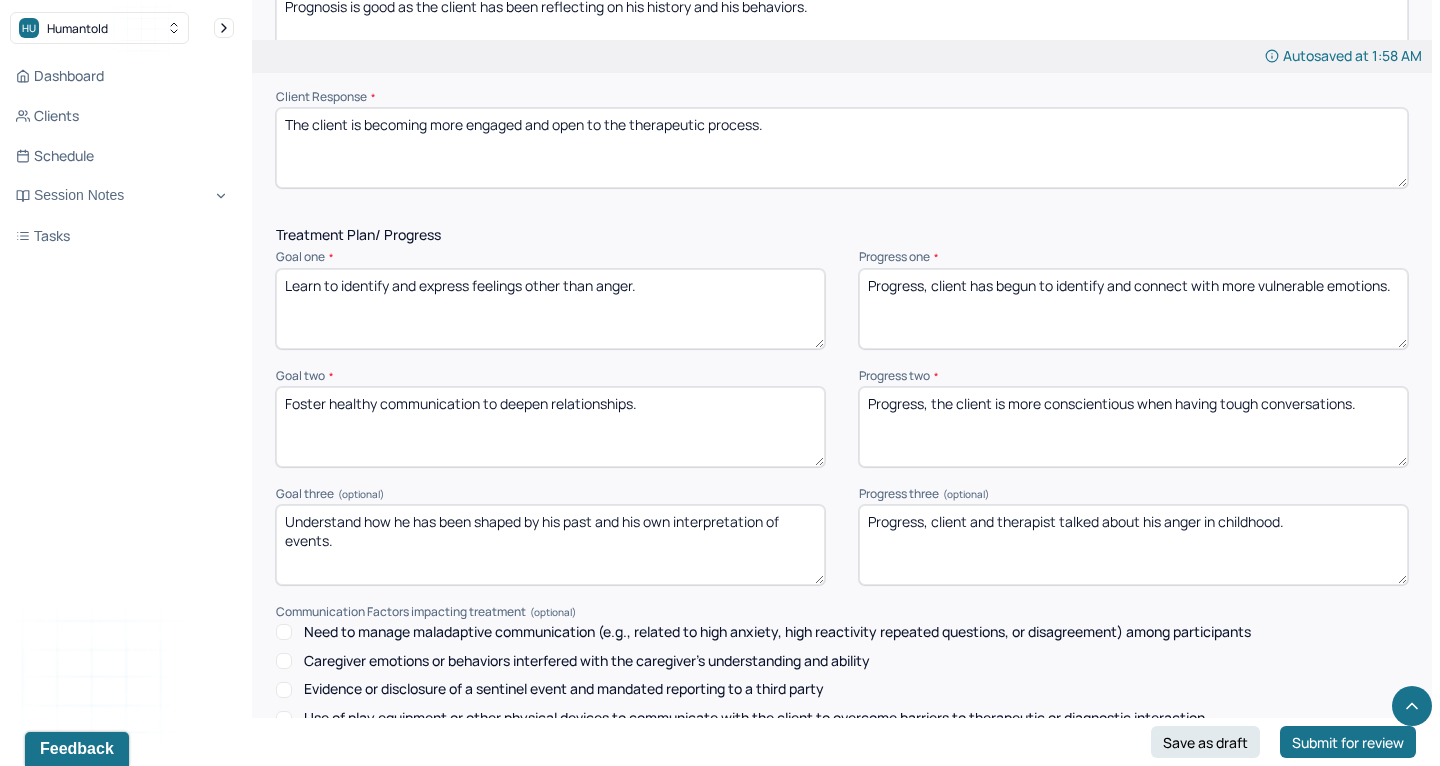 type on "LS" 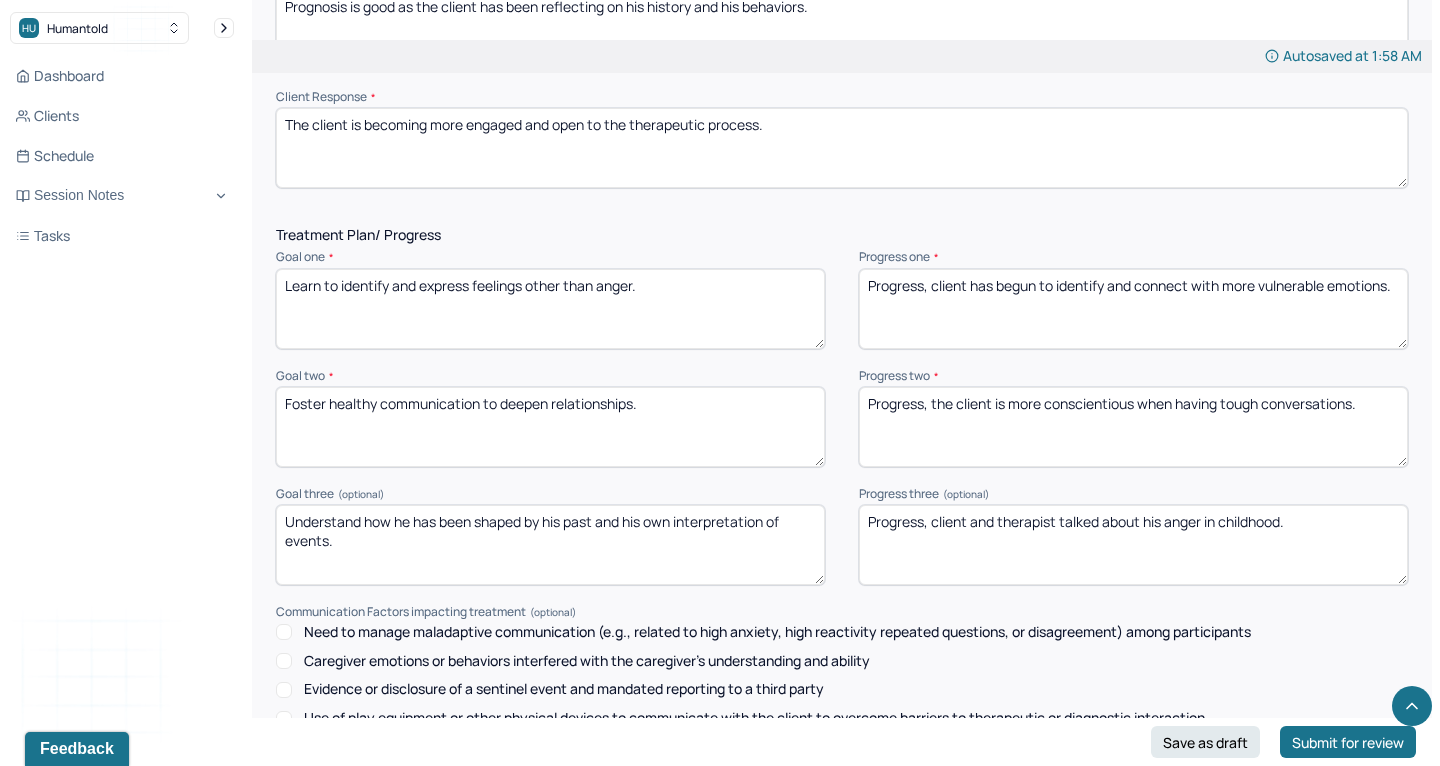 drag, startPoint x: 1061, startPoint y: 450, endPoint x: 1416, endPoint y: 451, distance: 355.0014 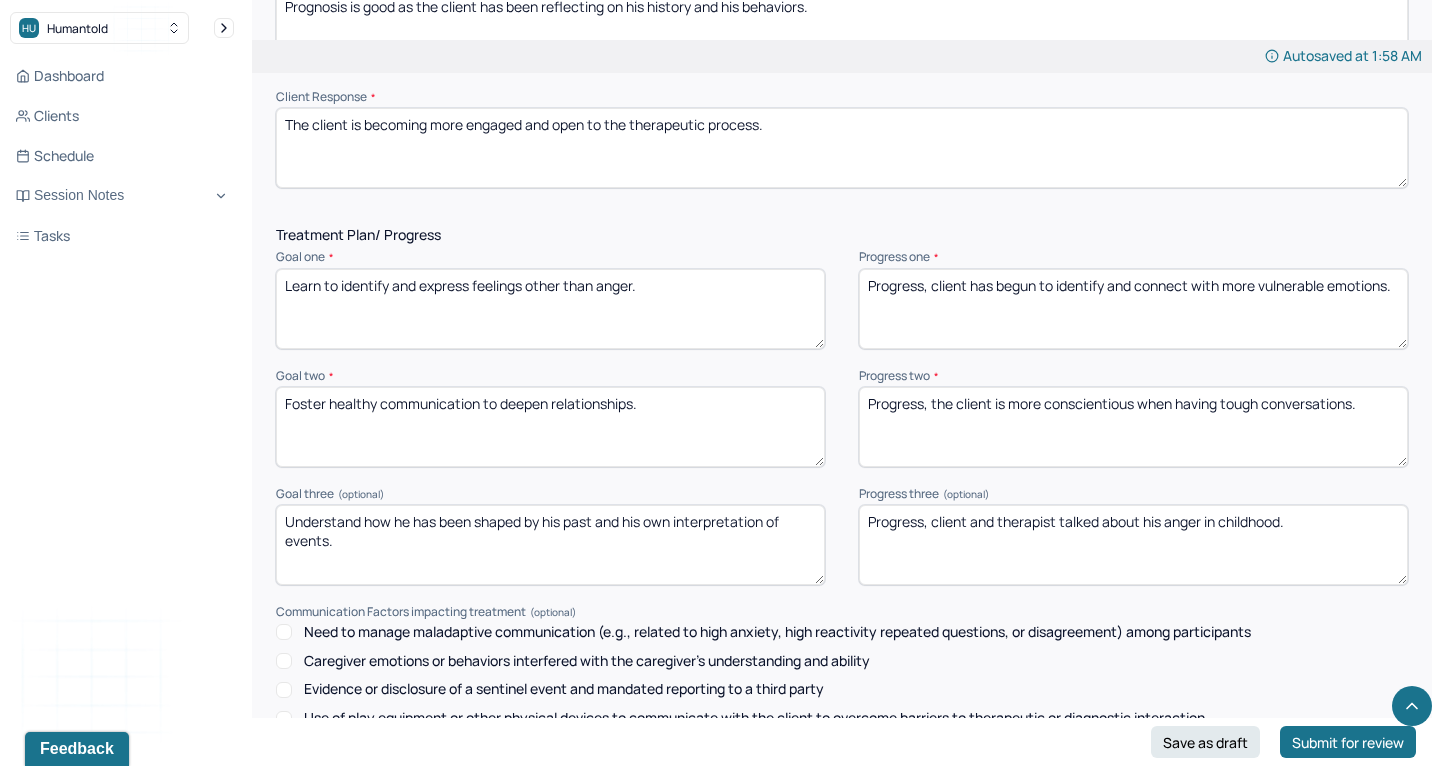 click on "Autosaved at 1:58 AM Appointment Details Client name [NAME] [LAST] Date of service [DATE] Time 5:30pm - 6:30pm Duration 1hr Appointment type individual therapy Provider name [NAME] [LAST] Modifier 1 95 Telemedicine Note type Individual soap note Load previous session note Instructions The fields marked with an asterisk ( * ) are required before you can submit your notes. Before you can submit your session notes, they must be signed. You have the option to save your notes as a draft before making a submission. Appointment location * Teletherapy Client Teletherapy Location here Home Office Other Provider Teletherapy Location Home Office Other Consent was received for the teletherapy session The teletherapy session was conducted via video Primary diagnosis * F43.25 ADJUSTMENT DISORDER, WITH MIXED DISTURBANCE OF EMOTIONS AND CONDUCT Secondary diagnosis (optional) Secondary diagnosis Tertiary diagnosis (optional) Tertiary diagnosis Emotional / Behavioural symptoms demonstrated * Causing * * Session Note *" at bounding box center [842, -669] 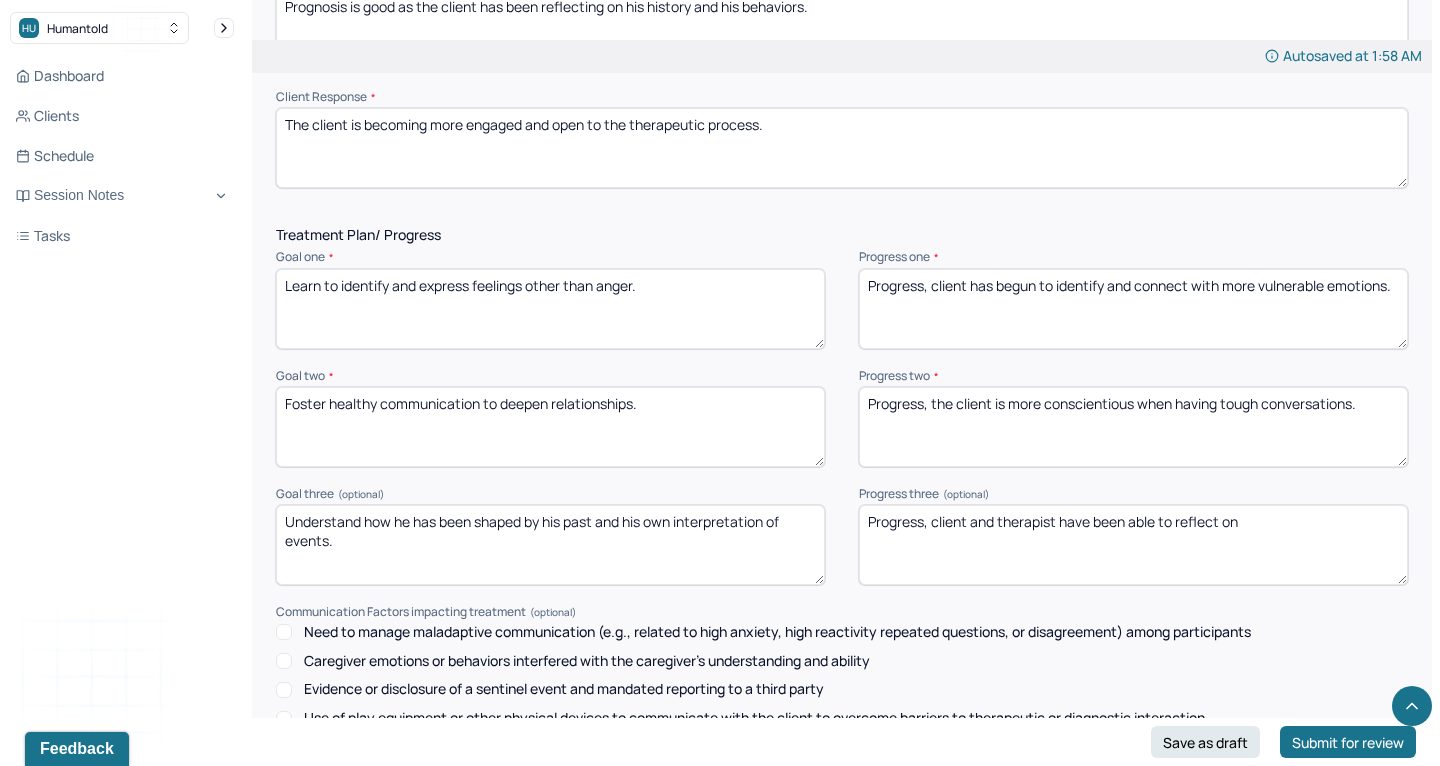 type on "Progress, client and therapist have been able to reflect on" 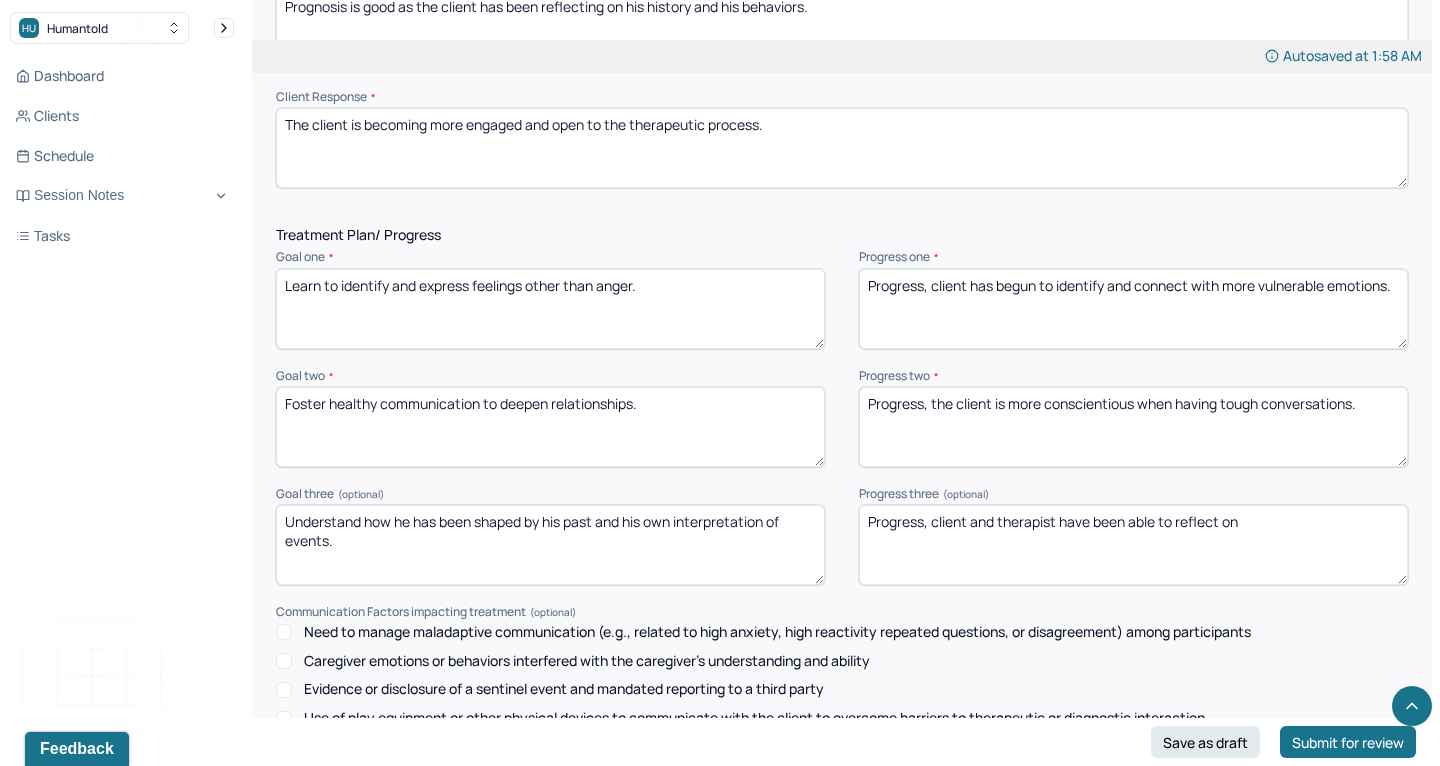 drag, startPoint x: 1225, startPoint y: 221, endPoint x: 1327, endPoint y: 215, distance: 102.176315 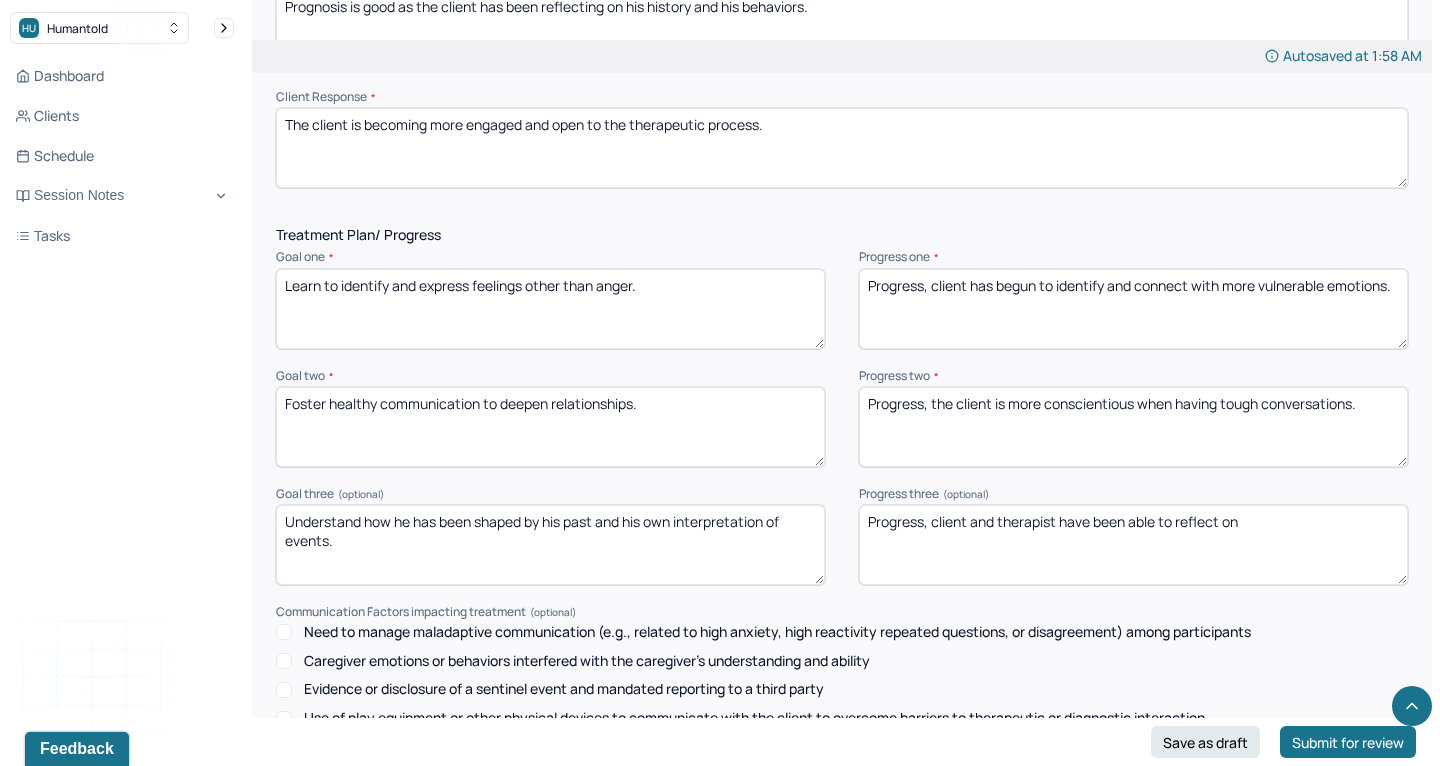 click on "Progress, client has begun to identify and connect with more vulnerable emotions." at bounding box center [1133, 309] 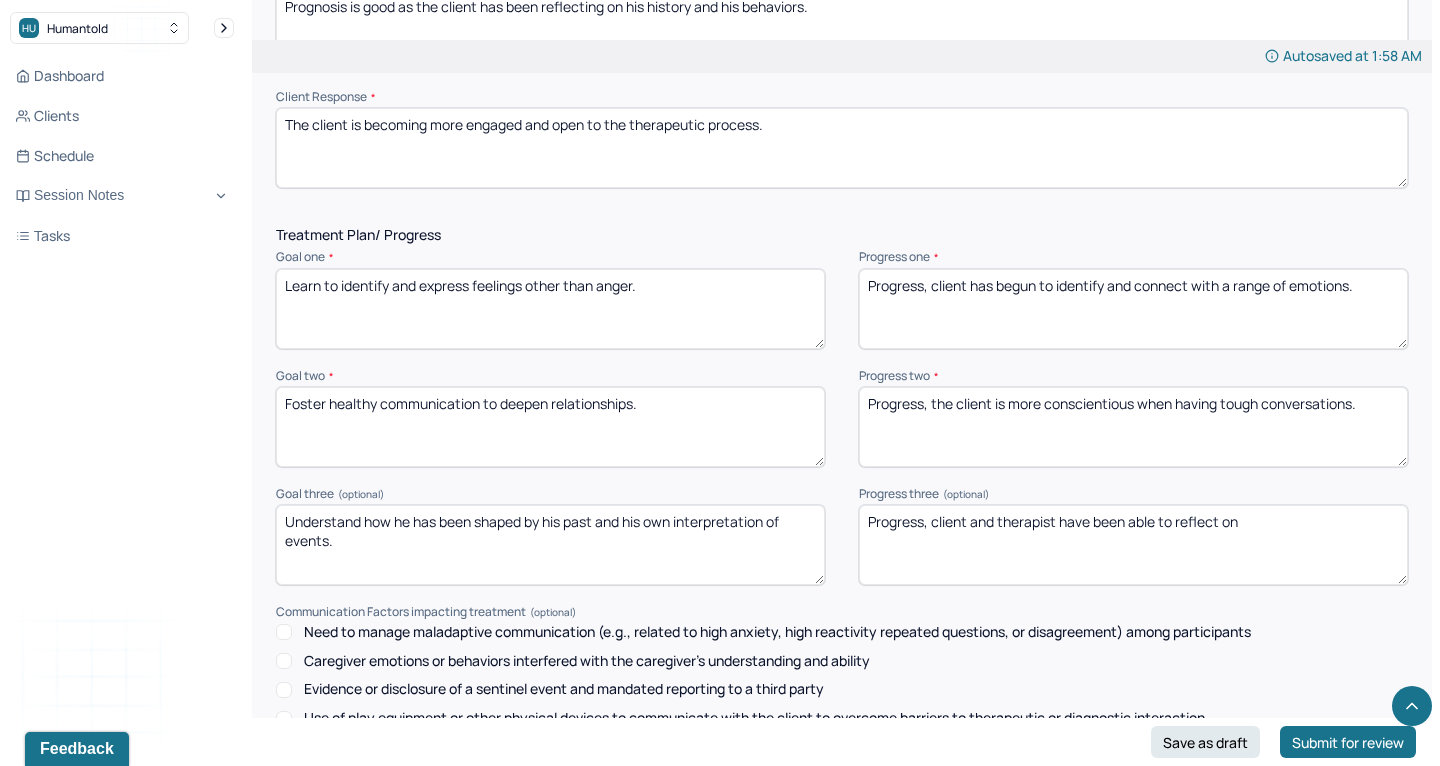 type on "Progress, client has begun to identify and connect with a range of emotions." 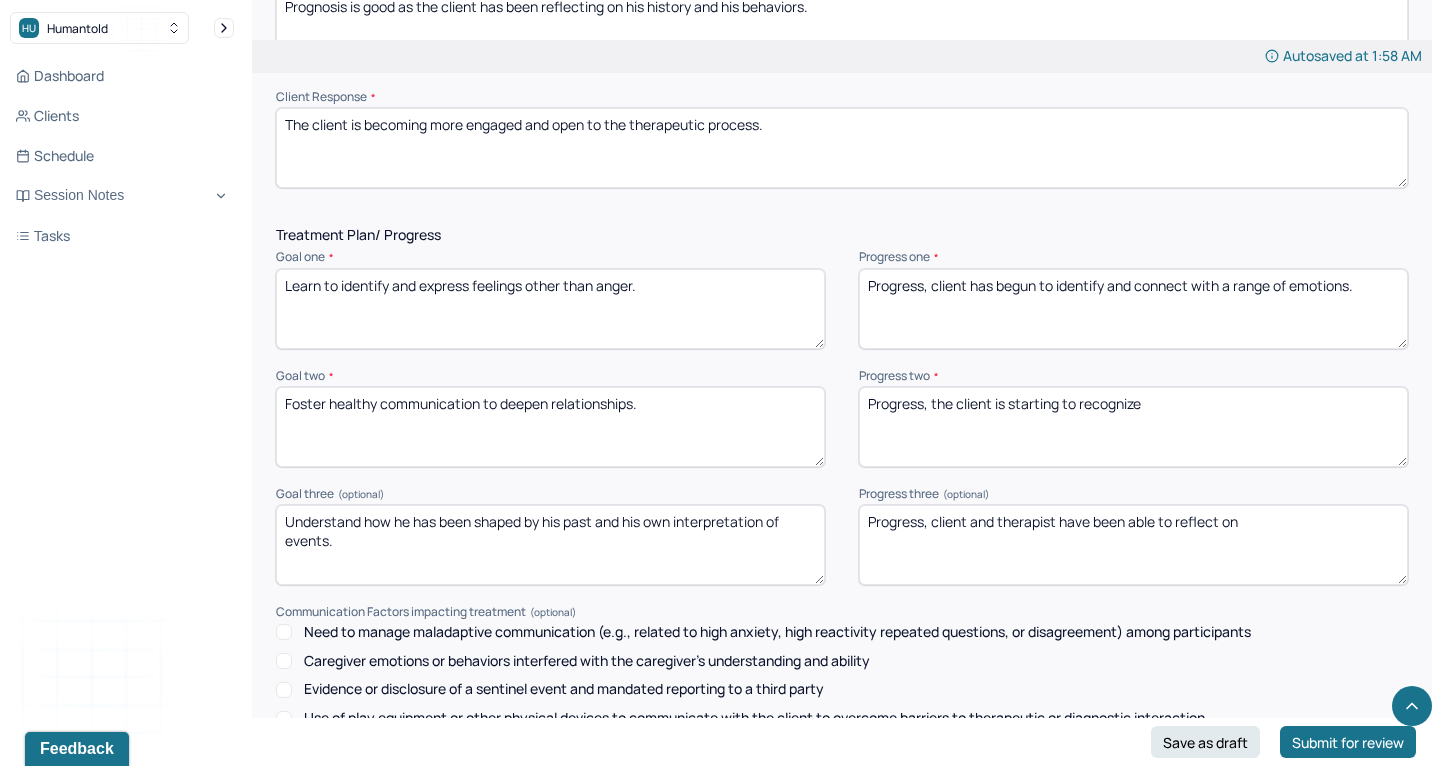 drag, startPoint x: 996, startPoint y: 332, endPoint x: 1293, endPoint y: 332, distance: 297 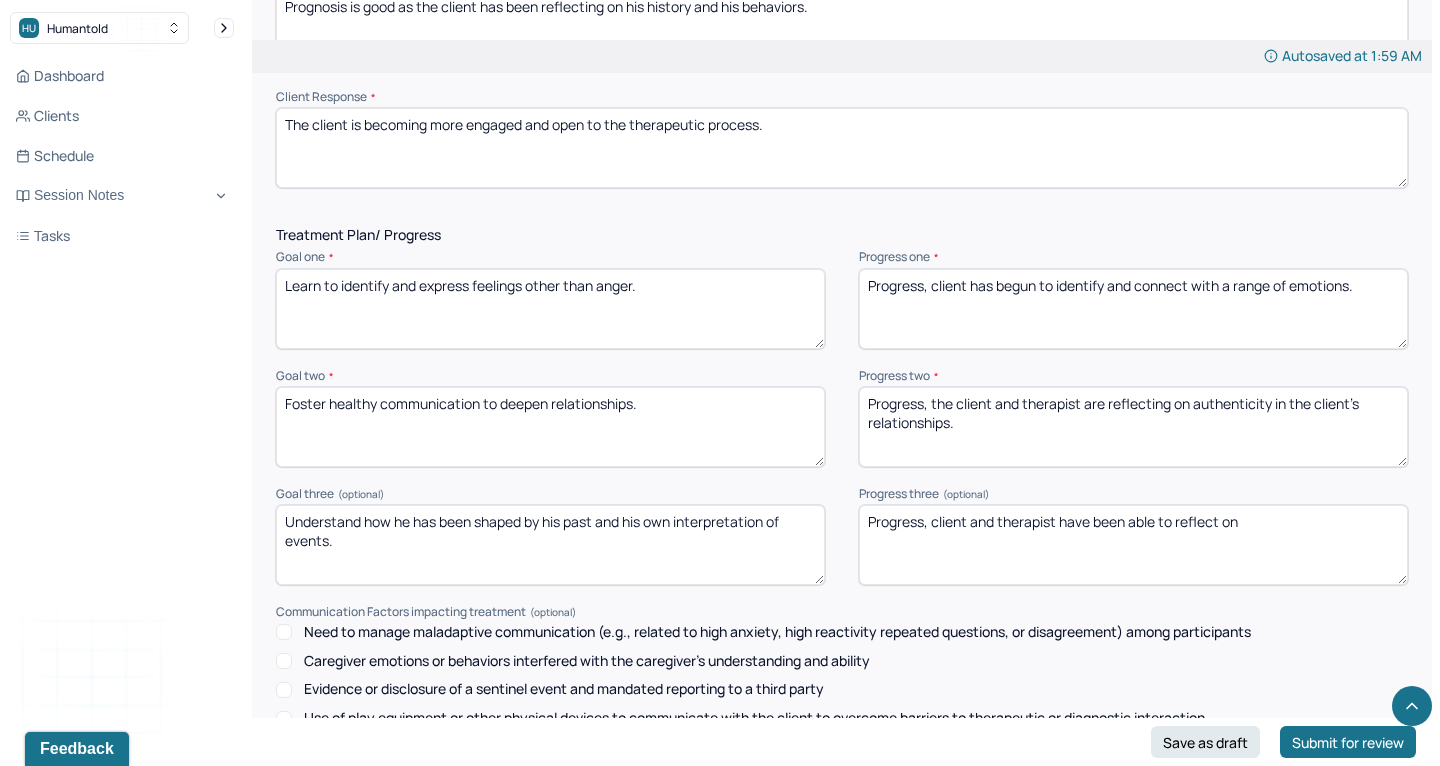 type on "Progress, the client and therapist are reflecting on authenticity in the client's relationships." 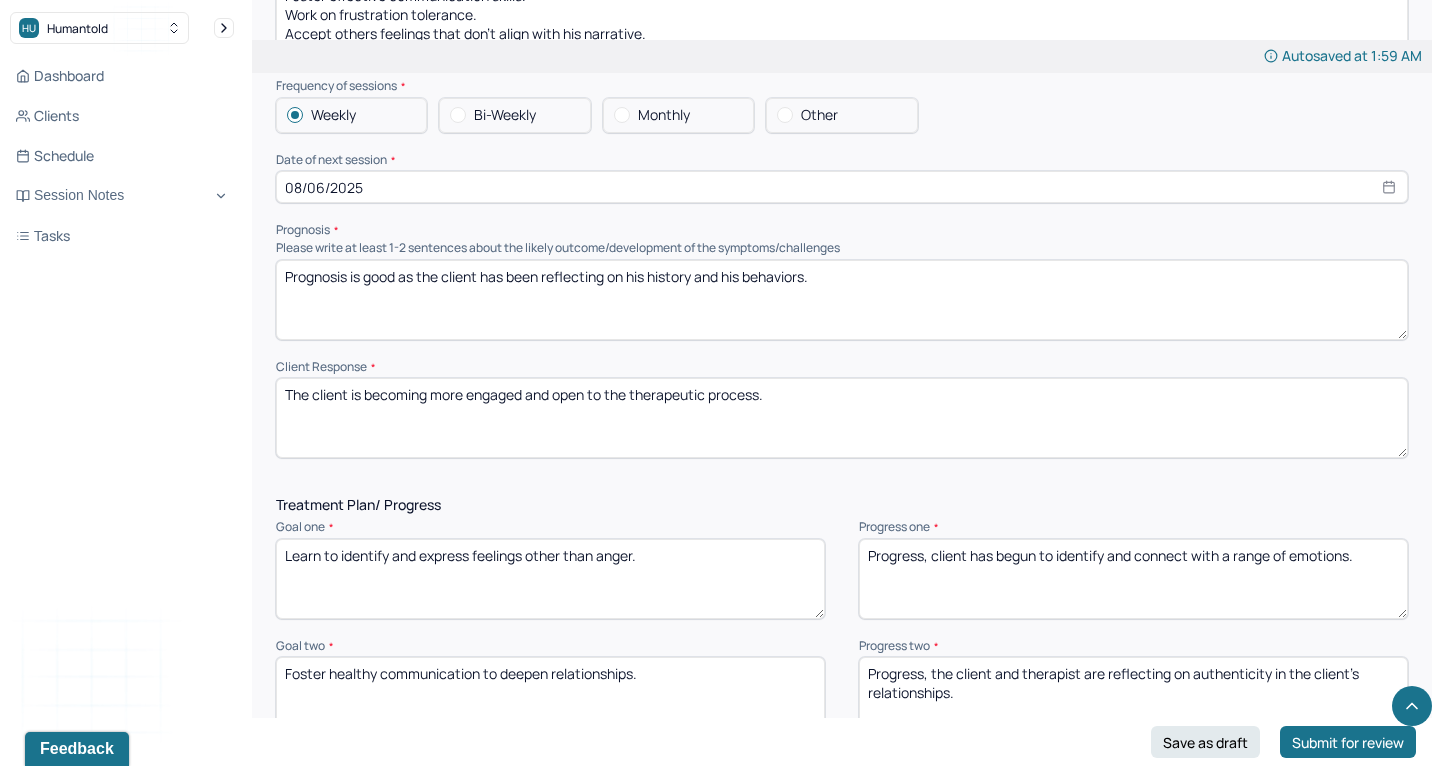scroll, scrollTop: 2247, scrollLeft: 0, axis: vertical 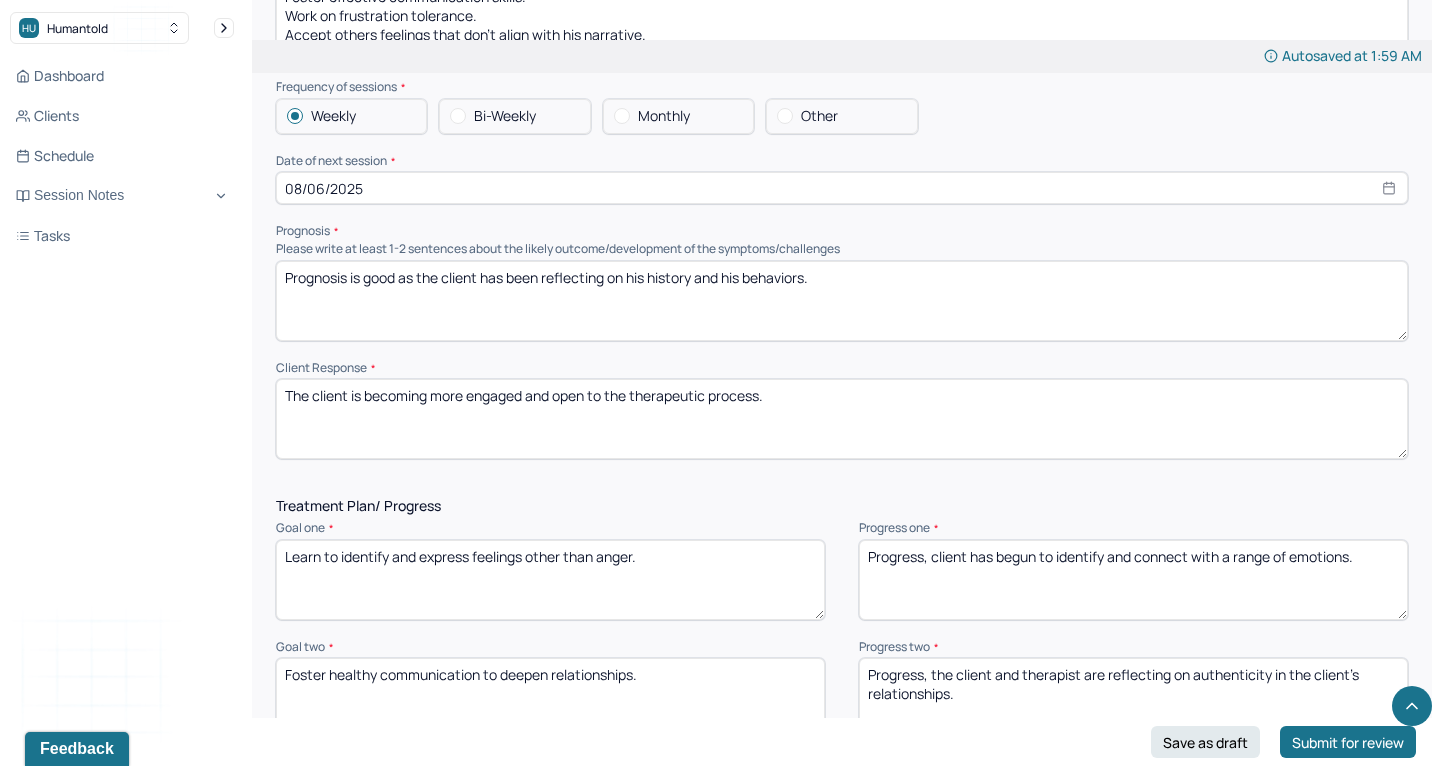 type on "Progress, client and therapist have been able to reflect on how his past relates to the present." 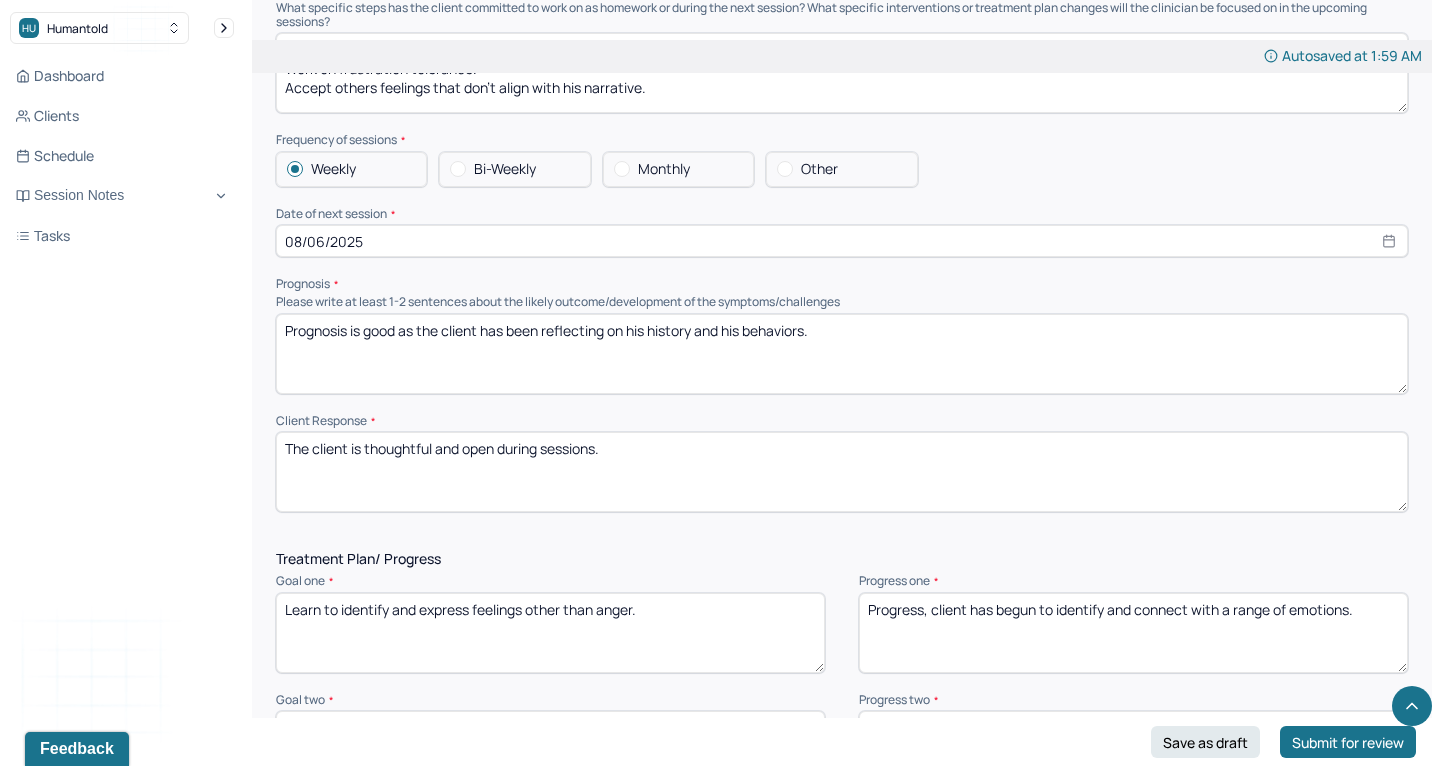 scroll, scrollTop: 2195, scrollLeft: 0, axis: vertical 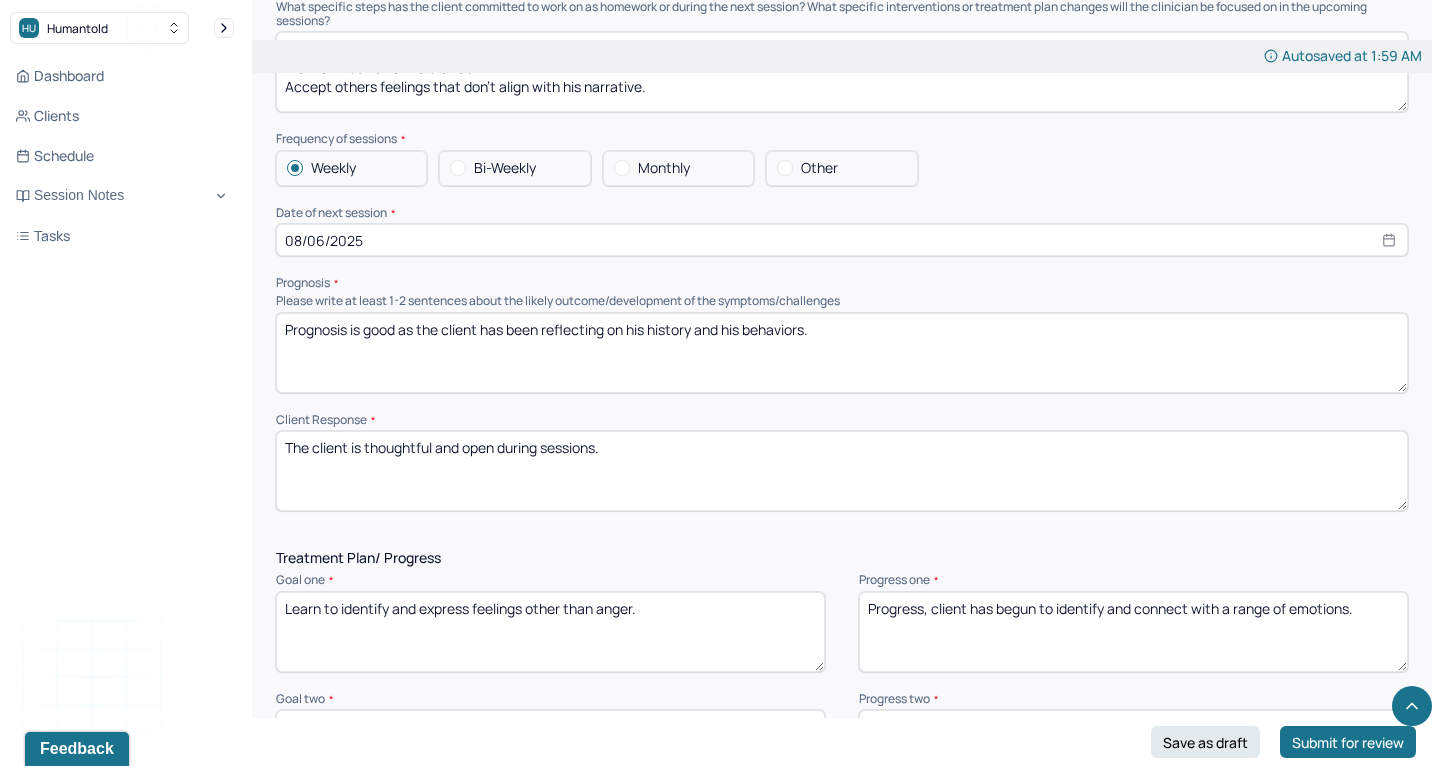 type on "The client is thoughtful and open during sessions." 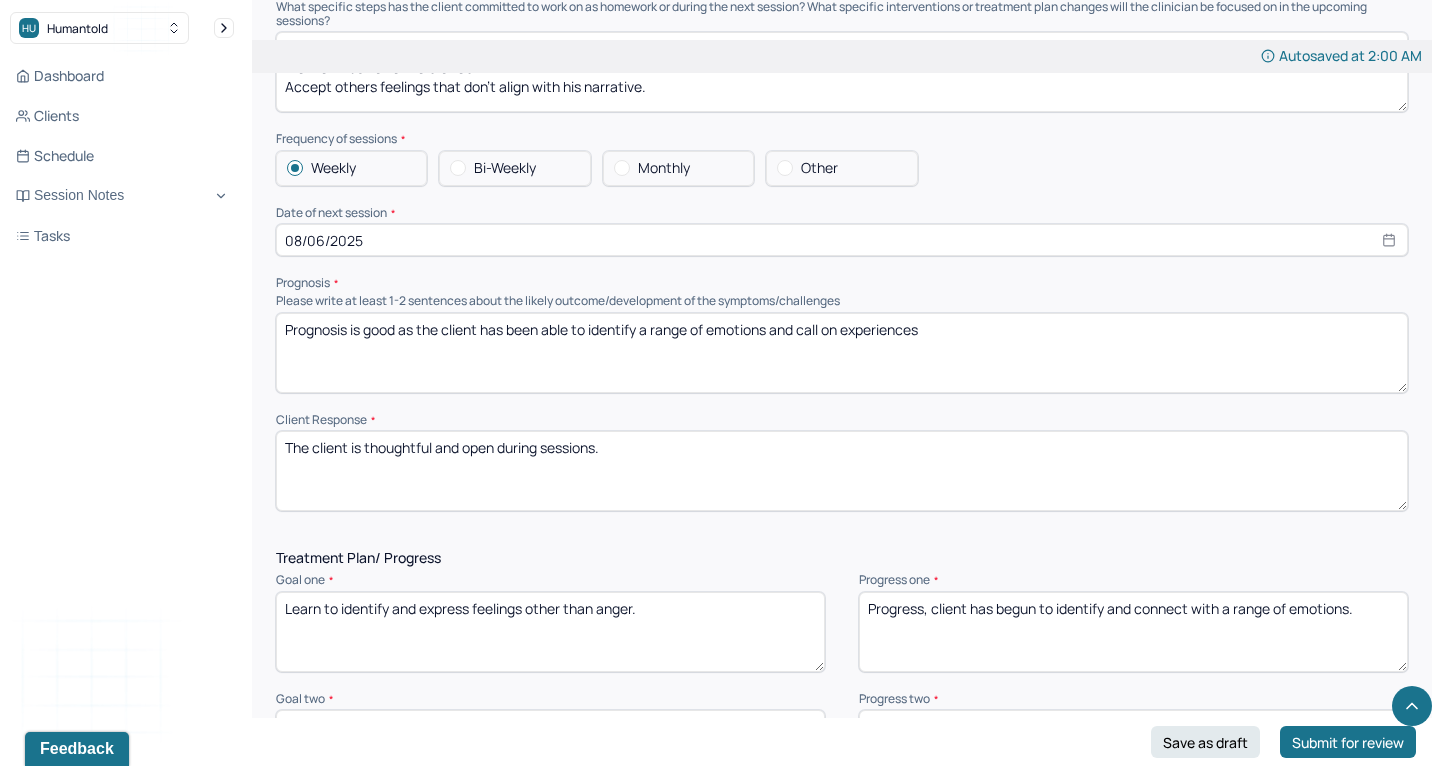 click on "Prognosis is good as the client has been able to identify a range of emotions and call on experiences" at bounding box center [842, 353] 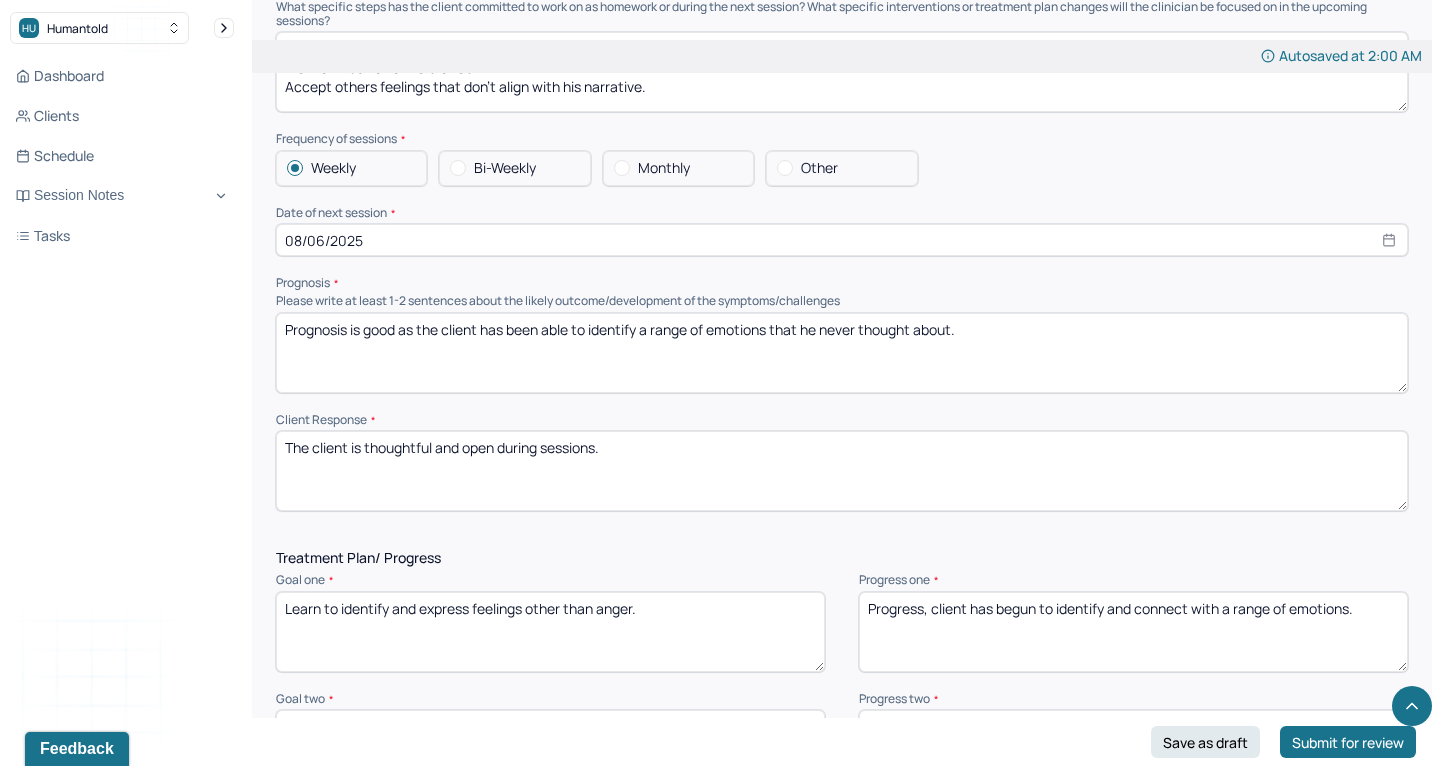 click on "Prognosis is good as the client has been able to identify a range of emotions that he never thought about." at bounding box center [842, 353] 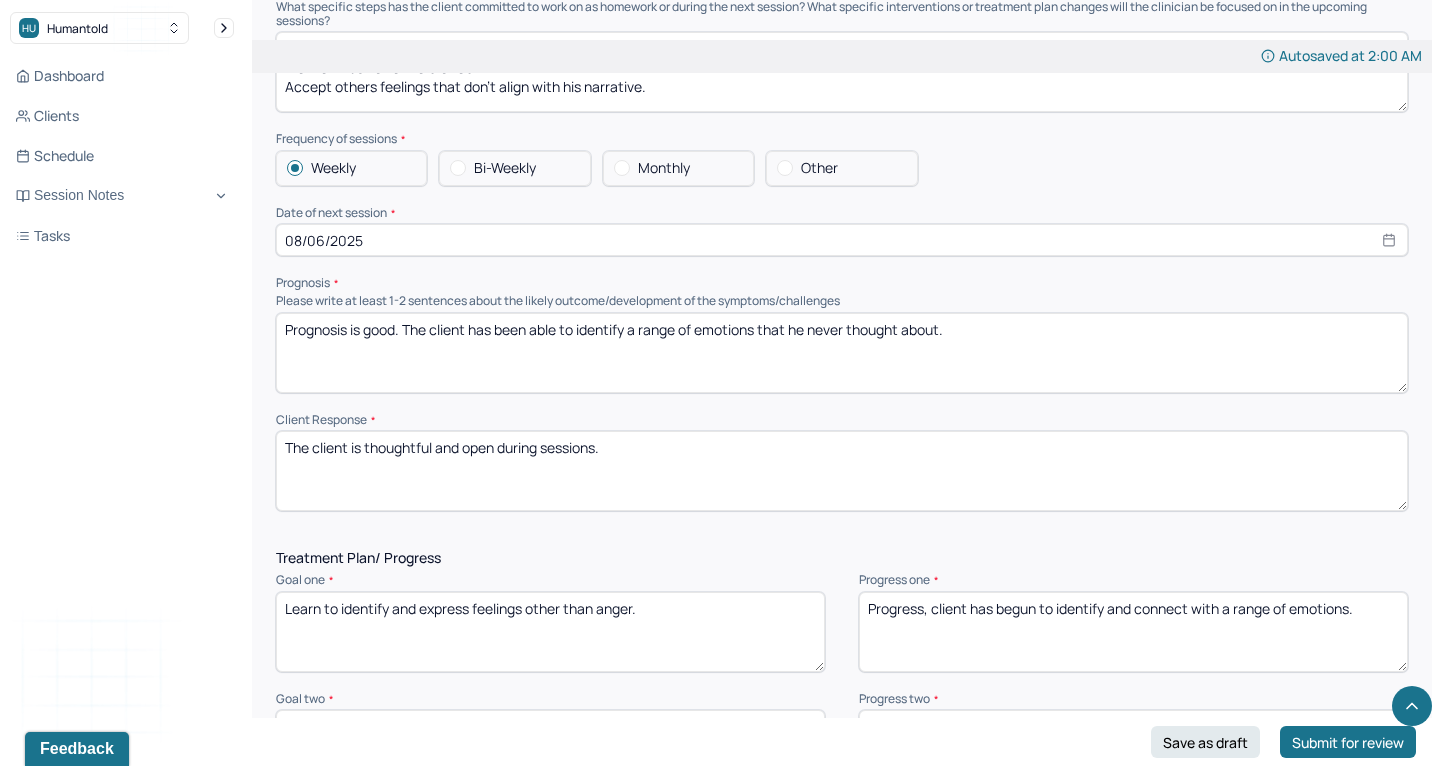 click on "Prognosis is good.  the client has been able to identify a range of emotions that he never thought about." at bounding box center (842, 353) 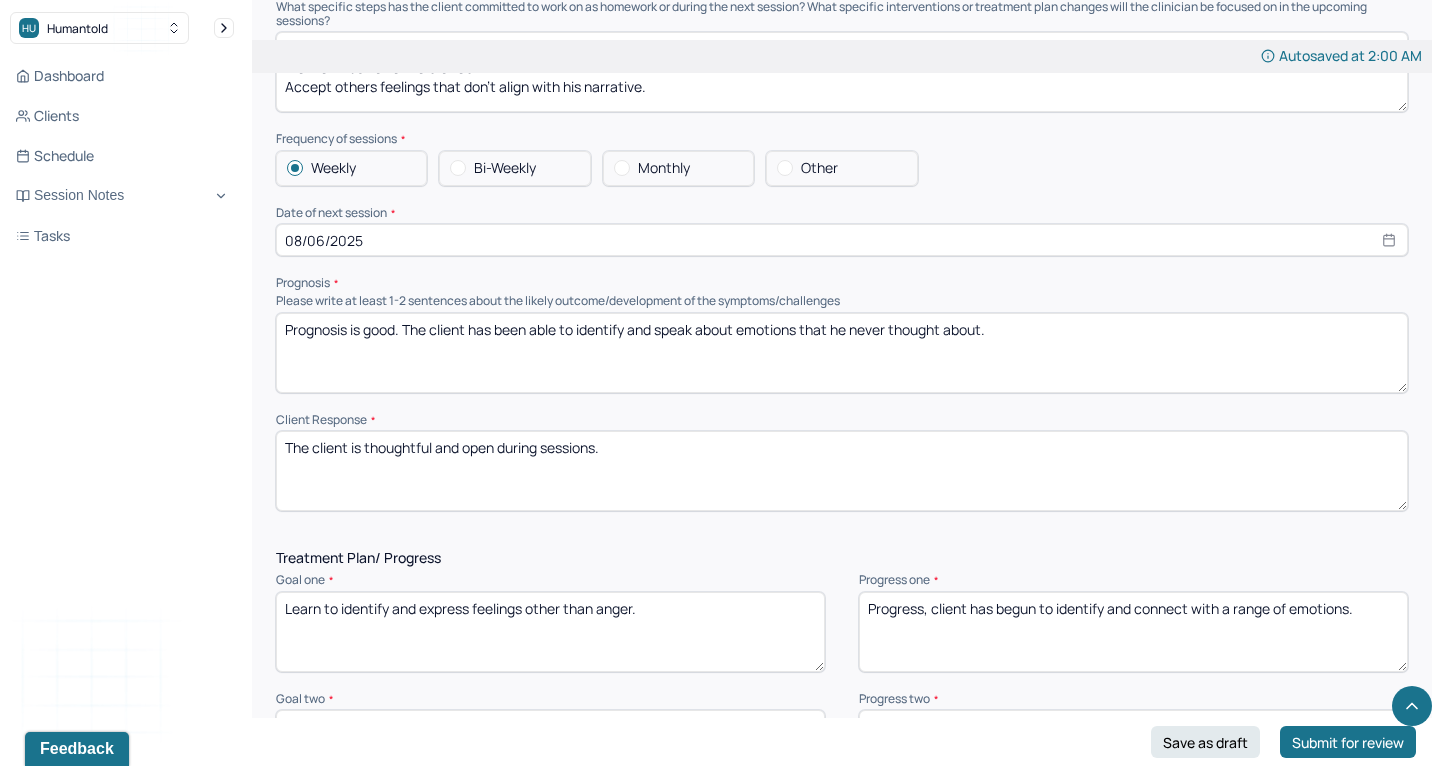 type on "Prognosis is good. The client has been able to identify and speak about emotions that he never thought about." 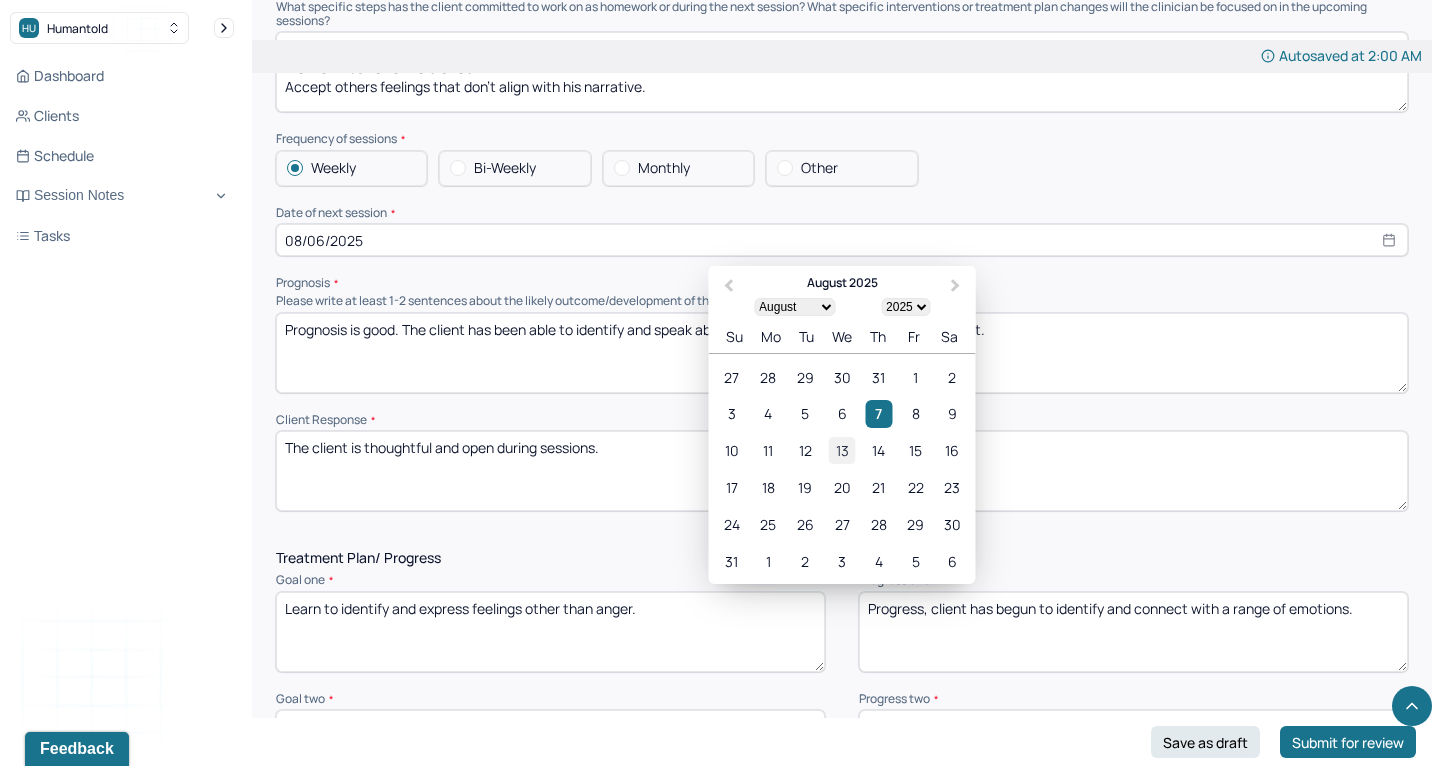 click on "13" at bounding box center [841, 450] 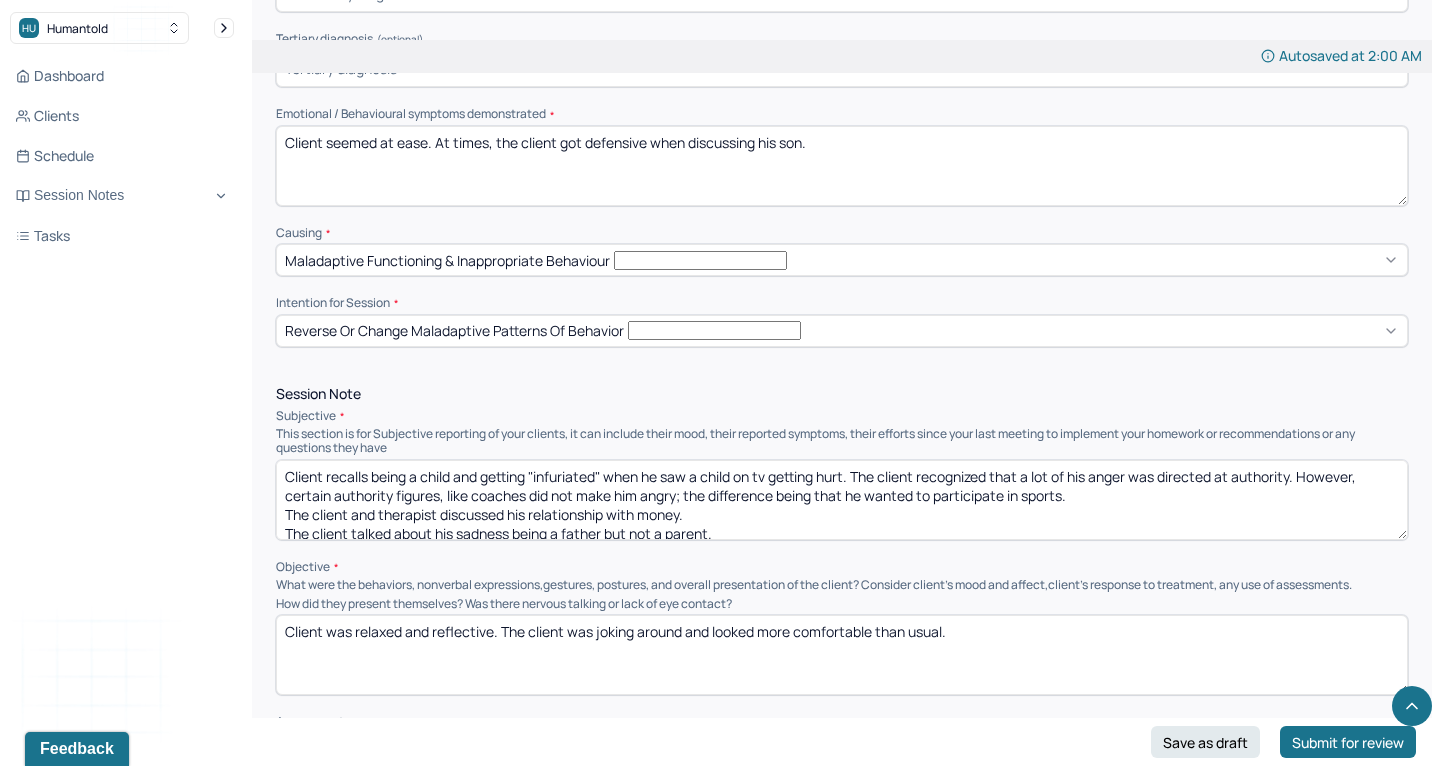 scroll, scrollTop: 894, scrollLeft: 0, axis: vertical 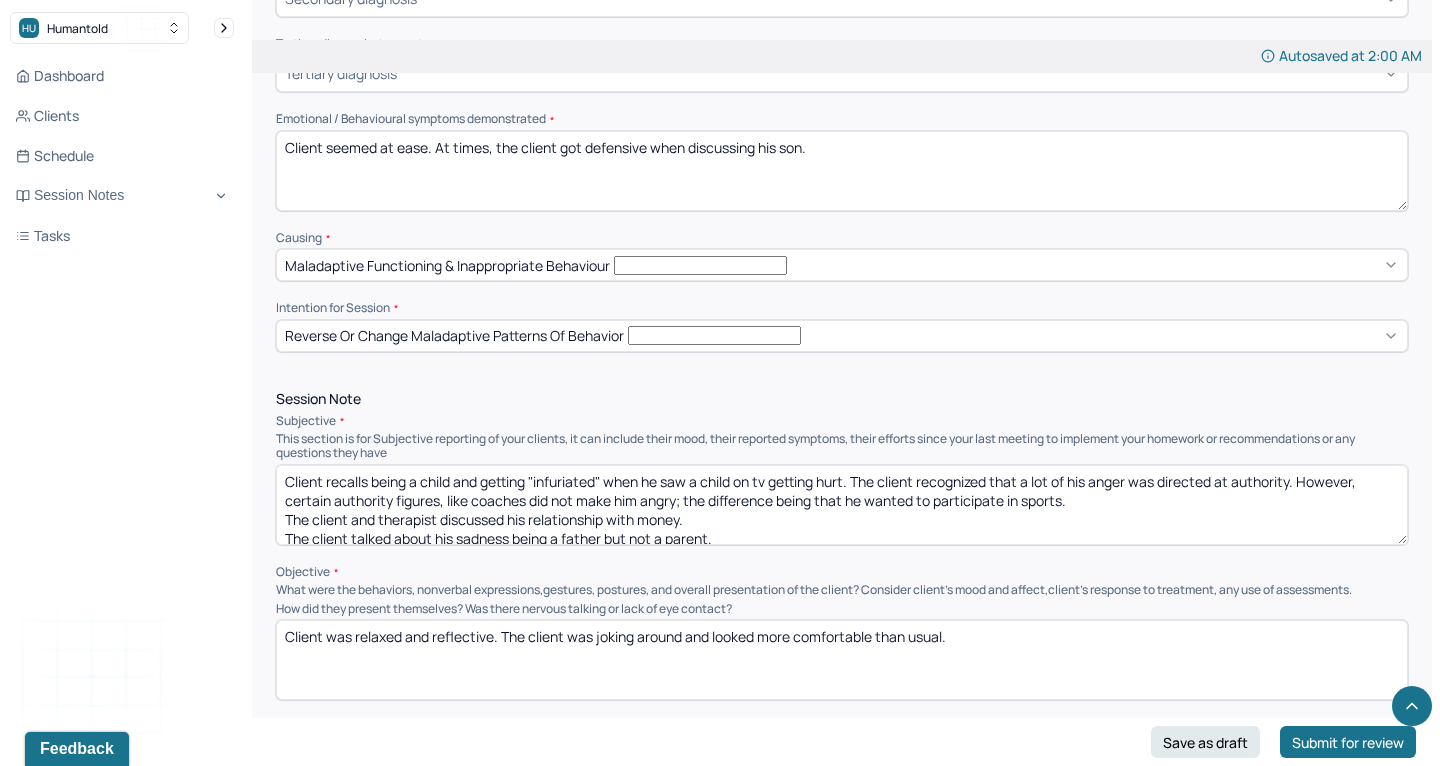 drag, startPoint x: 746, startPoint y: 480, endPoint x: 307, endPoint y: 354, distance: 456.7242 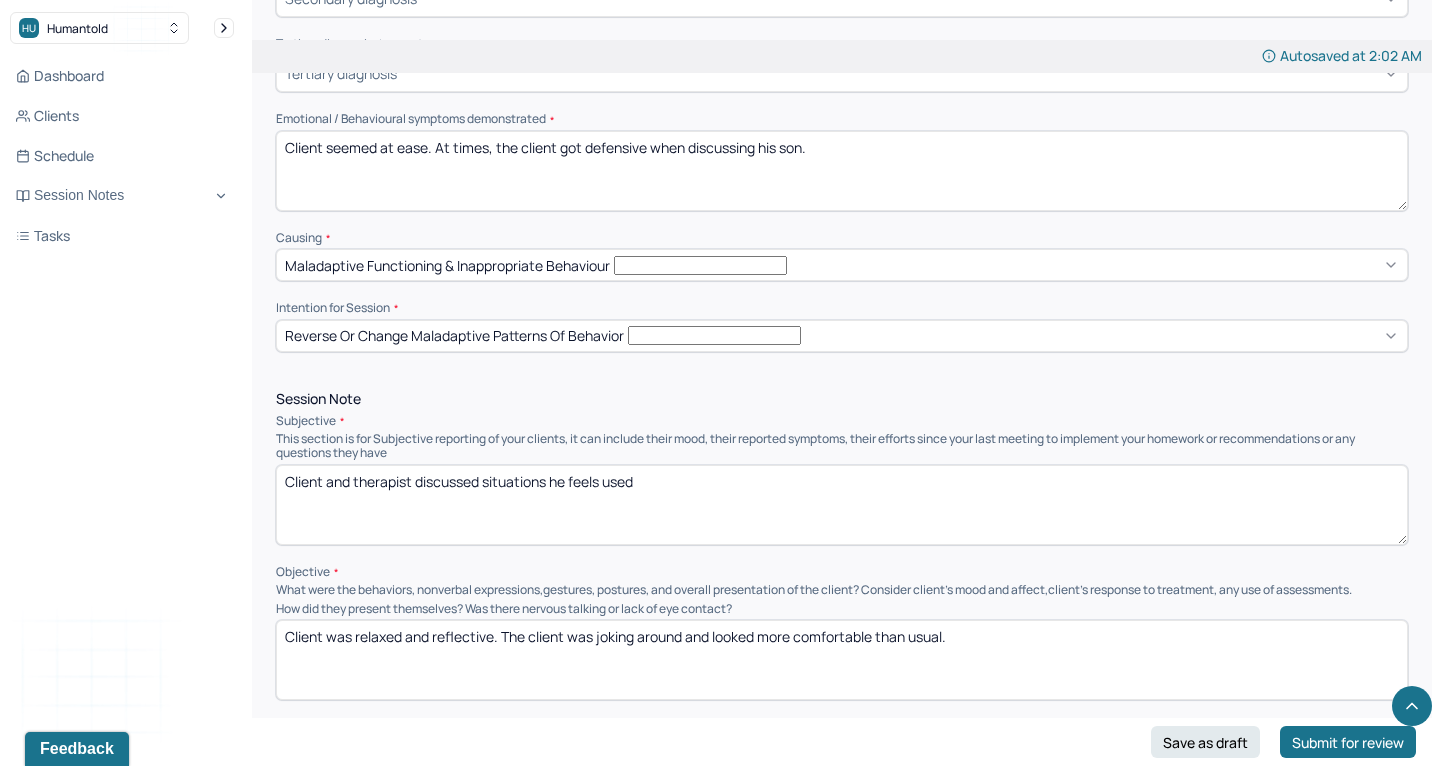 click on "Client and therapist discussed situations he feels used" at bounding box center [842, 505] 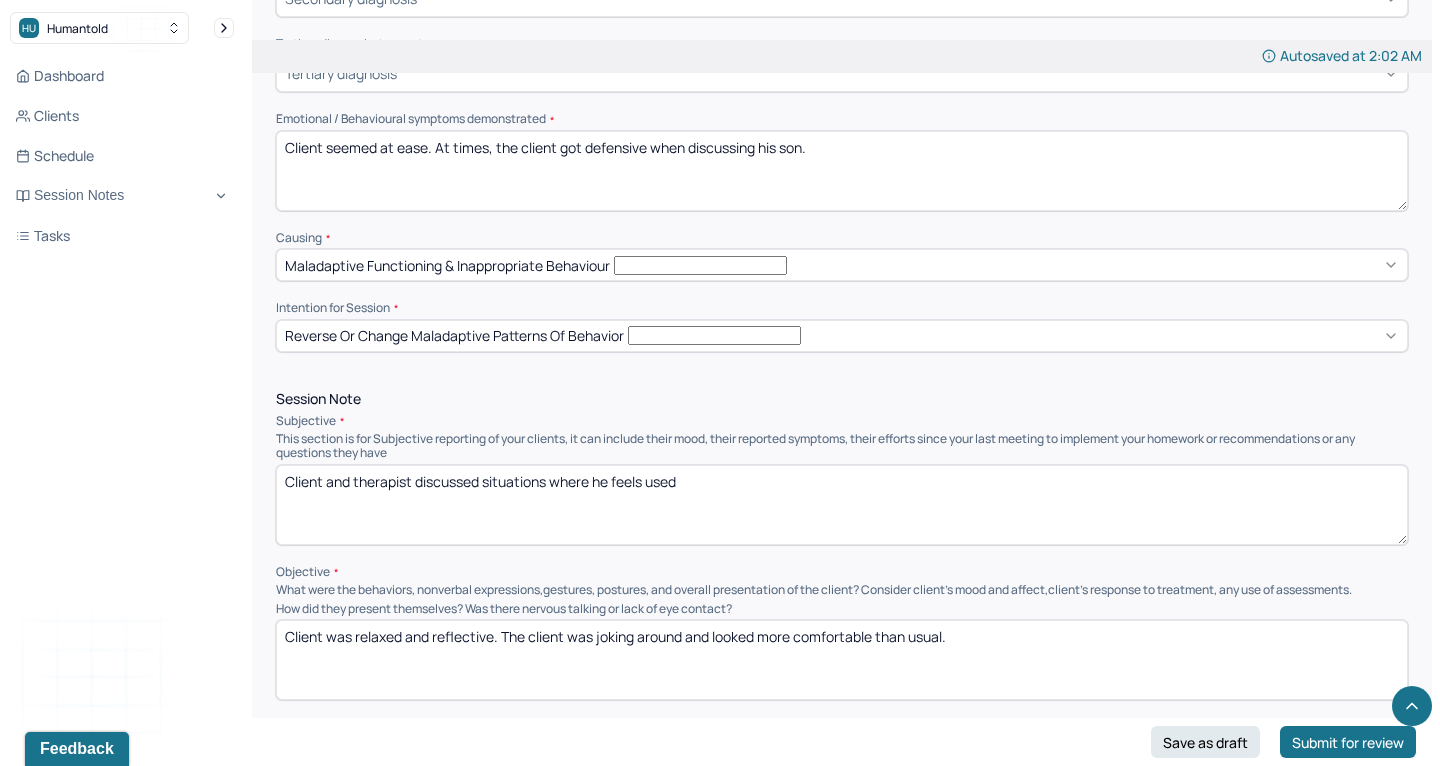 click on "Client and therapist discussed situations he feels used" at bounding box center (842, 505) 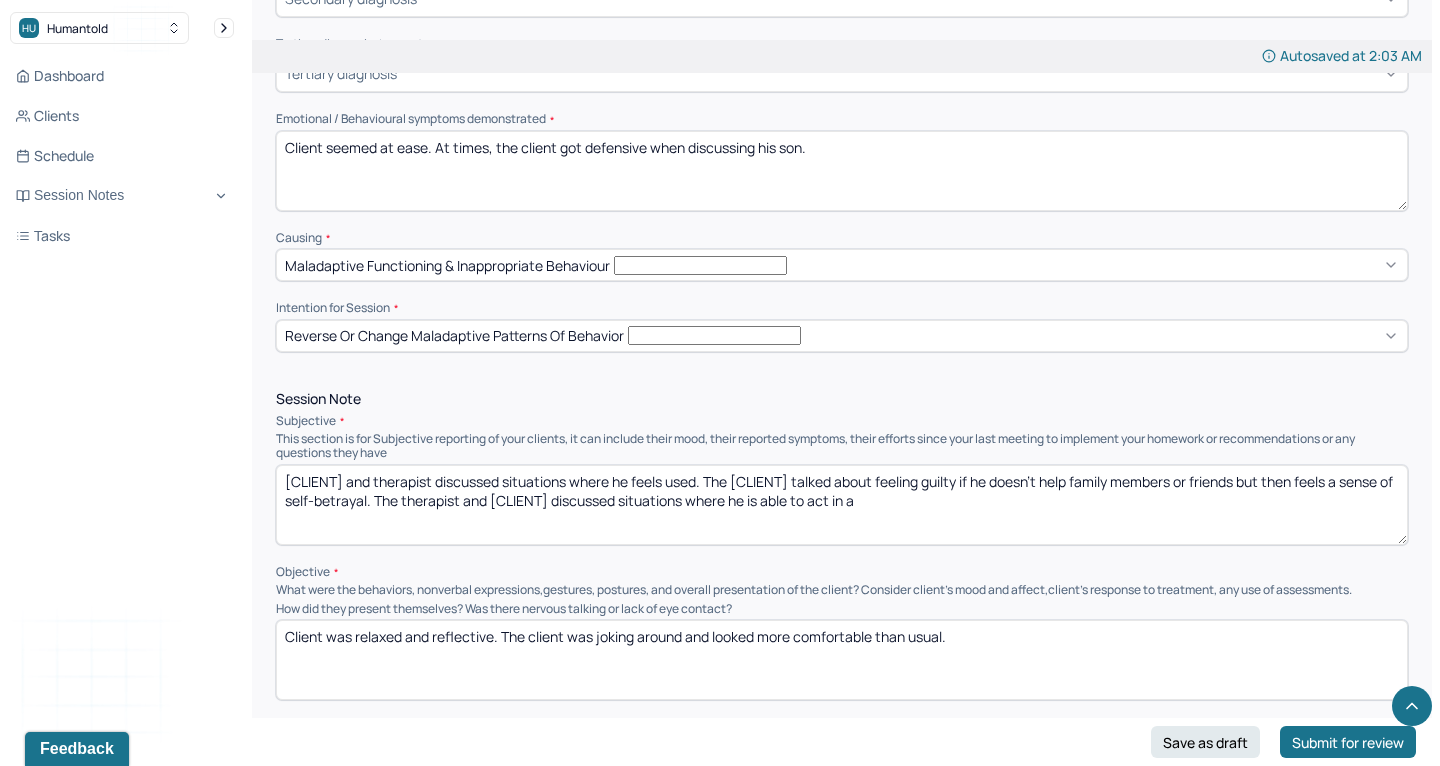 drag, startPoint x: 374, startPoint y: 450, endPoint x: 816, endPoint y: 455, distance: 442.0283 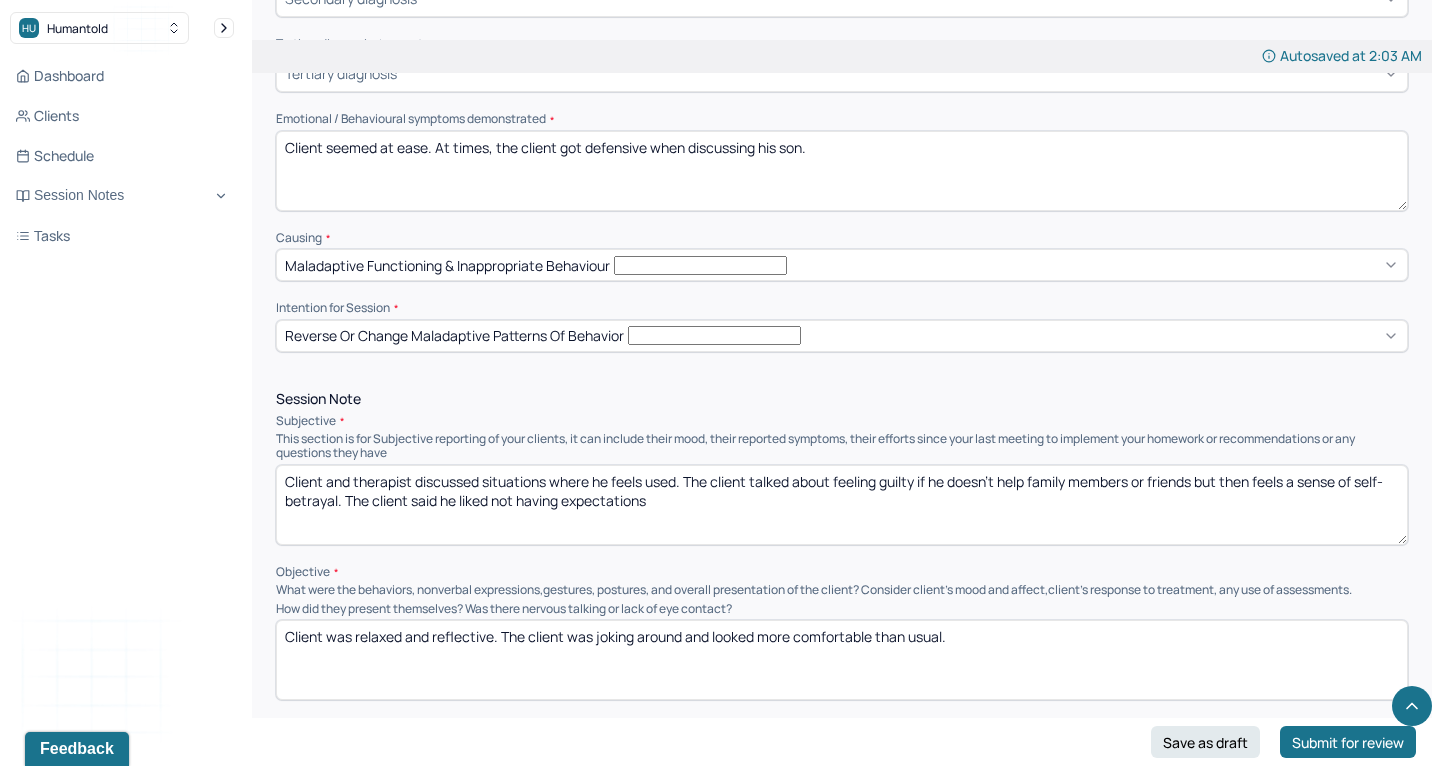 drag, startPoint x: 344, startPoint y: 444, endPoint x: 831, endPoint y: 444, distance: 487 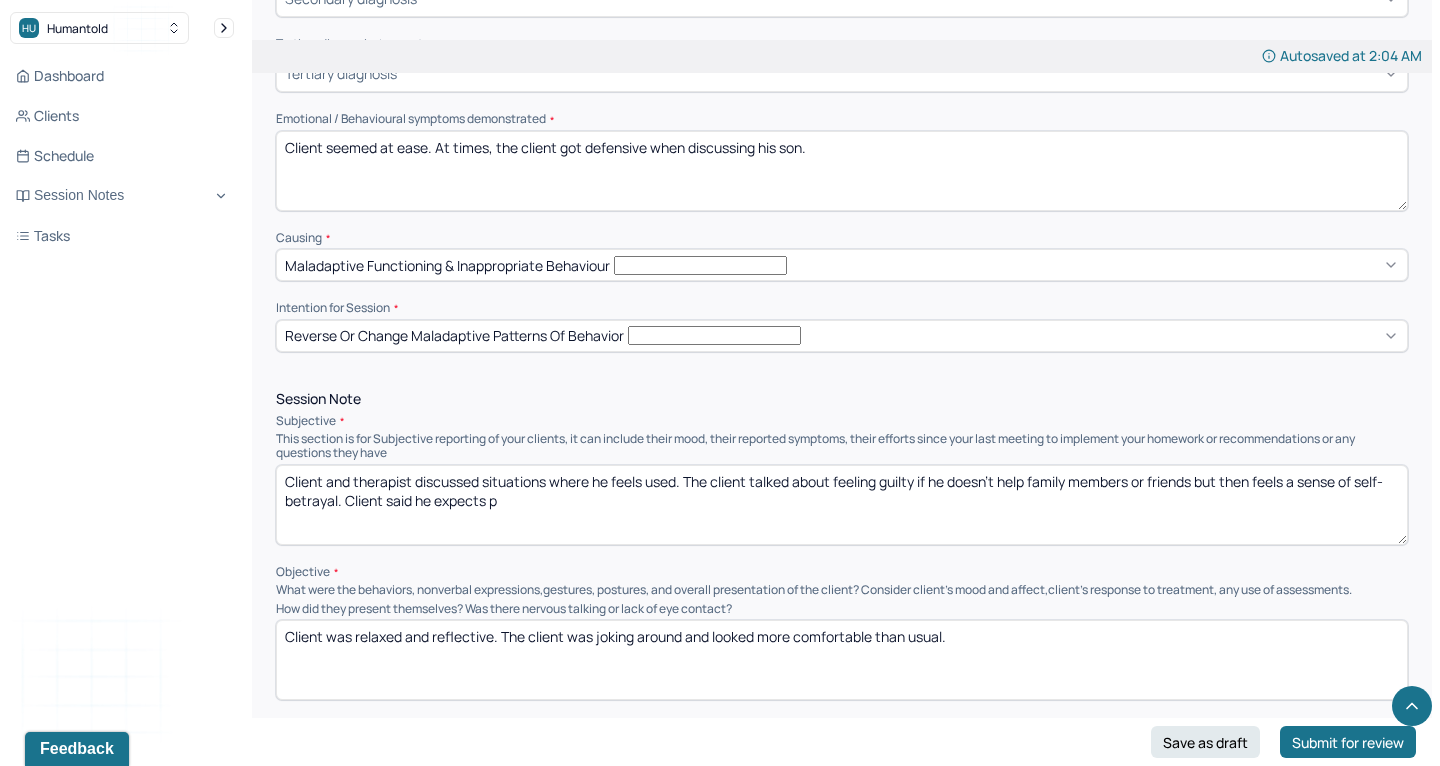 drag, startPoint x: 419, startPoint y: 447, endPoint x: 618, endPoint y: 442, distance: 199.0628 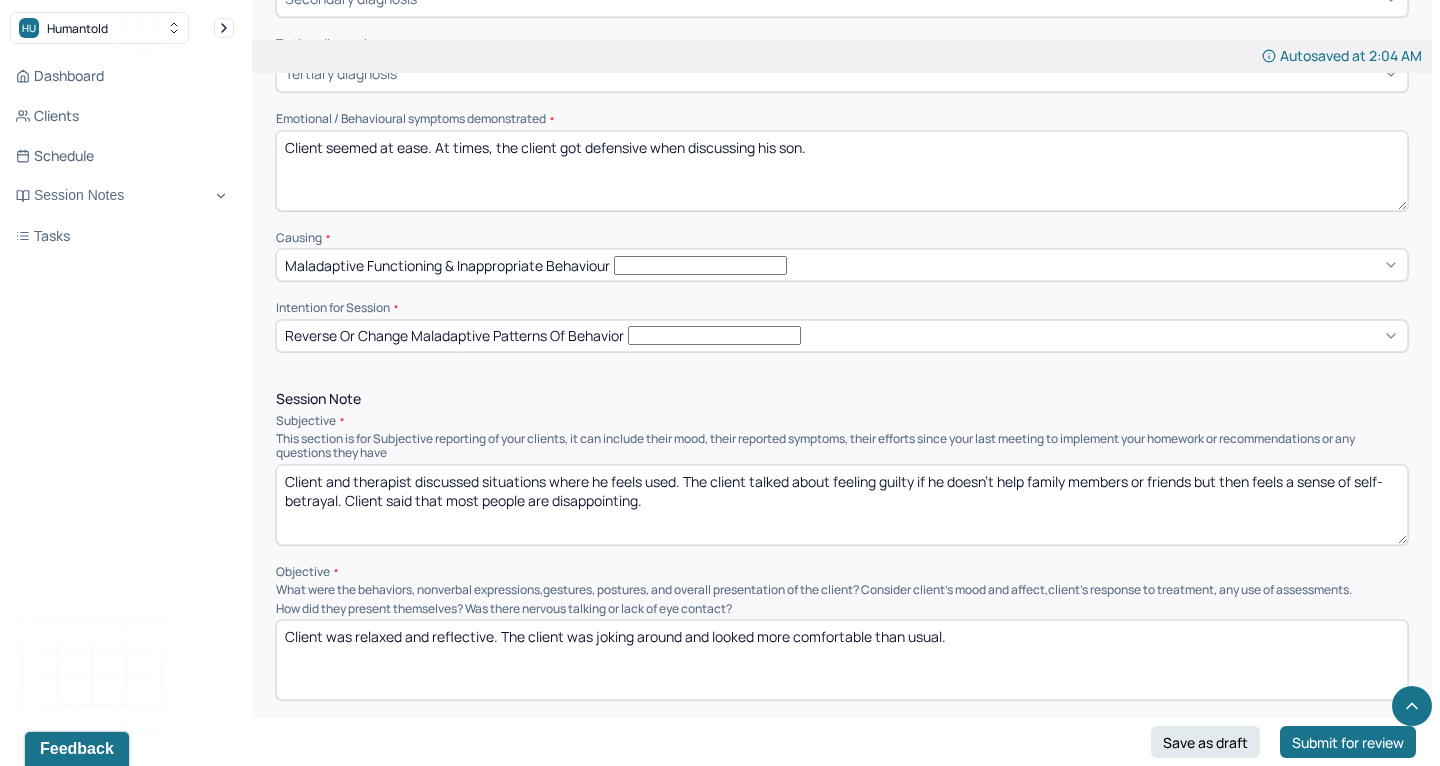 drag, startPoint x: 345, startPoint y: 447, endPoint x: 718, endPoint y: 440, distance: 373.06567 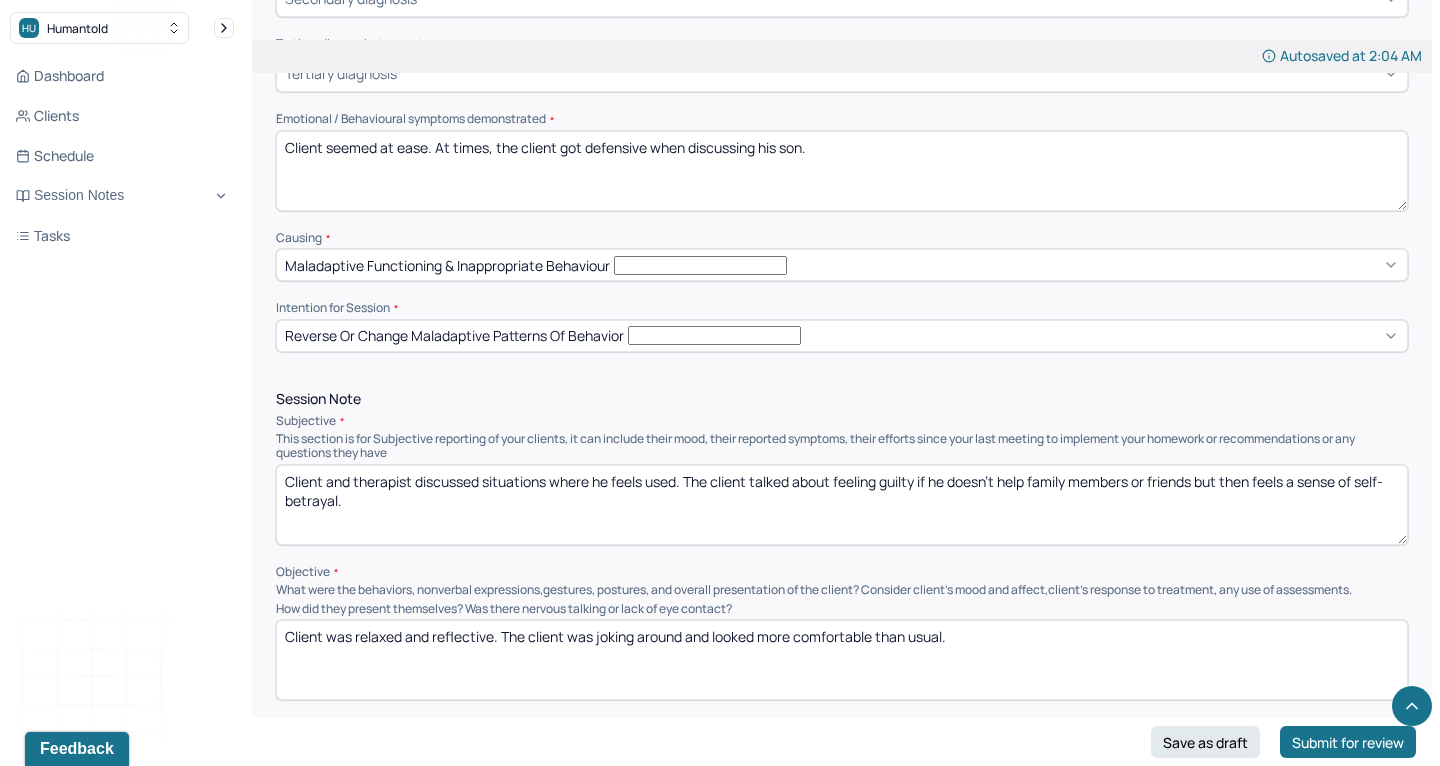 click on "Client and therapist discussed situations where he feels used. The client talked about feeling guilty if he doesn't help family members or friends but then feels a sense of self-betrayal. Client said that most people are disappointing." at bounding box center [842, 505] 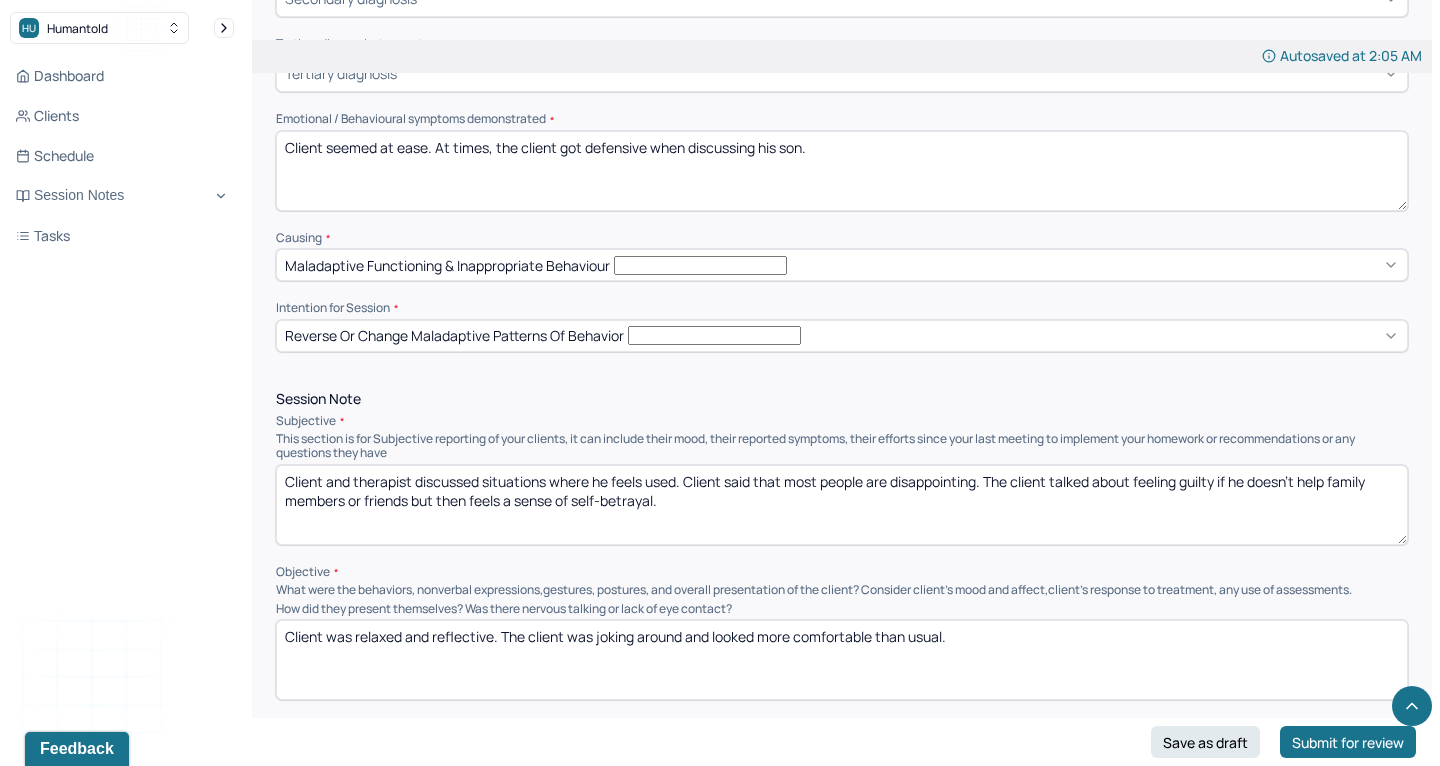 click on "Client and therapist discussed situations where he feels used. Client said that most people are disappointing. The client talked about feeling guilty if he doesn't help family members or friends but then feels a sense of self-betrayal." at bounding box center (842, 505) 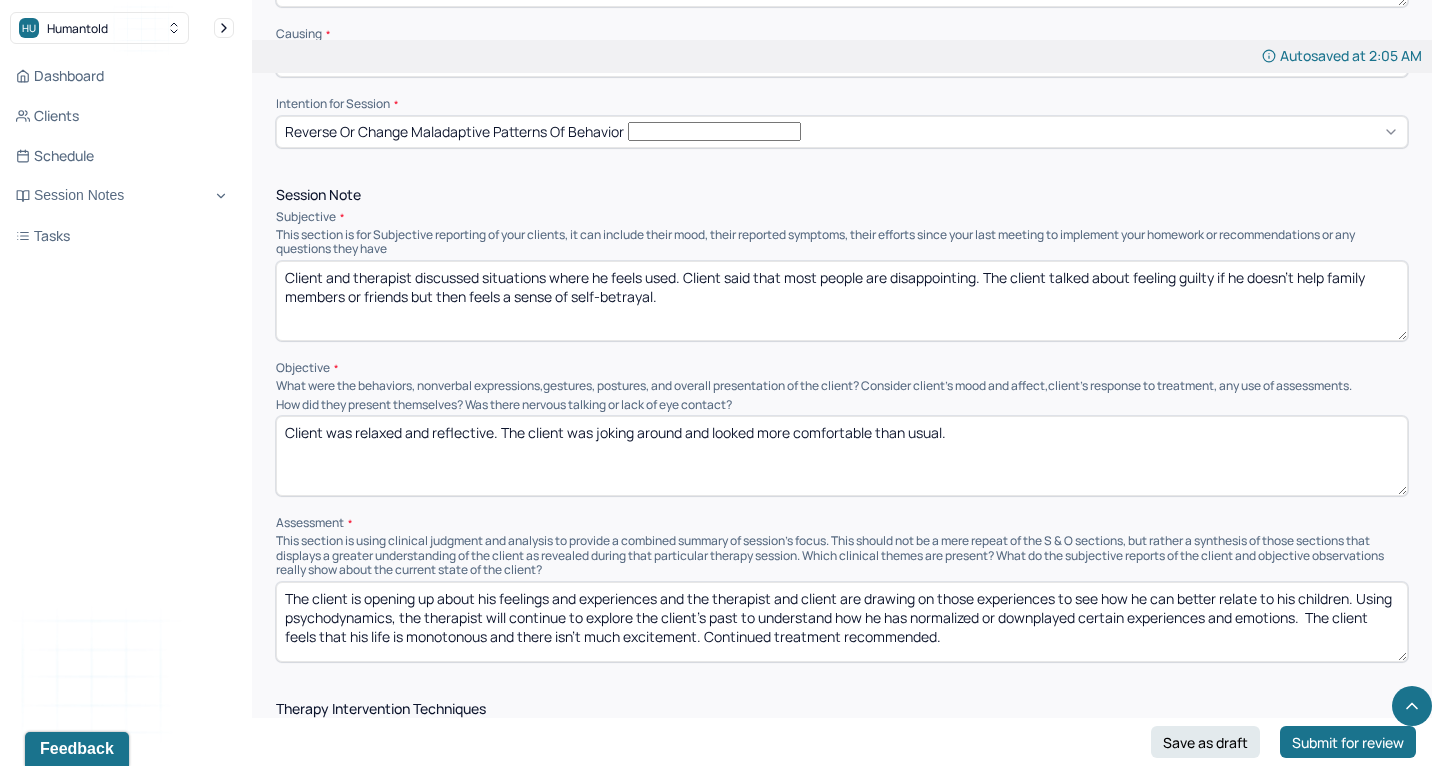scroll, scrollTop: 1112, scrollLeft: 0, axis: vertical 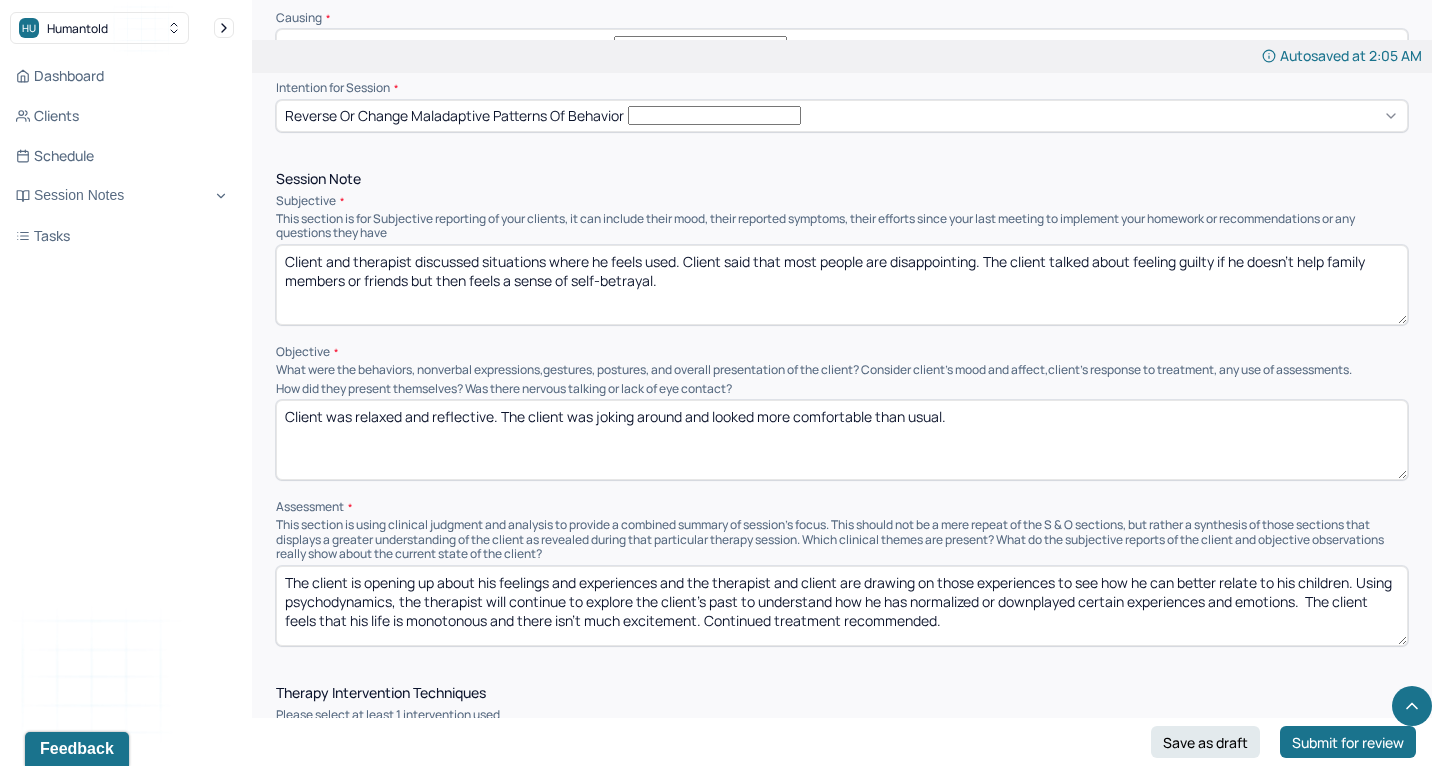 type on "Client and therapist discussed situations where he feels used. Client said that most people are disappointing. The client talked about feeling guilty if he doesn't help family members or friends but then feels a sense of self-betrayal." 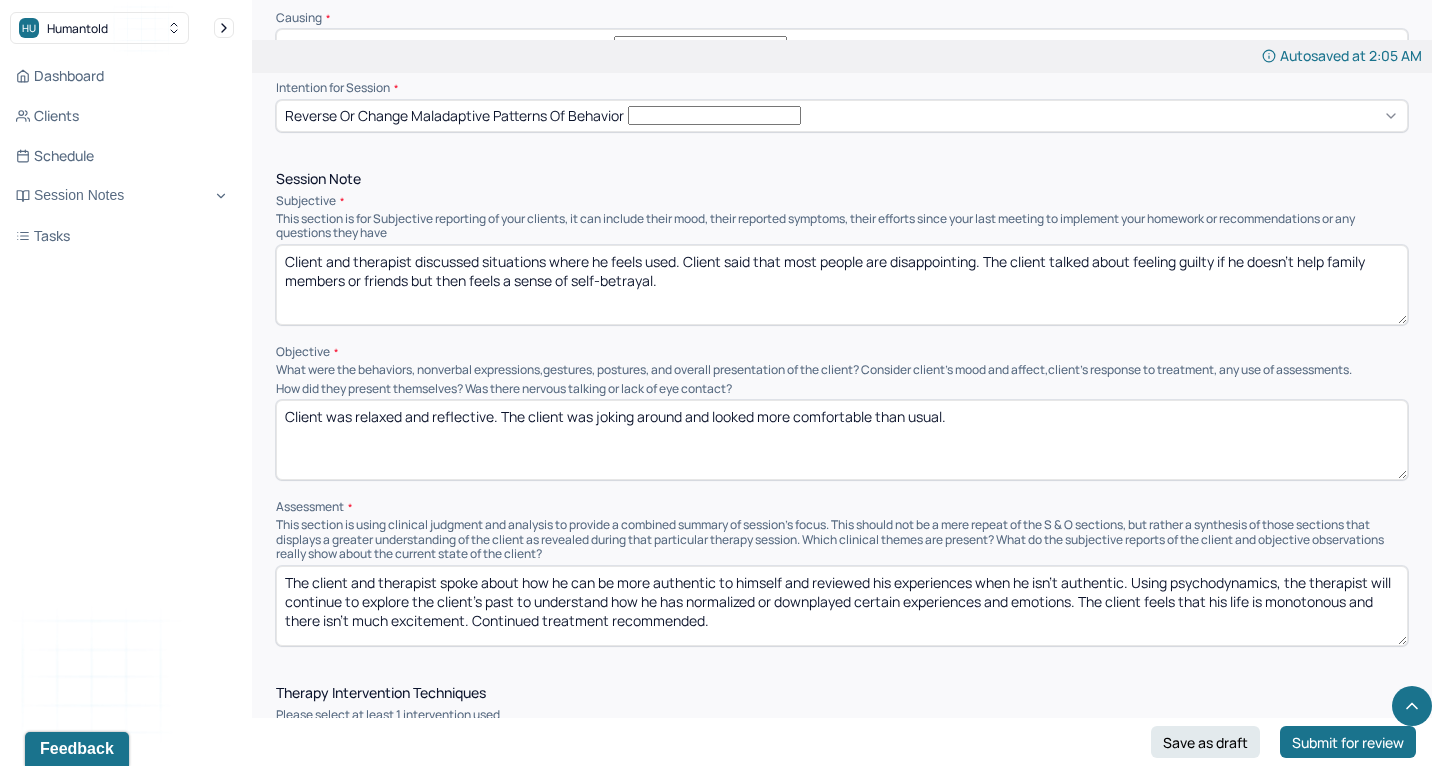 click on "The client and therapist spoke about how he can be more authentic to himself and reveiwed his experiences when he isn't authentic. Using psychodynamics, the therapist will continue to explore the client's past to understand how he has normalized or downplayed certain experiences and emotions. The client feels that his life is monotonous and there isn't much excitement. Continued treatment recommended." at bounding box center [842, 606] 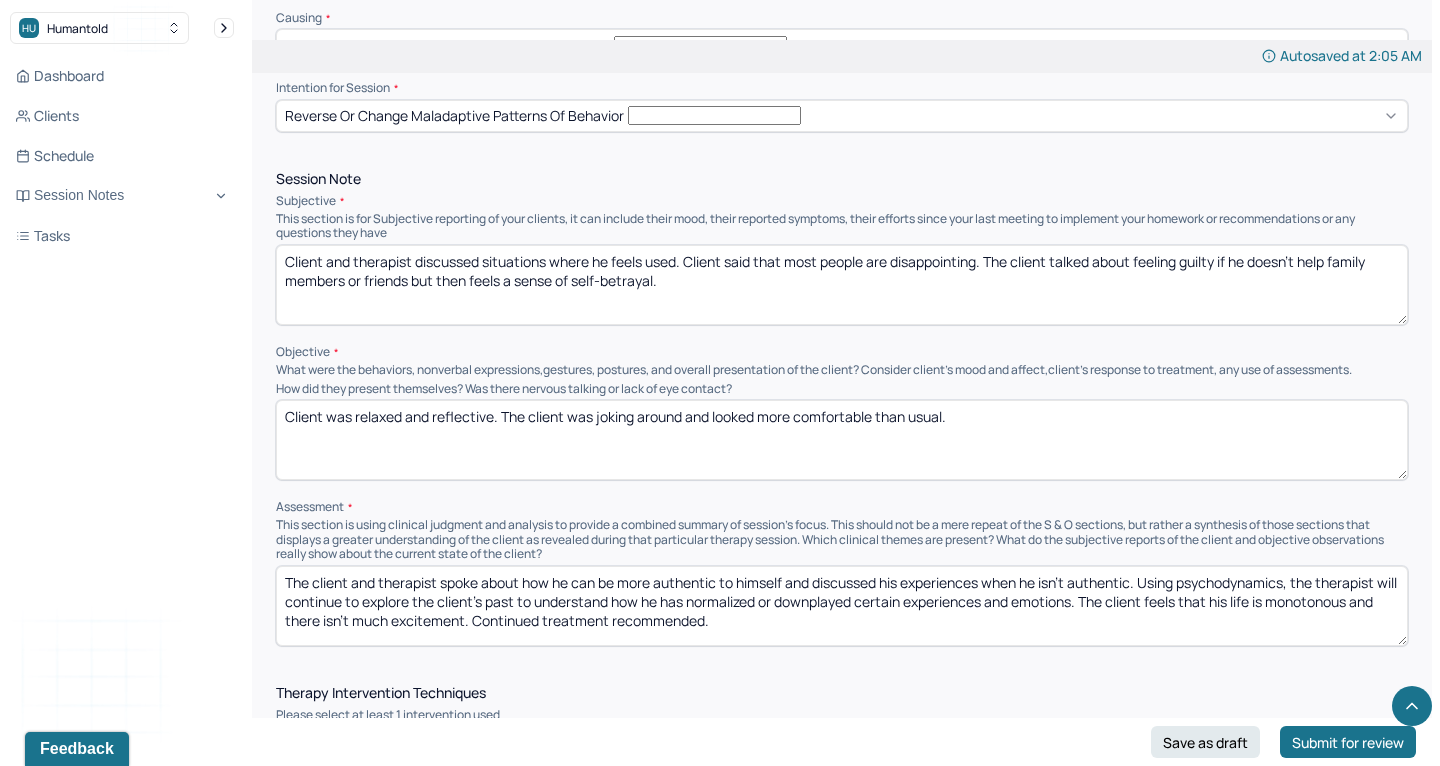 click on "The client and therapist spoke about how he can be more authentic to himself and reviewed his experiences when he isn't authentic. Using psychodynamics, the therapist will continue to explore the client's past to understand how he has normalized or downplayed certain experiences and emotions. The client feels that his life is monotonous and there isn't much excitement. Continued treatment recommended." at bounding box center (842, 606) 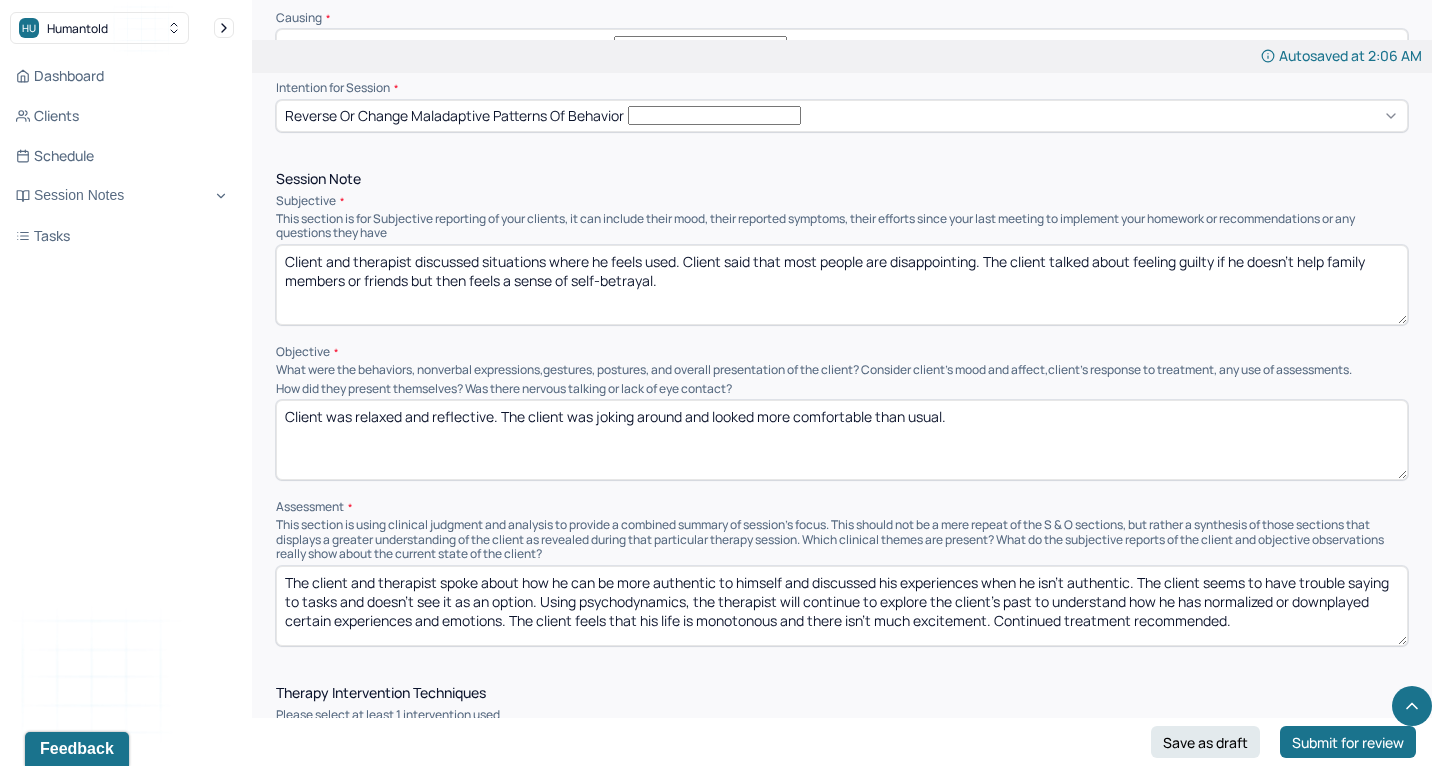 click on "The client and therapist spoke about how he can be more authentic to himself and discussed his experiences when he isn't authentic. The client seems to have trouble saying to tasks and doesn't see it as an option. Using psychodynamics, the therapist will continue to explore the client's past to understand how he has normalized or downplayed certain experiences and emotions. The client feels that his life is monotonous and there isn't much excitement. Continued treatment recommended." at bounding box center [842, 606] 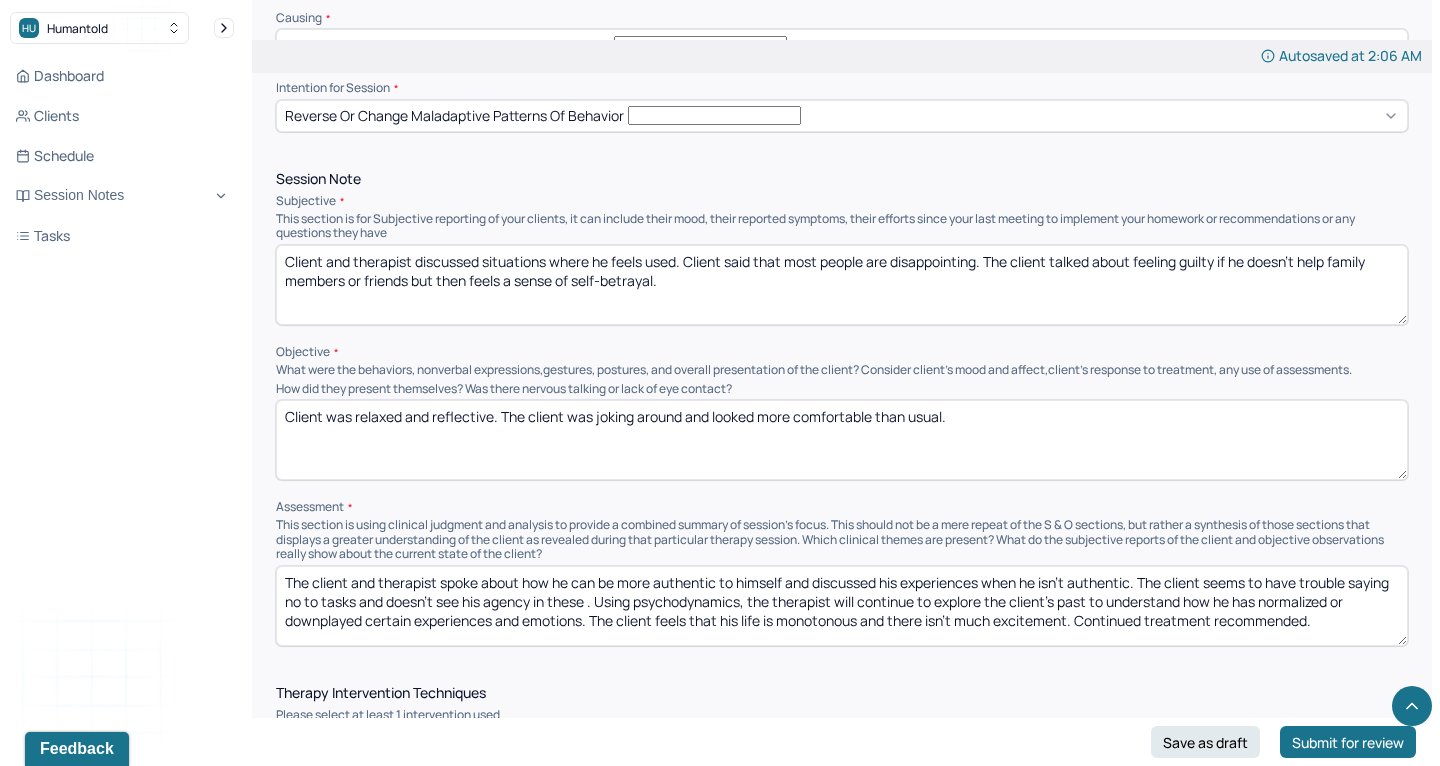 click on "The client and therapist spoke about how he can be more authentic to himself and discussed his experiences when he isn't authentic. The client seems to have trouble saying no to tasks and doesn't see his agency in these . Using psychodynamics, the therapist will continue to explore the client's past to understand how he has normalized or downplayed certain experiences and emotions. The client feels that his life is monotonous and there isn't much excitement. Continued treatment recommended." at bounding box center (842, 606) 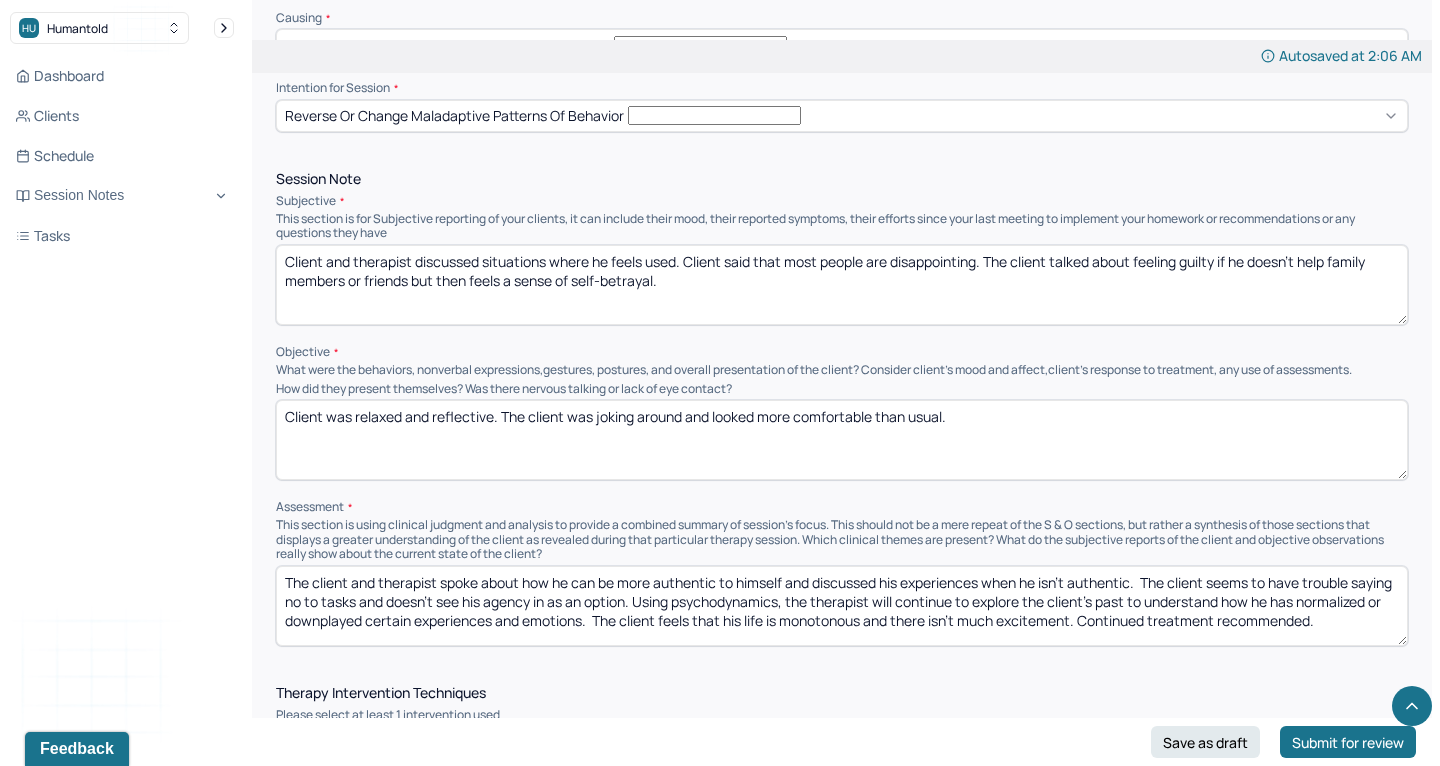 drag, startPoint x: 551, startPoint y: 544, endPoint x: 627, endPoint y: 552, distance: 76.41989 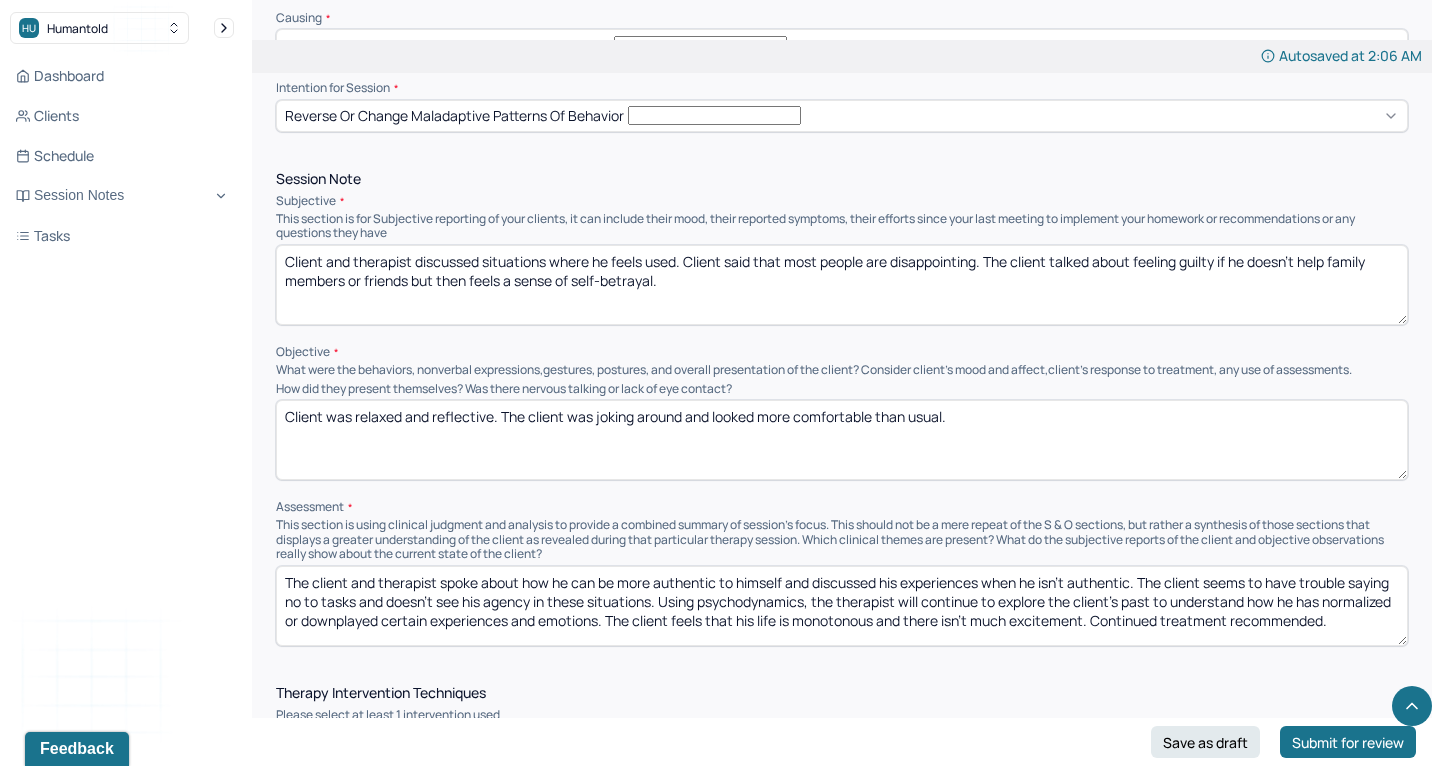 type on "The client and therapist spoke about how he can be more authentic to himself and discussed his experiences when he isn't authentic. The client seems to have trouble saying no to tasks and doesn't see his agency in these situations. Using psychodynamics, the therapist will continue to explore the client's past to understand how he has normalized or downplayed certain experiences and emotions. The client feels that his life is monotonous and there isn't much excitement. Continued treatment recommended." 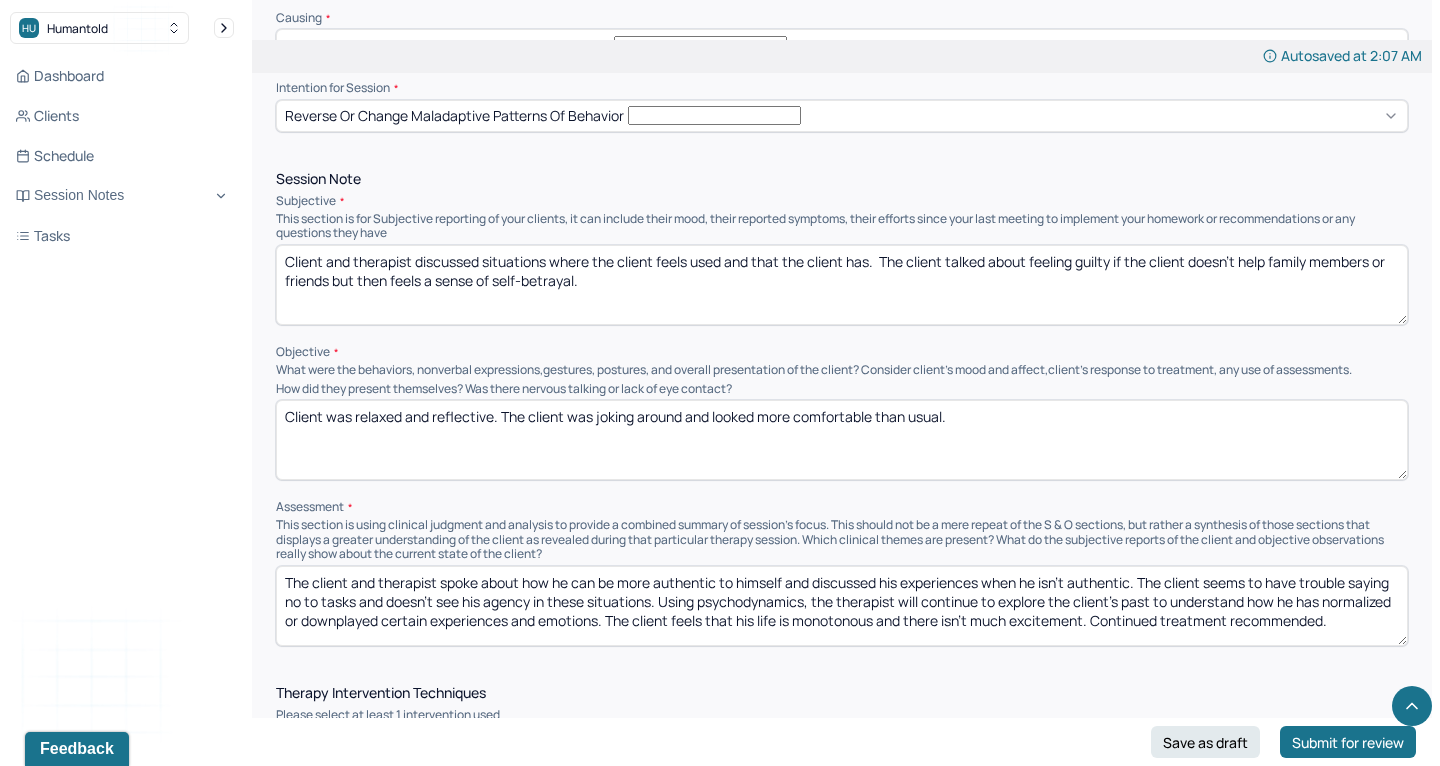 click on "Client and therapist discussed situations where the client feels used and that the client has.  The client talked about feeling guilty if the client doesn't help family members or friends but then feels a sense of self-betrayal." at bounding box center (842, 285) 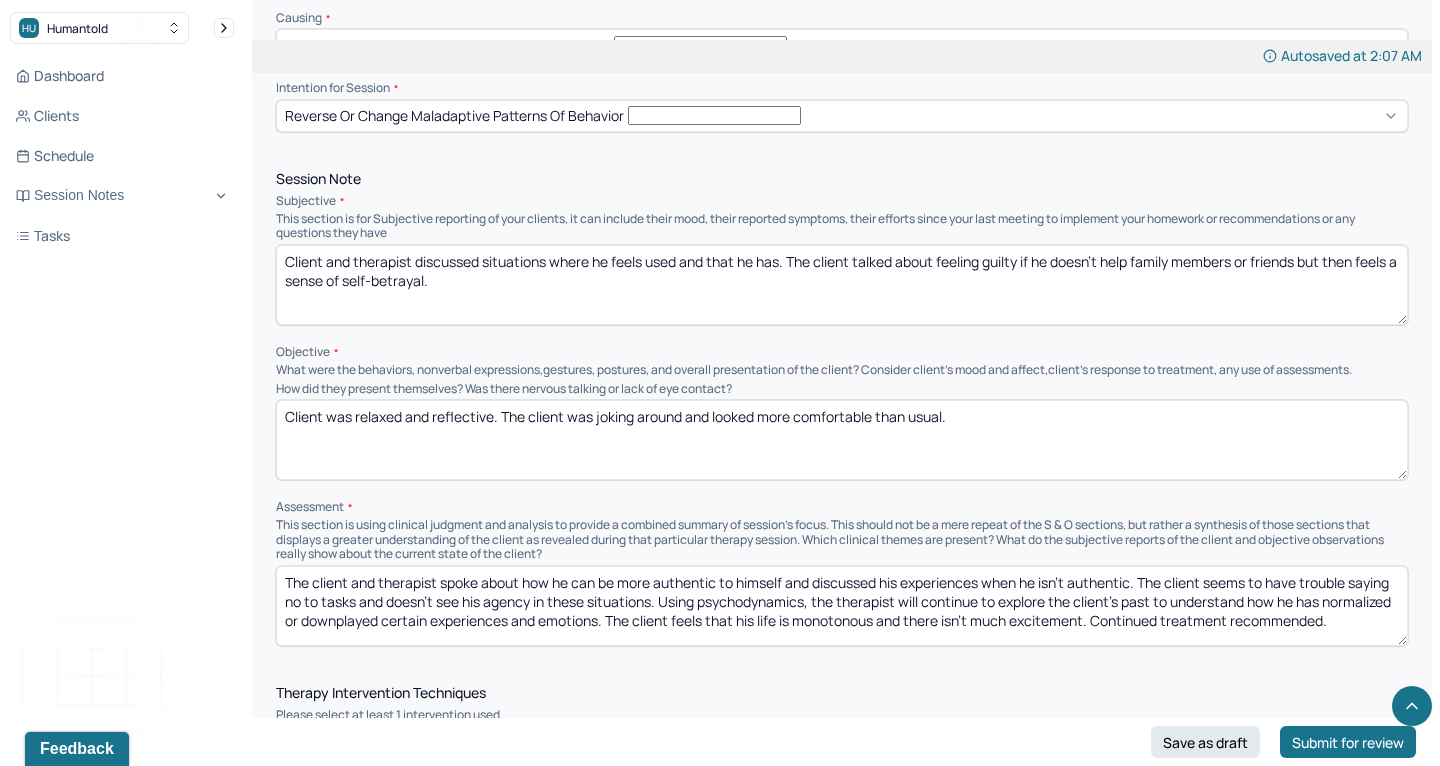 drag, startPoint x: 765, startPoint y: 208, endPoint x: 817, endPoint y: 213, distance: 52.23983 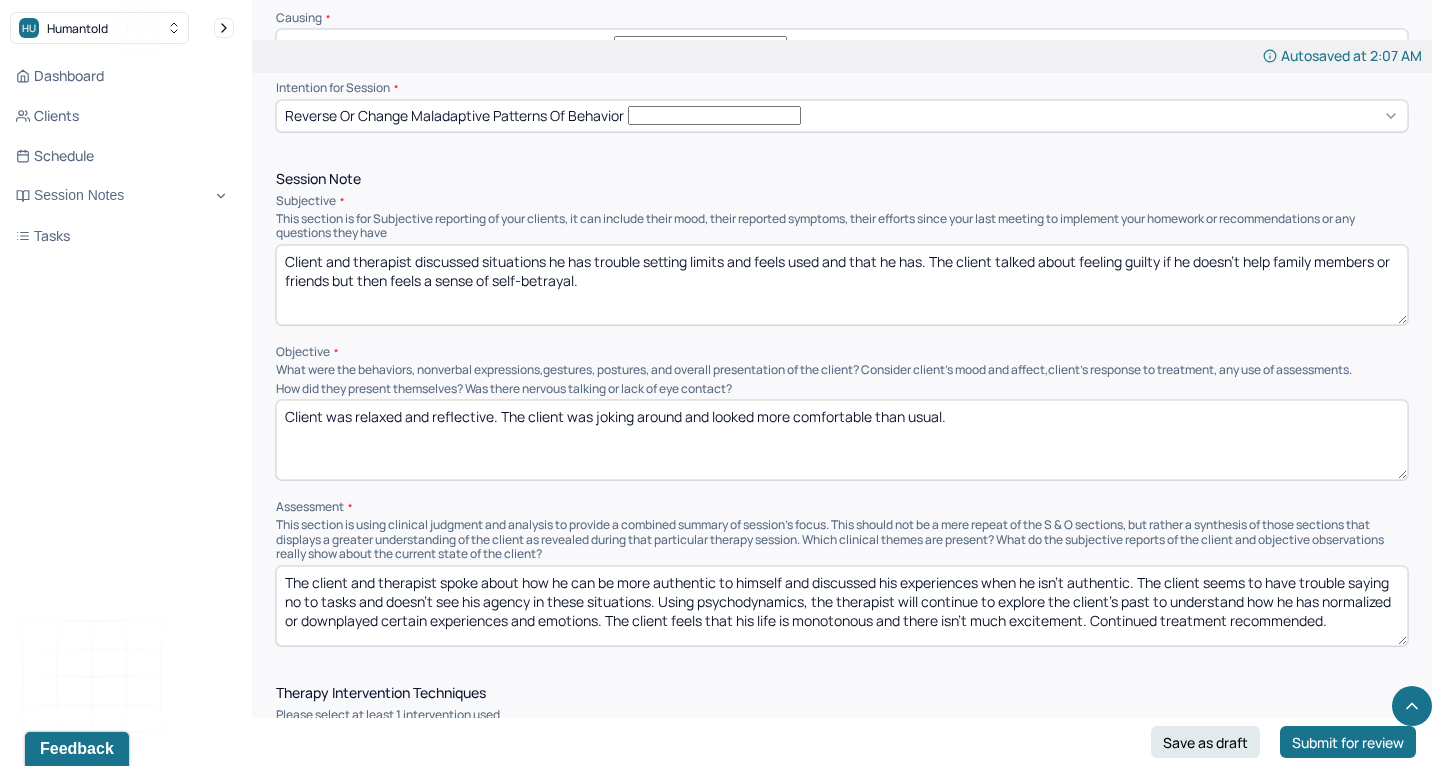 drag, startPoint x: 818, startPoint y: 213, endPoint x: 926, endPoint y: 202, distance: 108.55874 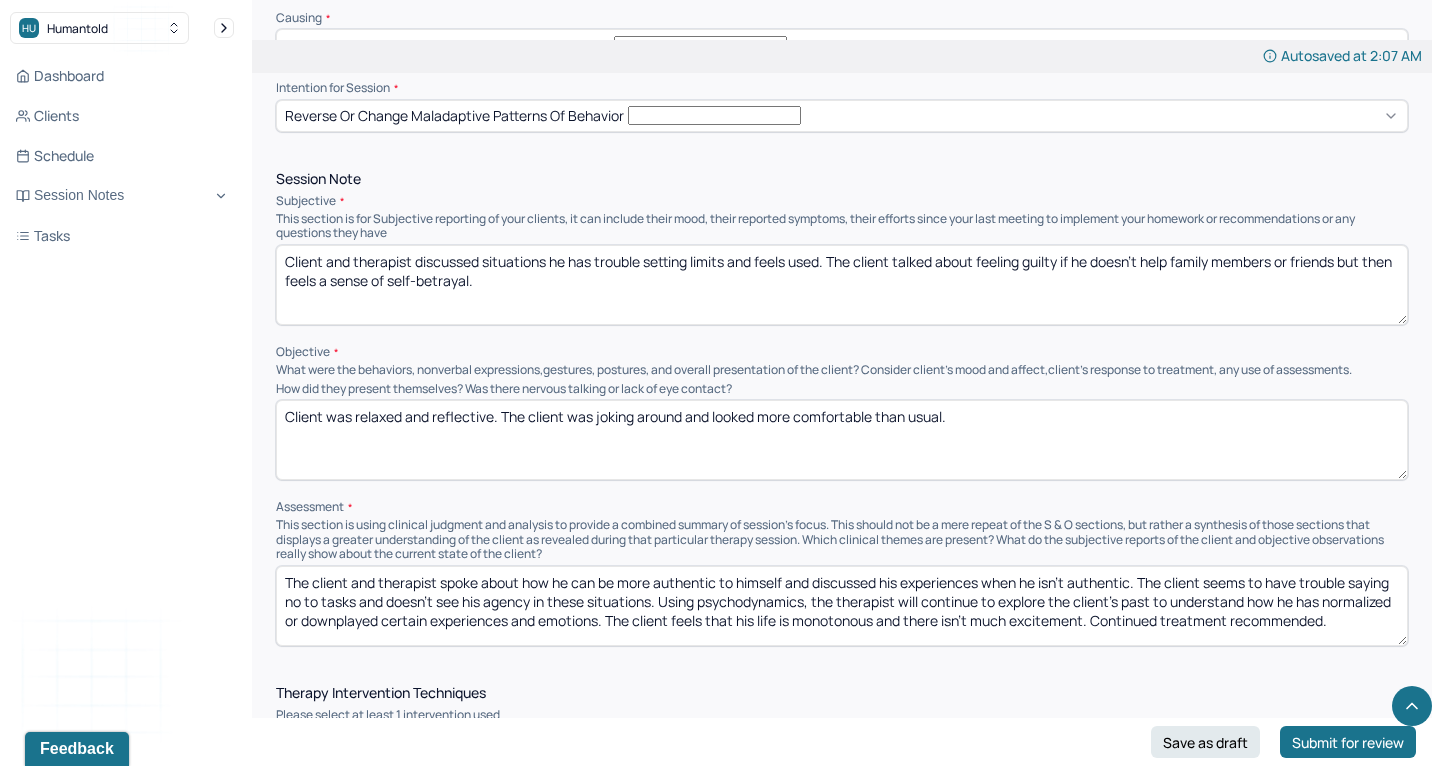 click on "Client and therapist discussed situations he has trouble setting limits and feels used. The client talked about feeling guilty if he doesn't help family members or friends but then feels a sense of self-betrayal." at bounding box center [842, 285] 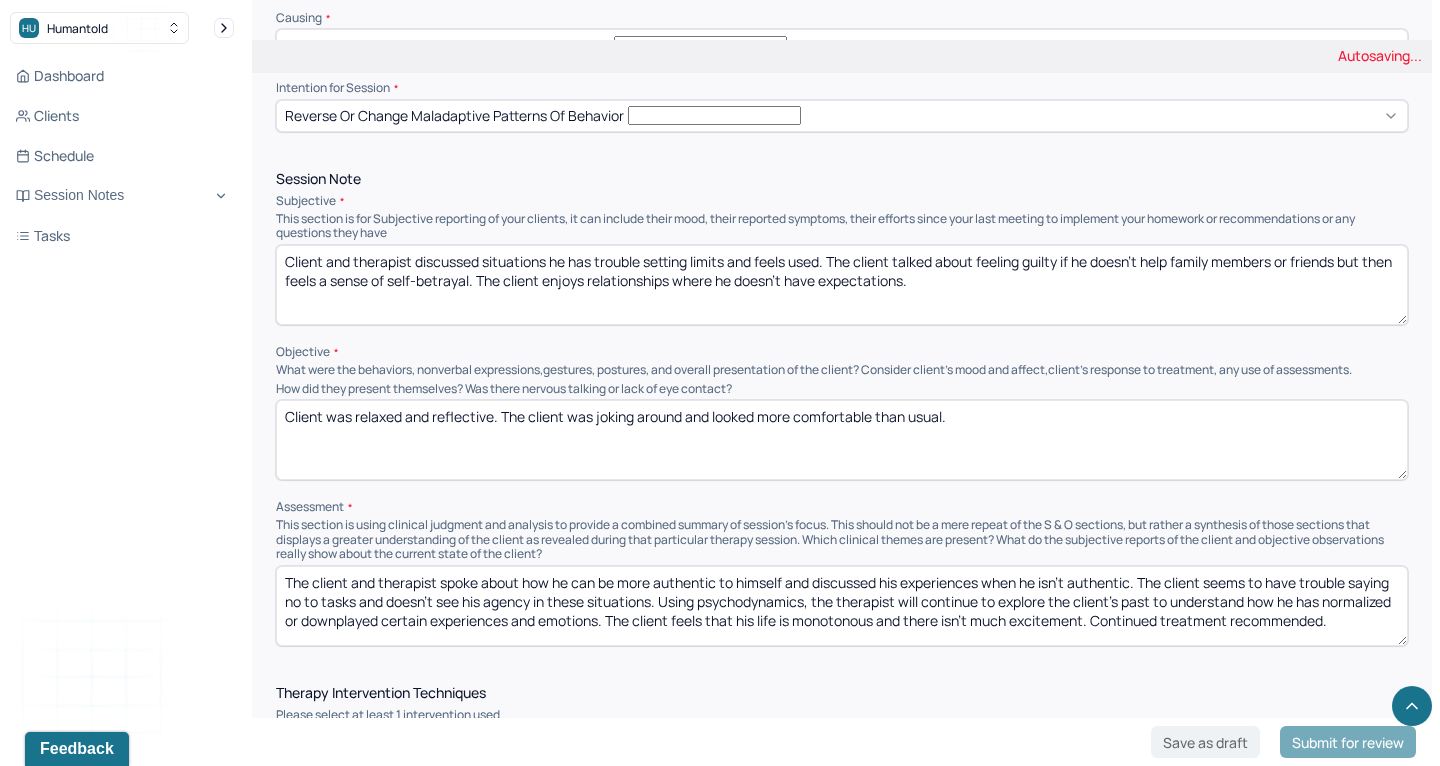 click on "Client and therapist discussed situations he has trouble setting limits and feels used. The client talked about feeling guilty if he doesn't help family members or friends but then feels a sense of self-betrayal. The client" at bounding box center (842, 285) 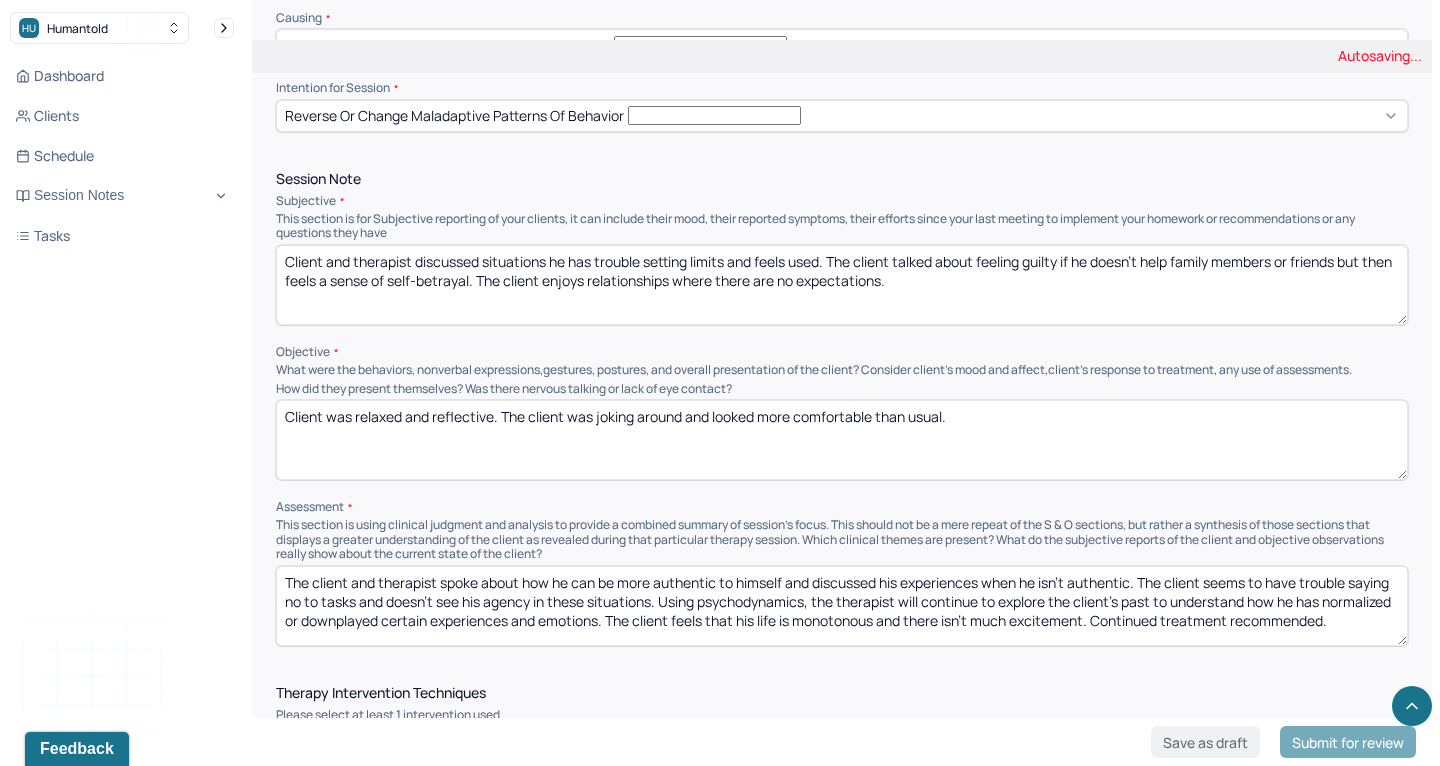 click on "Client and therapist discussed situations he has trouble setting limits and feels used. The client talked about feeling guilty if he doesn't help family members or friends but then feels a sense of self-betrayal. The client enjoys relationships where there are doesn't have expectations." at bounding box center [842, 285] 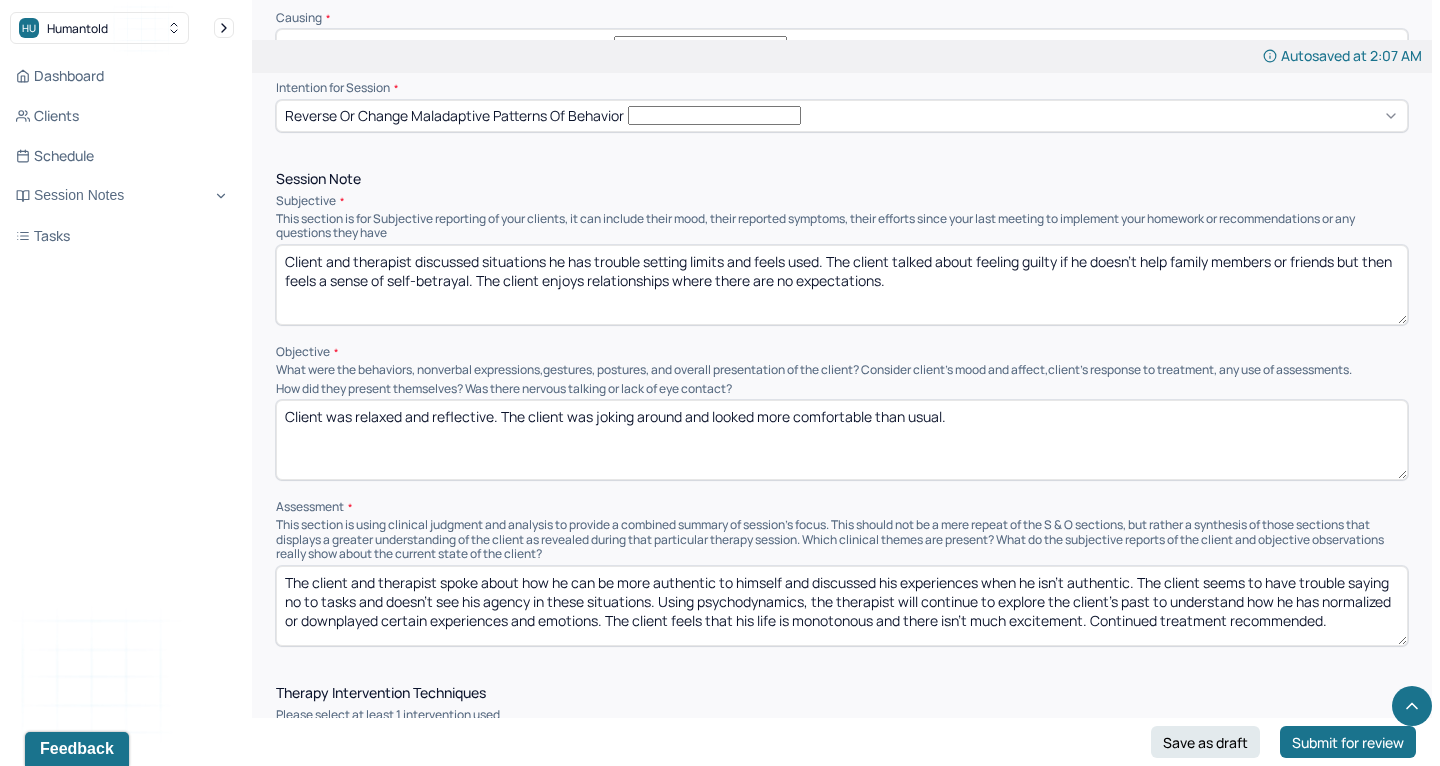 click on "Client and therapist discussed situations he has trouble setting limits and feels used. The client talked about feeling guilty if he doesn't help family members or friends but then feels a sense of self-betrayal. The client enjoys relationships where there are no expectations." at bounding box center [842, 285] 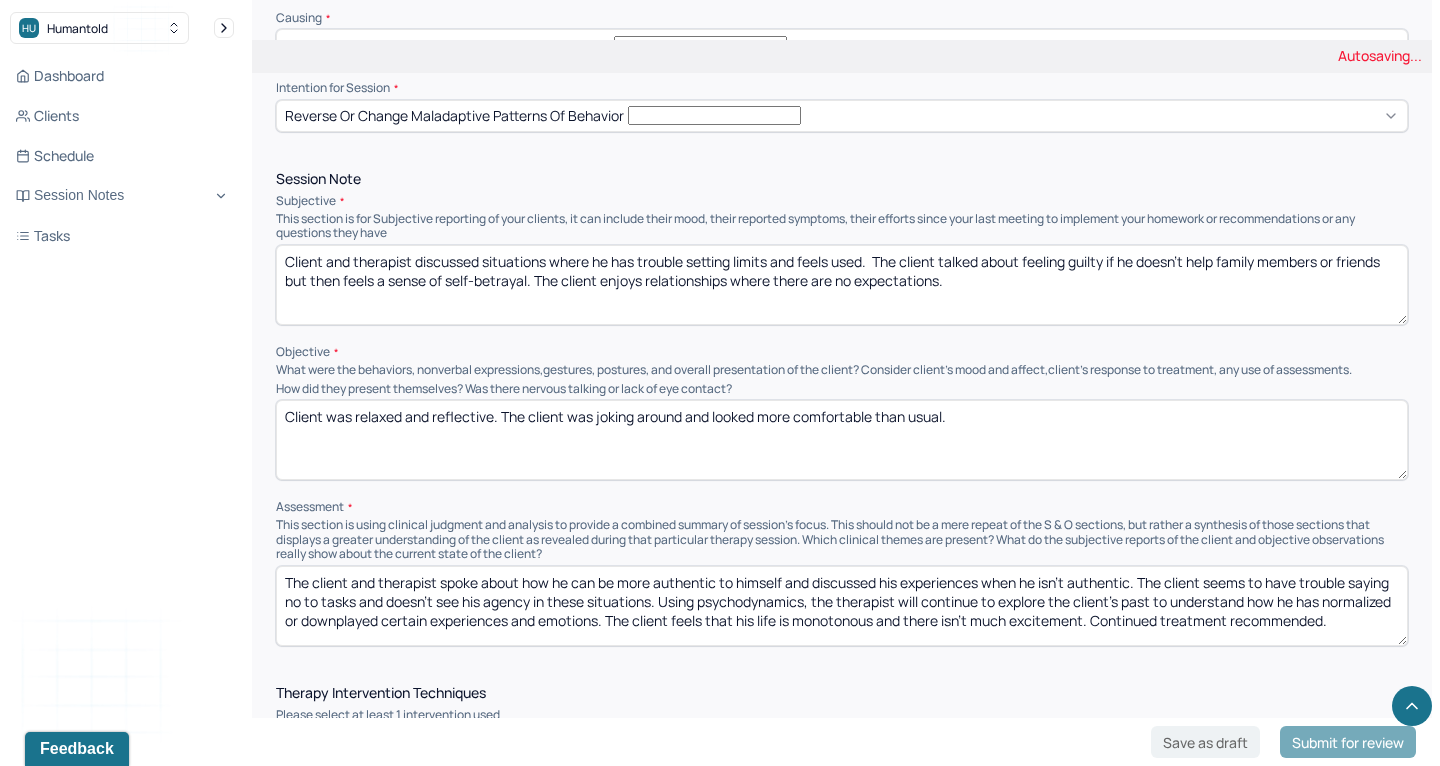 click on "Client and therapist discussed situations he has trouble setting limits and feels used. The client talked about feeling guilty if he doesn't help family members or friends but then feels a sense of self-betrayal. The client enjoys relationships where there are no expectations." at bounding box center [842, 285] 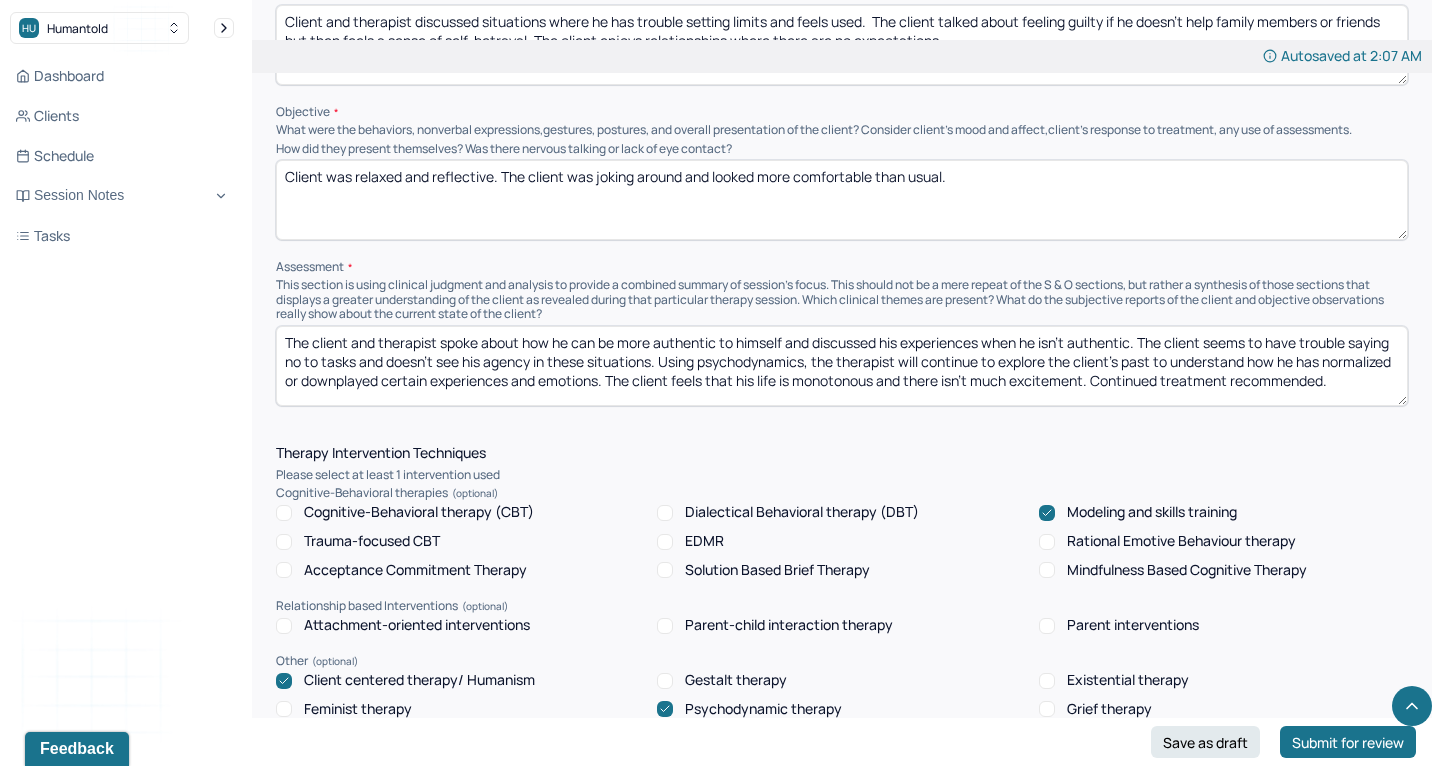 scroll, scrollTop: 1352, scrollLeft: 0, axis: vertical 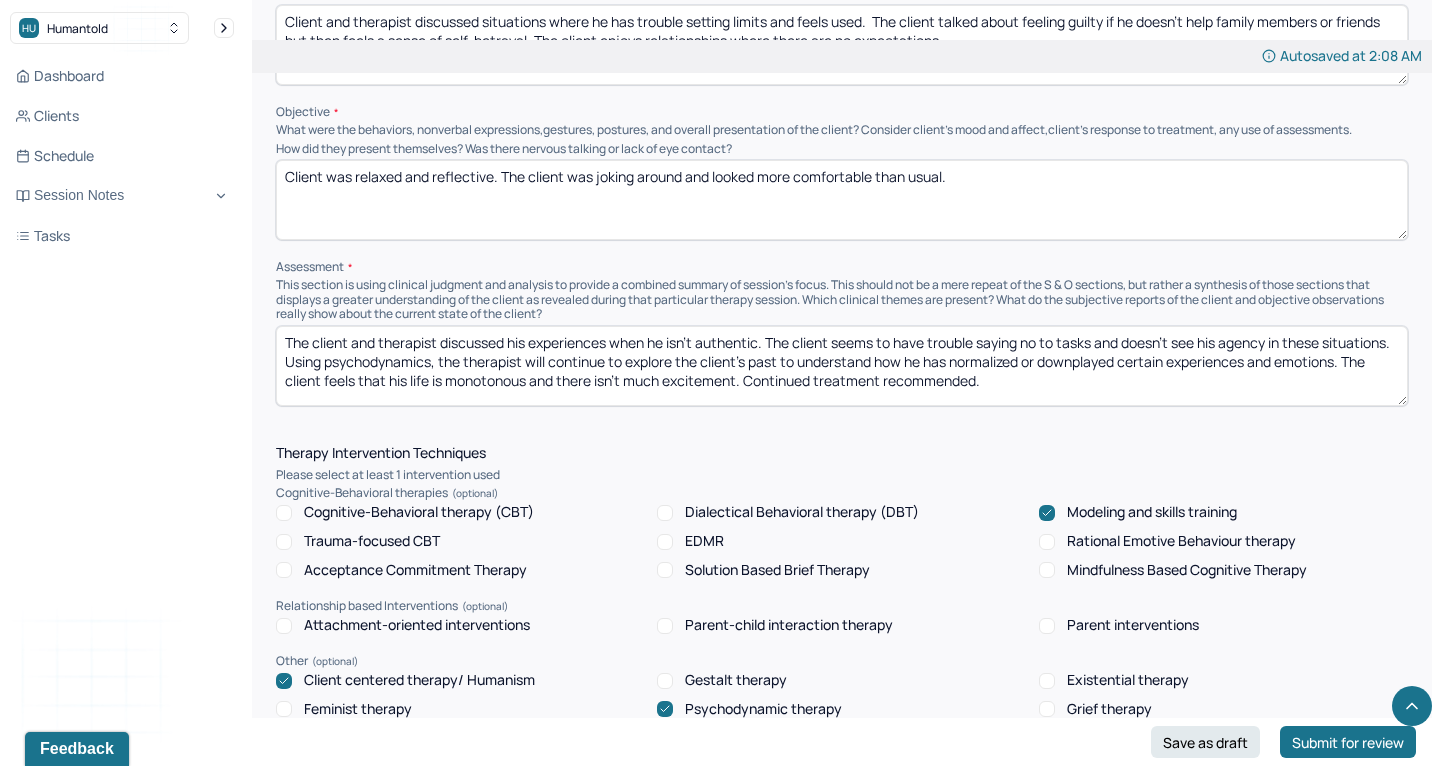 click on "The client and therapist discussed his experiences when he isn't authentic. The client seems to have trouble saying no to tasks and doesn't see his agency in these situations. Using psychodynamics, the therapist will continue to explore the client's past to understand how he has normalized or downplayed certain experiences and emotions. The client feels that his life is monotonous and there isn't much excitement. Continued treatment recommended." at bounding box center (842, 366) 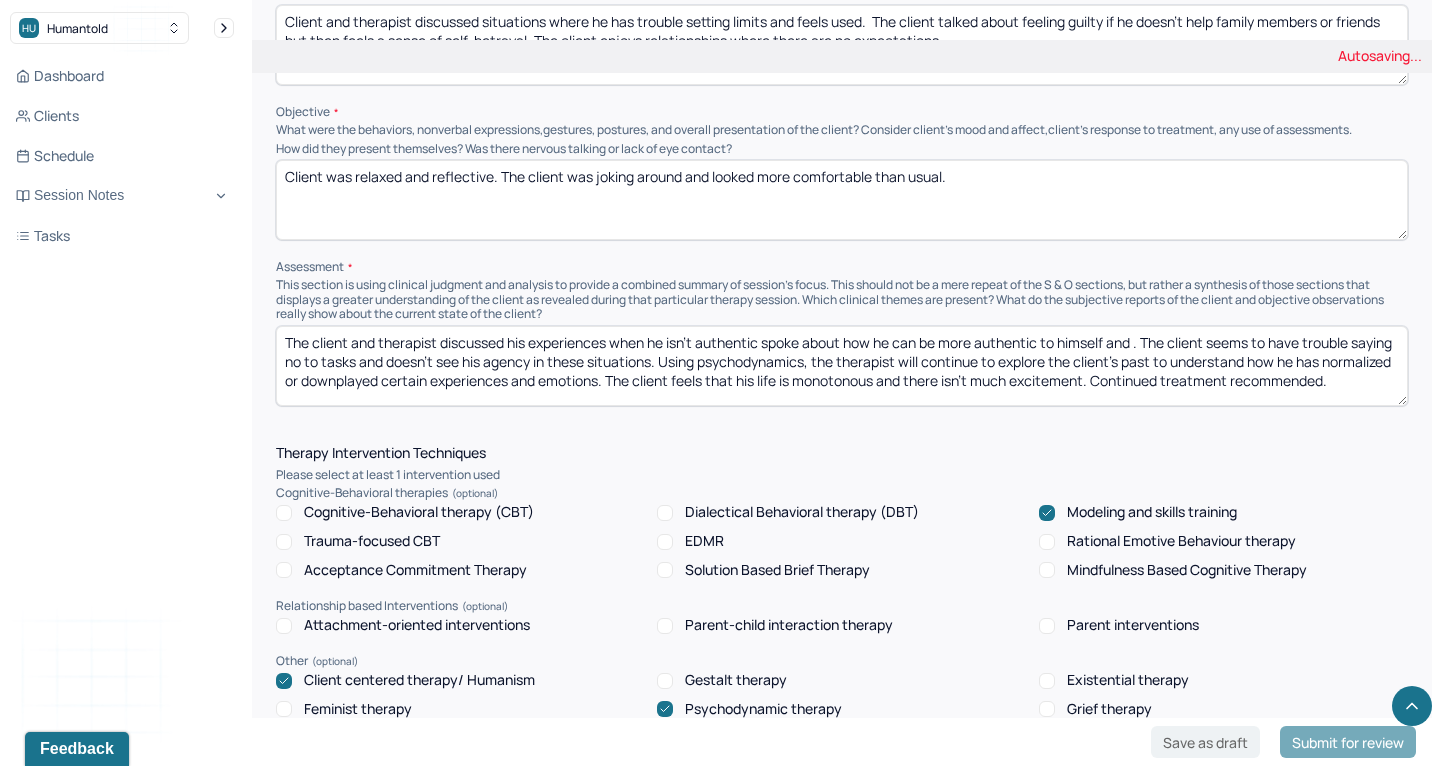 click on "The client and therapist discussed his experiences when he isn't authentic. The client seems to have trouble saying no to tasks and doesn't see his agency in these situations. Using psychodynamics, the therapist will continue to explore the client's past to understand how he has normalized or downplayed certain experiences and emotions. The client feels that his life is monotonous and there isn't much excitement. Continued treatment recommended." at bounding box center [842, 366] 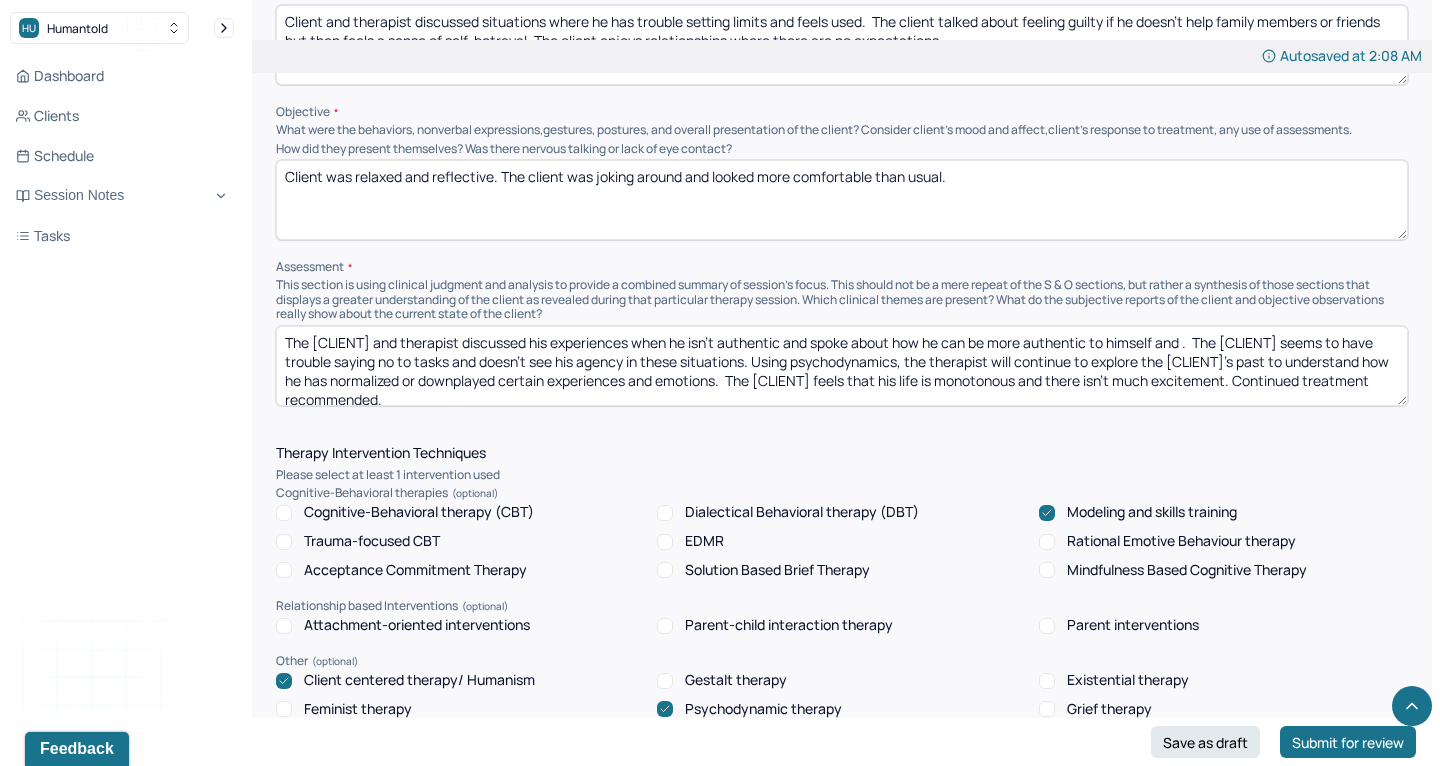 click on "The [CLIENT] and therapist discussed his experiences when he isn't authentic and spoke about how he can be more authentic to himself and .  The [CLIENT] seems to have trouble saying no to tasks and doesn't see his agency in these situations. Using psychodynamics, the therapist will continue to explore the [CLIENT]'s past to understand how he has normalized or downplayed certain experiences and emotions.  The [CLIENT] feels that his life is monotonous and there isn't much excitement. Continued treatment recommended." at bounding box center [842, 366] 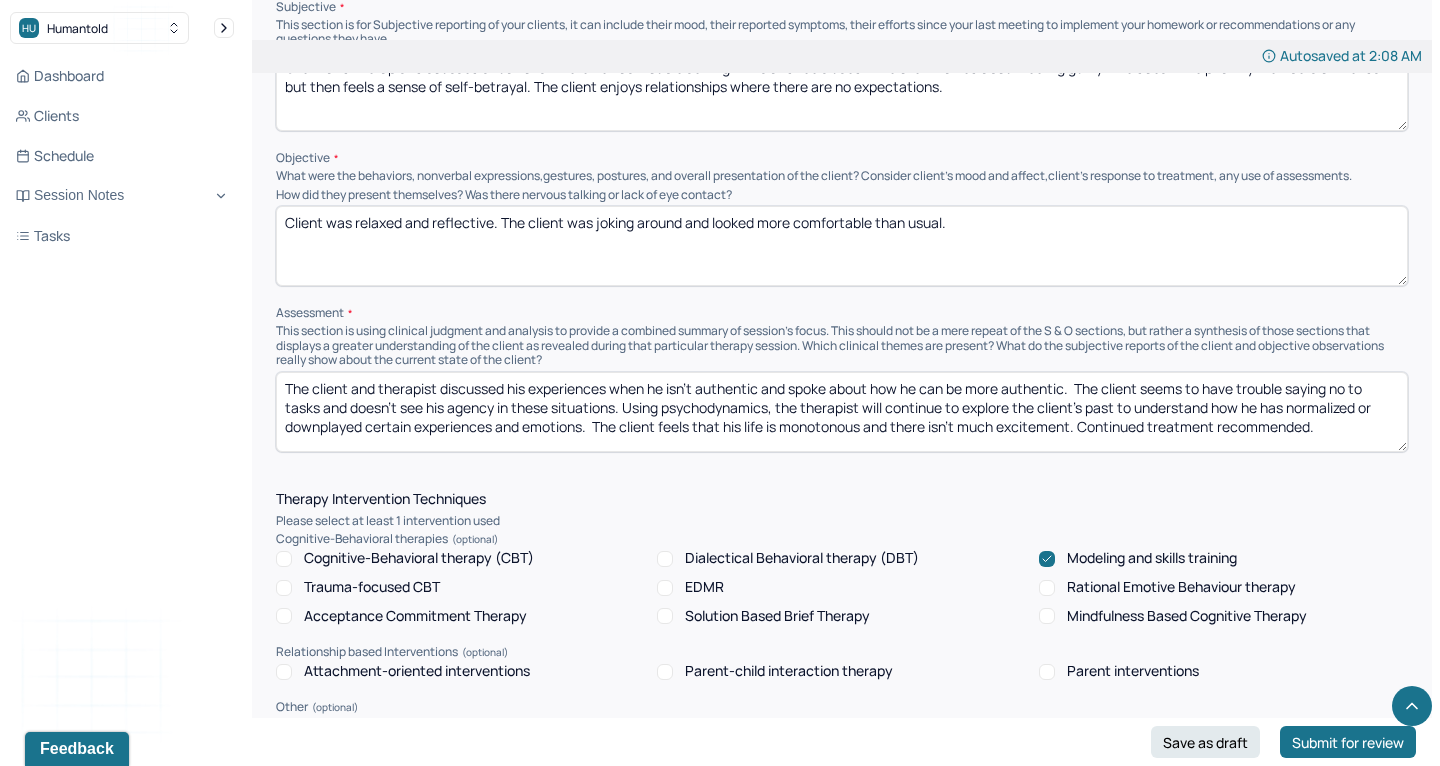 scroll, scrollTop: 1284, scrollLeft: 0, axis: vertical 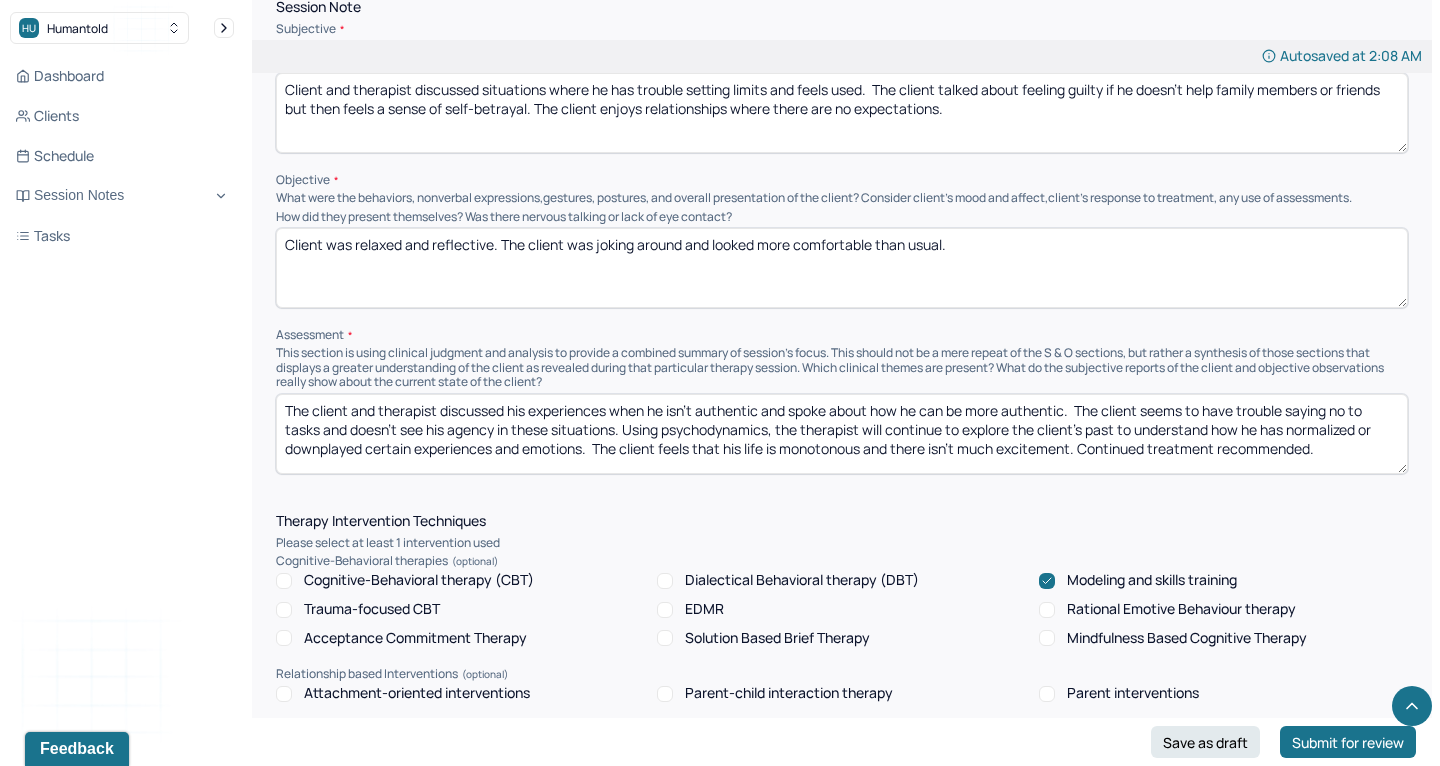 type on "The client and therapist discussed his experiences when he isn't authentic and spoke about how he can be more authentic.  The client seems to have trouble saying no to tasks and doesn't see his agency in these situations. Using psychodynamics, the therapist will continue to explore the client's past to understand how he has normalized or downplayed certain experiences and emotions.  The client feels that his life is monotonous and there isn't much excitement. Continued treatment recommended." 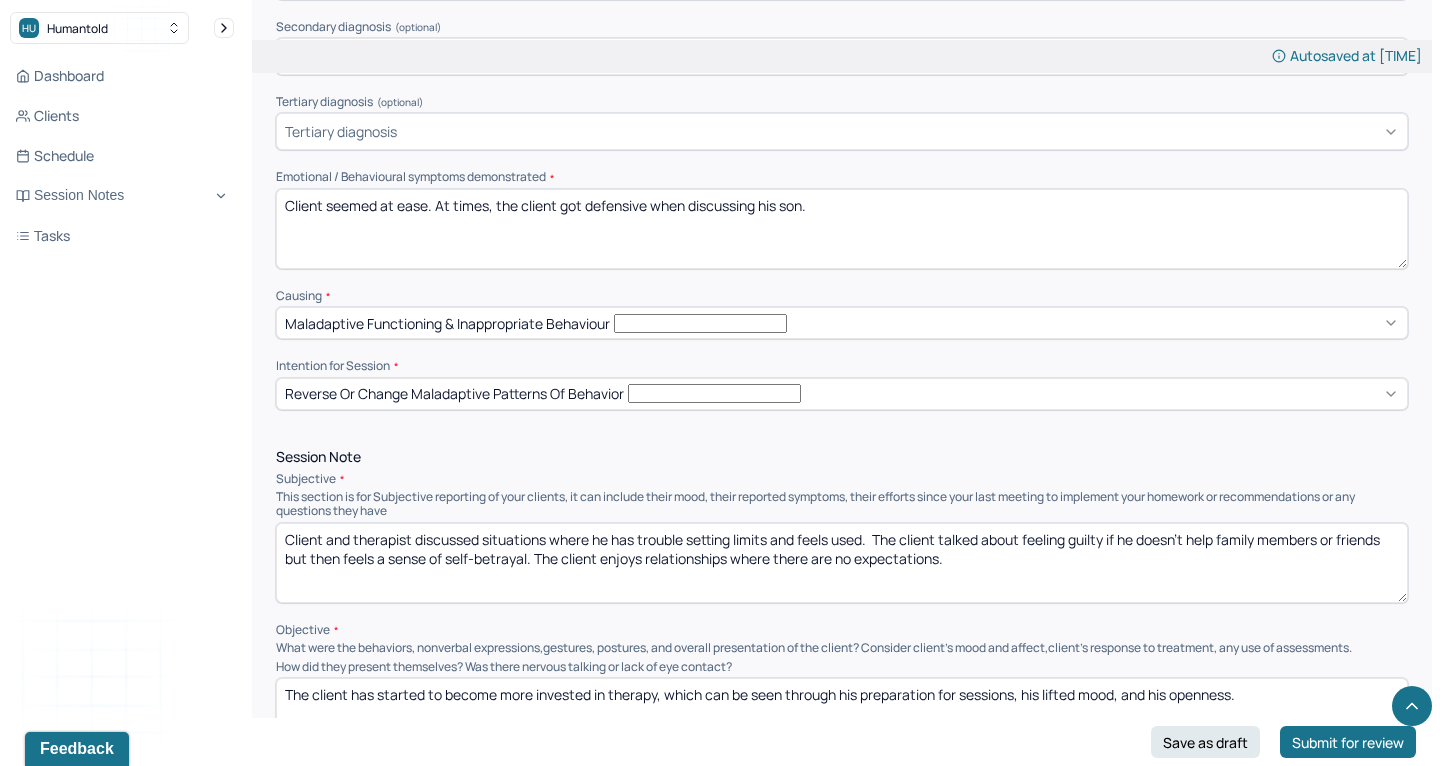 scroll, scrollTop: 833, scrollLeft: 0, axis: vertical 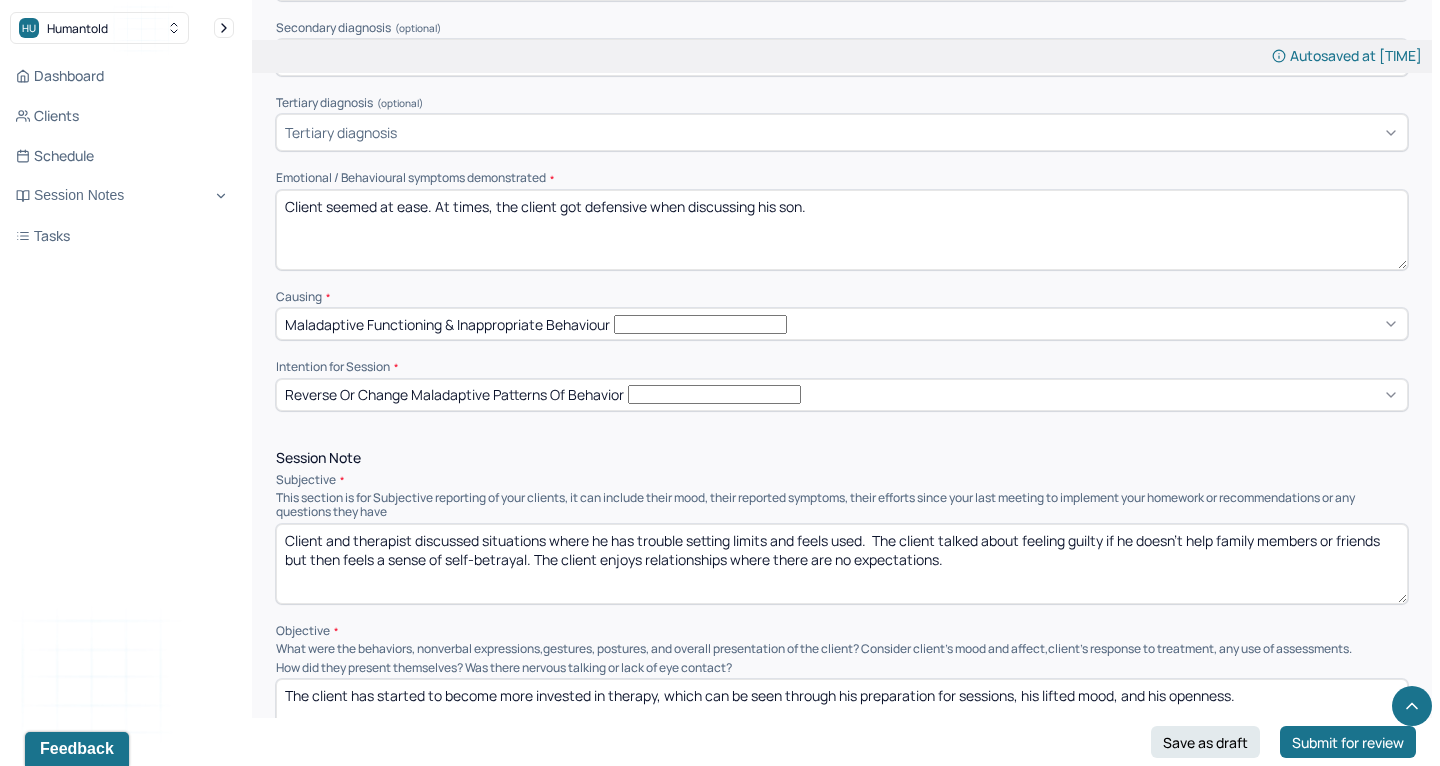 type on "The client has started to become more invested in therapy, which can be seen through his preparation for sessions, his lifted mood, and his openness." 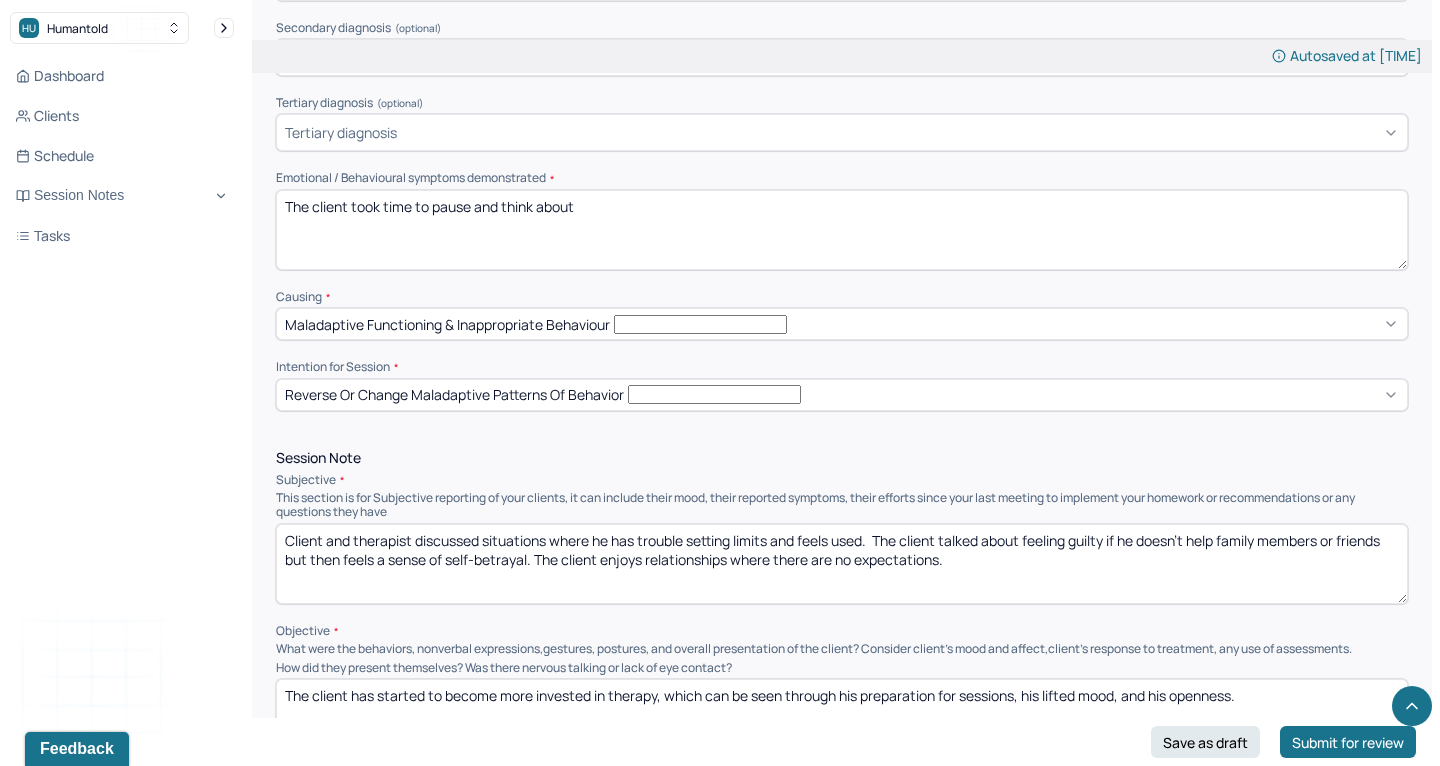 drag, startPoint x: 500, startPoint y: 153, endPoint x: 785, endPoint y: 140, distance: 285.29633 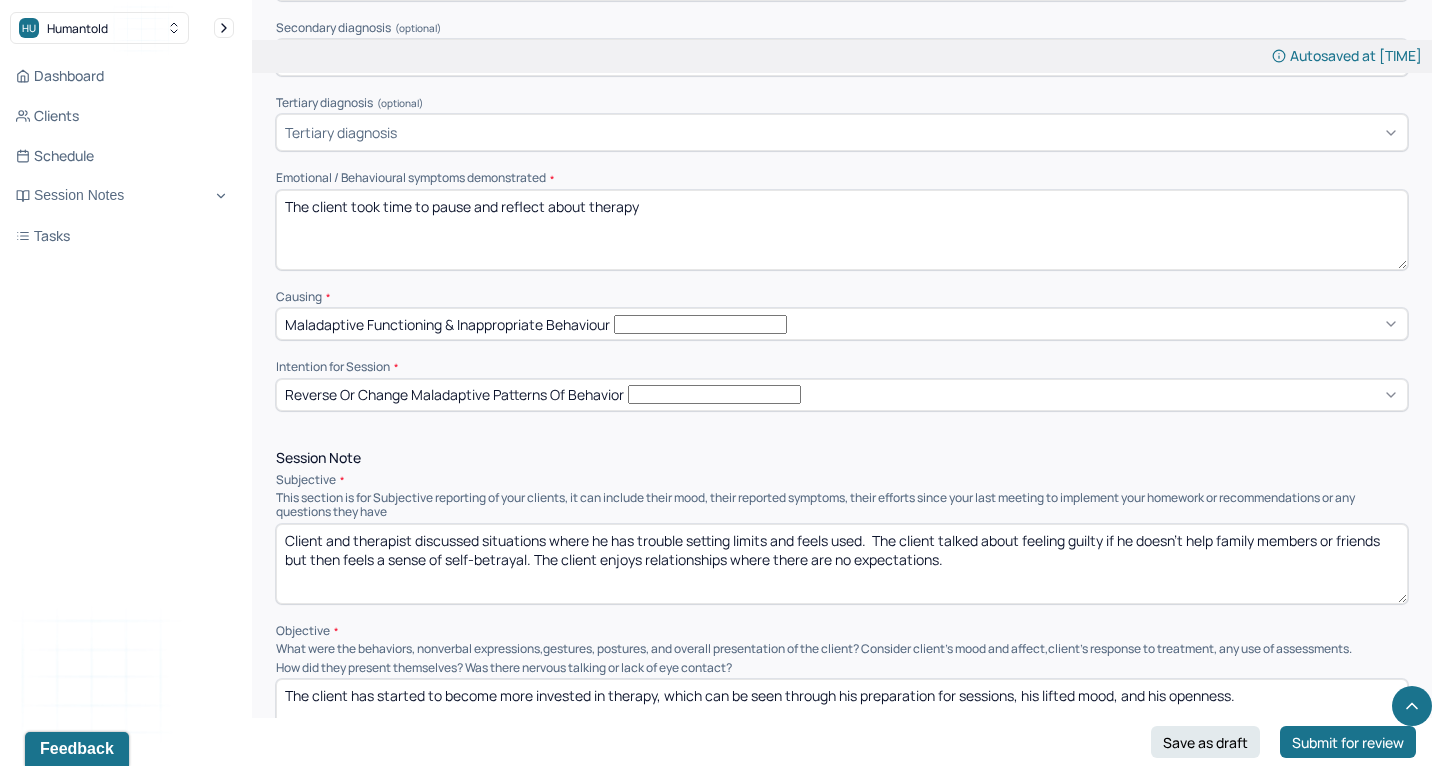drag, startPoint x: 549, startPoint y: 155, endPoint x: 830, endPoint y: 155, distance: 281 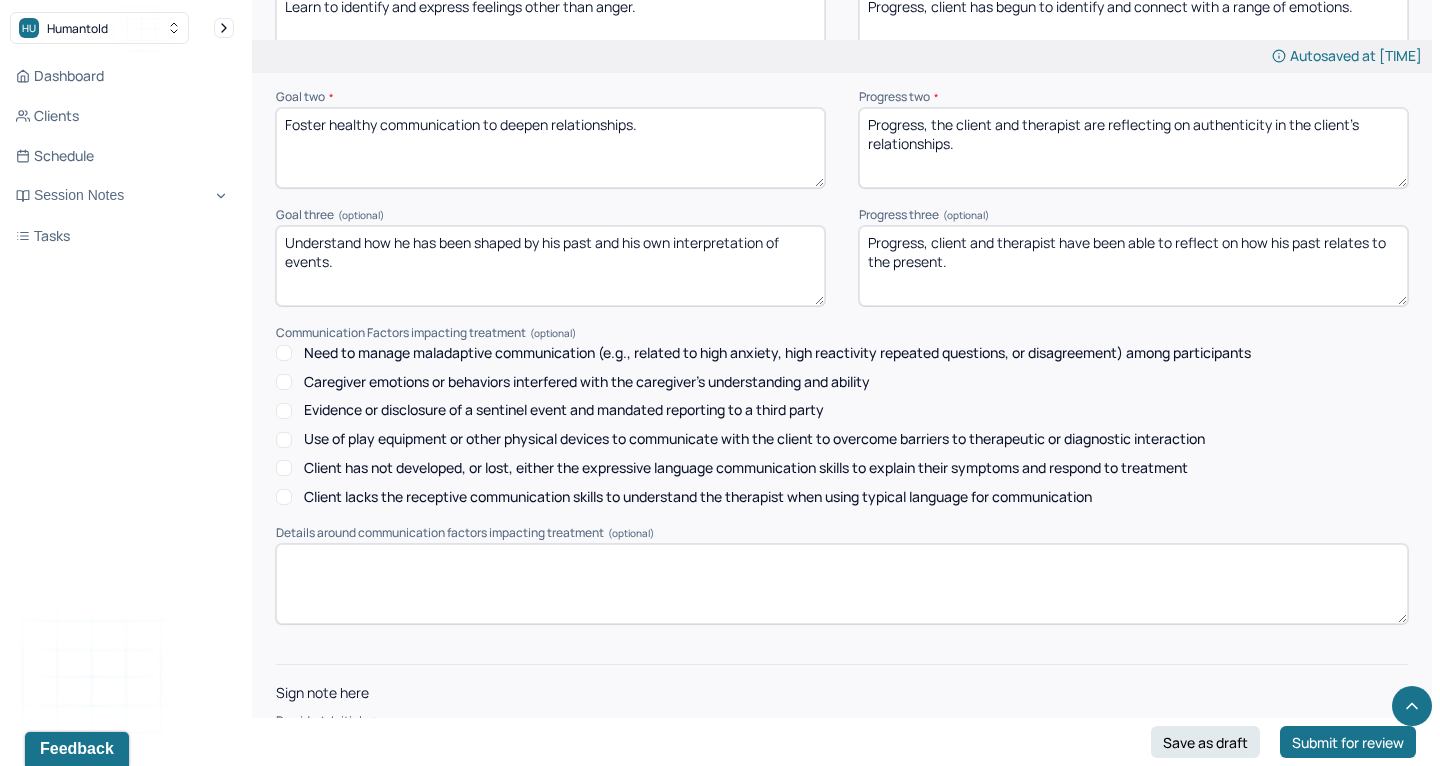 scroll, scrollTop: 2795, scrollLeft: 0, axis: vertical 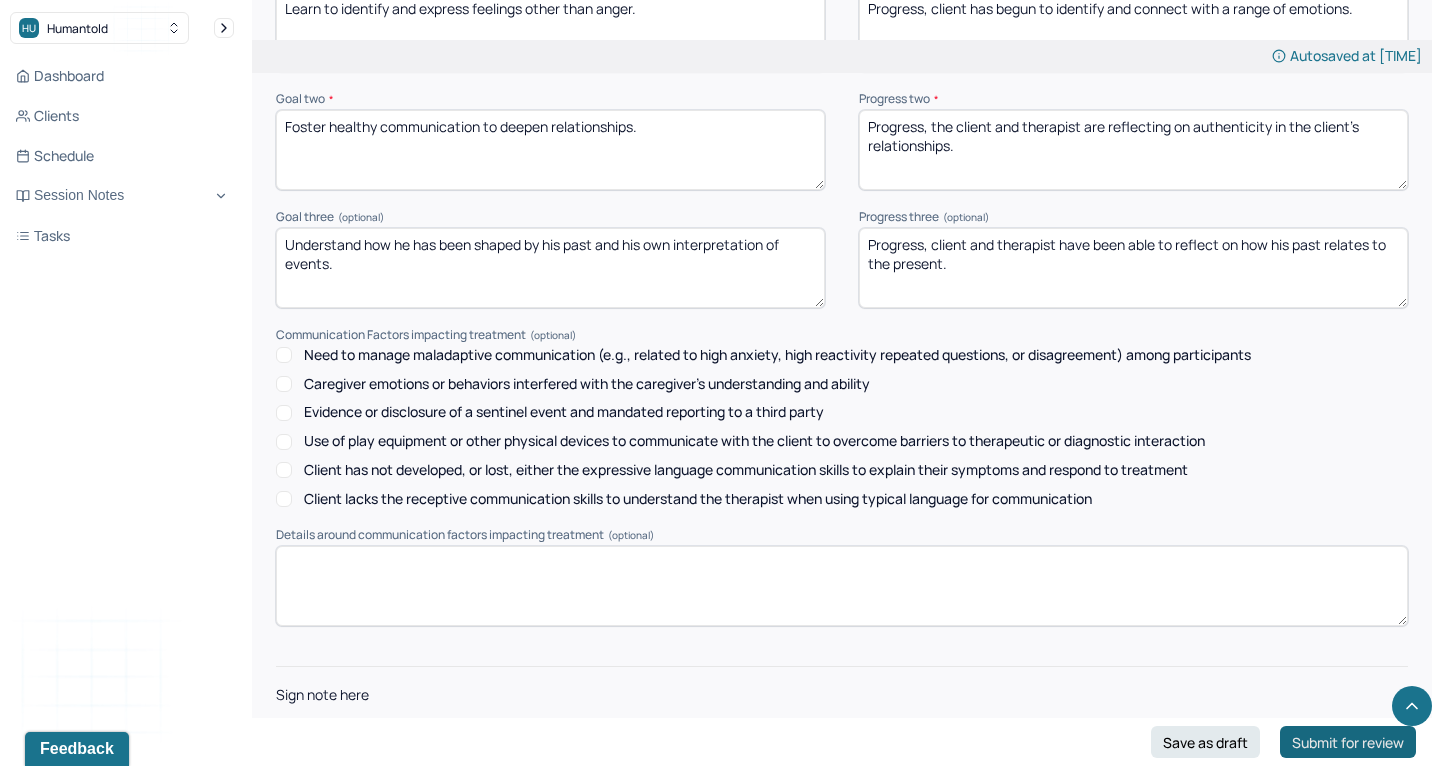 type on "The client took time to pause and reflect about new ideas and patterns observed in sessions." 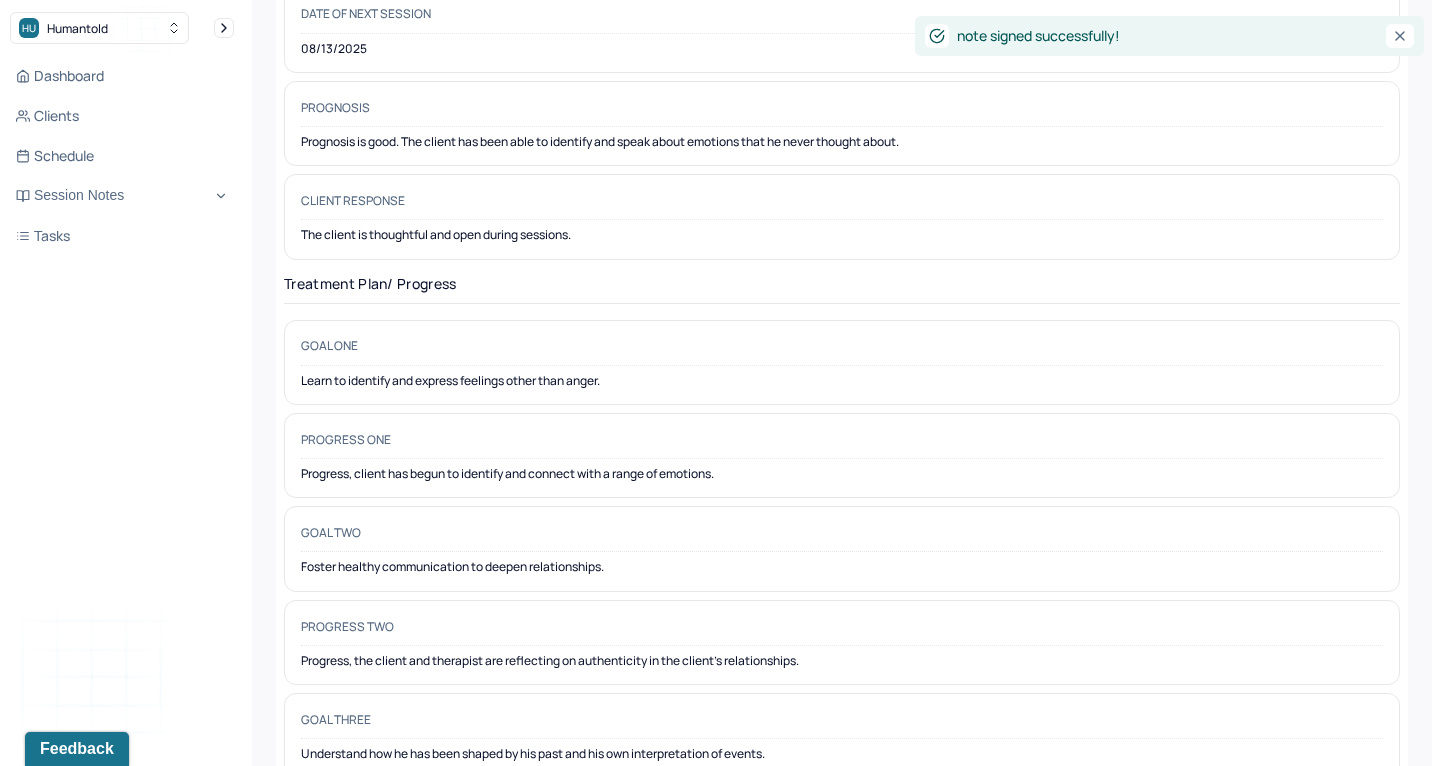 scroll, scrollTop: 0, scrollLeft: 0, axis: both 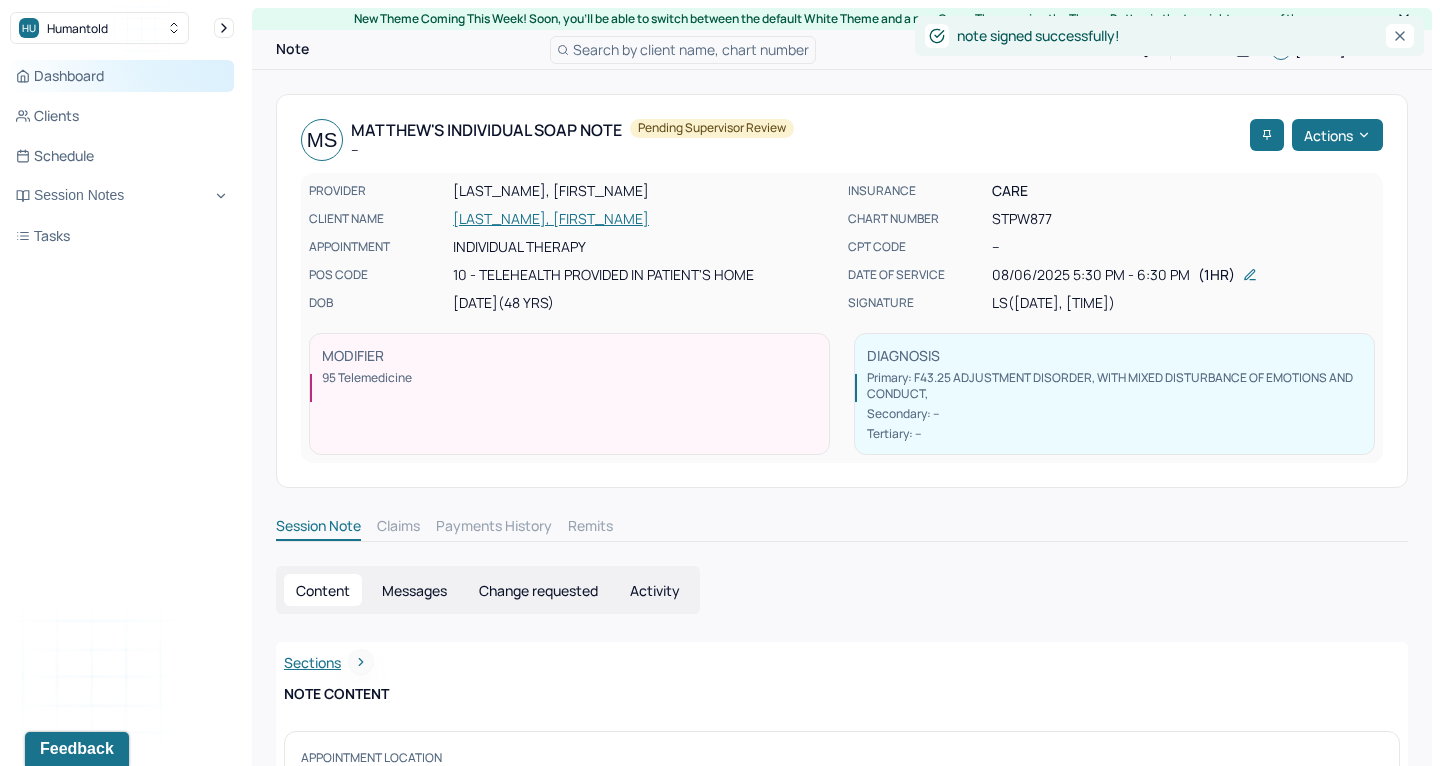 click on "Dashboard" at bounding box center (122, 76) 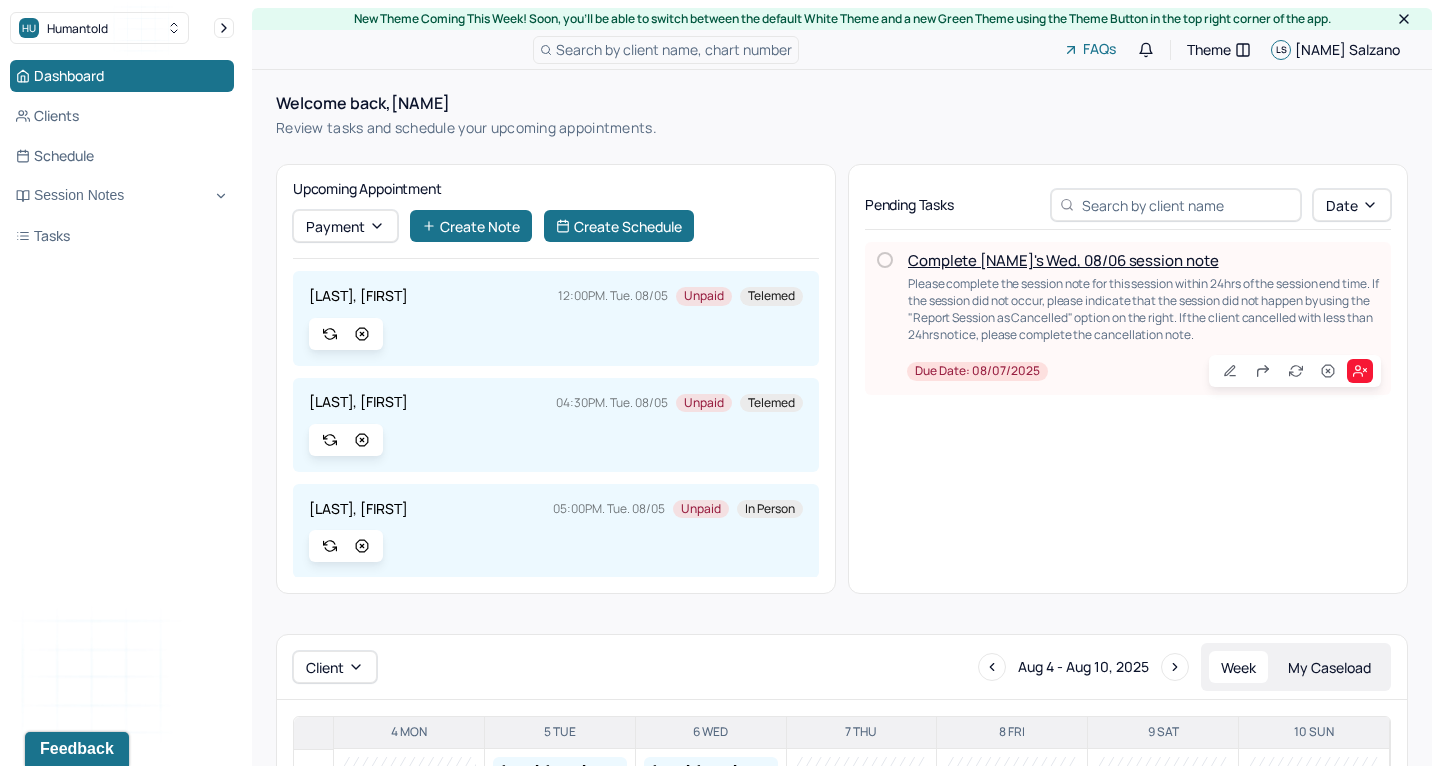 click on "Complete [NAME]'s Wed, 08/06 session note" at bounding box center [1063, 260] 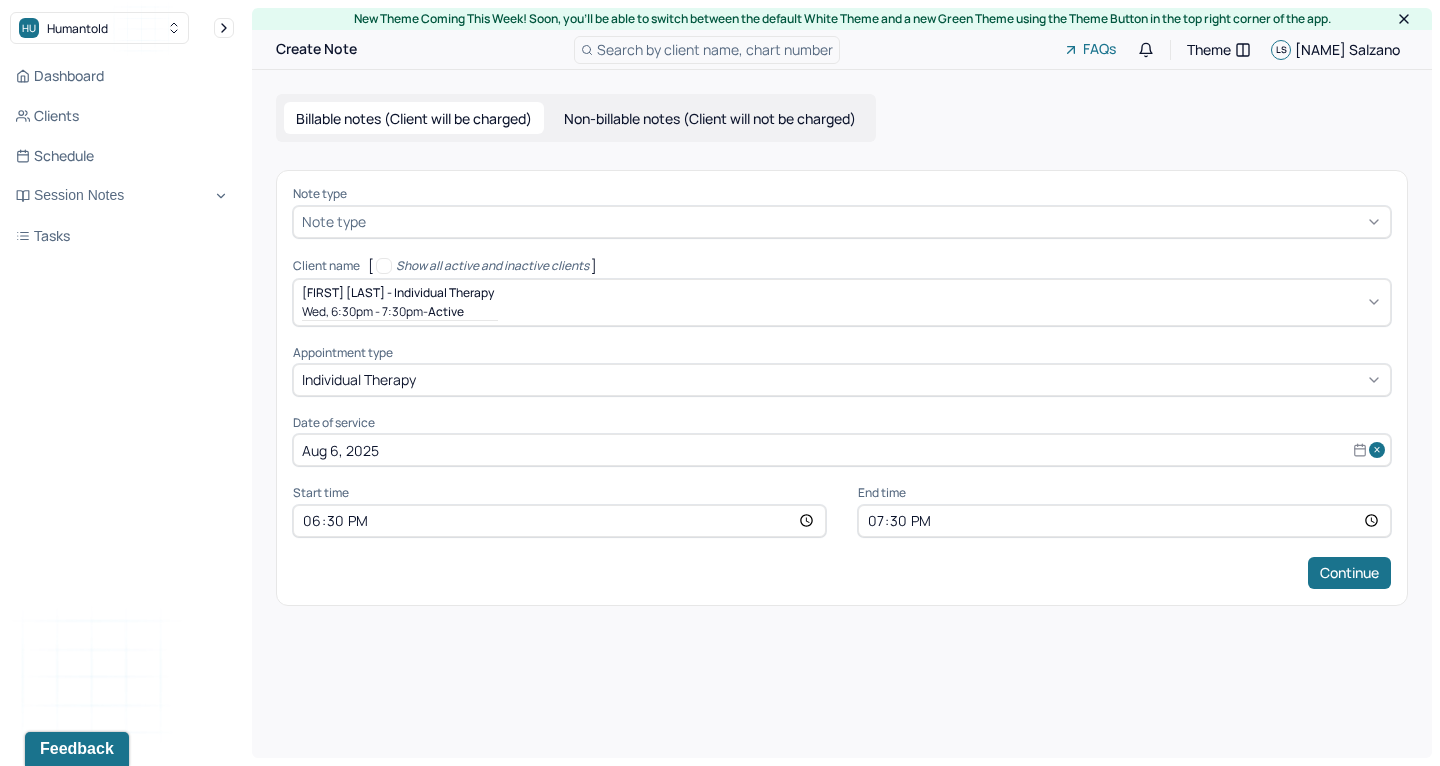 click on "Note type" at bounding box center [842, 194] 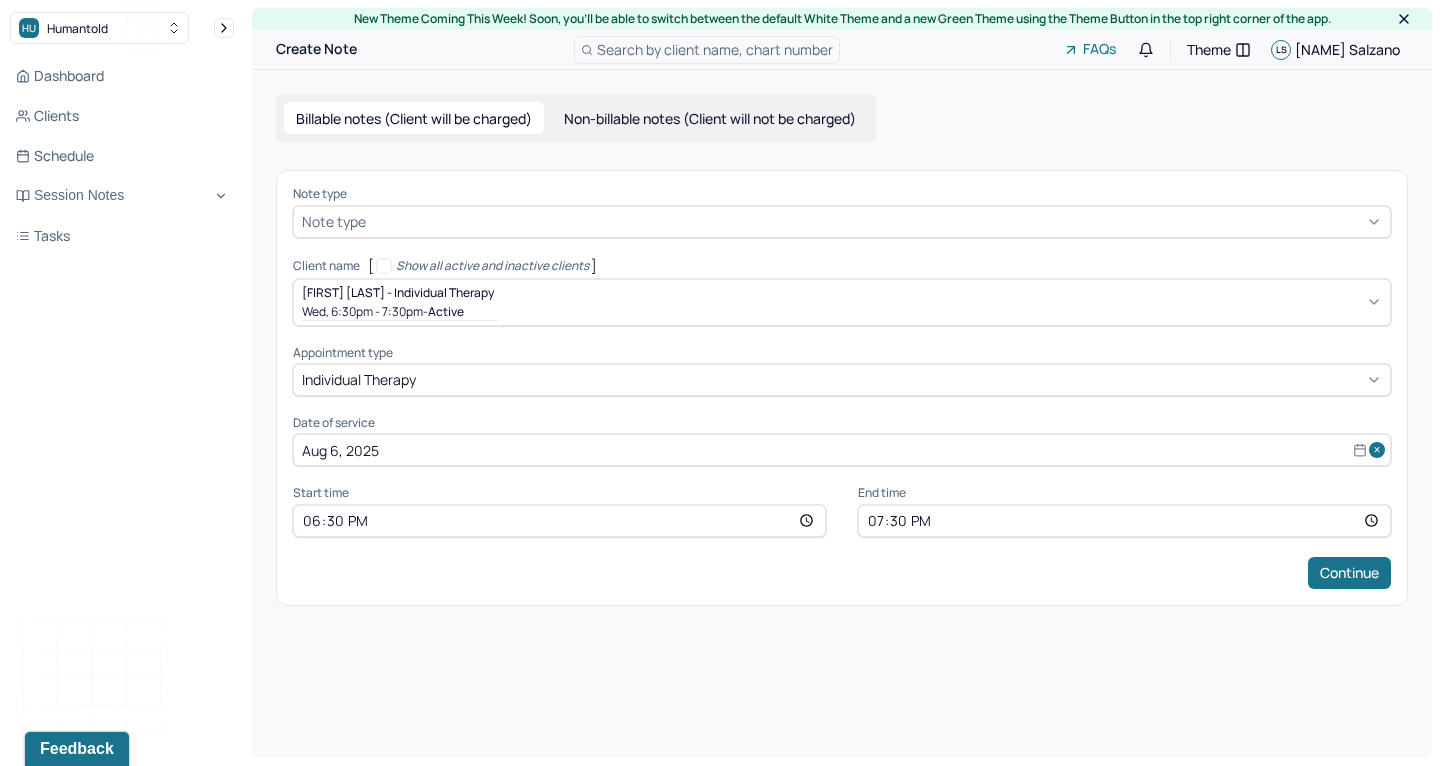 click at bounding box center (876, 221) 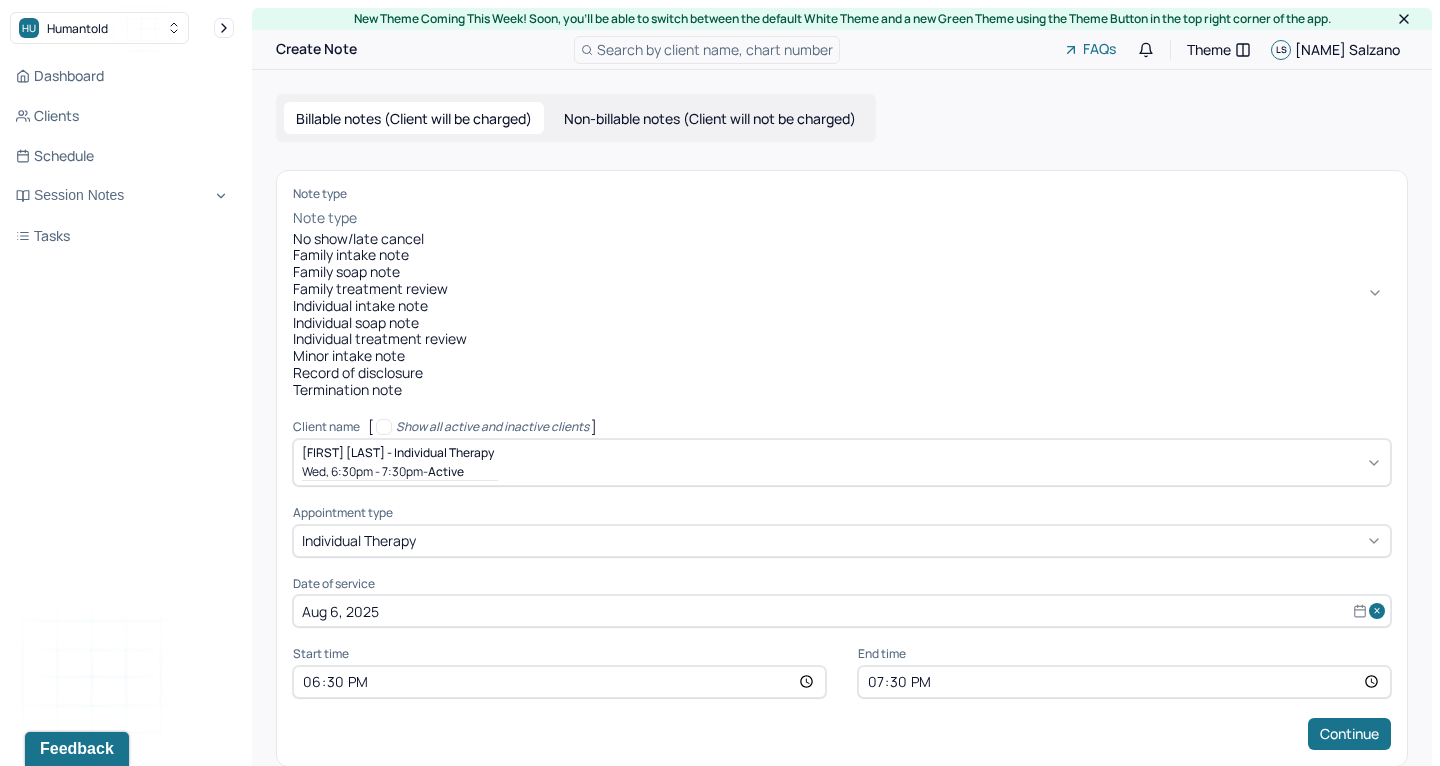 click on "Individual soap note" at bounding box center (842, 323) 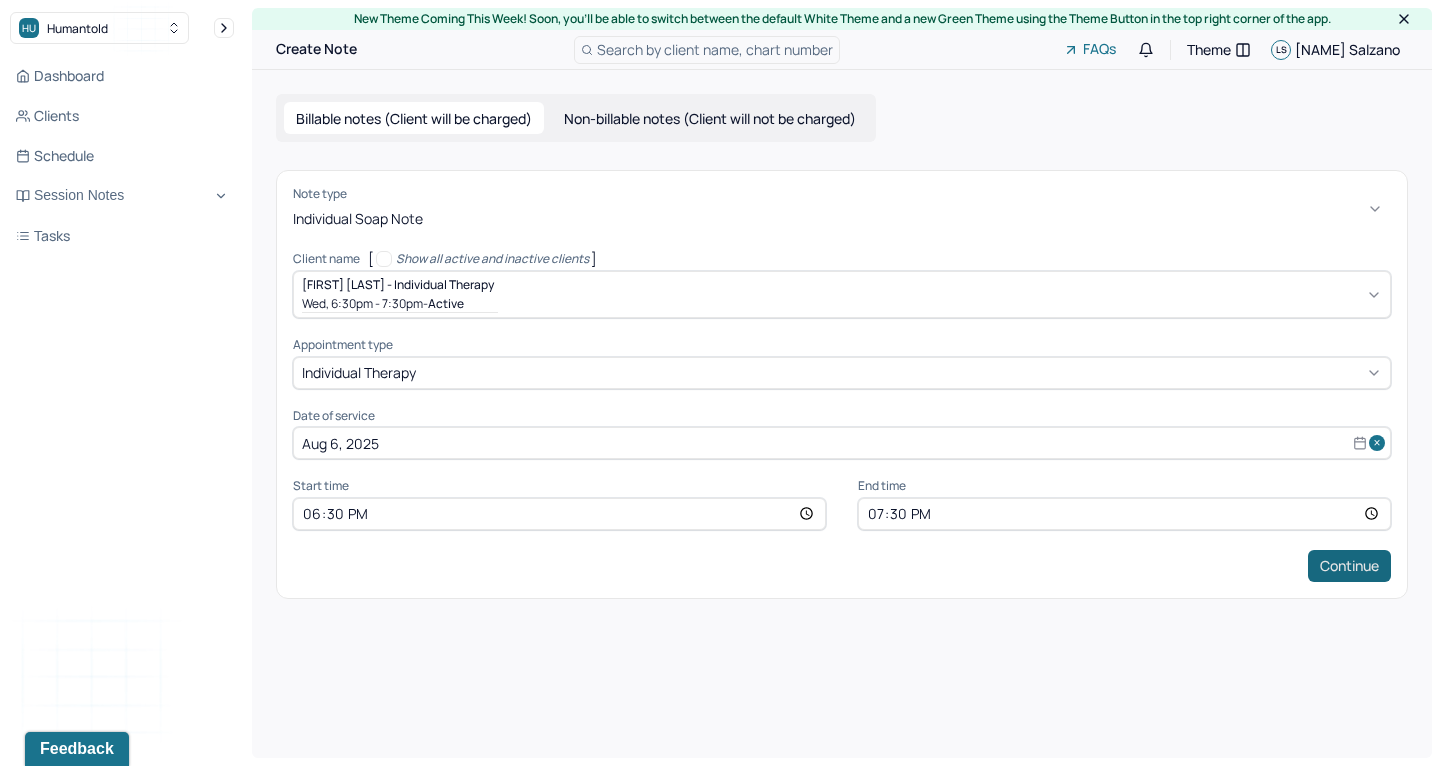 click on "Continue" at bounding box center [1349, 566] 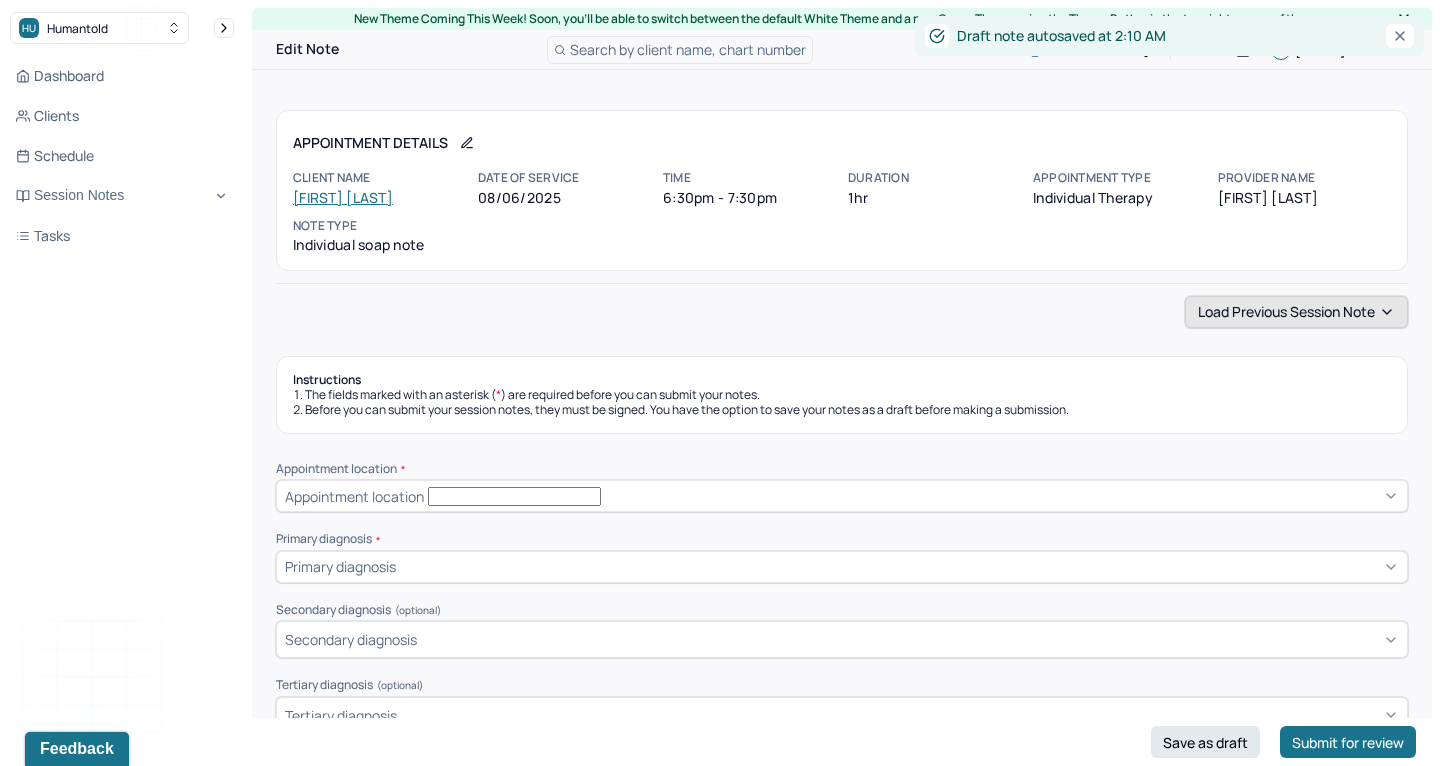 click on "Load previous session note" at bounding box center (1296, 312) 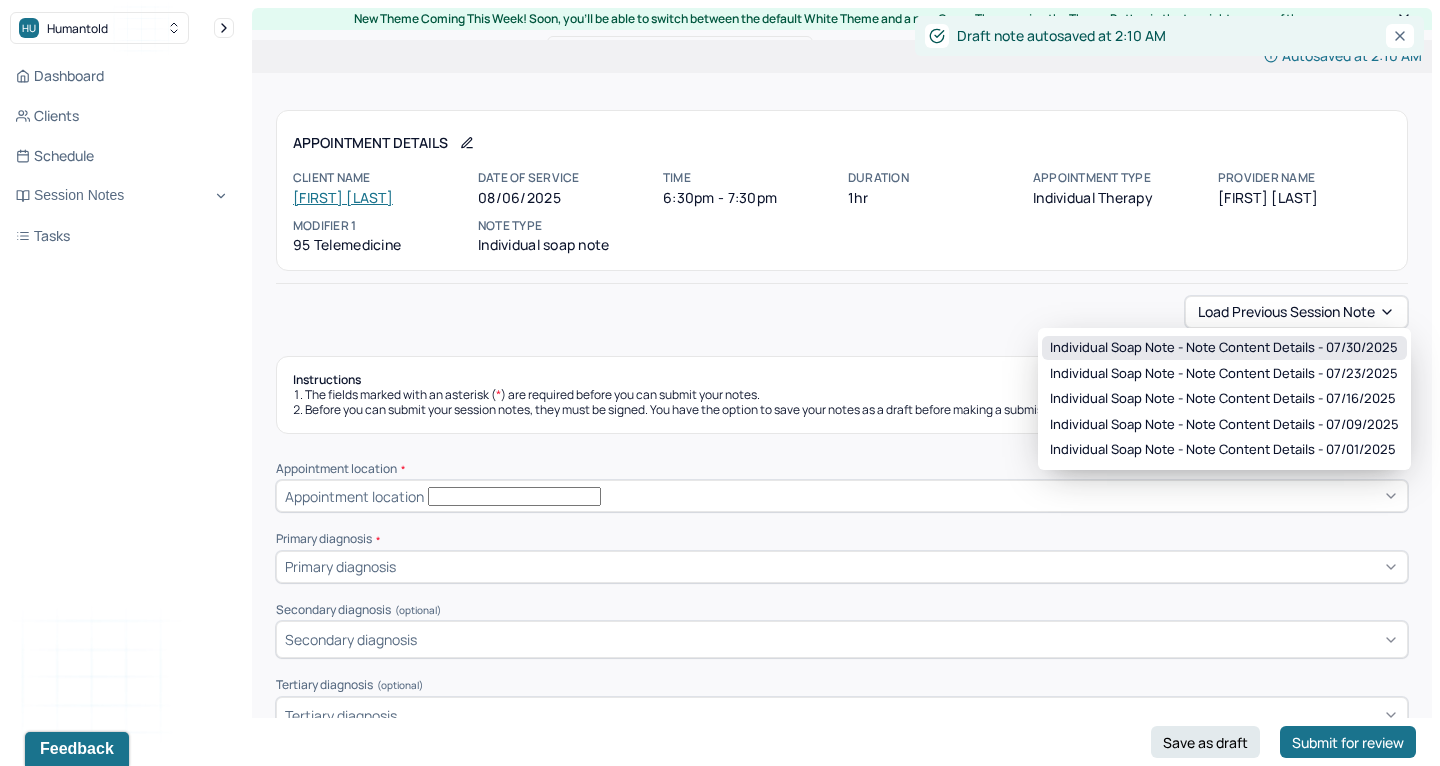 click on "Individual soap note   - Note content Details -   07/30/2025" at bounding box center [1224, 348] 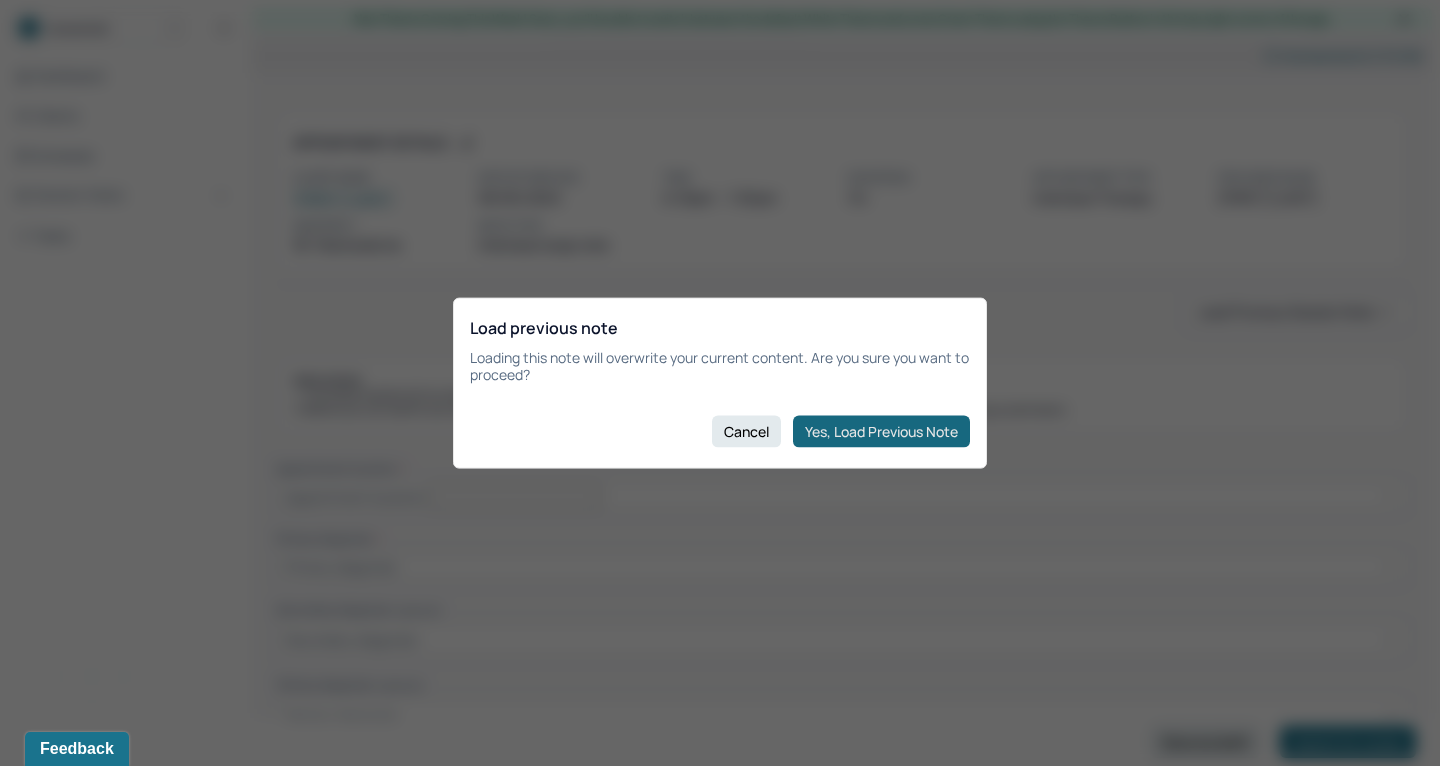 click on "Yes, Load Previous Note" at bounding box center [881, 431] 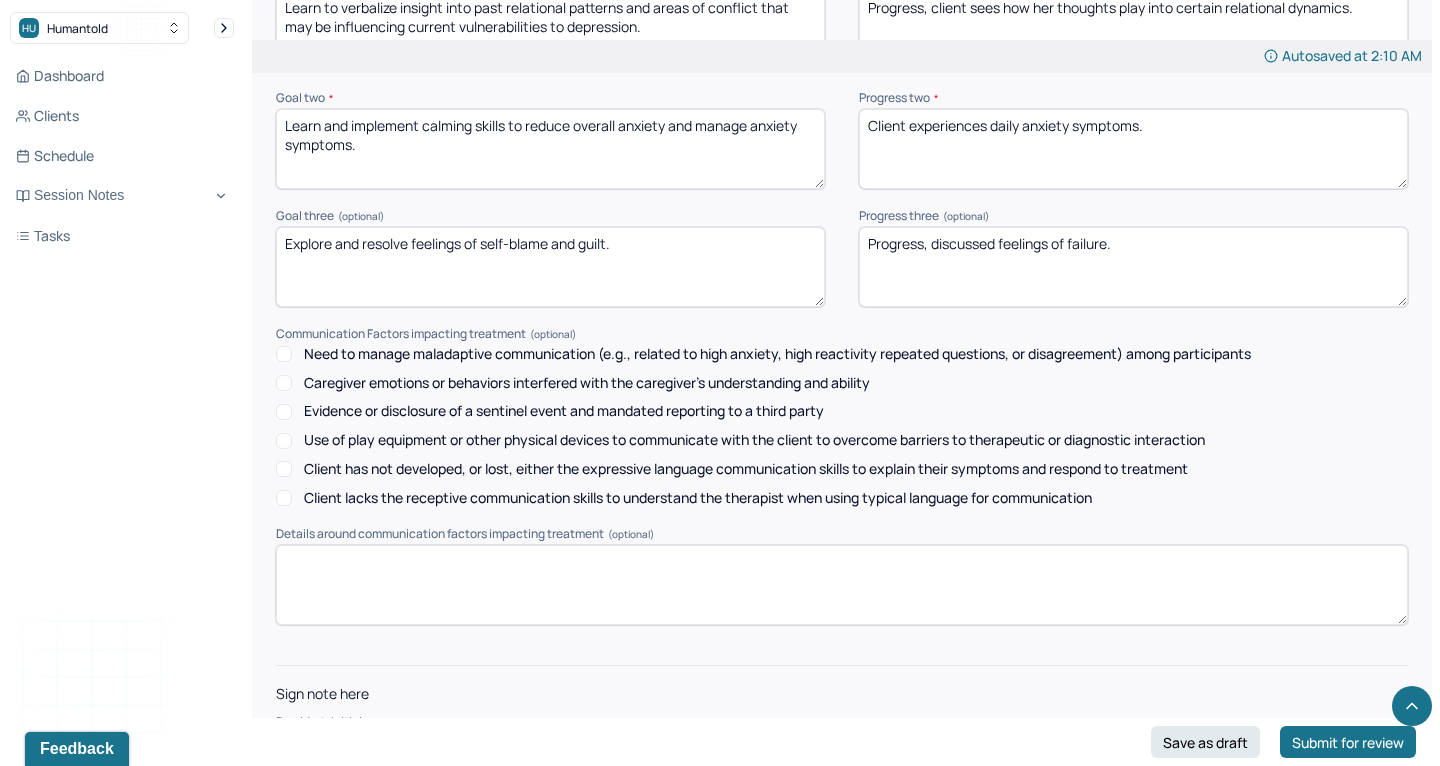 scroll, scrollTop: 2795, scrollLeft: 0, axis: vertical 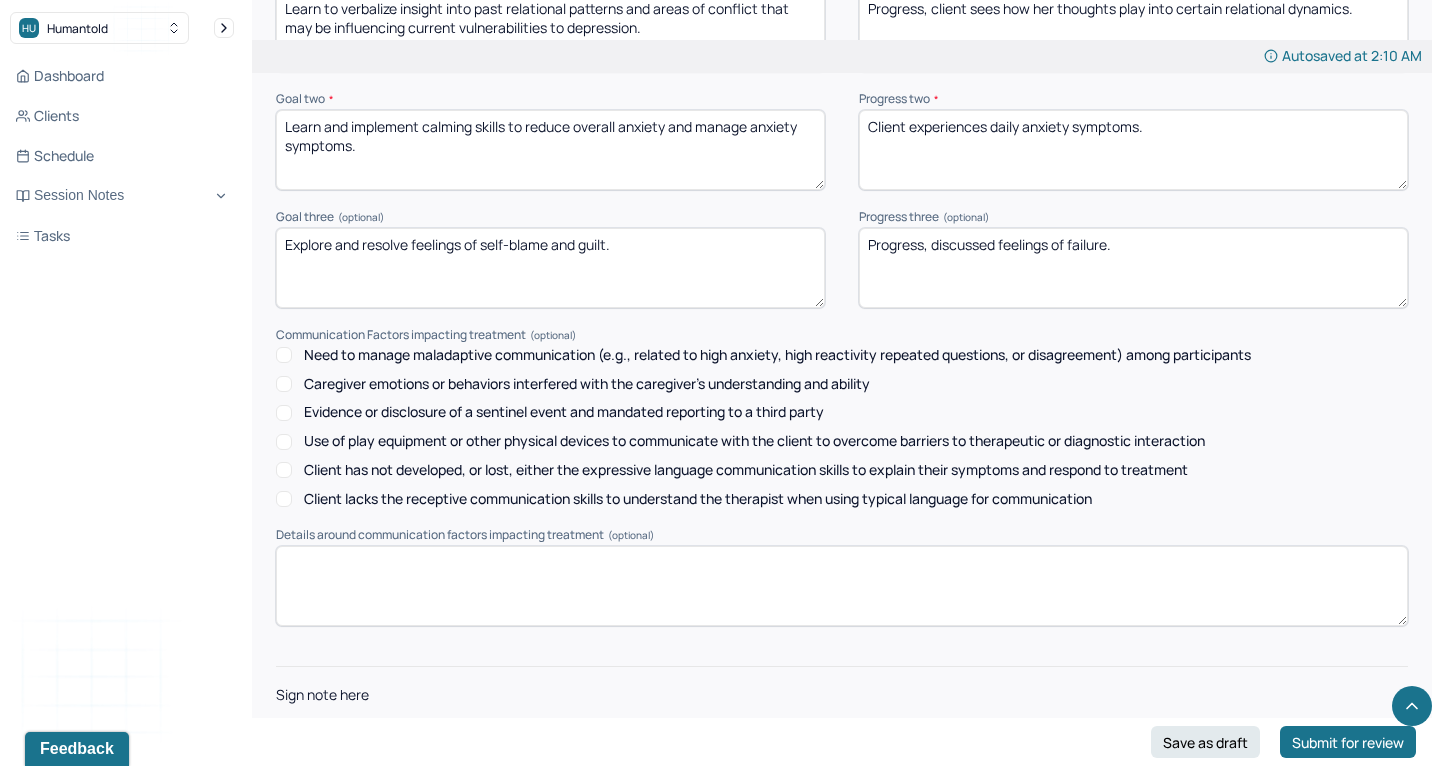 click at bounding box center [842, 750] 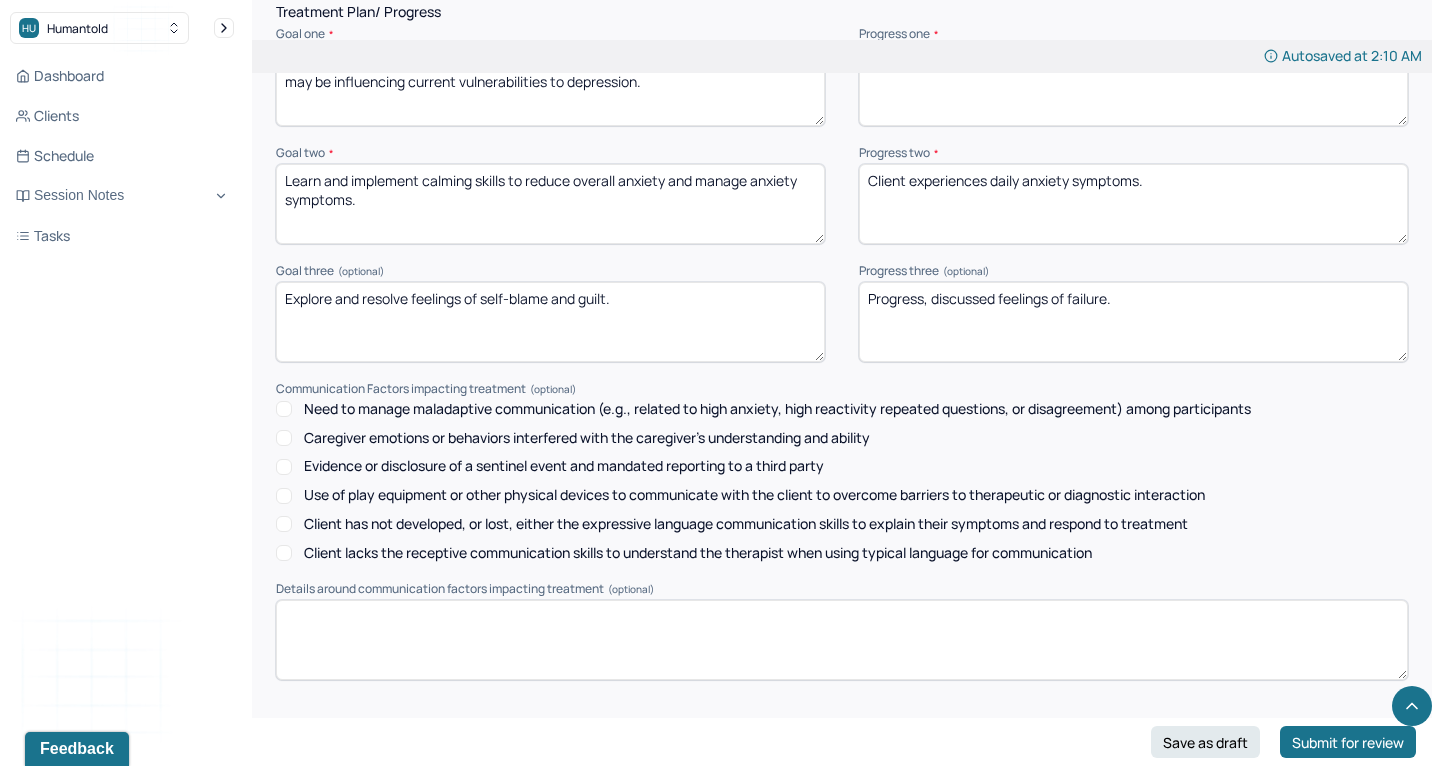 scroll, scrollTop: 2732, scrollLeft: 0, axis: vertical 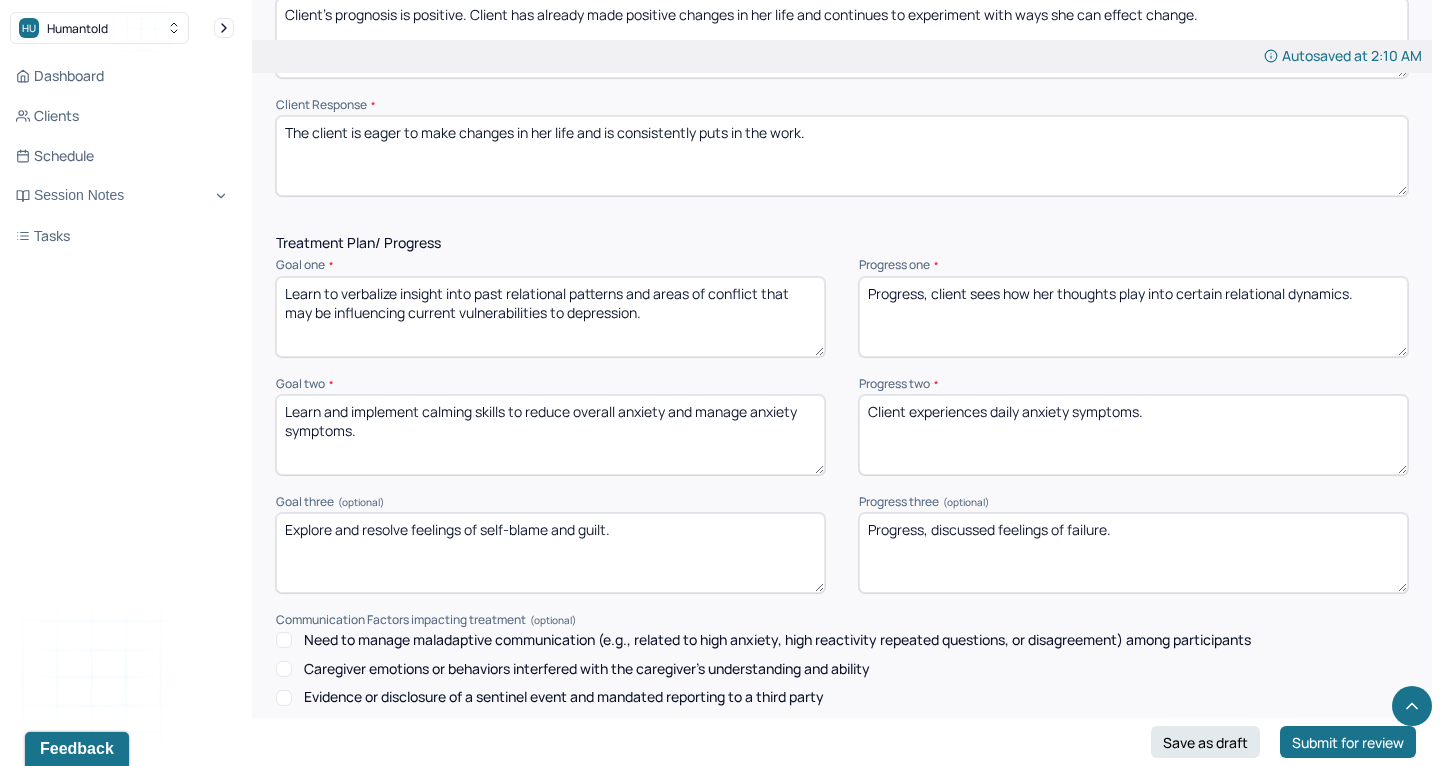 type on "LS" 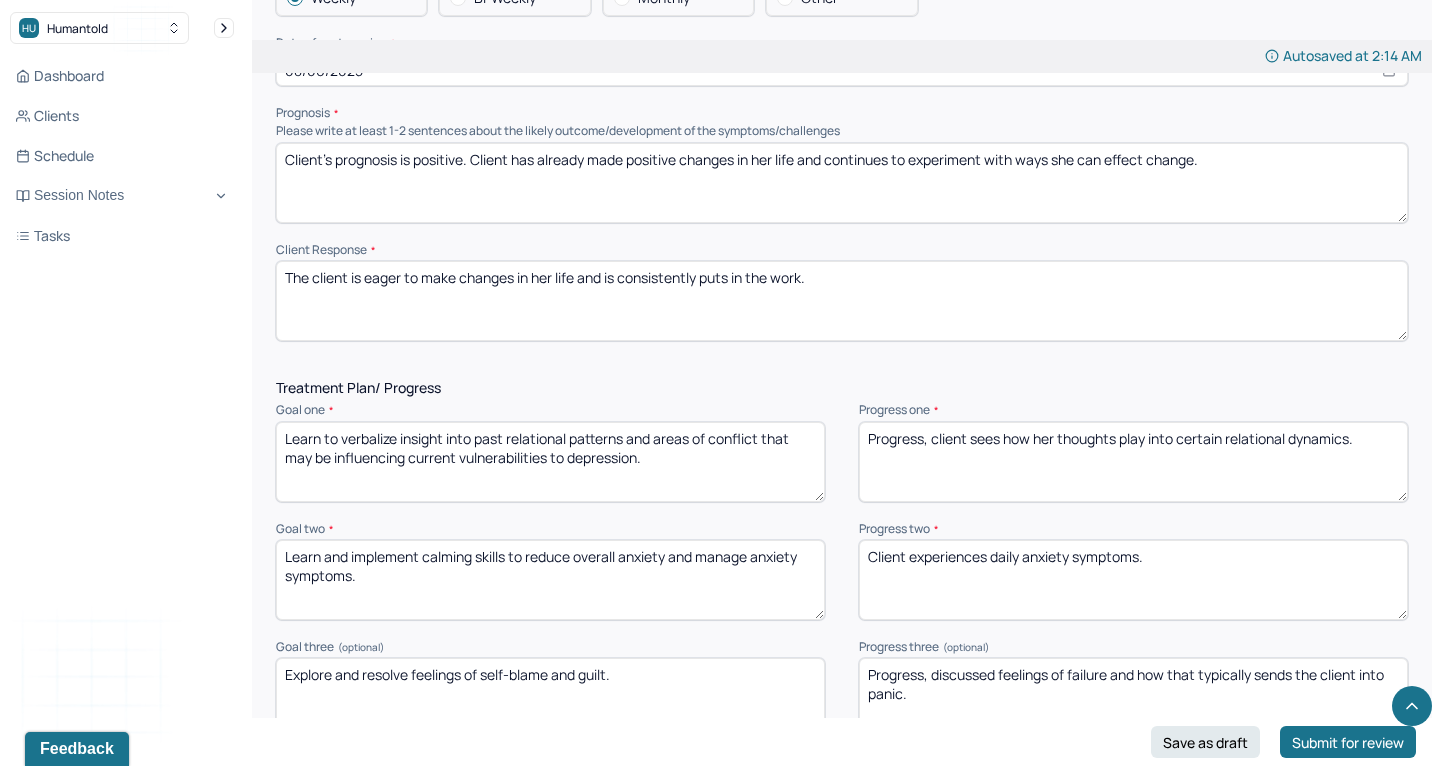 scroll, scrollTop: 2365, scrollLeft: 0, axis: vertical 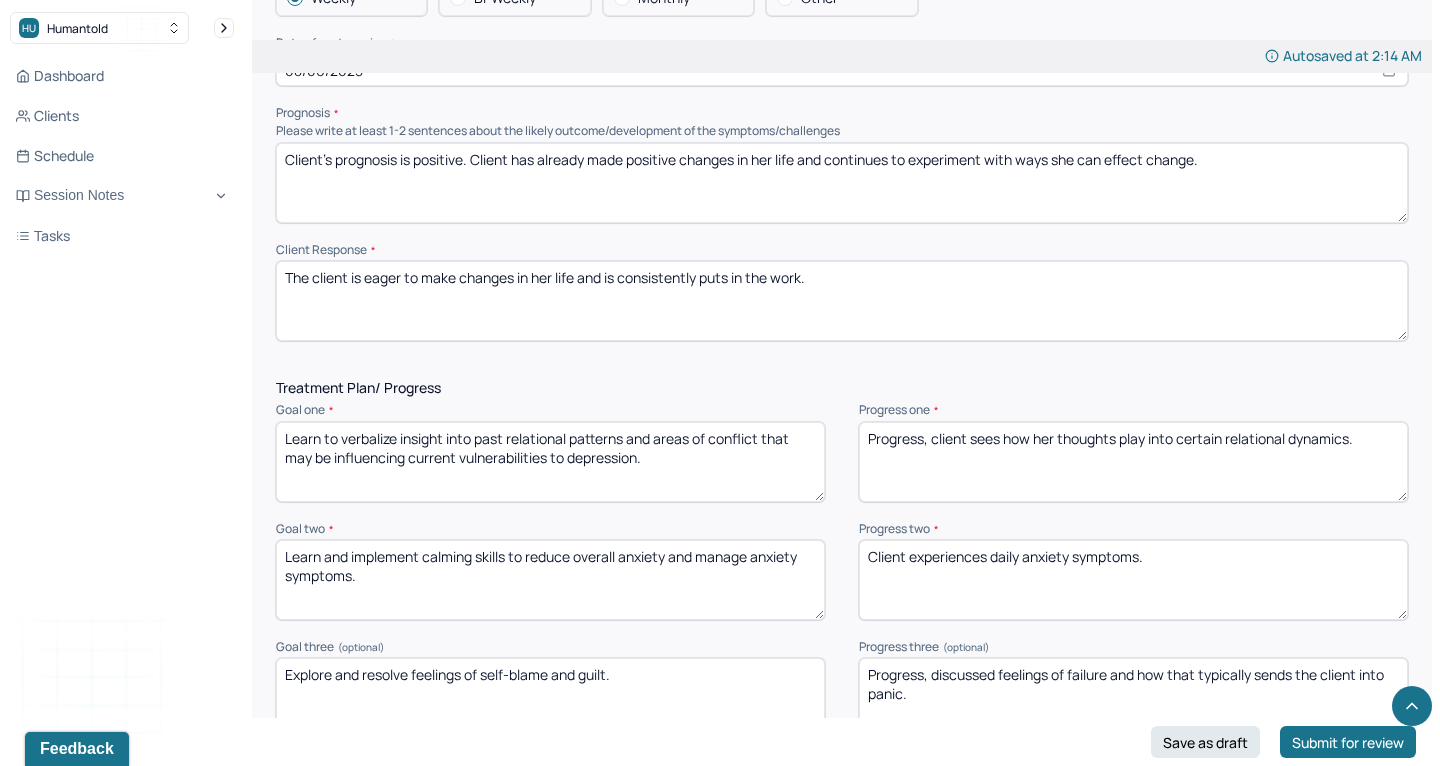 type on "Progress, discussed feelings of failure and how that typically sends the client into panic." 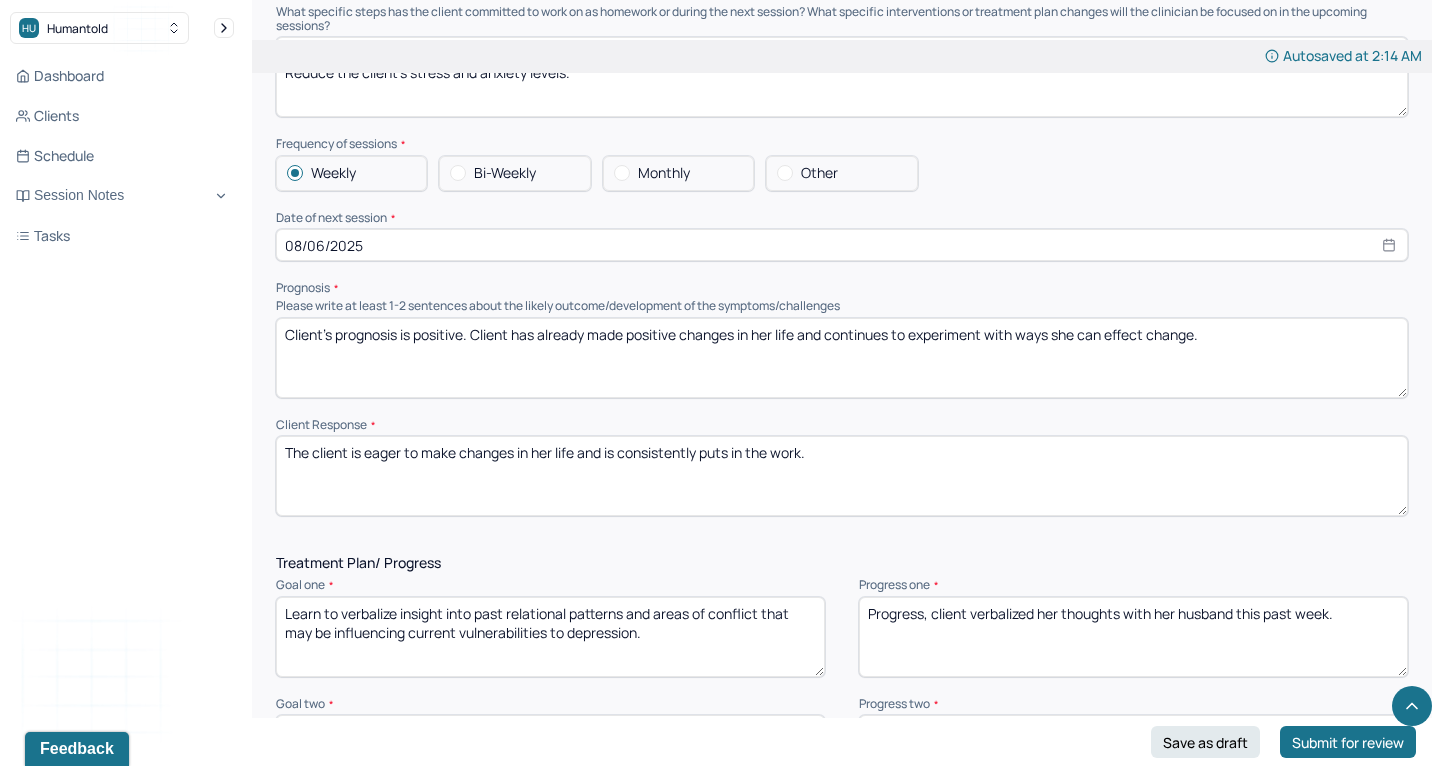 scroll, scrollTop: 2177, scrollLeft: 0, axis: vertical 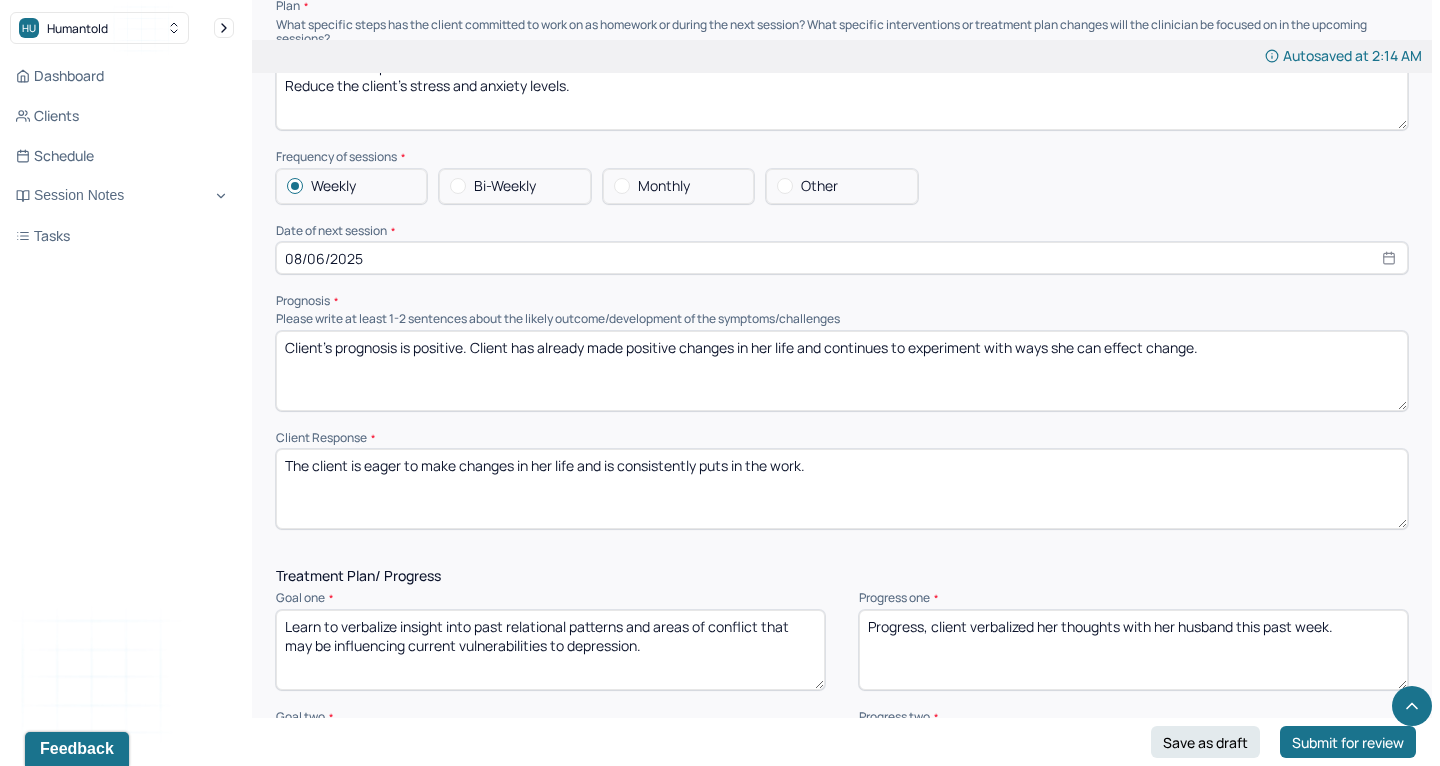 type on "Progress, client verbalized her thoughts with her husband this past week." 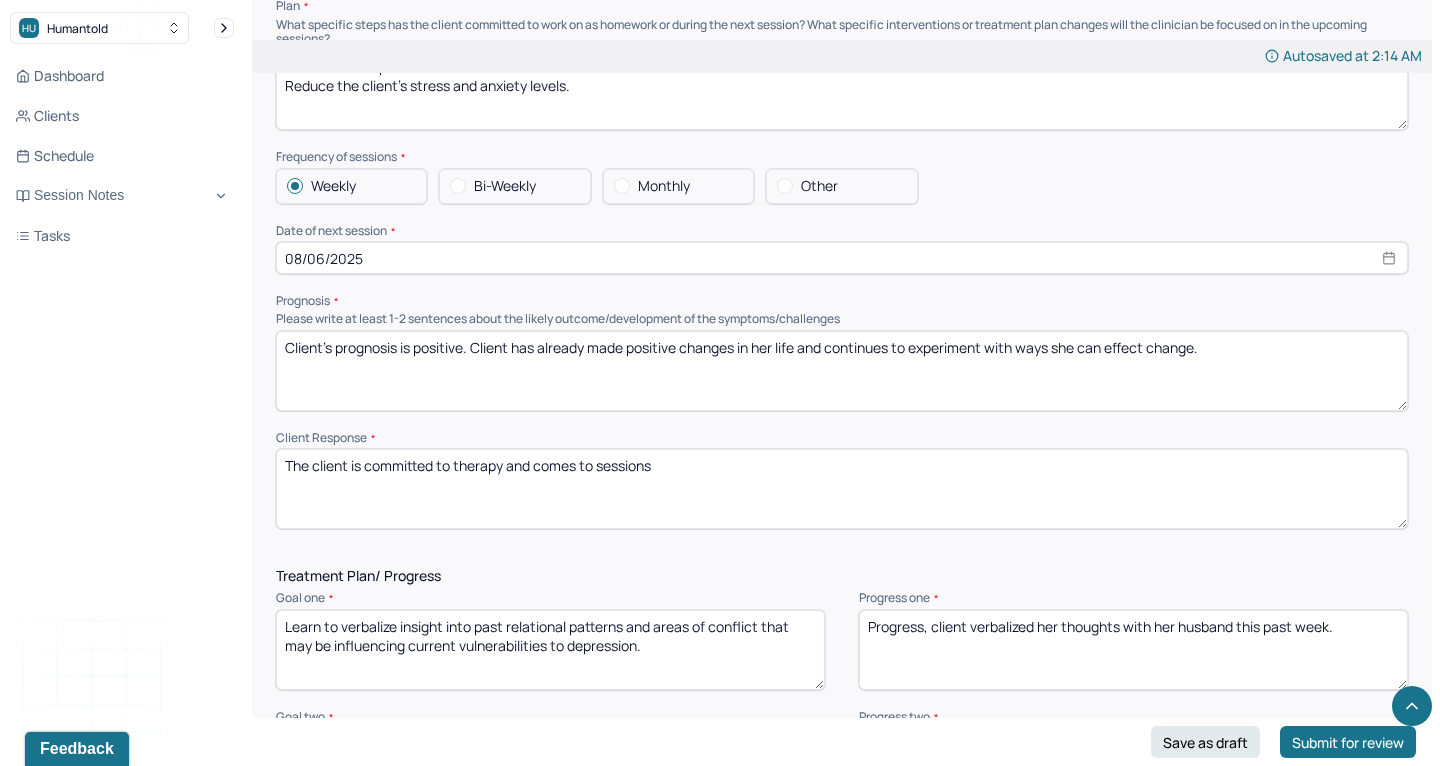 drag, startPoint x: 534, startPoint y: 394, endPoint x: 705, endPoint y: 393, distance: 171.00293 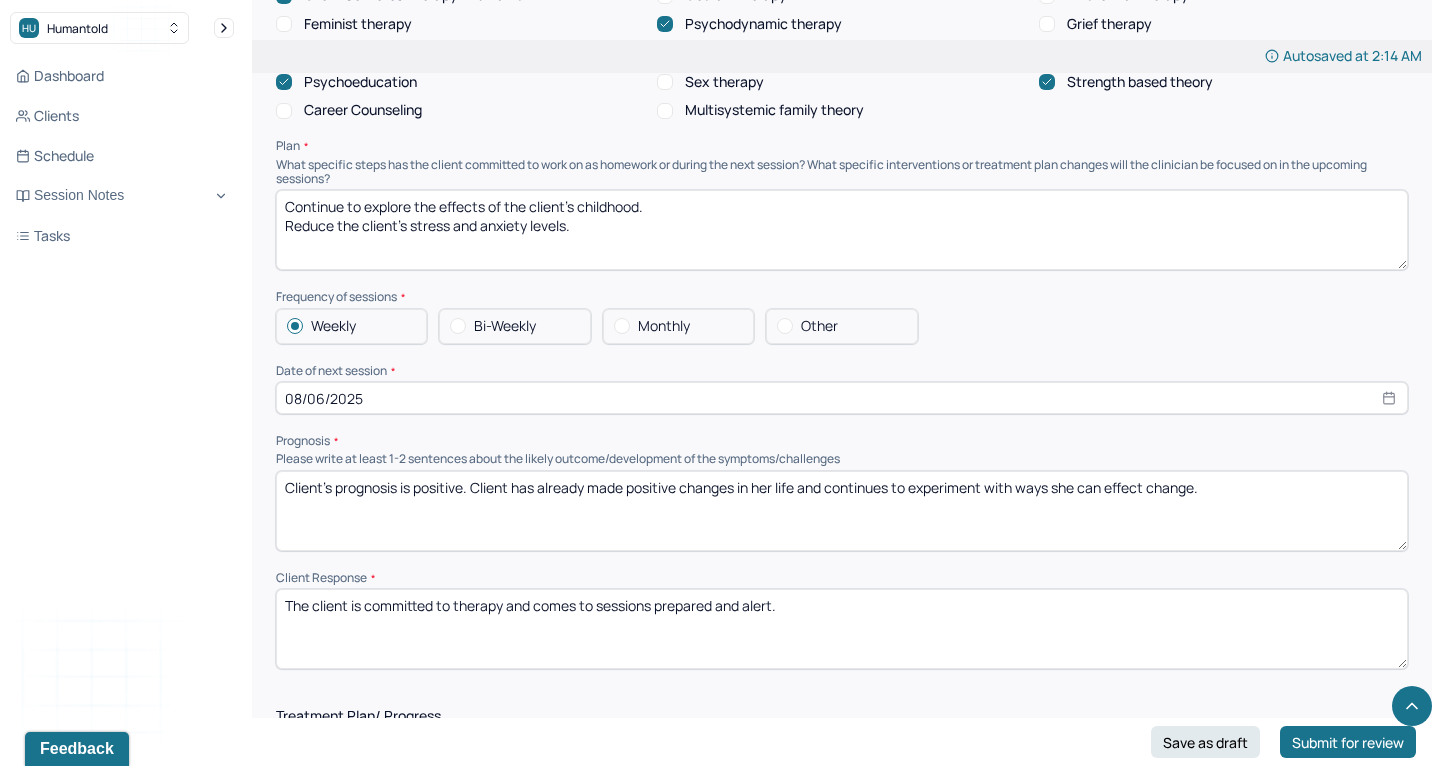 scroll, scrollTop: 2035, scrollLeft: 0, axis: vertical 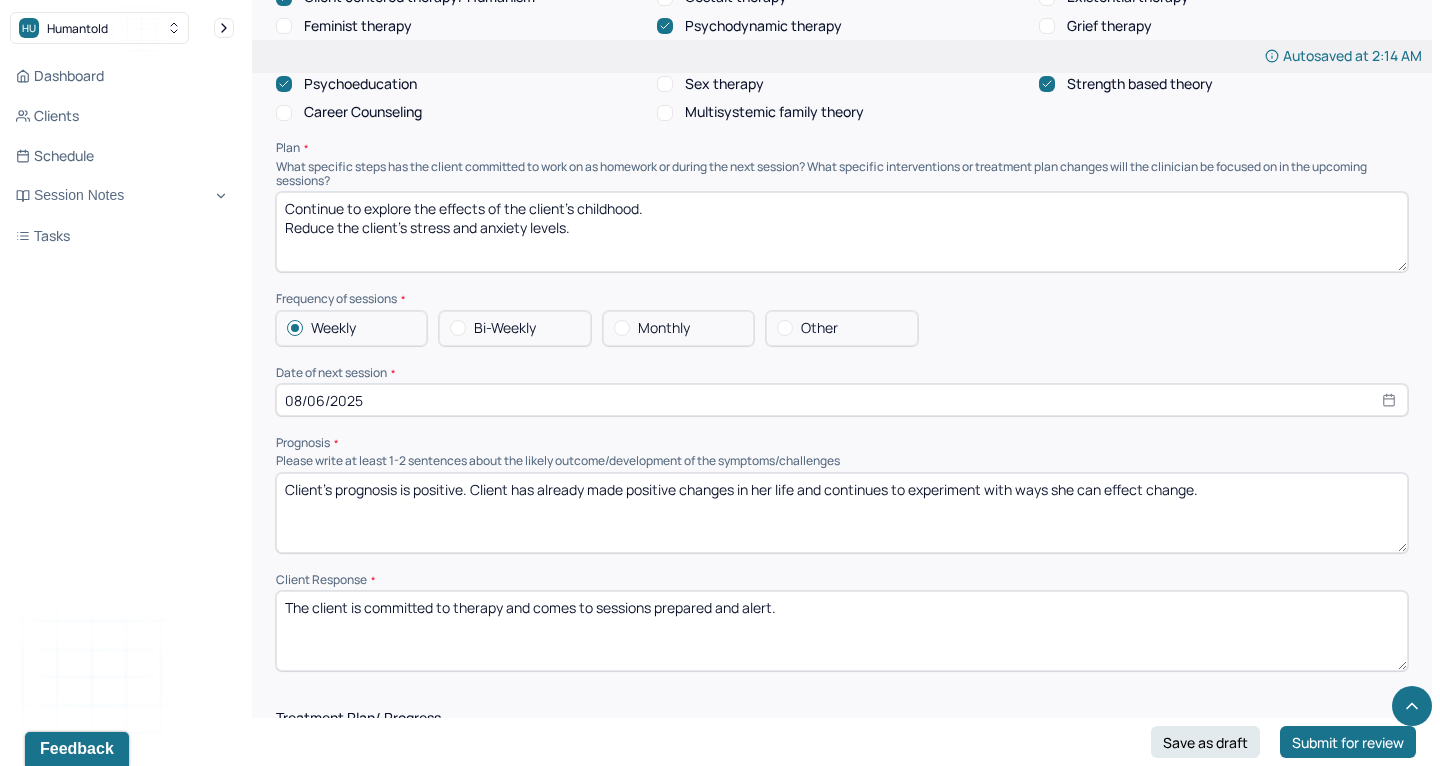 type on "The client is committed to therapy and comes to sessions prepared and alert." 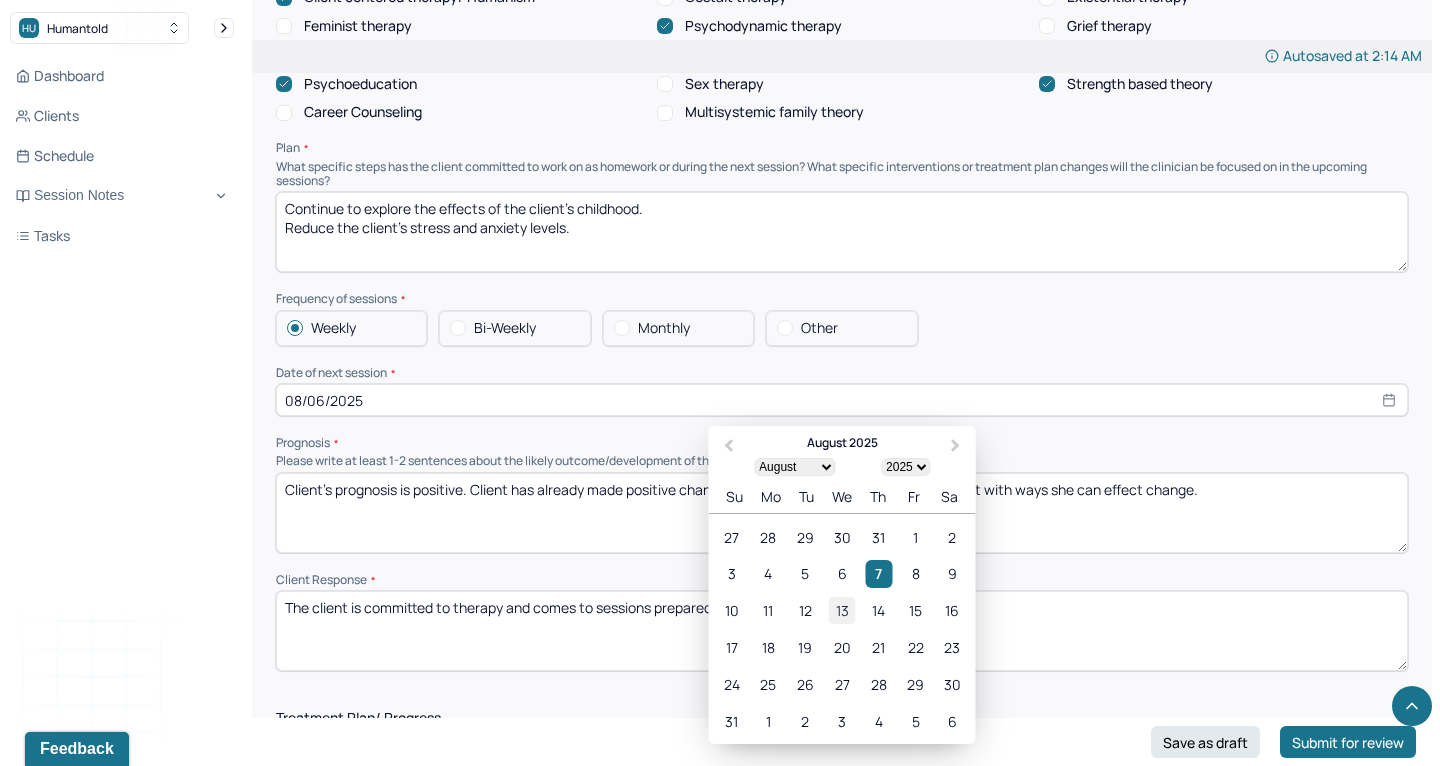 click on "13" at bounding box center (841, 610) 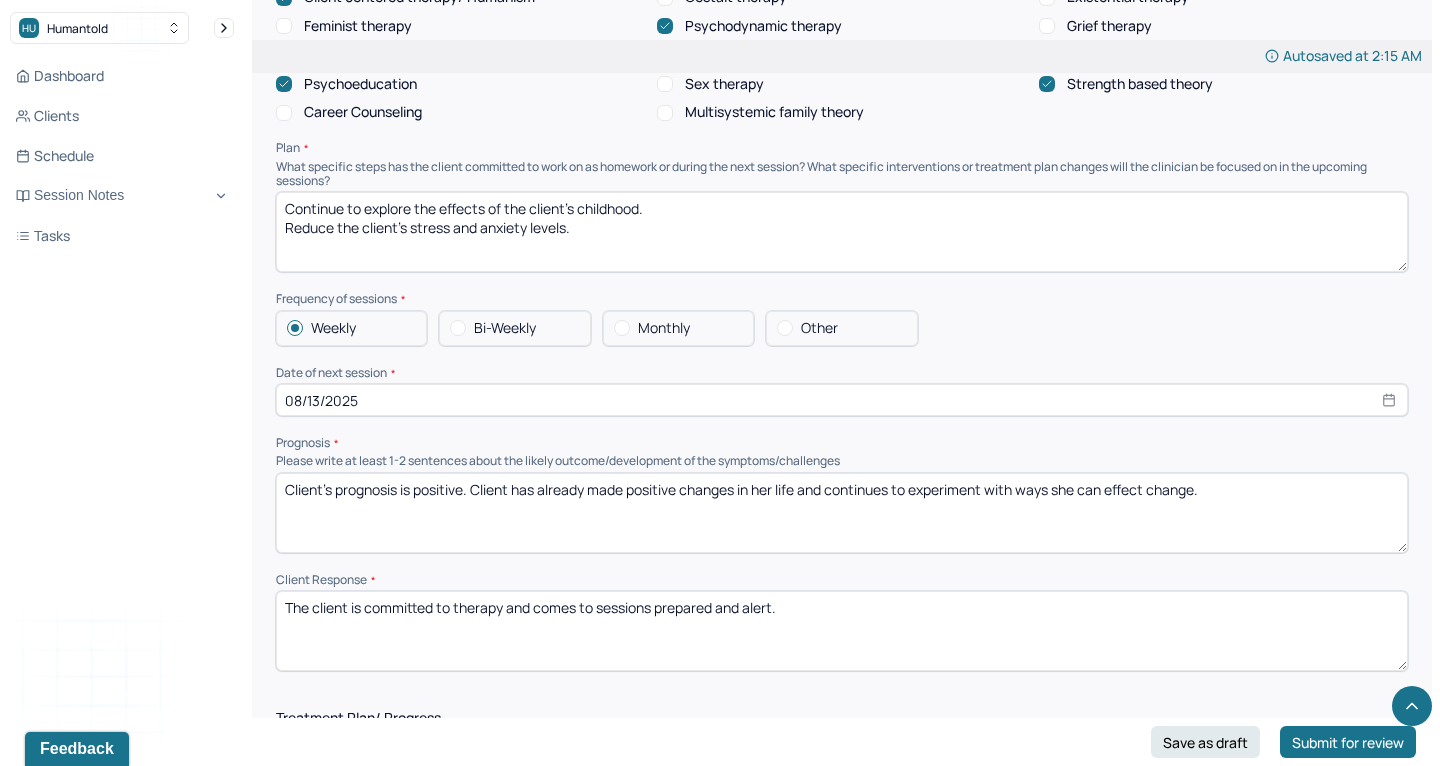 drag, startPoint x: 919, startPoint y: 415, endPoint x: 1279, endPoint y: 427, distance: 360.19995 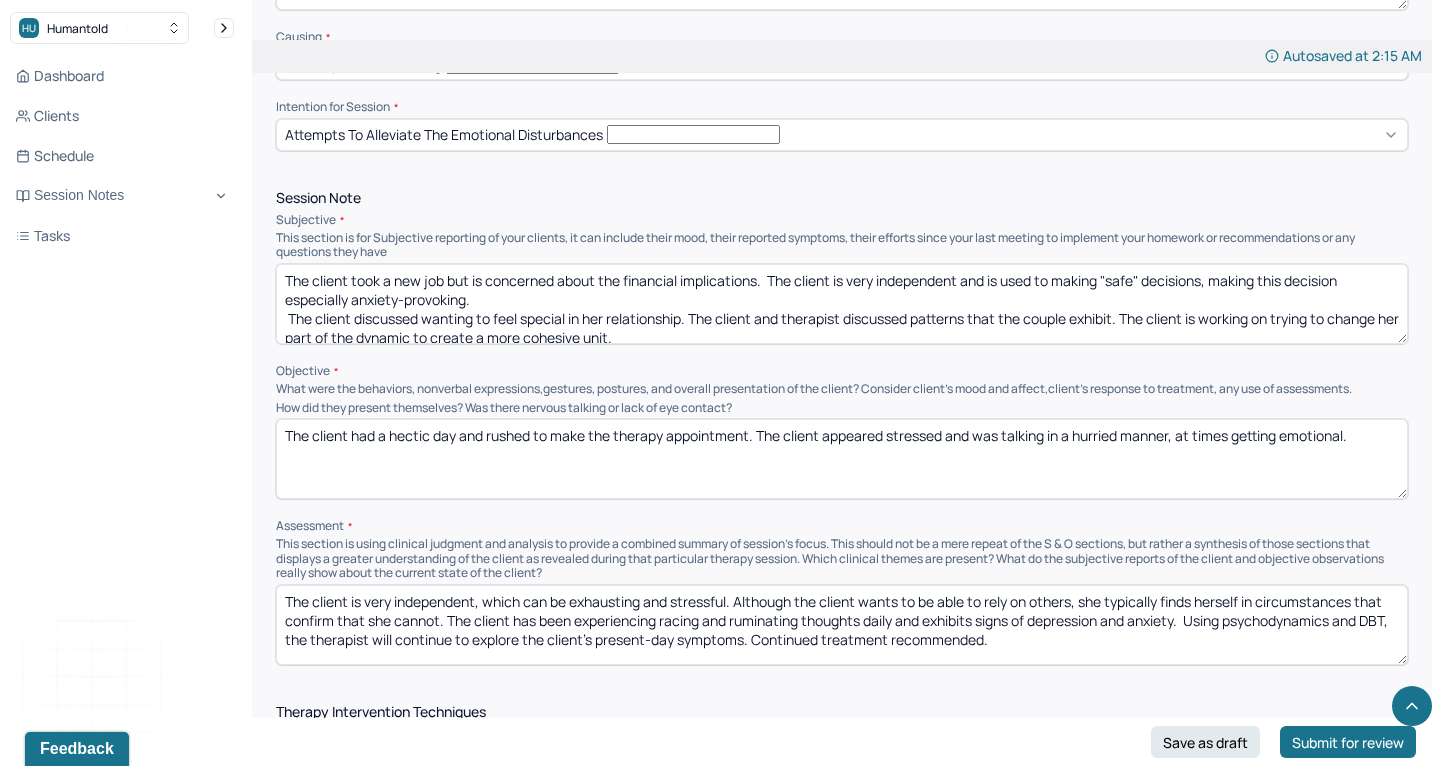 scroll, scrollTop: 1092, scrollLeft: 0, axis: vertical 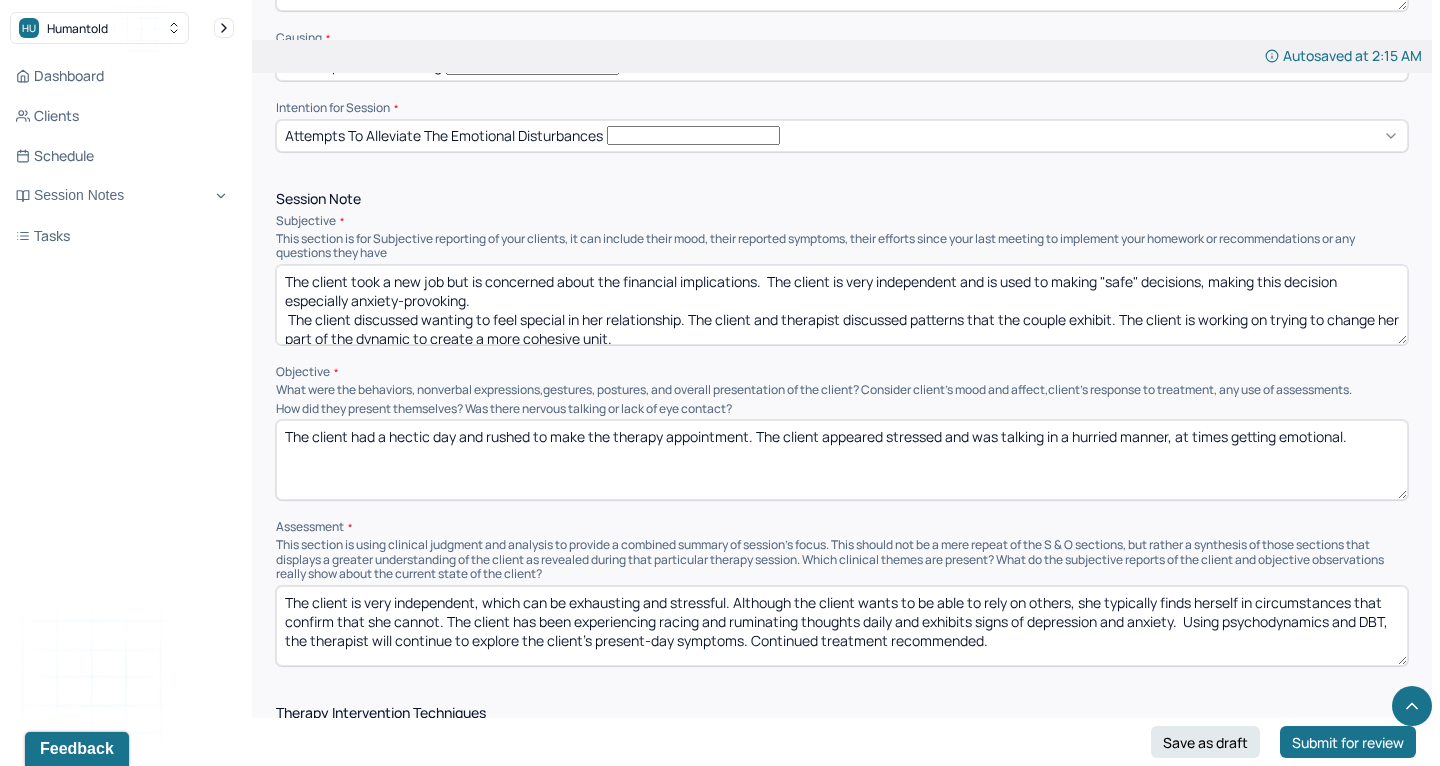 type on "Client's prognosis is positive. Client has already made positive changes in her life and continues to be introspective." 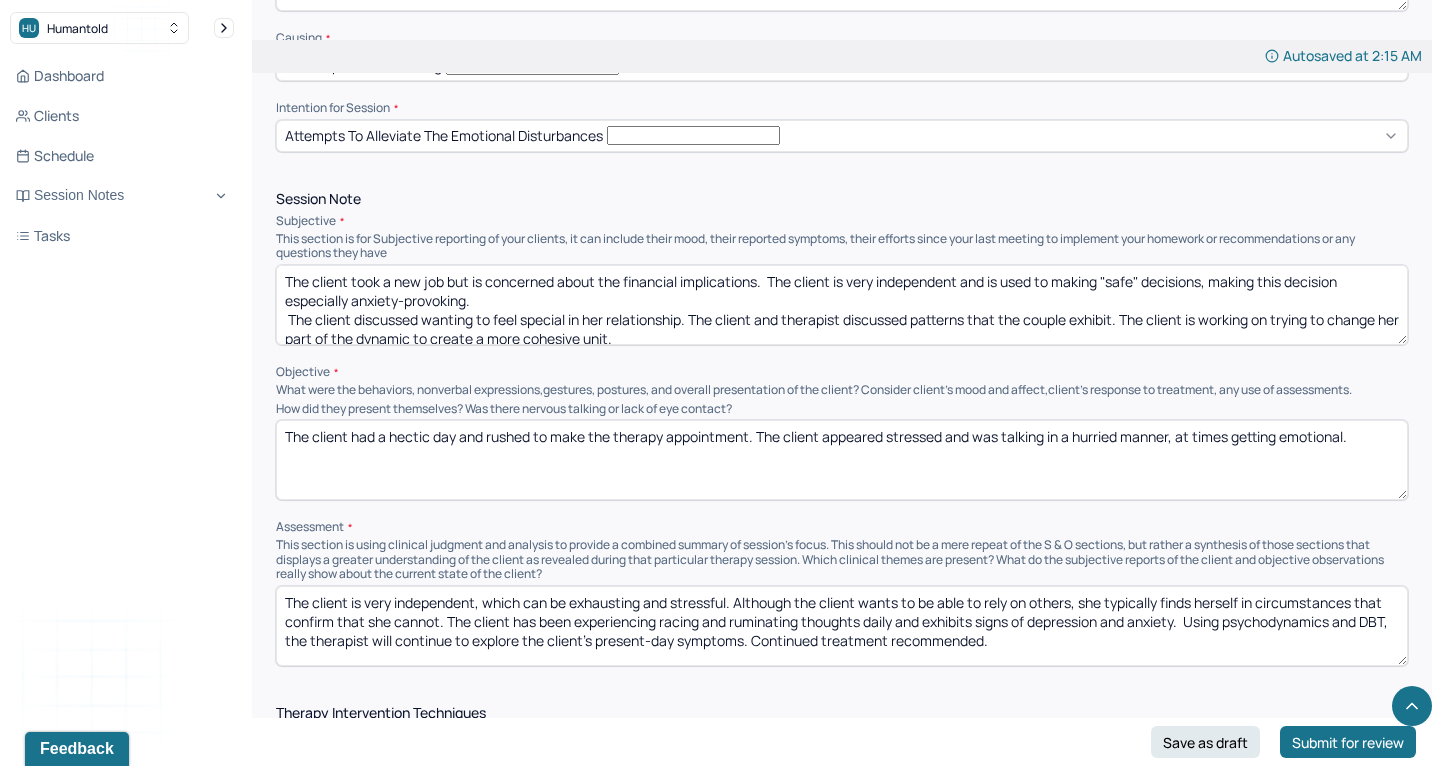 drag, startPoint x: 465, startPoint y: 377, endPoint x: 1237, endPoint y: 387, distance: 772.06476 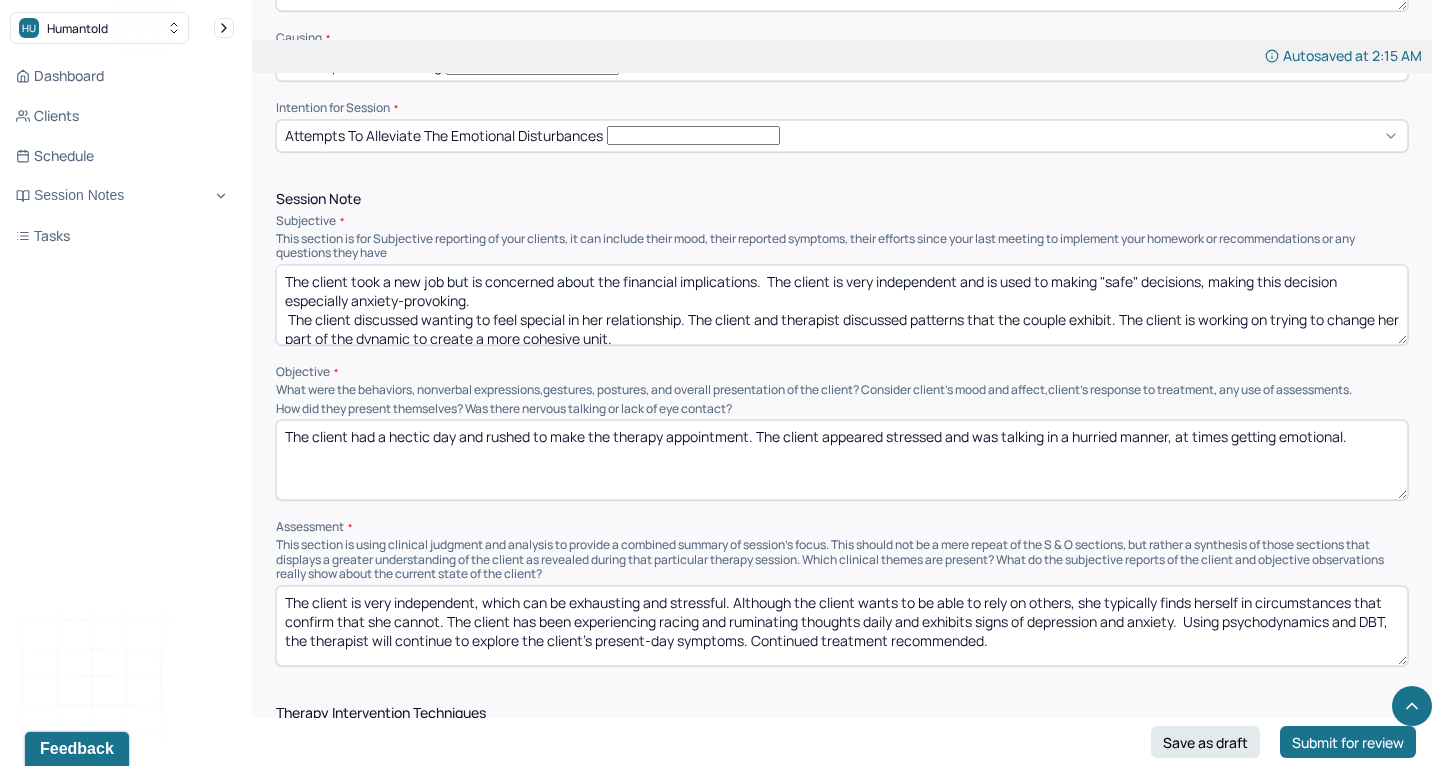 click on "The client had a hectic day and rushed to make the therapy appointment. The client appeared stressed and was talking in a hurried manner, at times getting emotional." at bounding box center [842, 460] 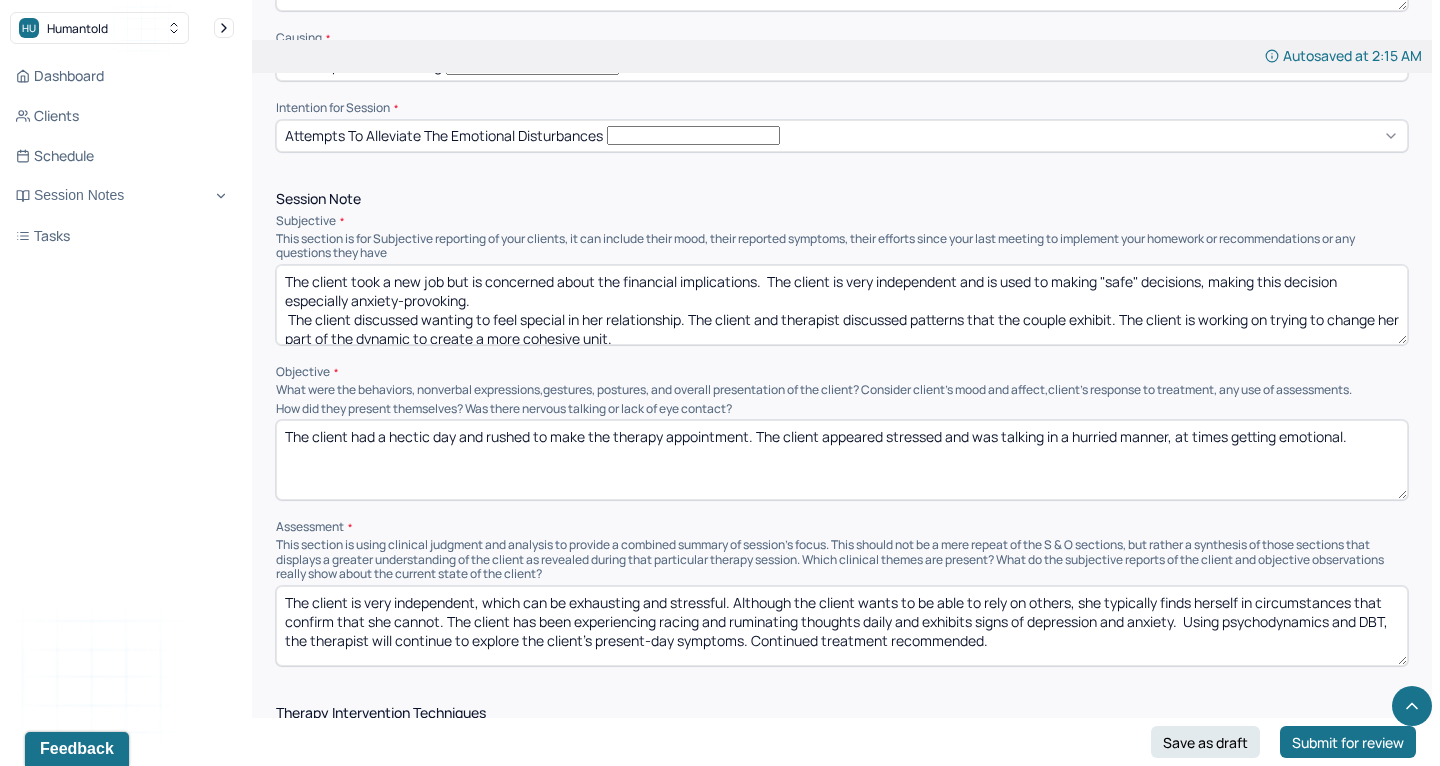 drag, startPoint x: 1372, startPoint y: 382, endPoint x: 459, endPoint y: 378, distance: 913.0088 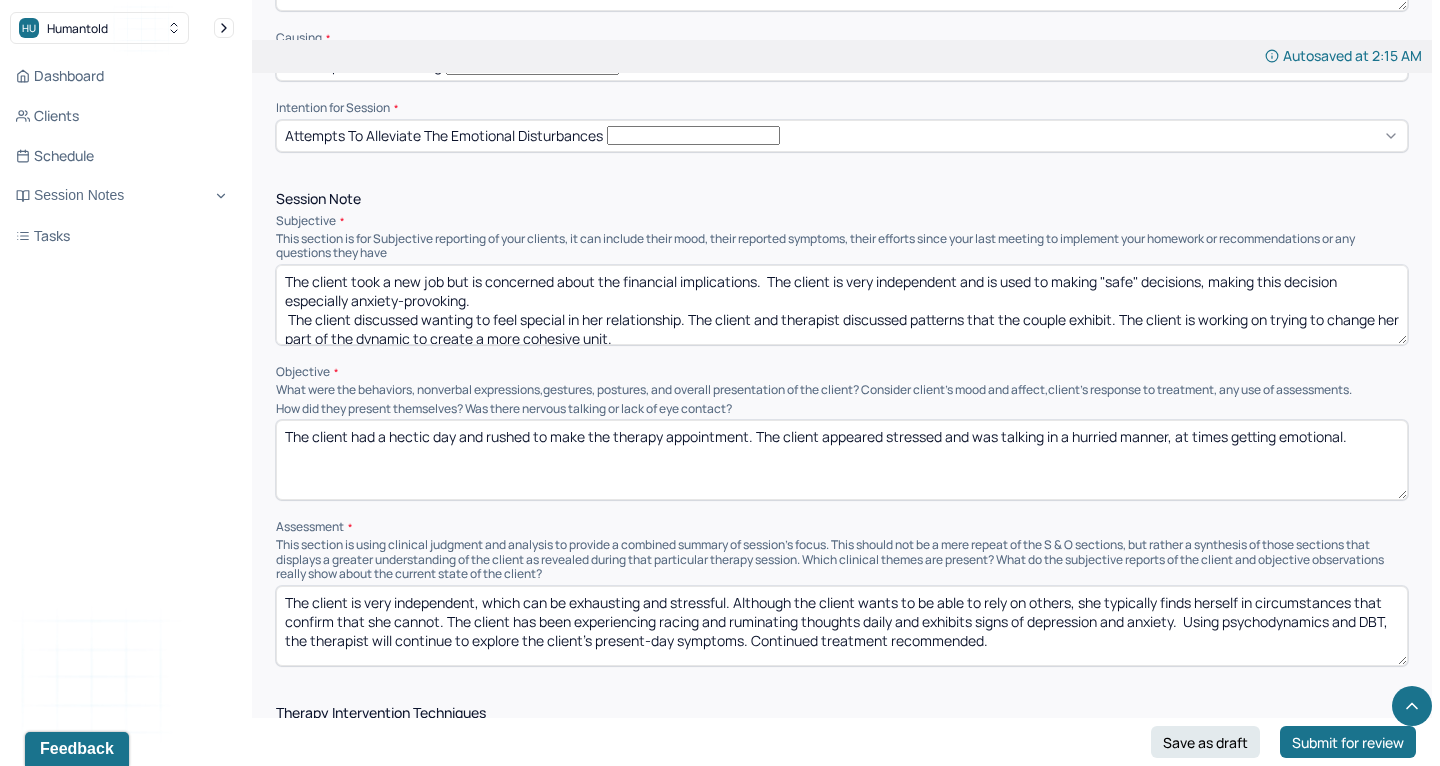 click on "The client had a hectic day and rushed to make the therapy appointment. The client appeared stressed and was talking in a hurried manner, at times getting emotional." at bounding box center [842, 460] 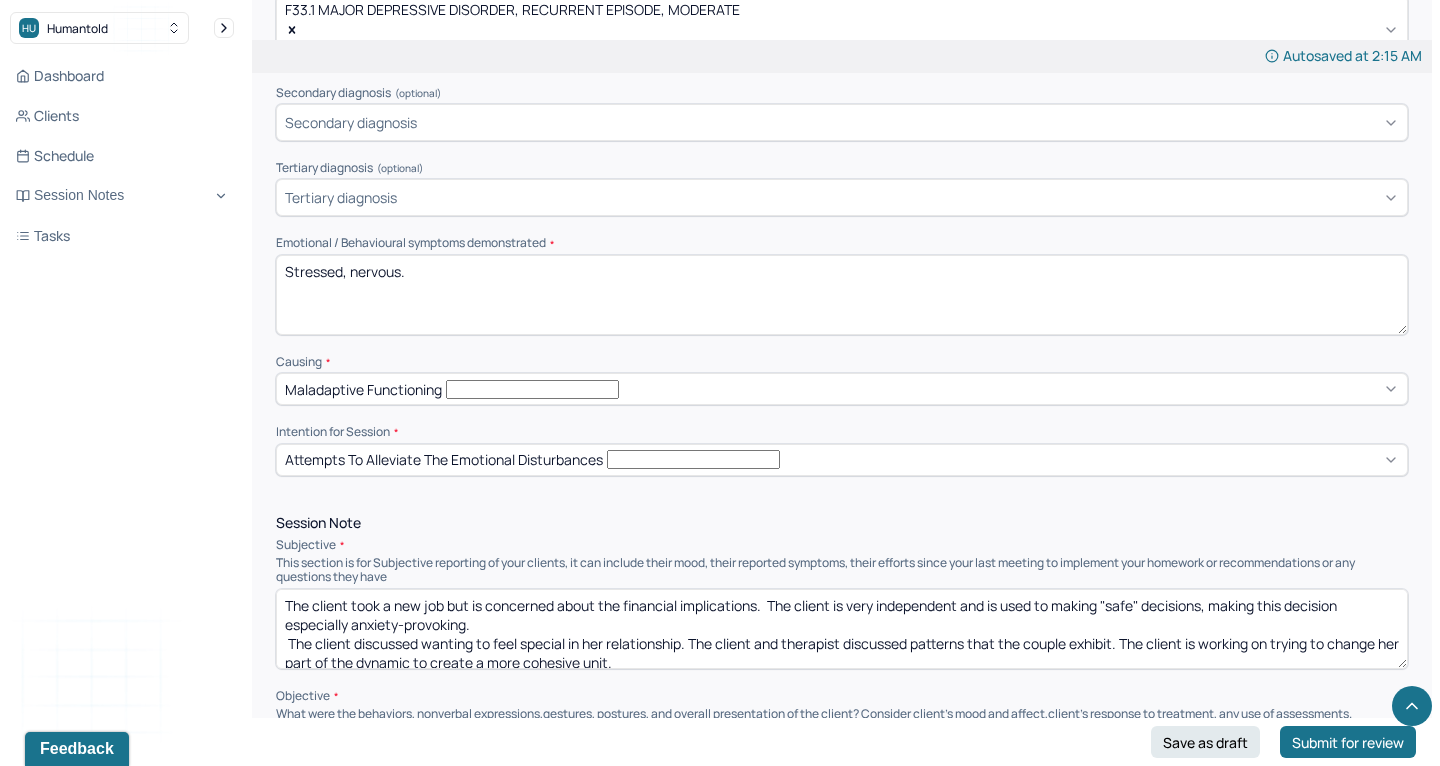 scroll, scrollTop: 767, scrollLeft: 0, axis: vertical 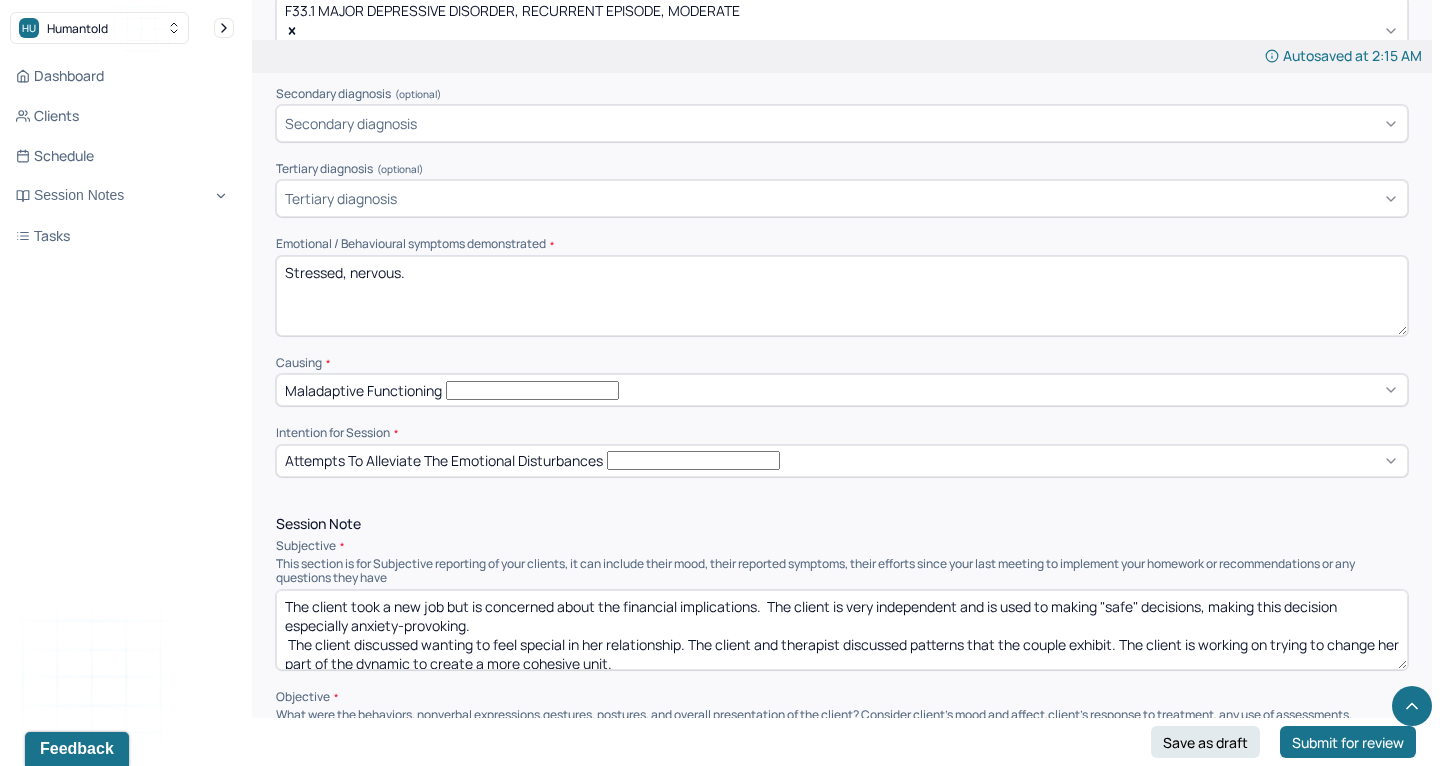 click on "Stressed, nervous." at bounding box center [842, 296] 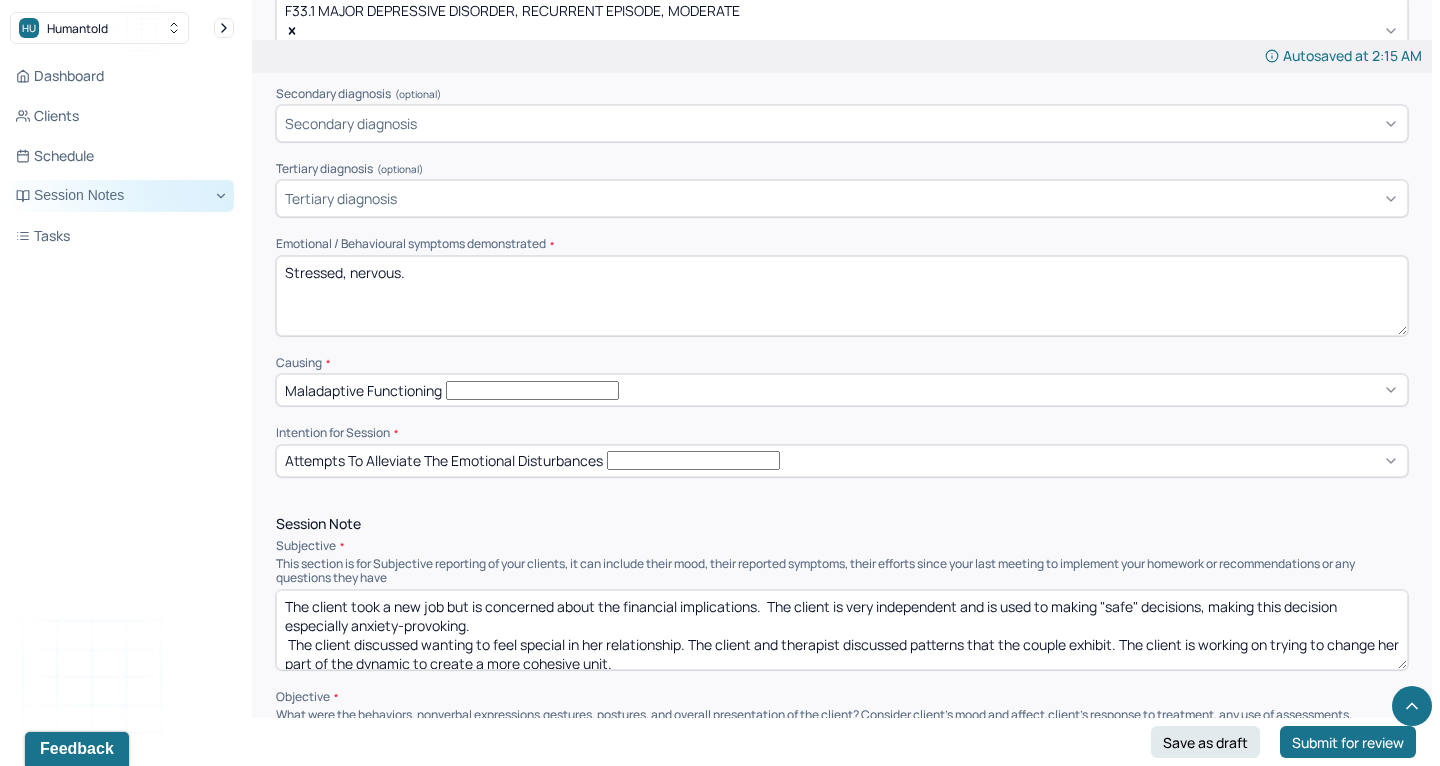 drag, startPoint x: 458, startPoint y: 227, endPoint x: 223, endPoint y: 203, distance: 236.22235 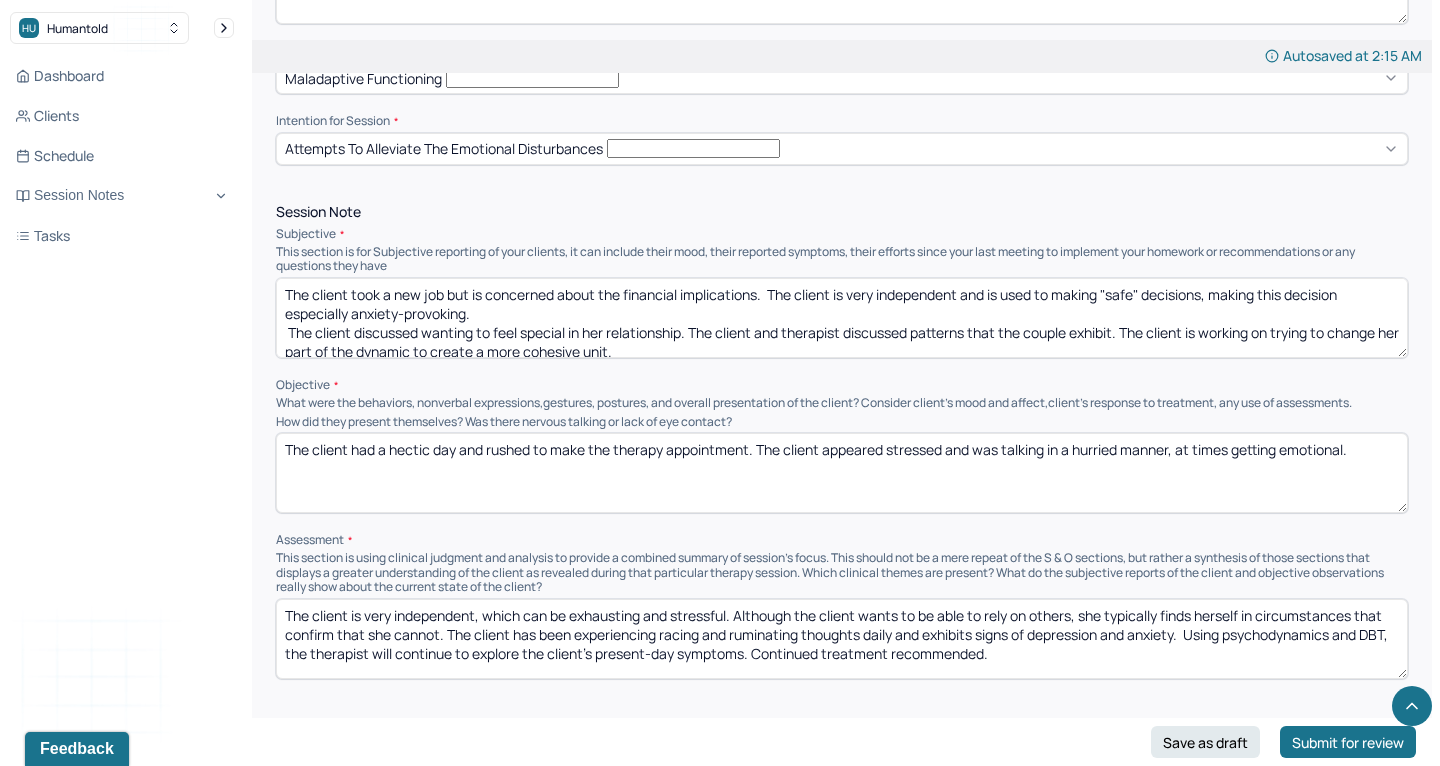 scroll, scrollTop: 1084, scrollLeft: 0, axis: vertical 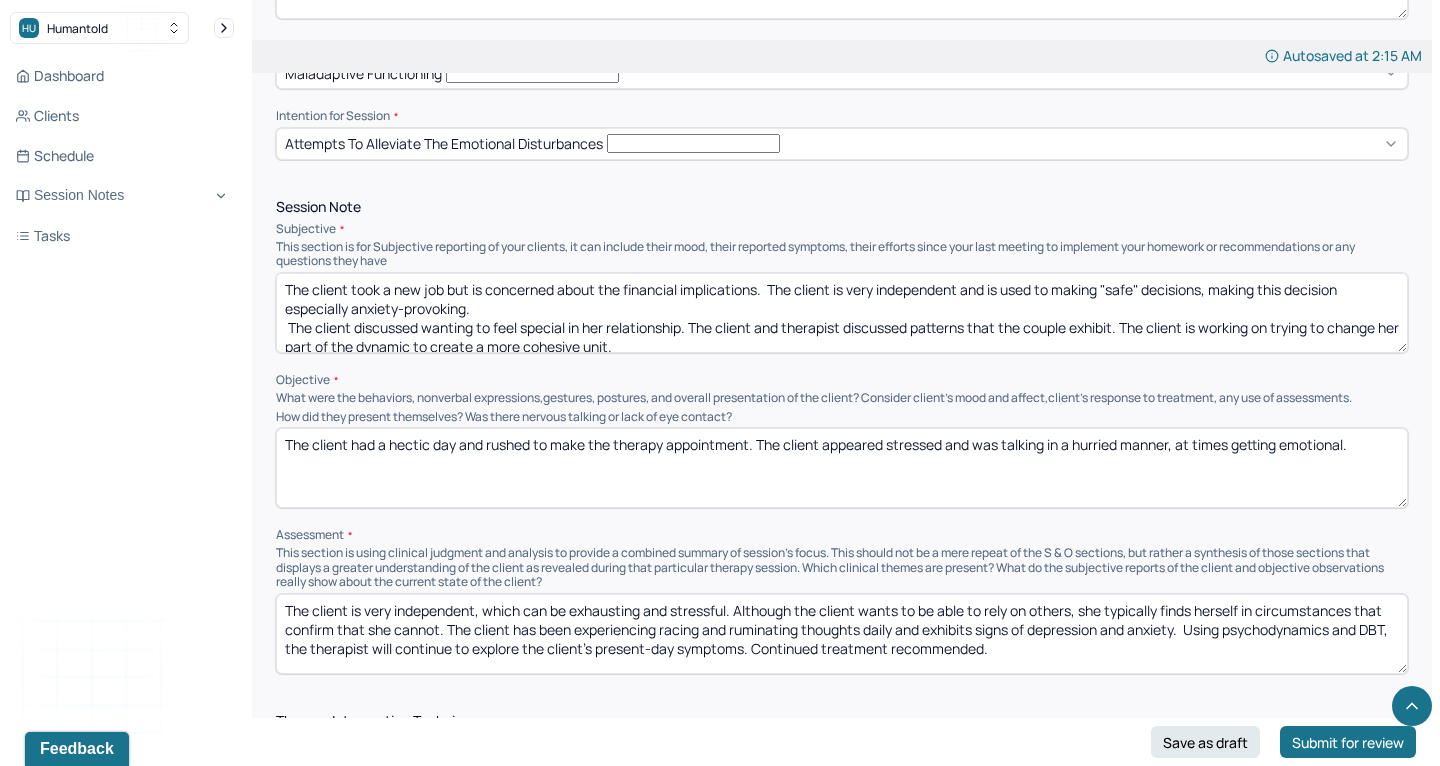 click on "The client had a hectic day and rushed to make the therapy appointment. The client appeared stressed and was talking in a hurried manner, at times getting emotional." at bounding box center [842, 468] 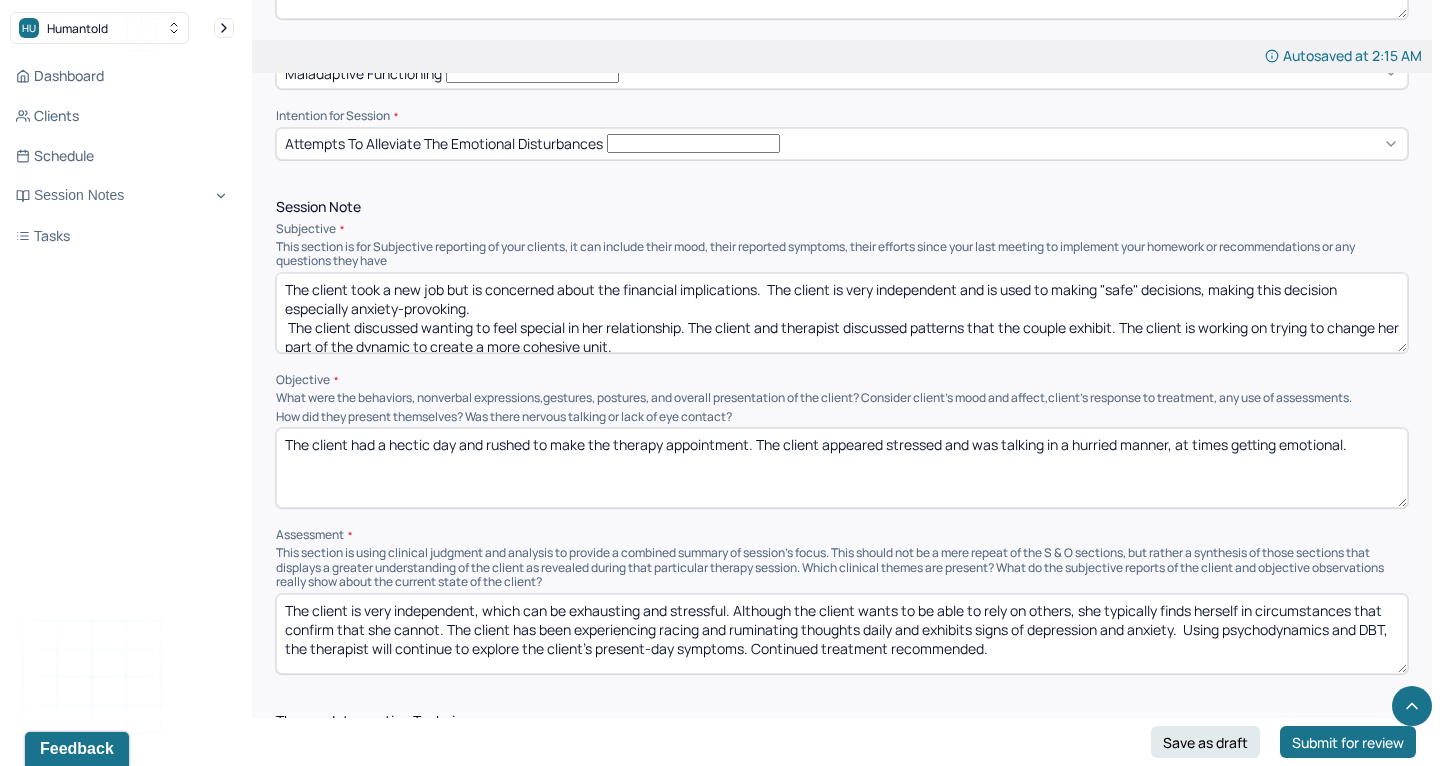 drag, startPoint x: 489, startPoint y: 391, endPoint x: 1353, endPoint y: 368, distance: 864.3061 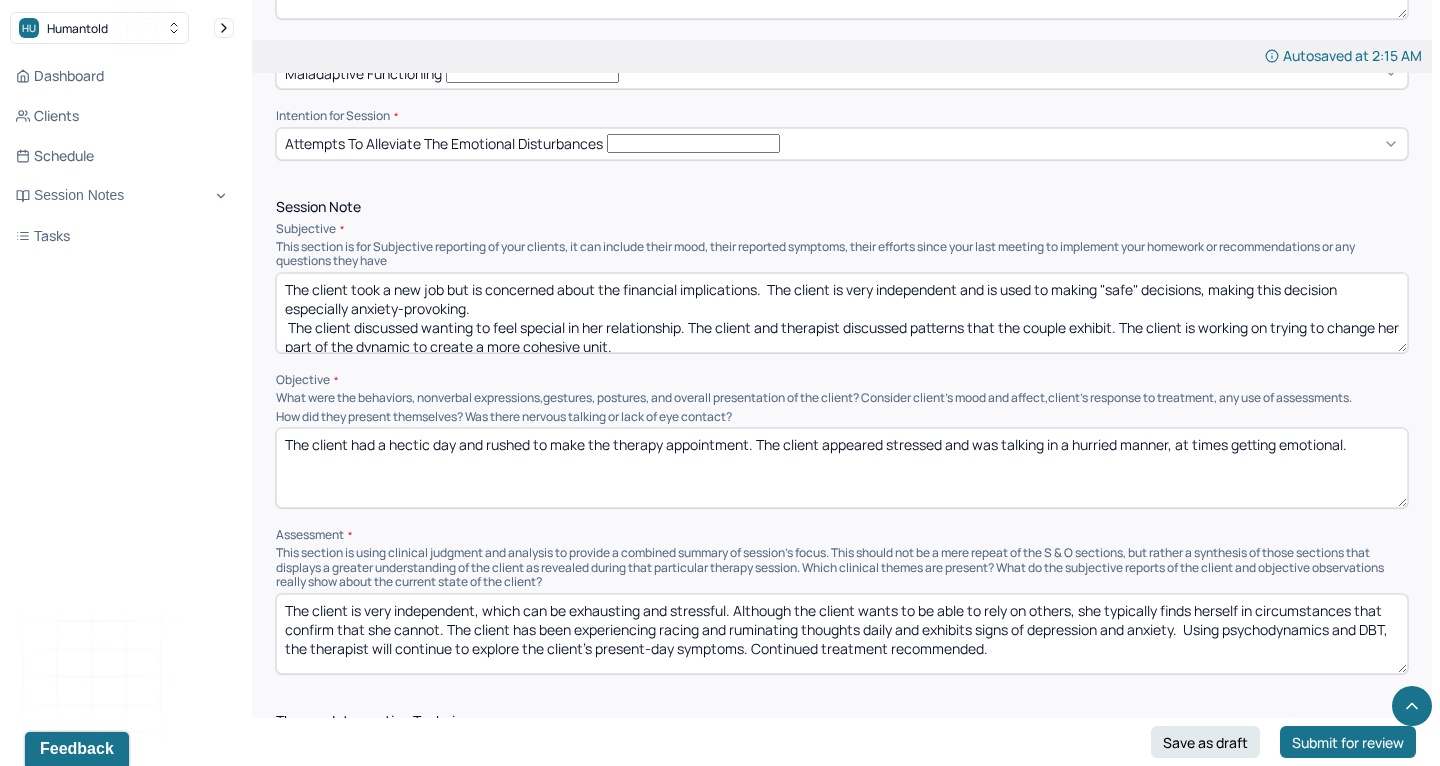 click on "The client had a hectic day and rushed to make the therapy appointment. The client appeared stressed and was talking in a hurried manner, at times getting emotional." at bounding box center (842, 468) 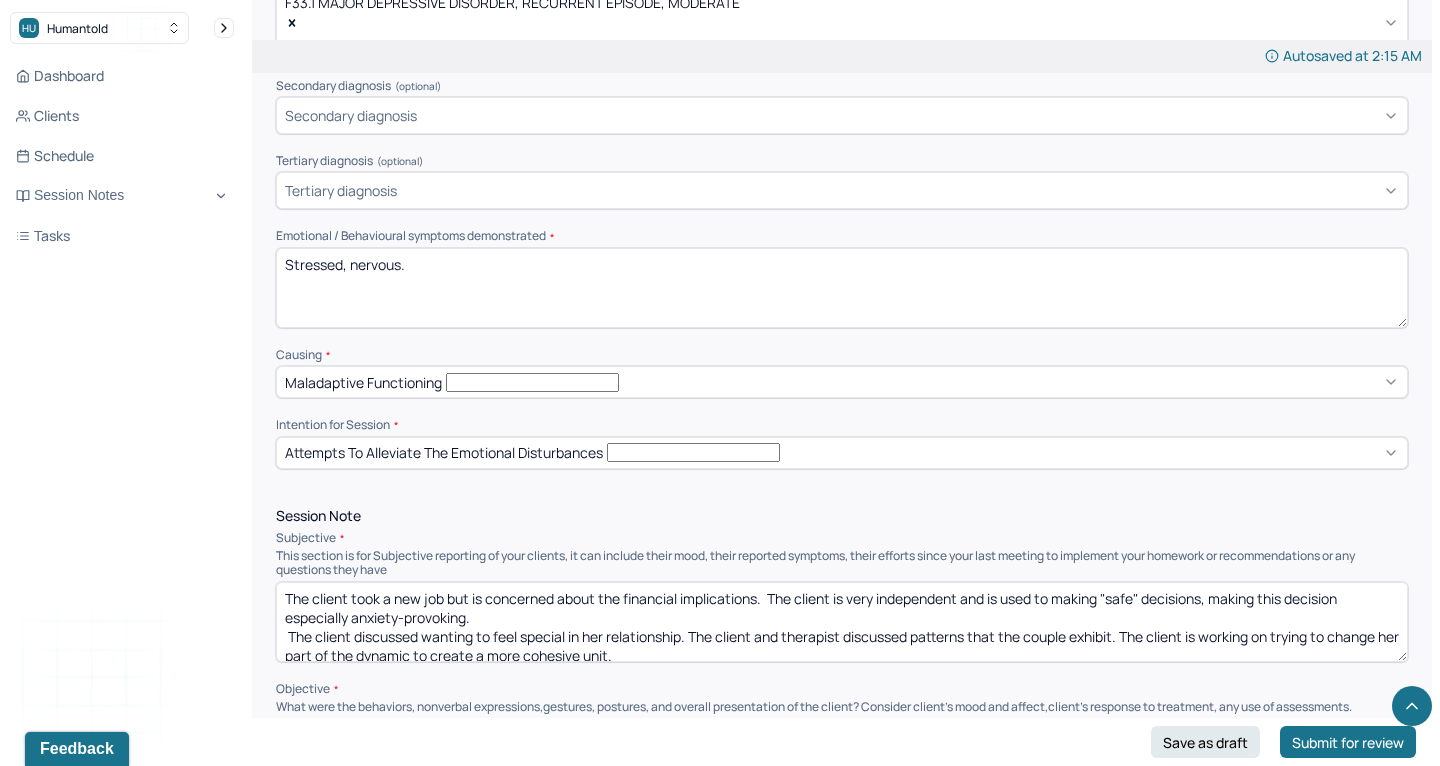 scroll, scrollTop: 752, scrollLeft: 0, axis: vertical 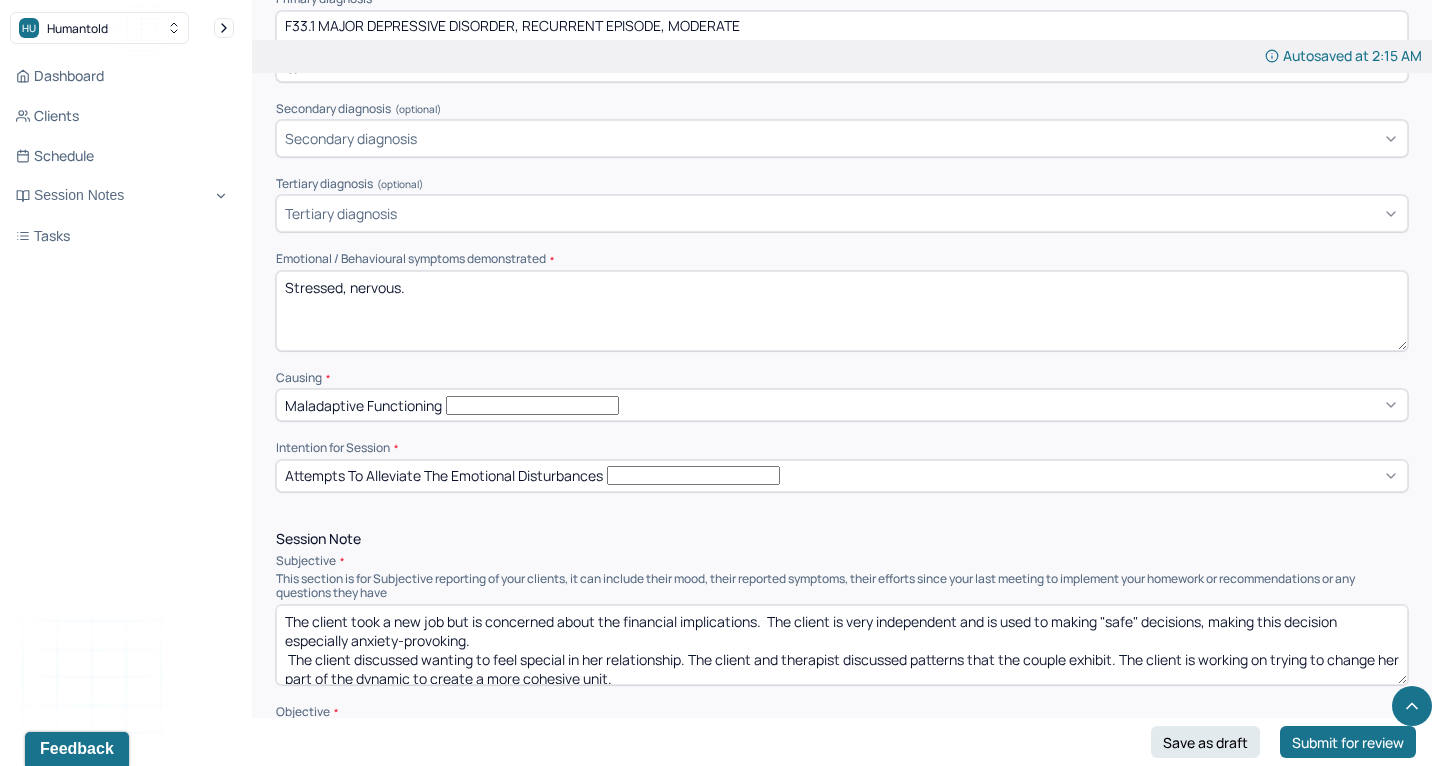 type on "The client had a hectic day and" 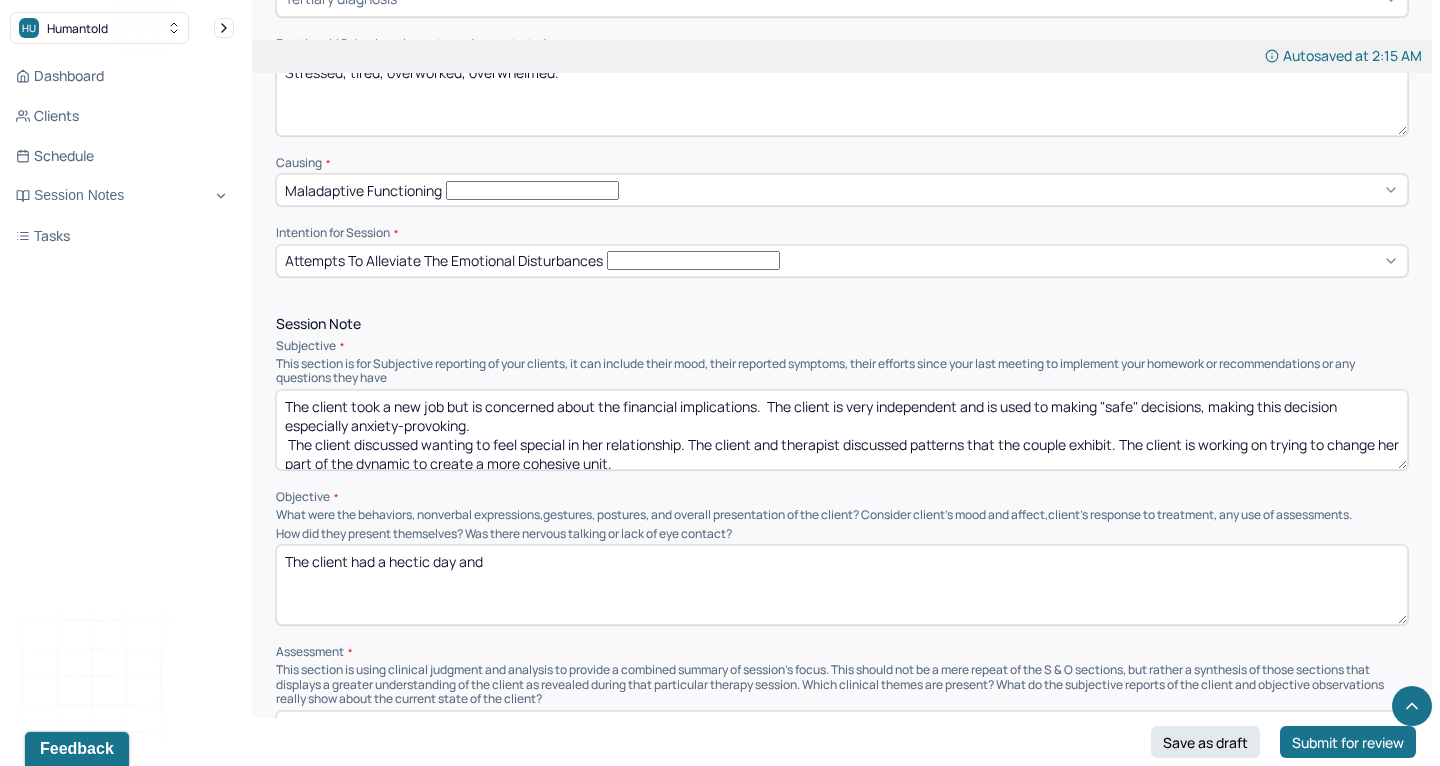 scroll, scrollTop: 974, scrollLeft: 0, axis: vertical 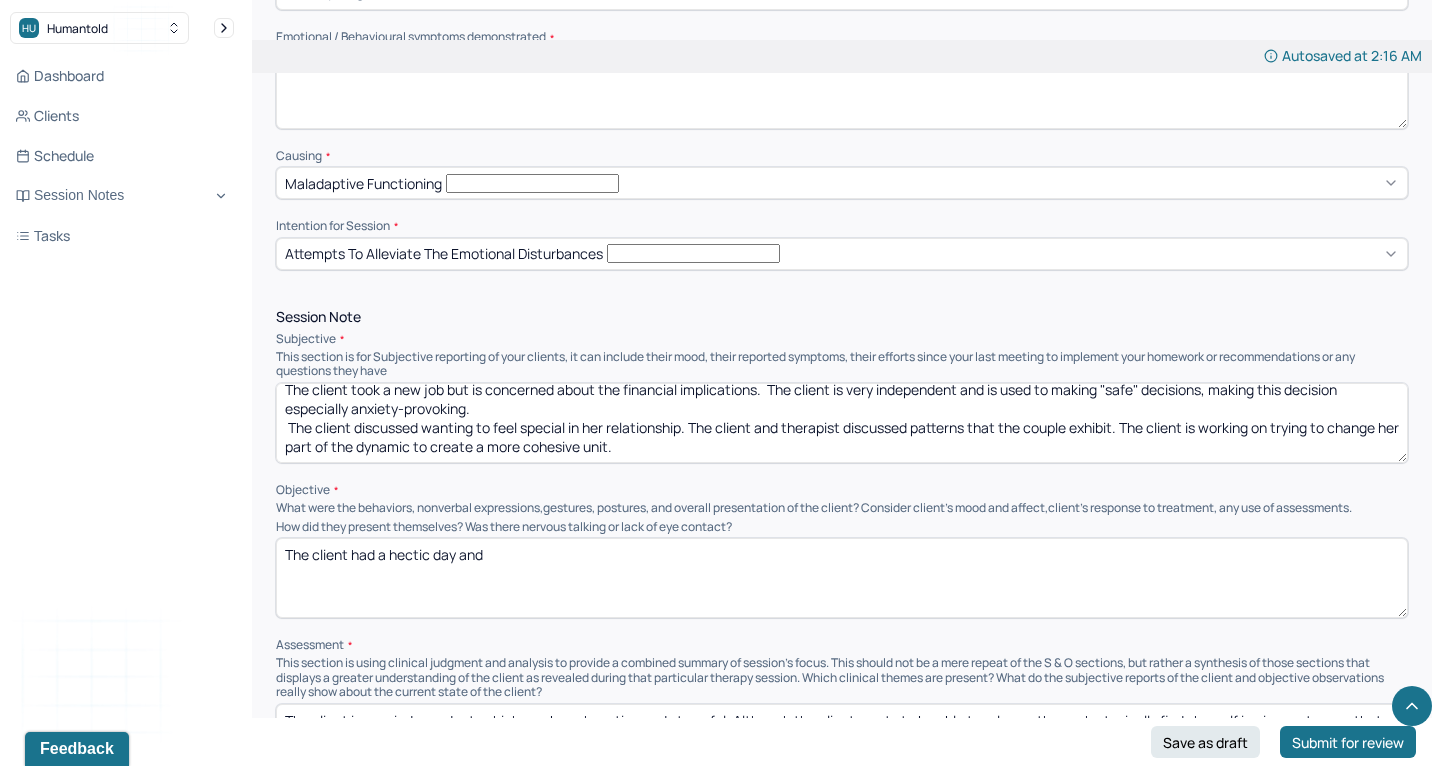 type on "Stressed, tired, overworked, overwhelmed." 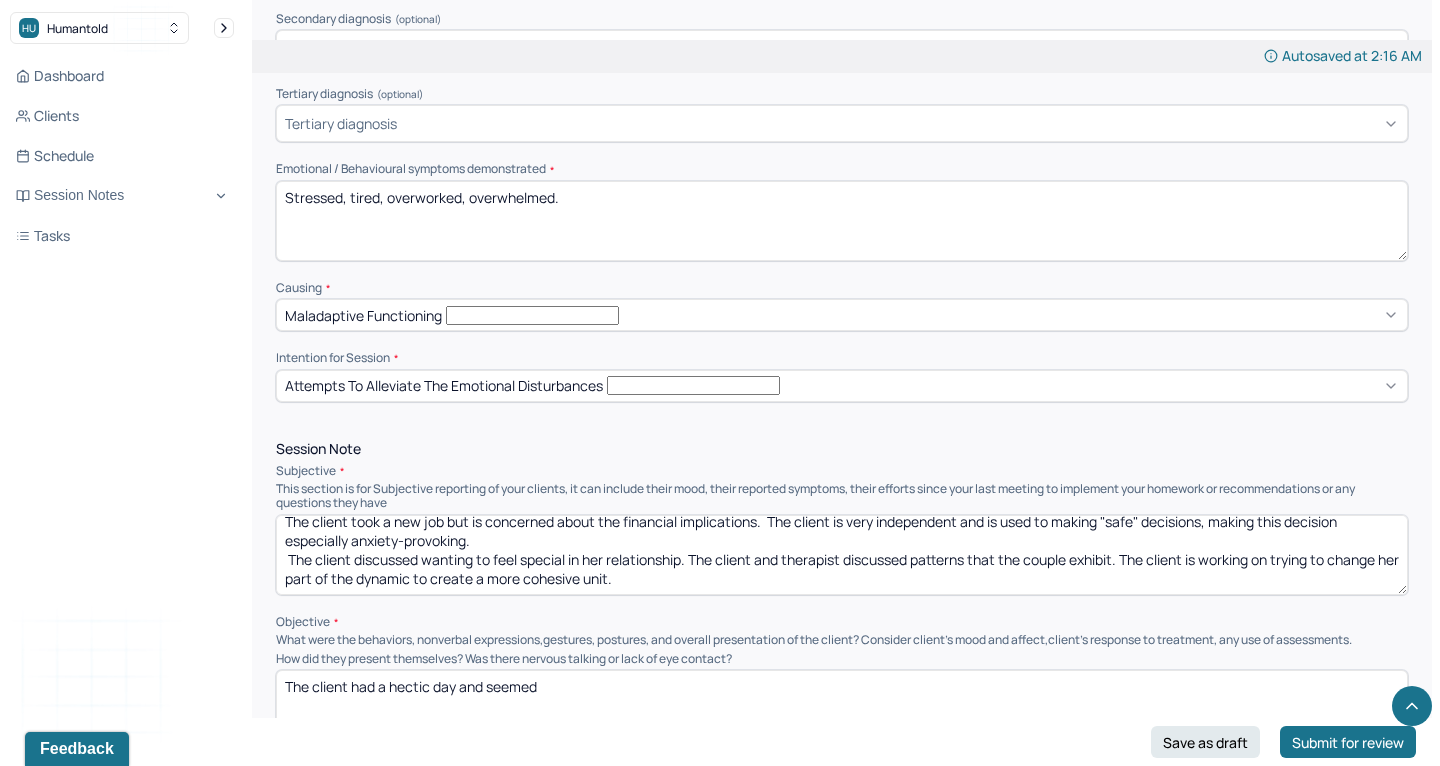 scroll, scrollTop: 840, scrollLeft: 0, axis: vertical 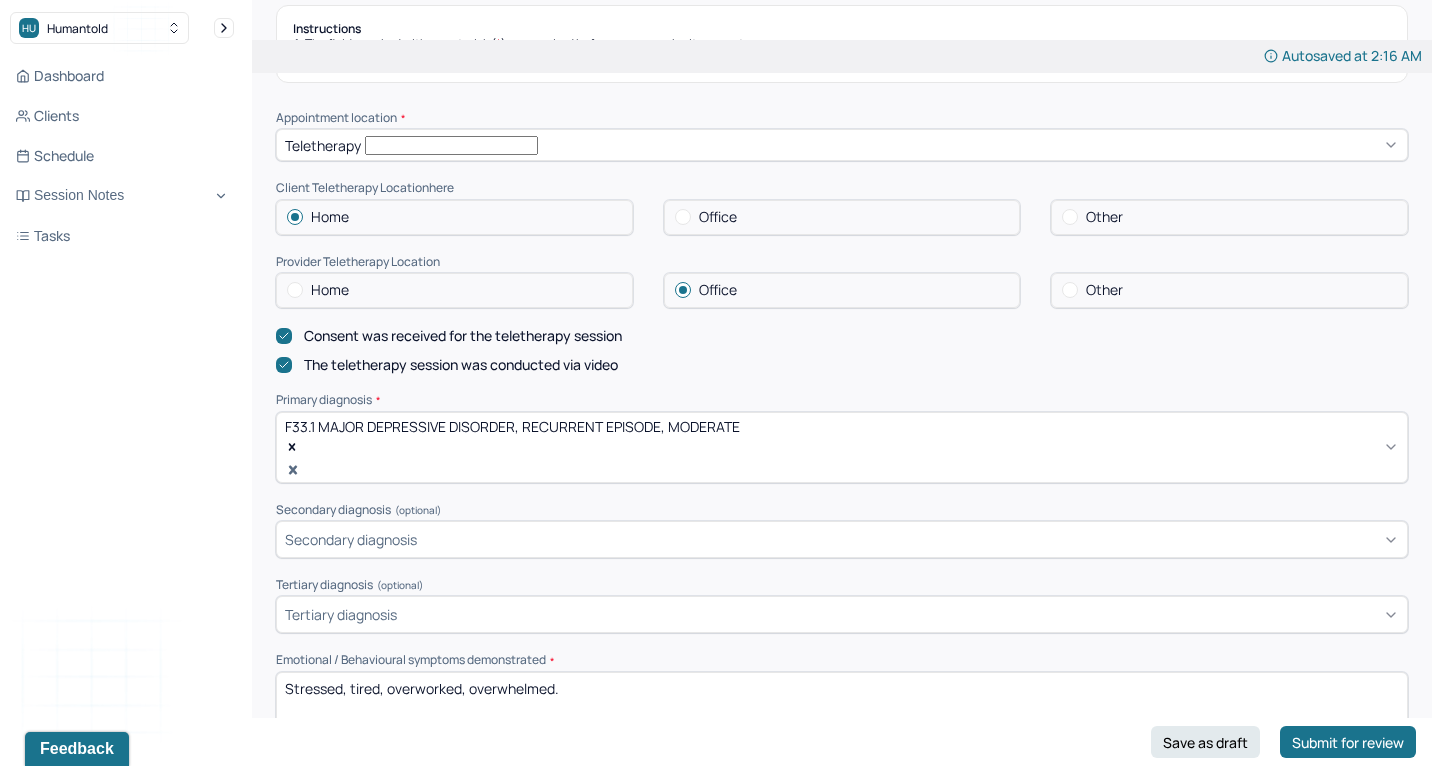 type on "The client had a hectic day and appeared stressed." 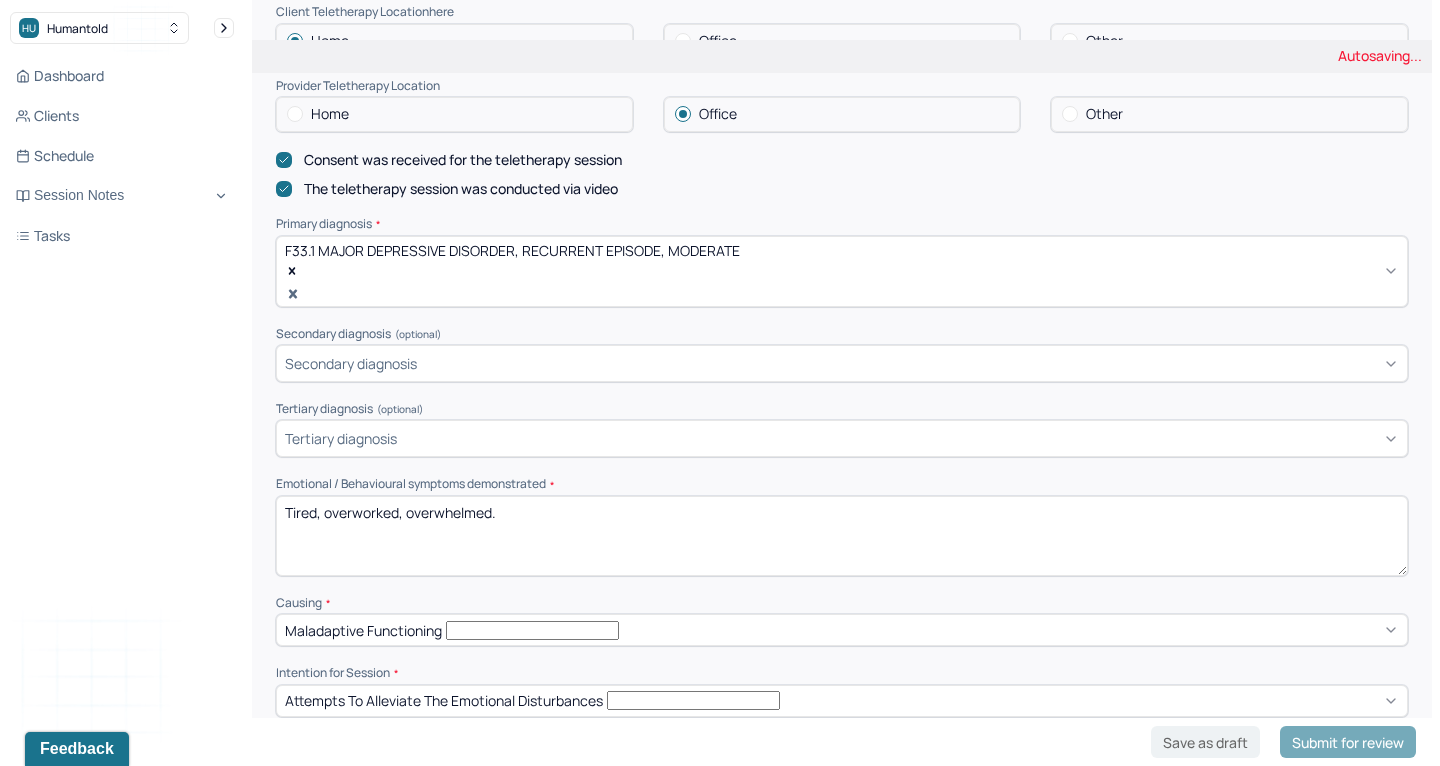 scroll, scrollTop: 557, scrollLeft: 0, axis: vertical 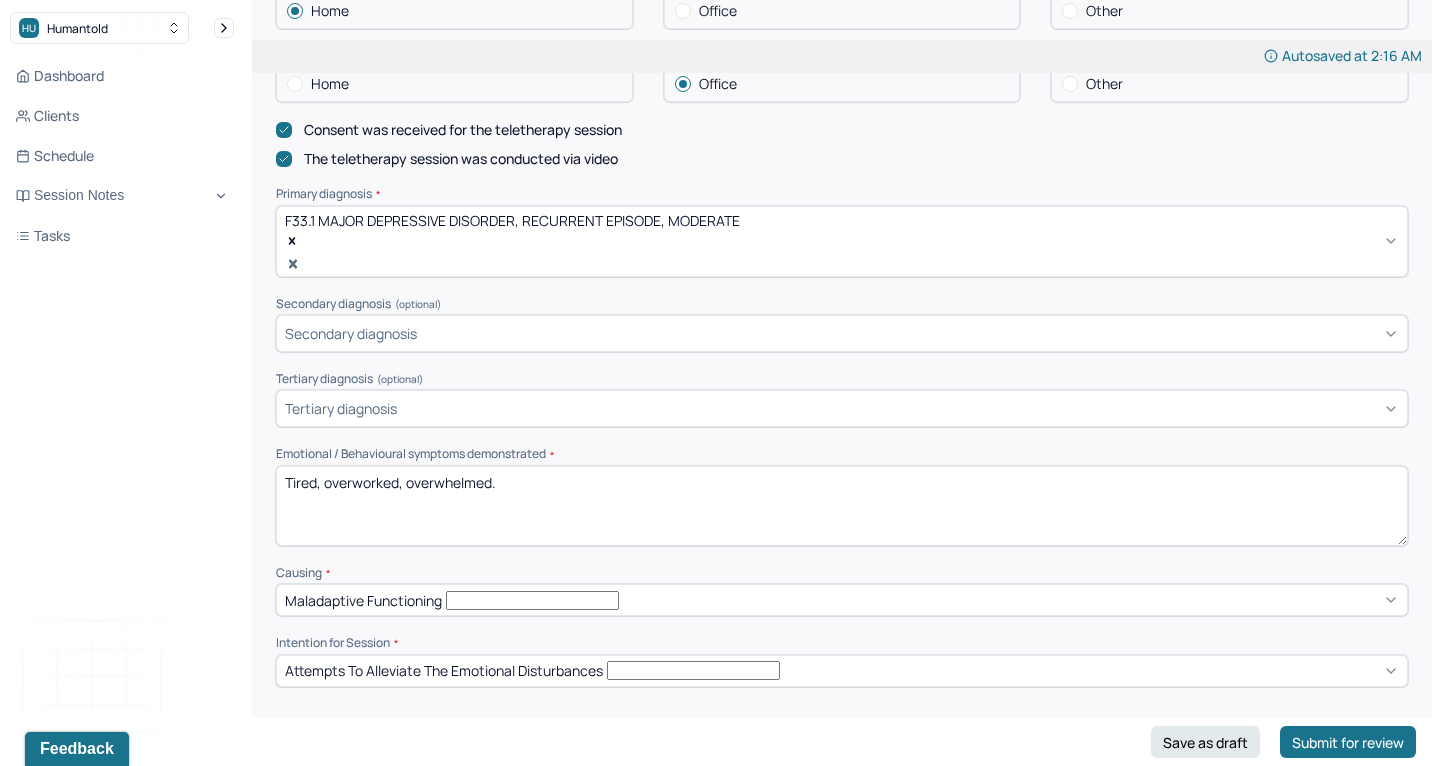 click on "Tired, overworked, overwhelmed." at bounding box center [842, 506] 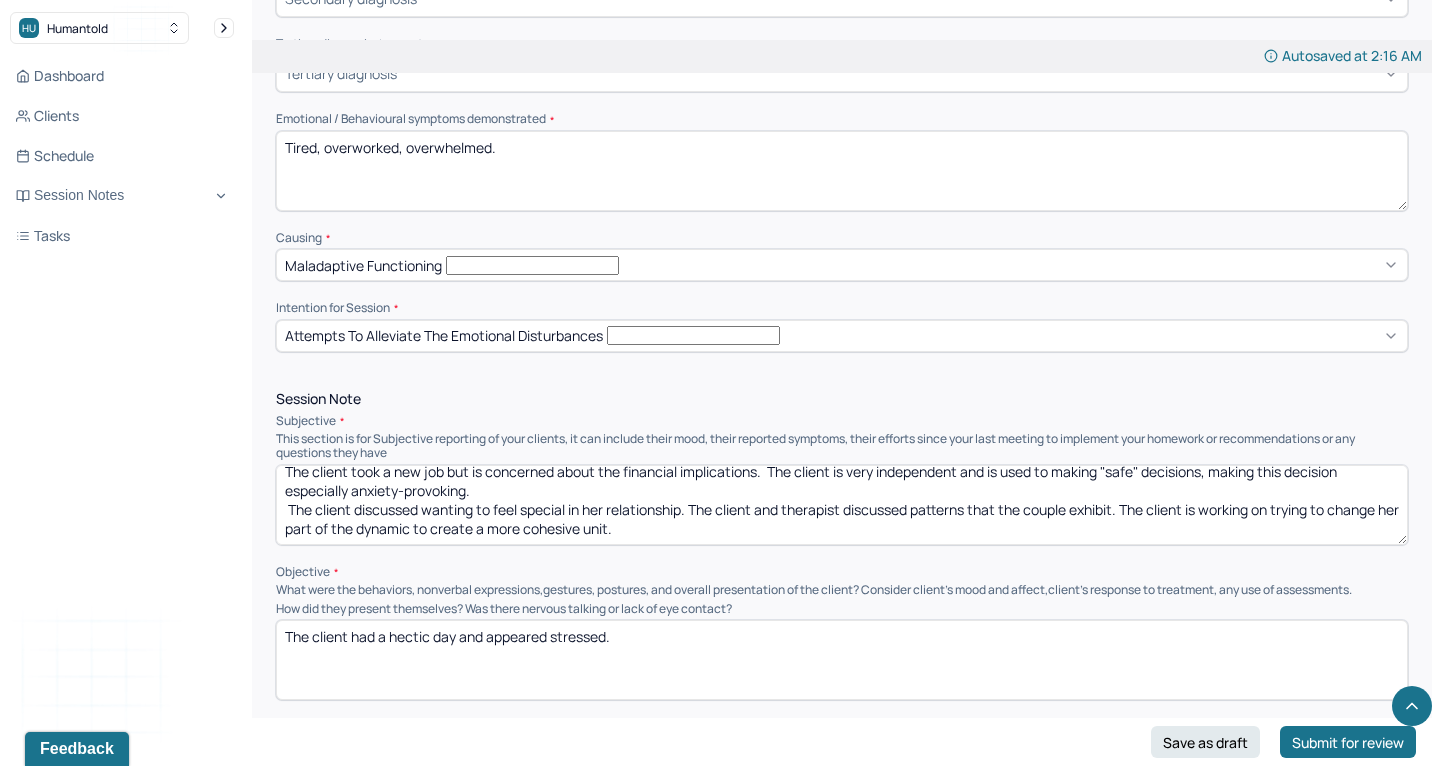 scroll, scrollTop: 956, scrollLeft: 0, axis: vertical 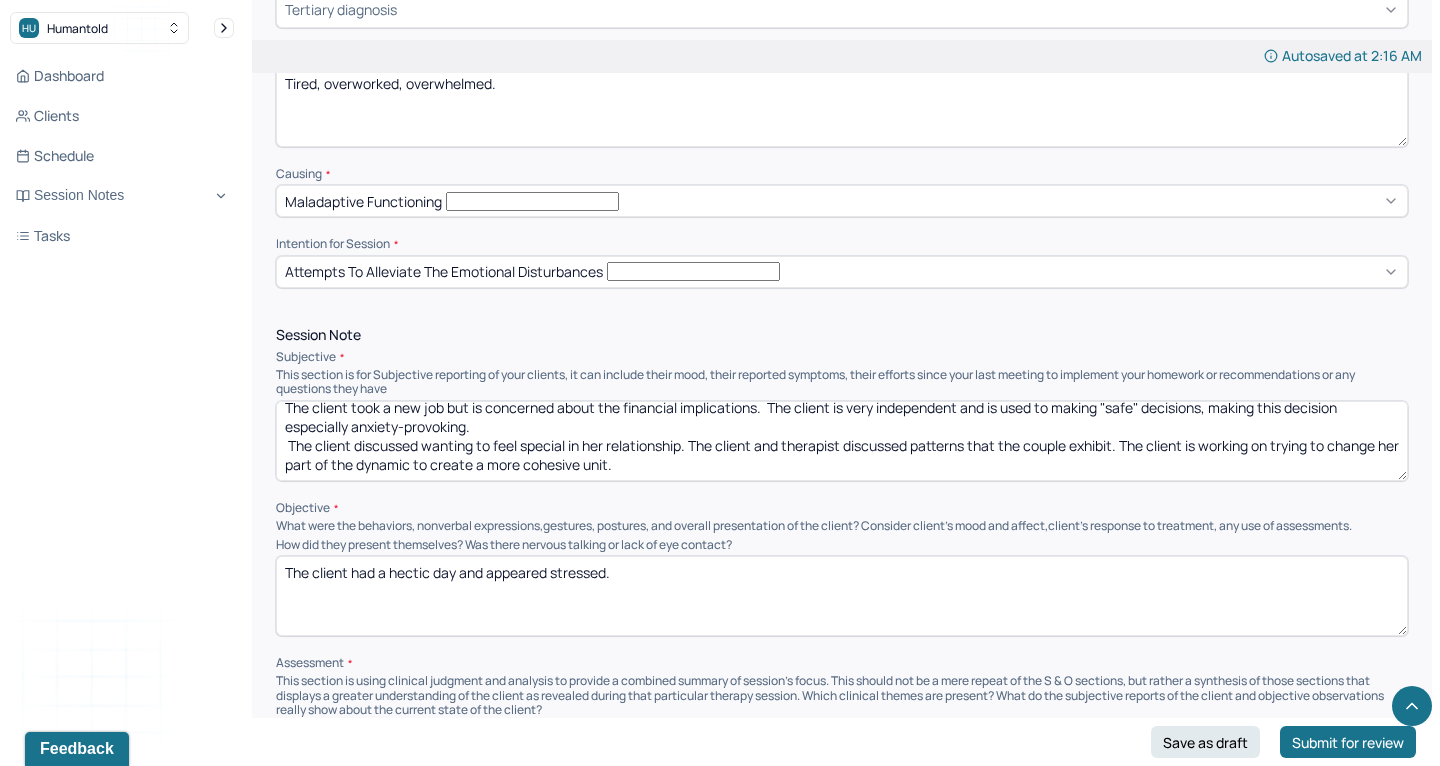 type on "Tired, overworked, overwhelmed." 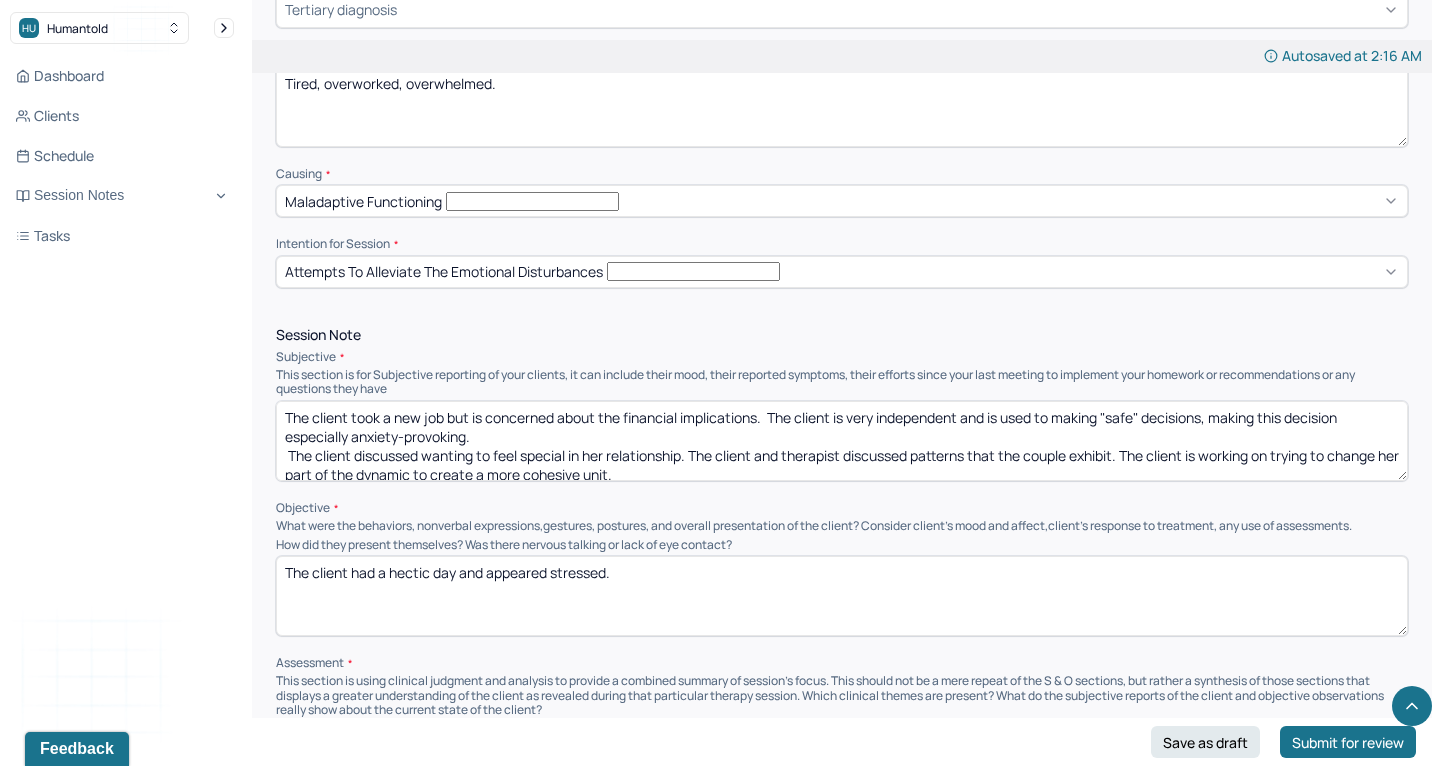 drag, startPoint x: 675, startPoint y: 401, endPoint x: 250, endPoint y: 208, distance: 466.76974 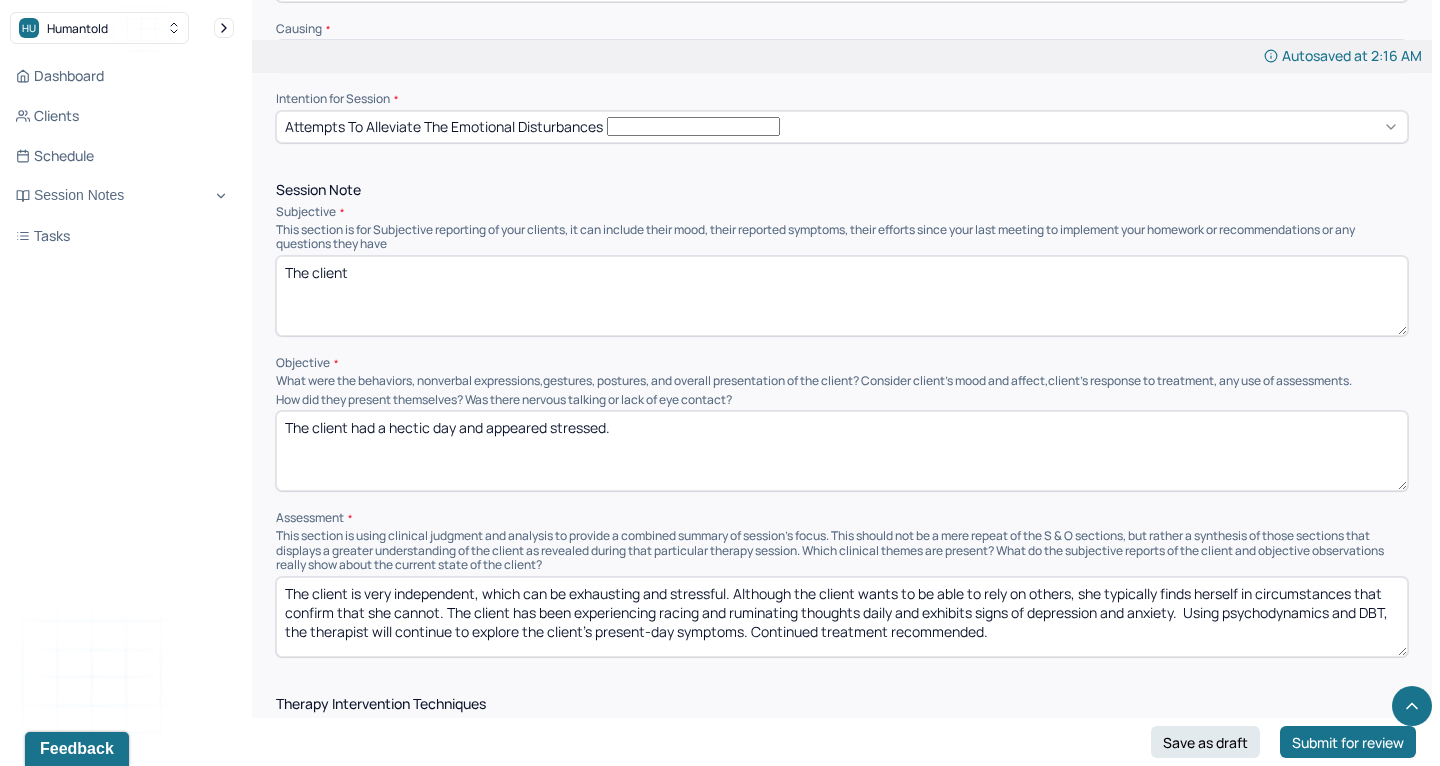 scroll, scrollTop: 1105, scrollLeft: 0, axis: vertical 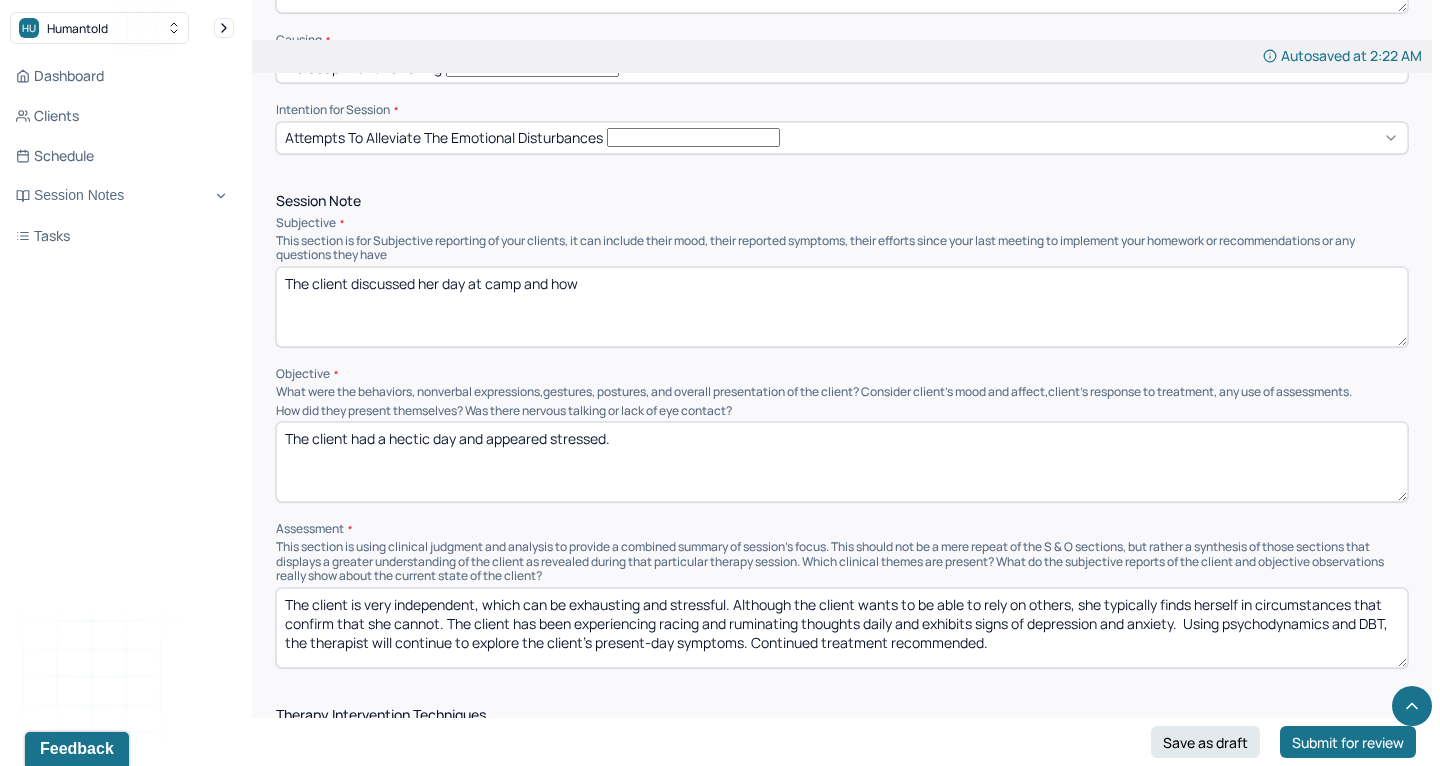 drag, startPoint x: 354, startPoint y: 232, endPoint x: 712, endPoint y: 228, distance: 358.02234 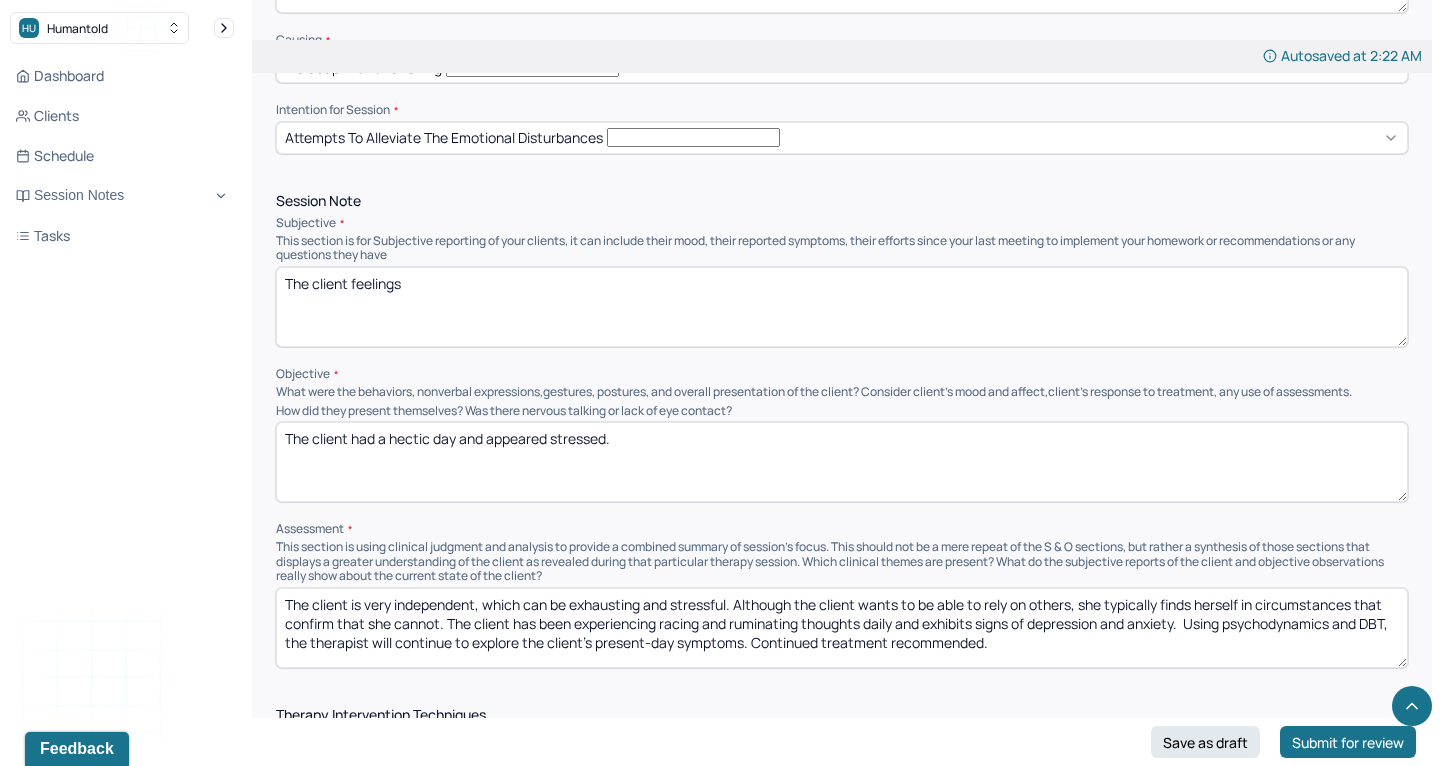 click on "The client feelings" at bounding box center [842, 307] 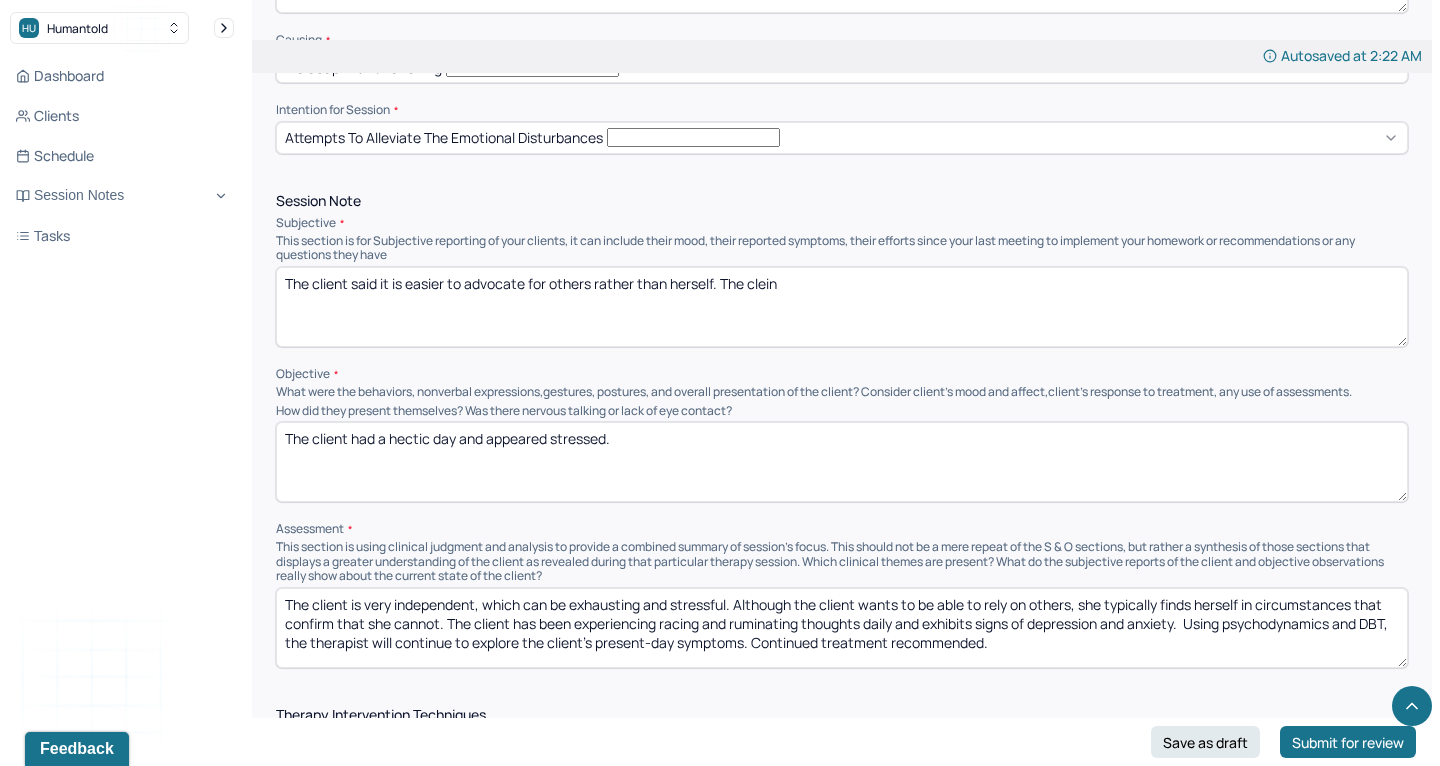 type on "The client said it is easier to advocate for others rather than herself. The cleint" 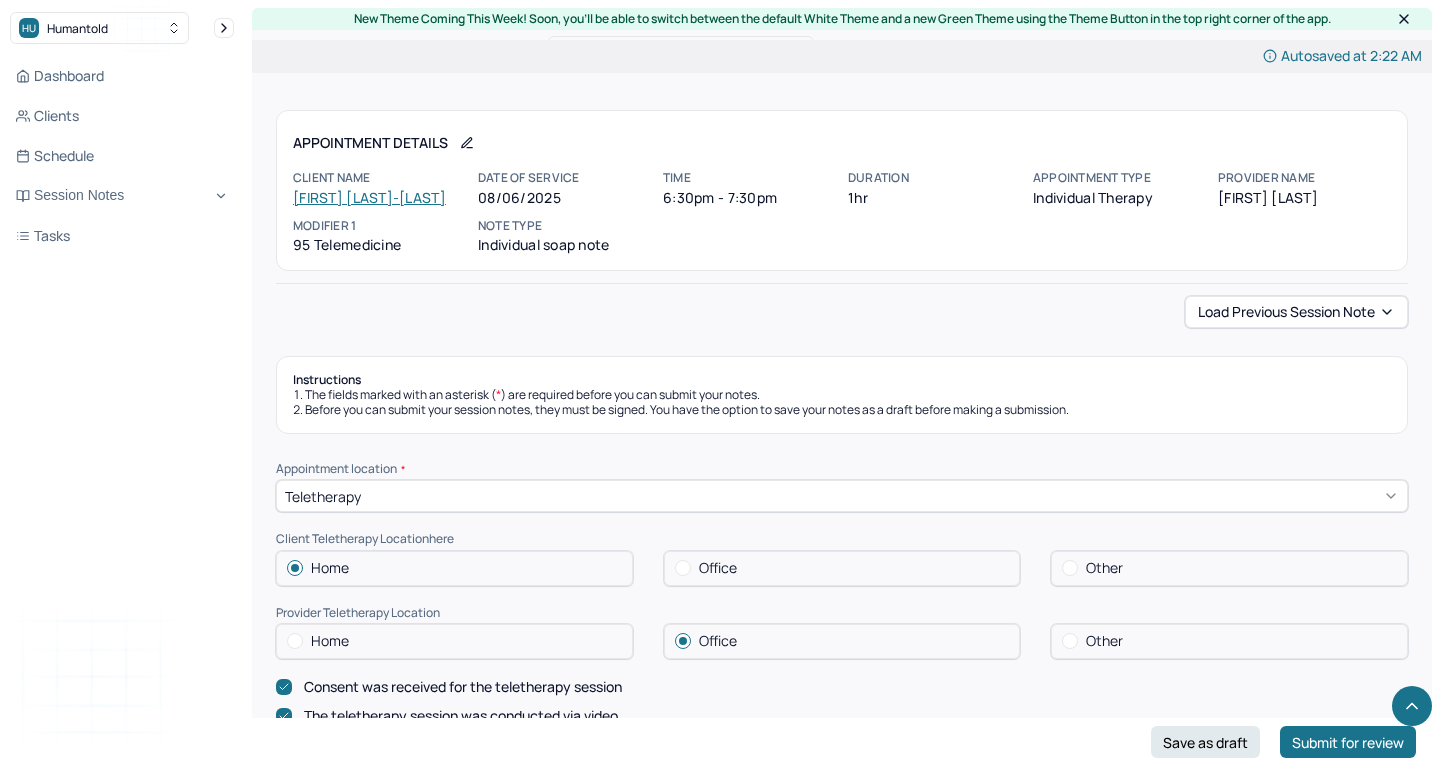 scroll, scrollTop: 1090, scrollLeft: 0, axis: vertical 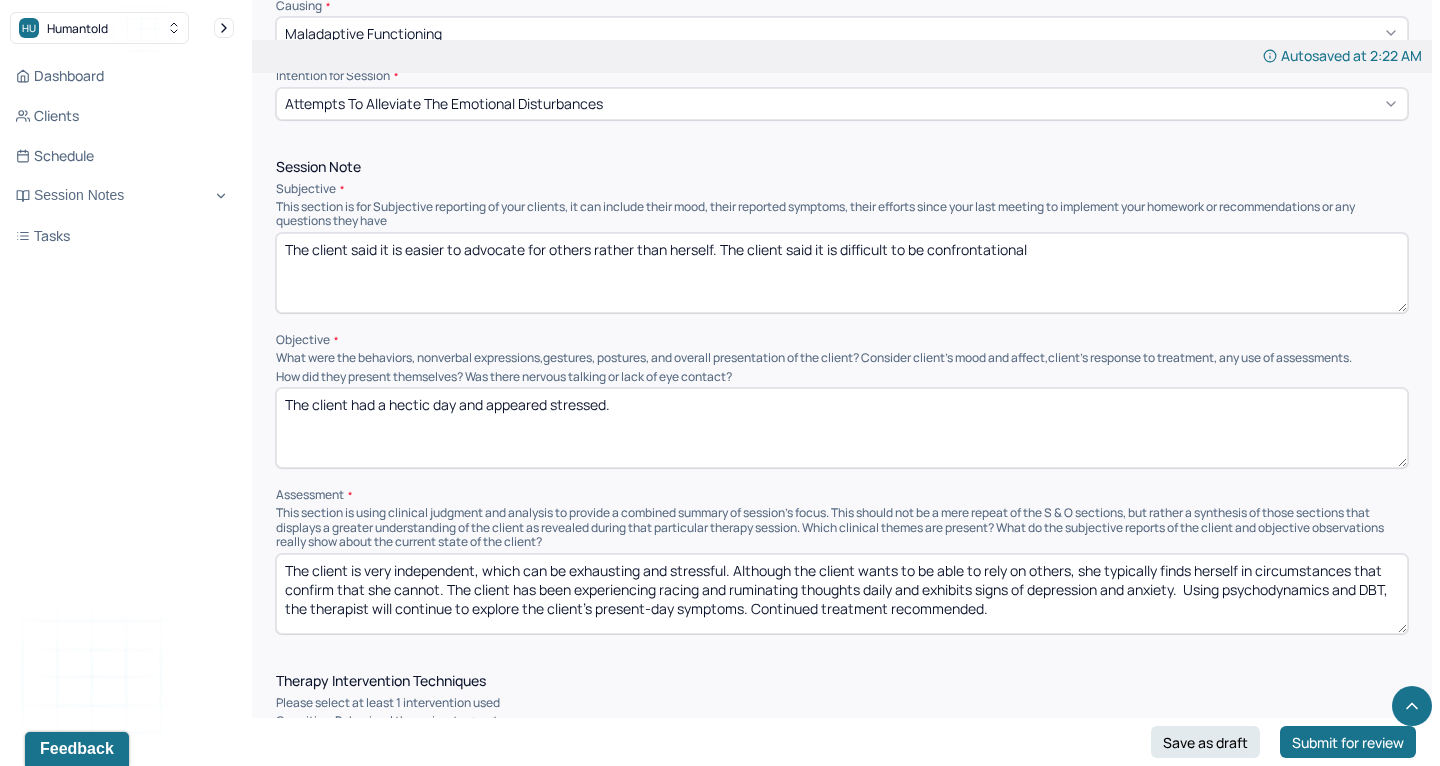 drag, startPoint x: 819, startPoint y: 231, endPoint x: 1216, endPoint y: 228, distance: 397.01132 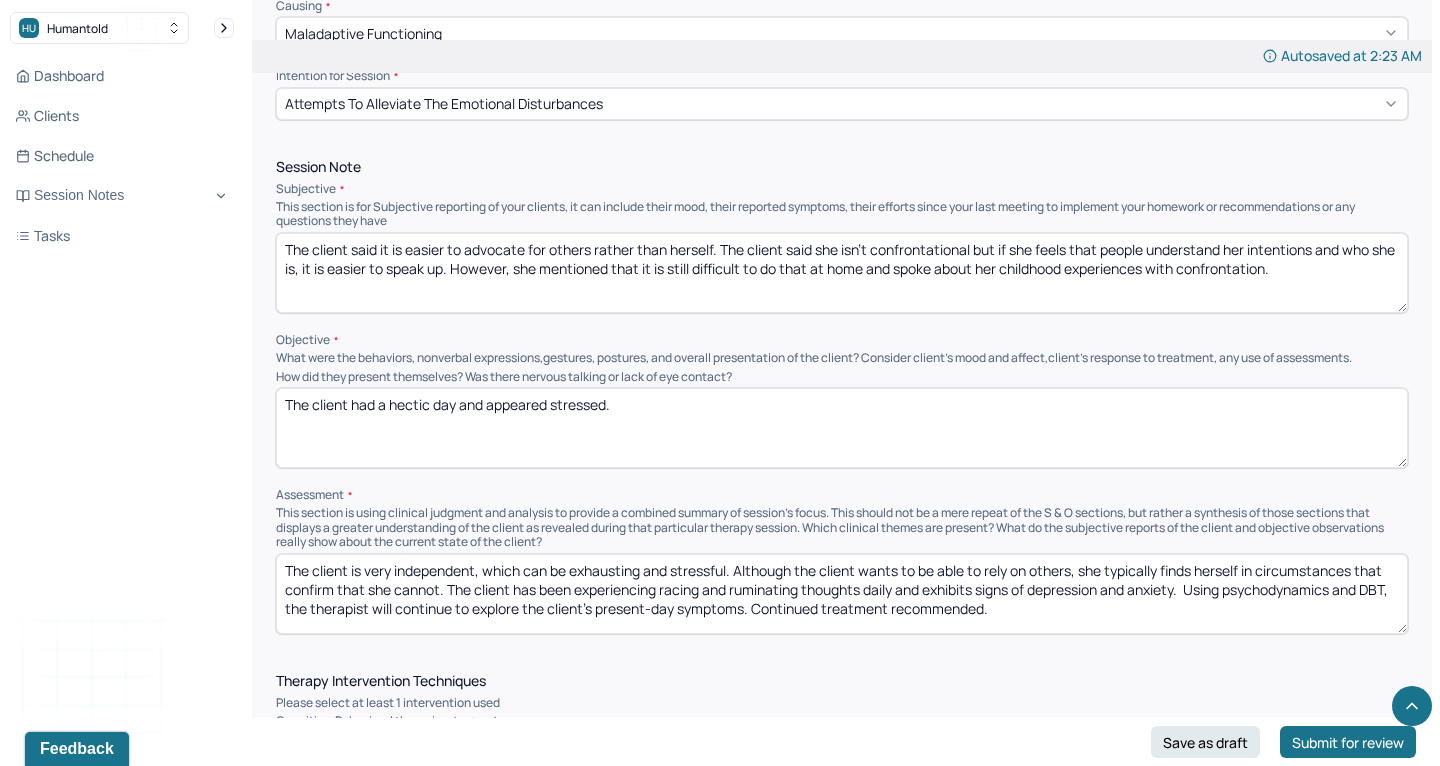 click on "The client said it is easier to advocate for others rather than herself. The client said she isn't confrontational but if she feels that people understand her intentions and who she is, it is easier to speak up. However, she mentioned that it is still difficult to do that at home and spoke about her childhood experiences with confrontation." at bounding box center [842, 273] 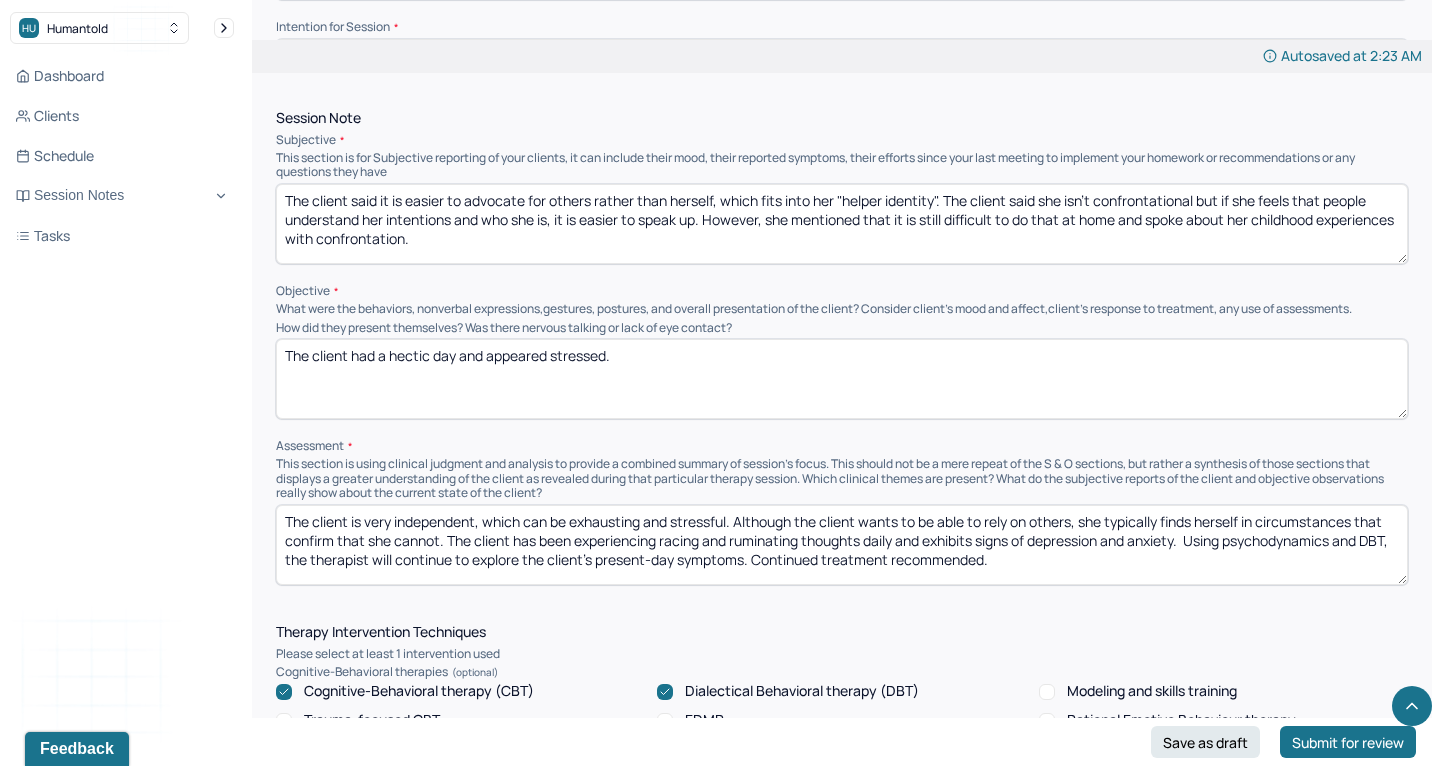 scroll, scrollTop: 1152, scrollLeft: 0, axis: vertical 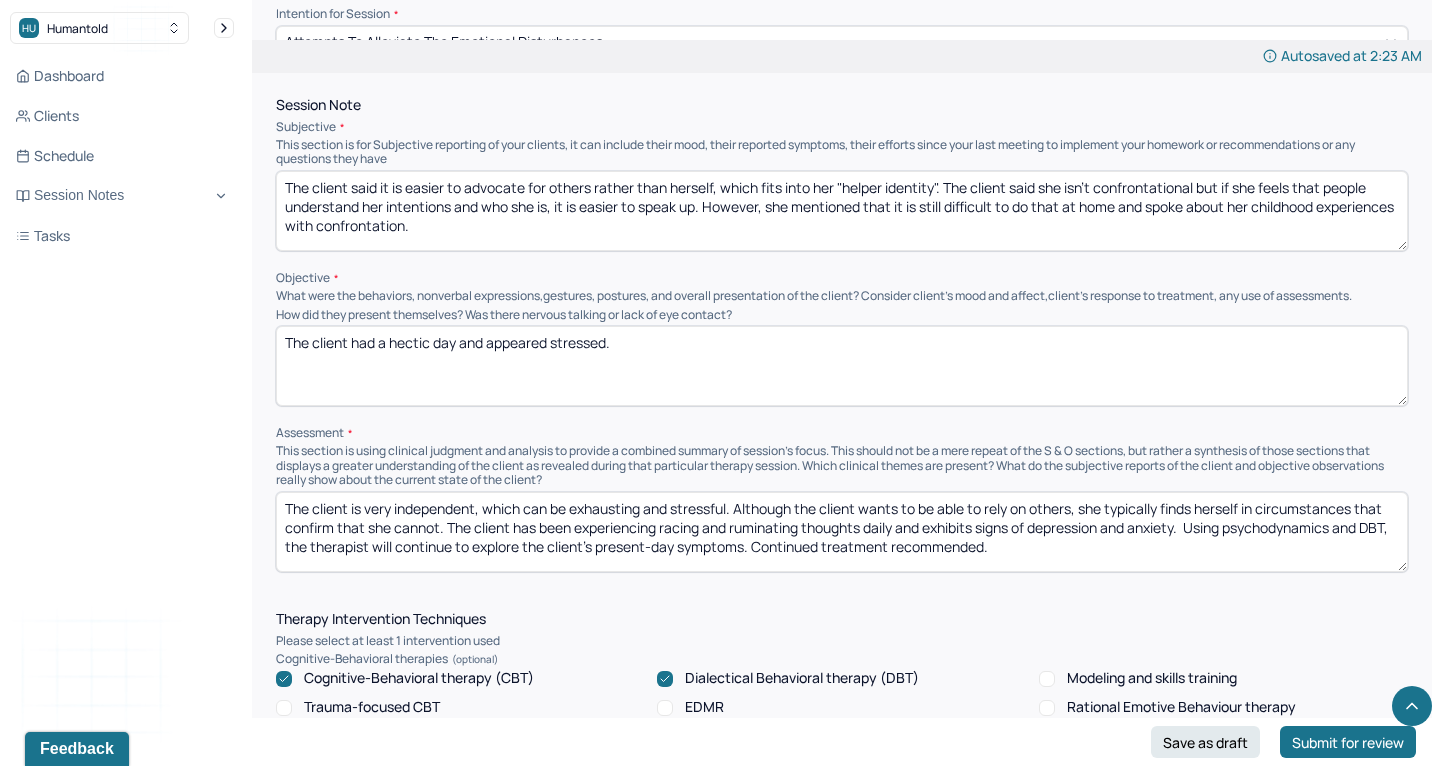 type on "The client said it is easier to advocate for others rather than herself, which fits into her "helper identity". The client said she isn't confrontational but if she feels that people understand her intentions and who she is, it is easier to speak up. However, she mentioned that it is still difficult to do that at home and spoke about her childhood experiences with confrontation." 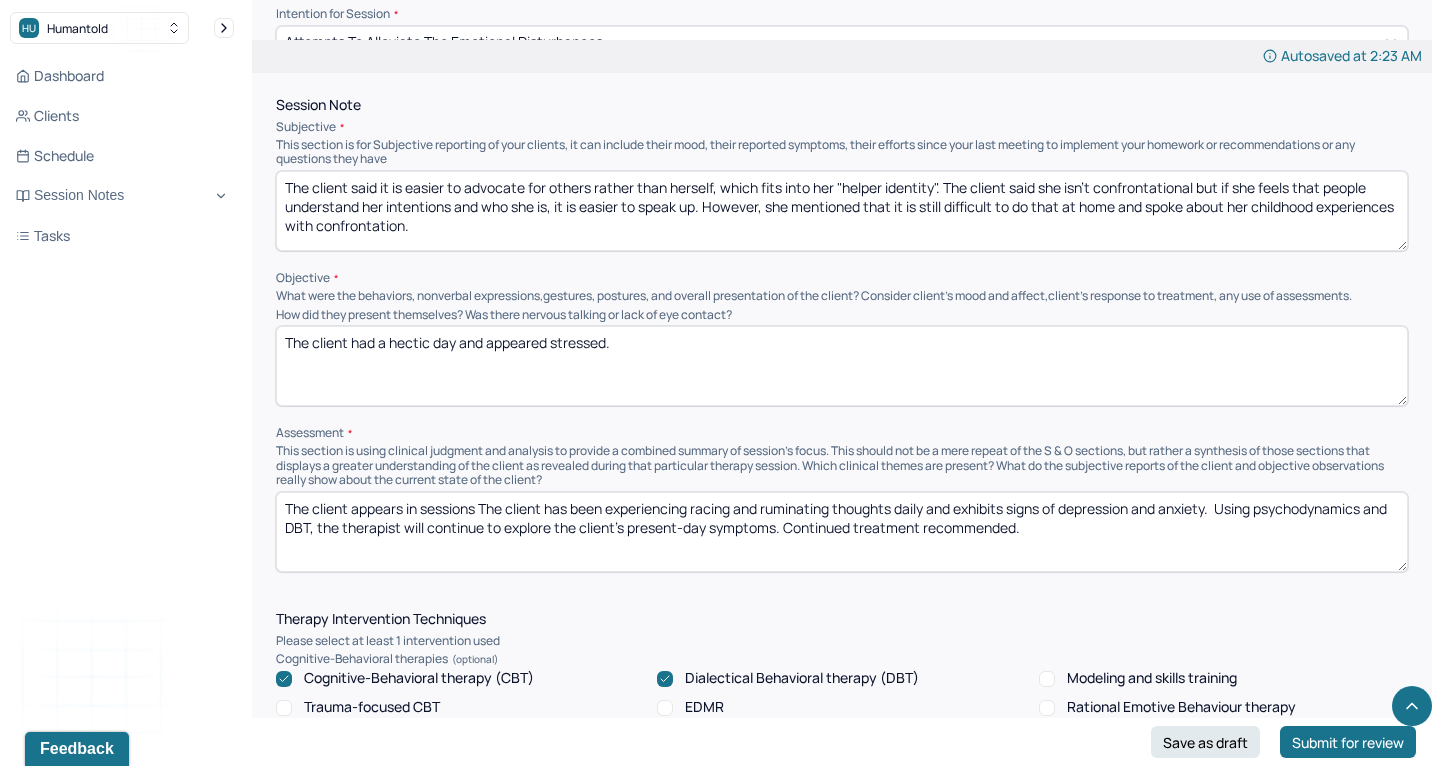 click on "The client is very independent, which can be exhausting and stressful. Although the client wants to be able to rely on others, she typically finds herself in circumstances that confirm that she cannot. The client has been experiencing racing and ruminating thoughts daily and exhibits signs of depression and anxiety.  Using psychodynamics and DBT, the therapist will continue to explore the client's present-day symptoms. Continued treatment recommended." at bounding box center (842, 532) 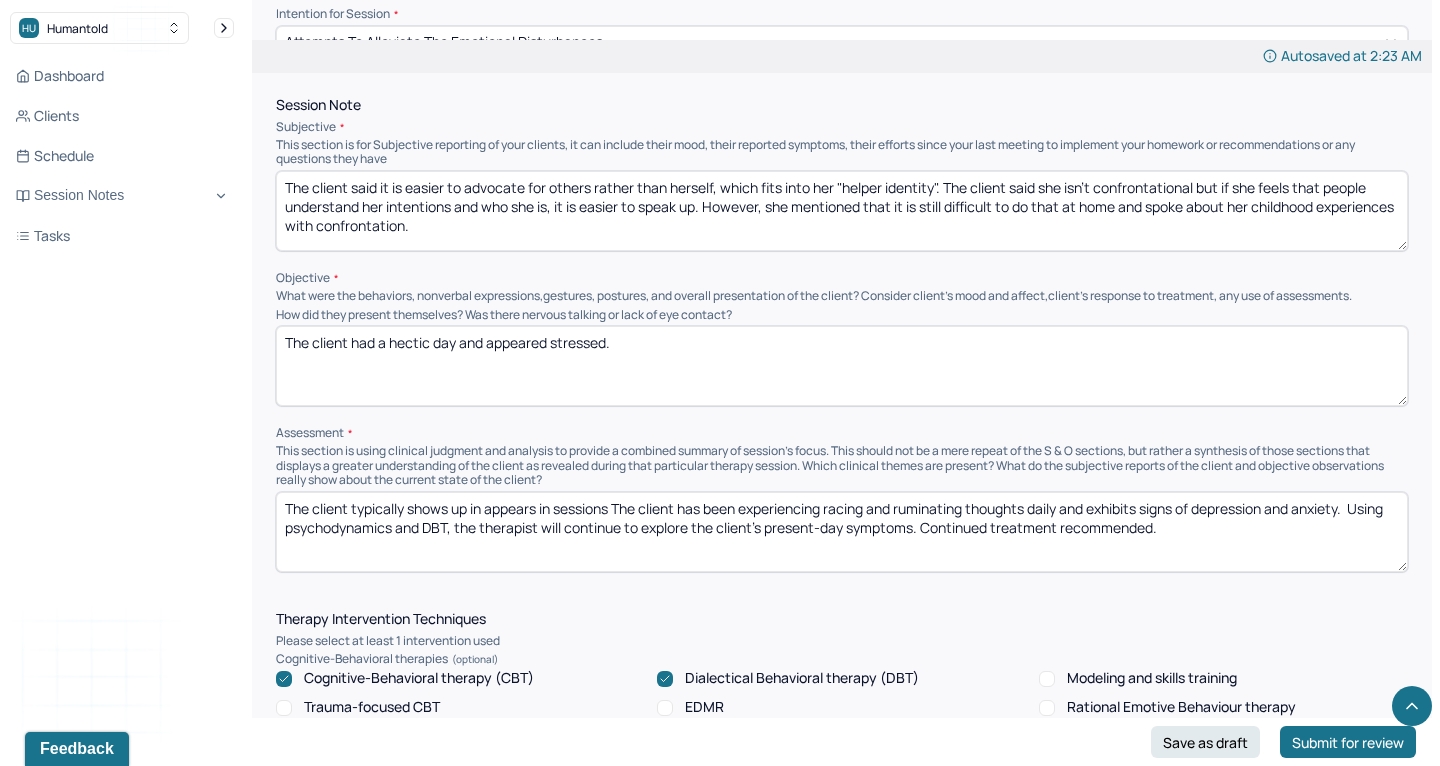 drag, startPoint x: 485, startPoint y: 487, endPoint x: 554, endPoint y: 487, distance: 69 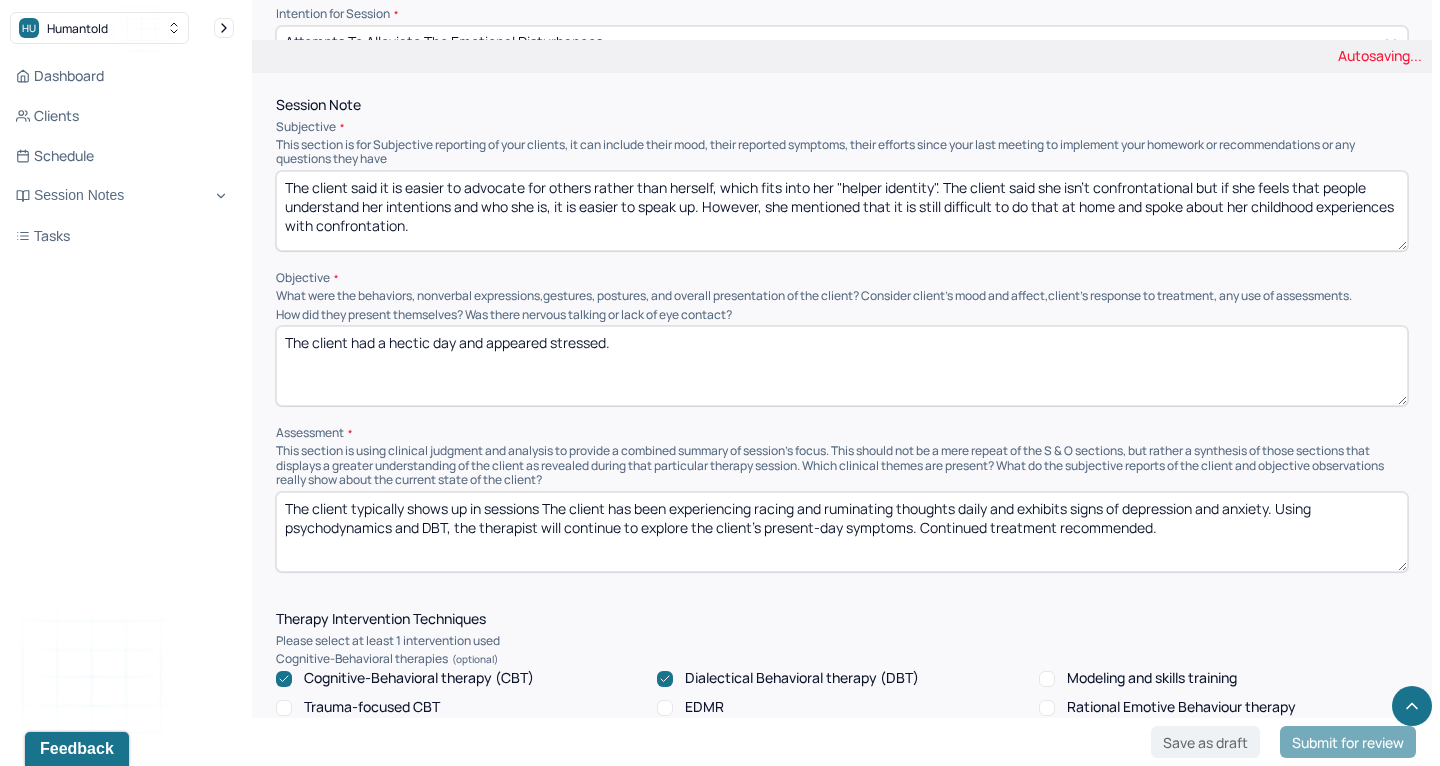 click on "The client typically shows up in appears in sessions The client has been experiencing racing and ruminating thoughts daily and exhibits signs of depression and anxiety.  Using psychodynamics and DBT, the therapist will continue to explore the client's present-day symptoms. Continued treatment recommended." at bounding box center (842, 532) 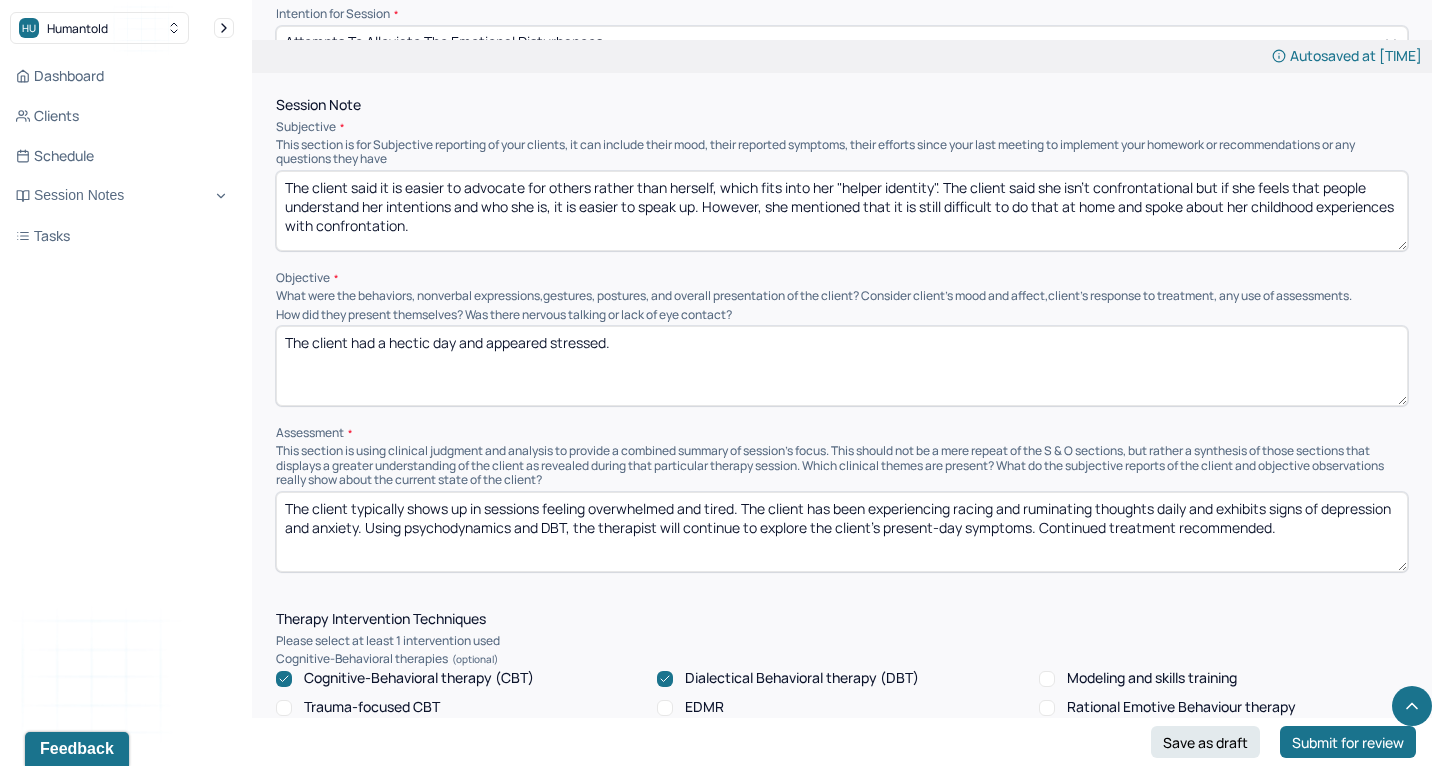click on "The client typically shows up in sessions feeling overwhelmed and tired. The client has been experiencing racing and ruminating thoughts daily and exhibits signs of depression and anxiety. Using psychodynamics and DBT, the therapist will continue to explore the client's present-day symptoms. Continued treatment recommended." at bounding box center [842, 532] 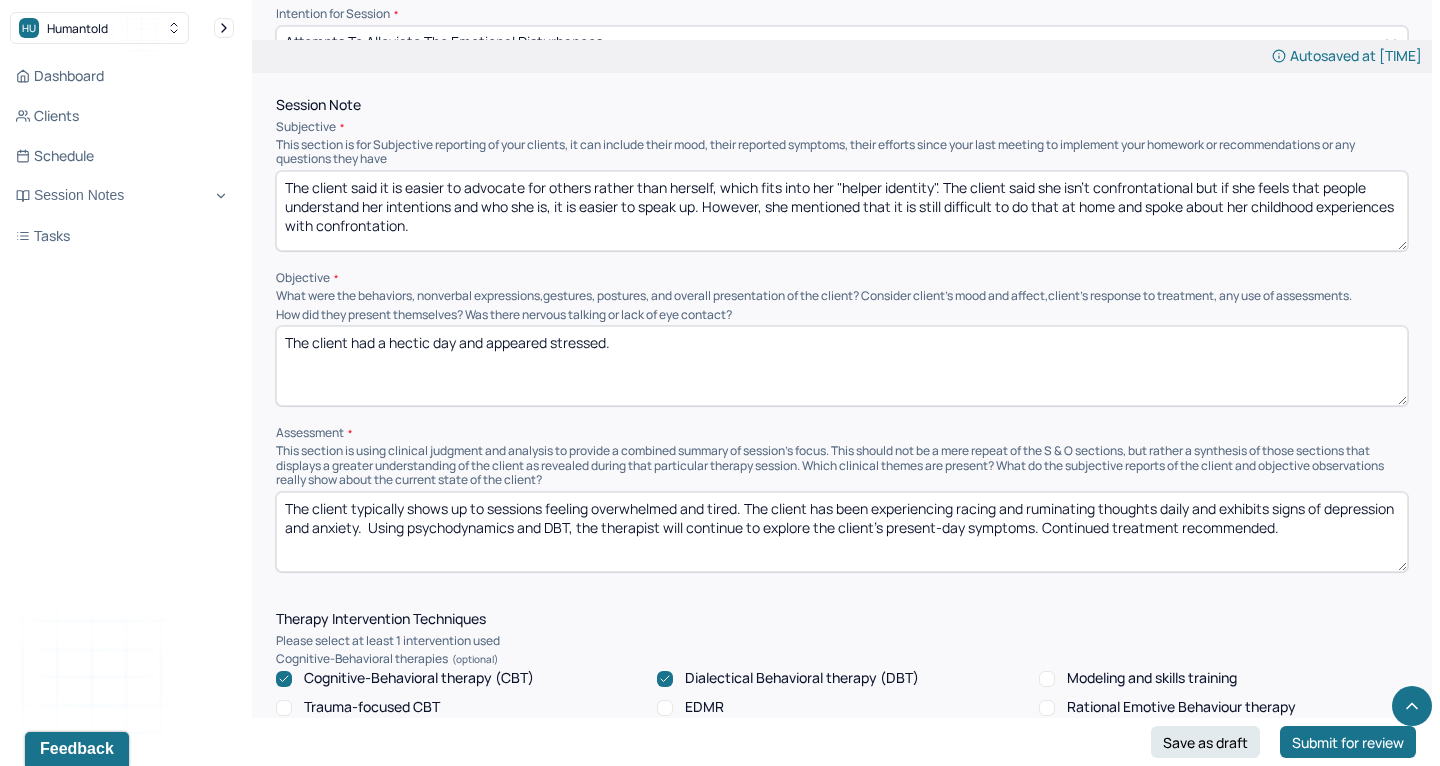 click on "The client typically shows up to sessions feeling overwhelmed and tired. The client has been experiencing racing and ruminating thoughts daily and exhibits signs of depression and anxiety.  Using psychodynamics and DBT, the therapist will continue to explore the client's present-day symptoms. Continued treatment recommended." at bounding box center (842, 532) 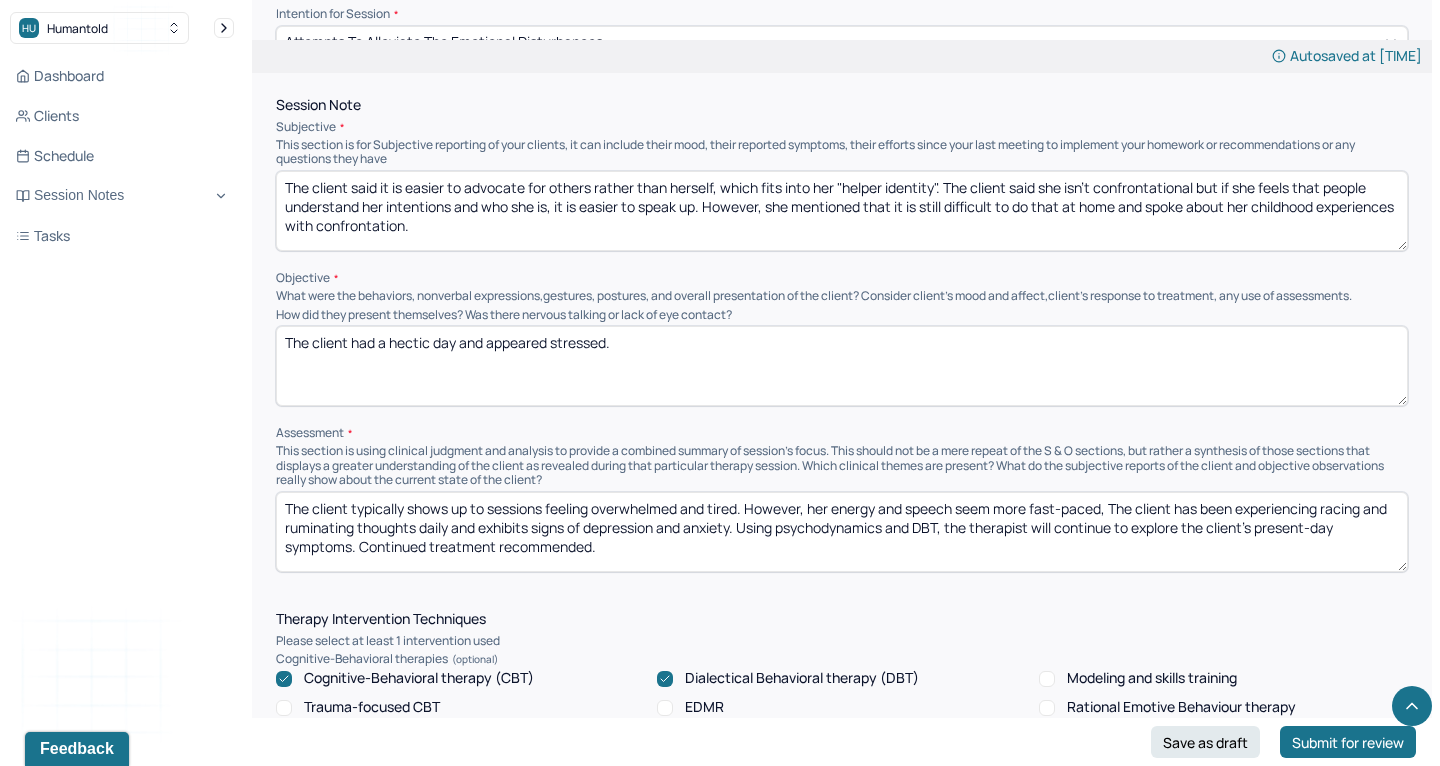 click on "The client typically shows up to sessions feeling overwhelmed and tired. However, her energy and speech seem more fast-paced, iThe client has been experiencing racing and ruminating thoughts daily and exhibits signs of depression and anxiety.  Using psychodynamics and DBT, the therapist will continue to explore the client's present-day symptoms. Continued treatment recommended." at bounding box center (842, 532) 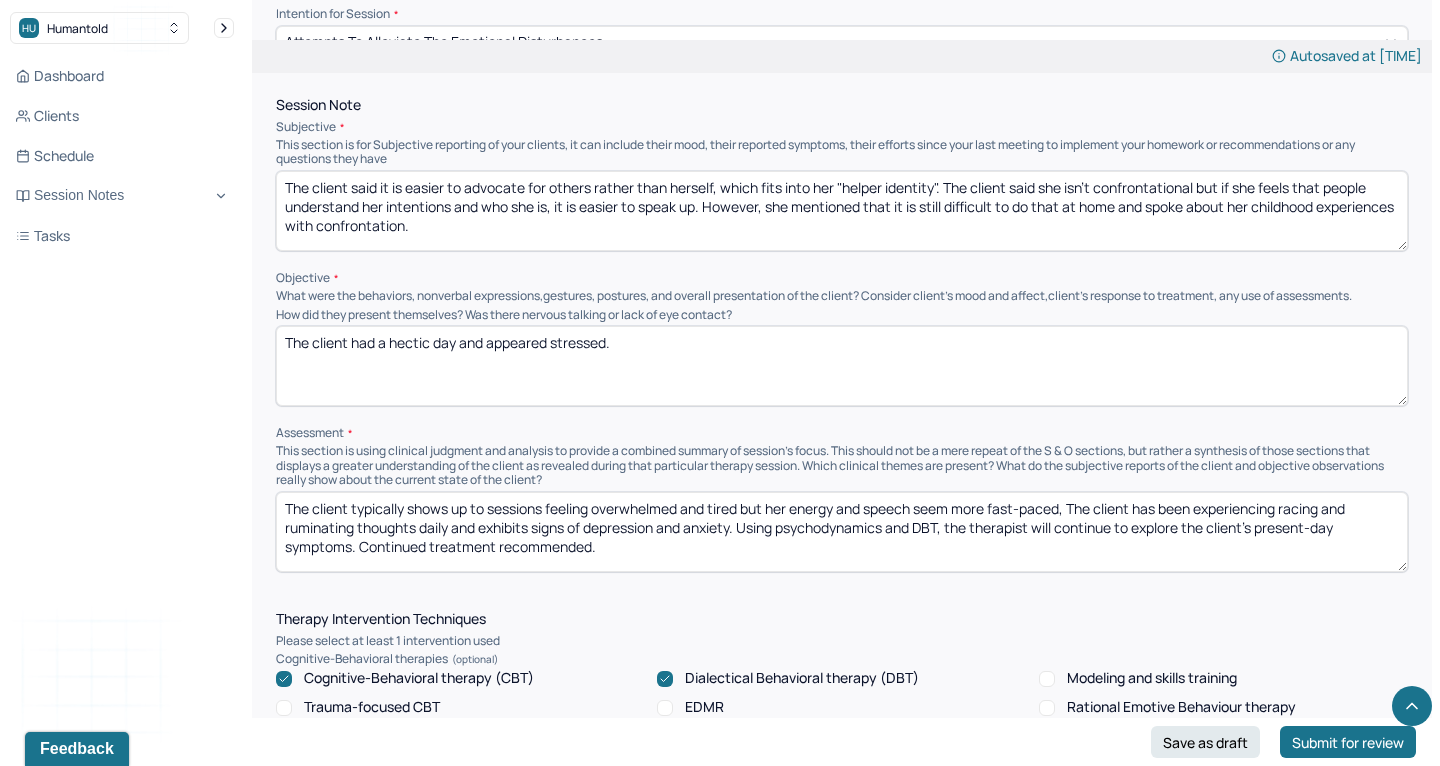 click on "The client typically shows up to sessions feeling overwhelmed and tired but her energy and speech seem more fast-paced, The client has been experiencing racing and ruminating thoughts daily and exhibits signs of depression and anxiety. Using psychodynamics and DBT, the therapist will continue to explore the client's present-day symptoms. Continued treatment recommended." at bounding box center (842, 532) 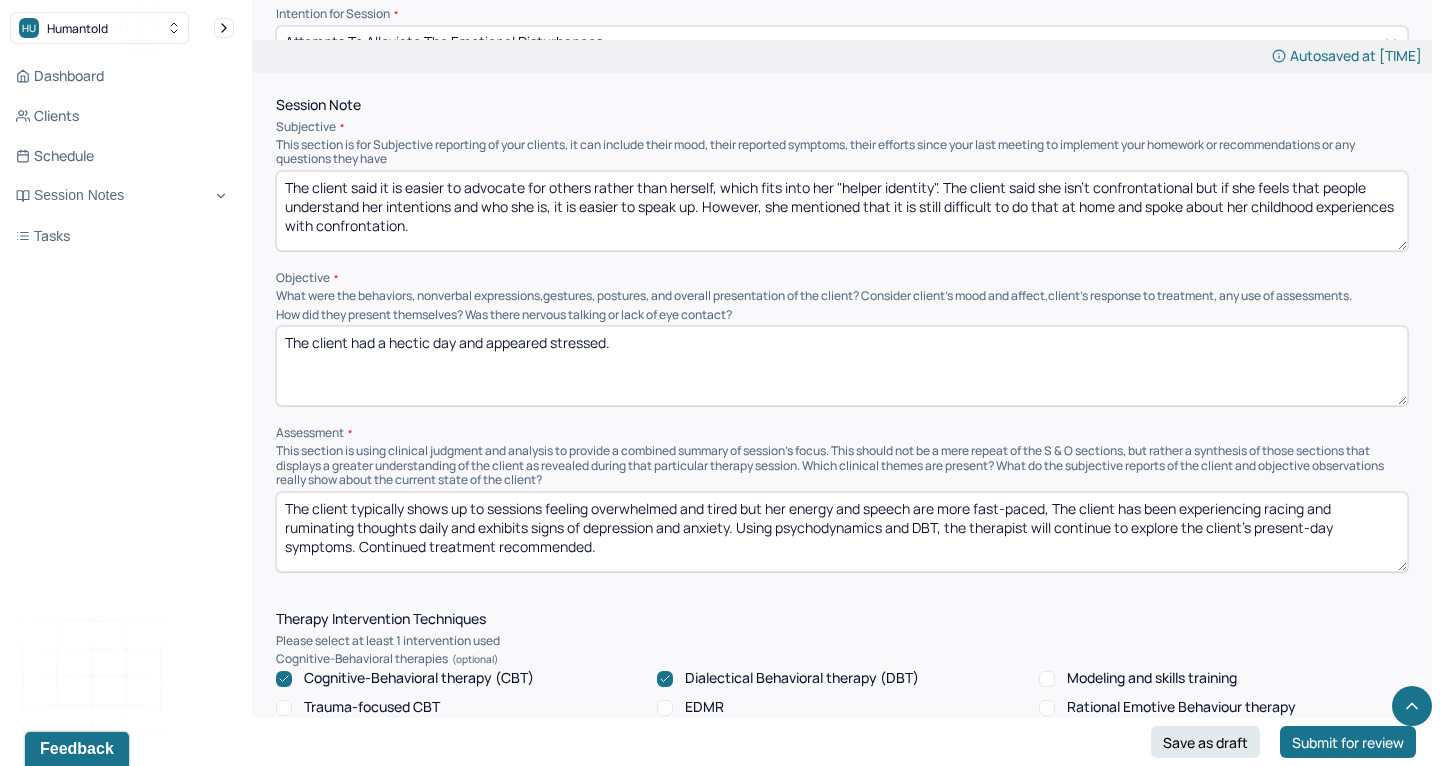click on "The client typically shows up to sessions feeling overwhelmed and tired but her energy and speech seem more fast-paced, The client has been experiencing racing and ruminating thoughts daily and exhibits signs of depression and anxiety. Using psychodynamics and DBT, the therapist will continue to explore the client's present-day symptoms. Continued treatment recommended." at bounding box center [842, 532] 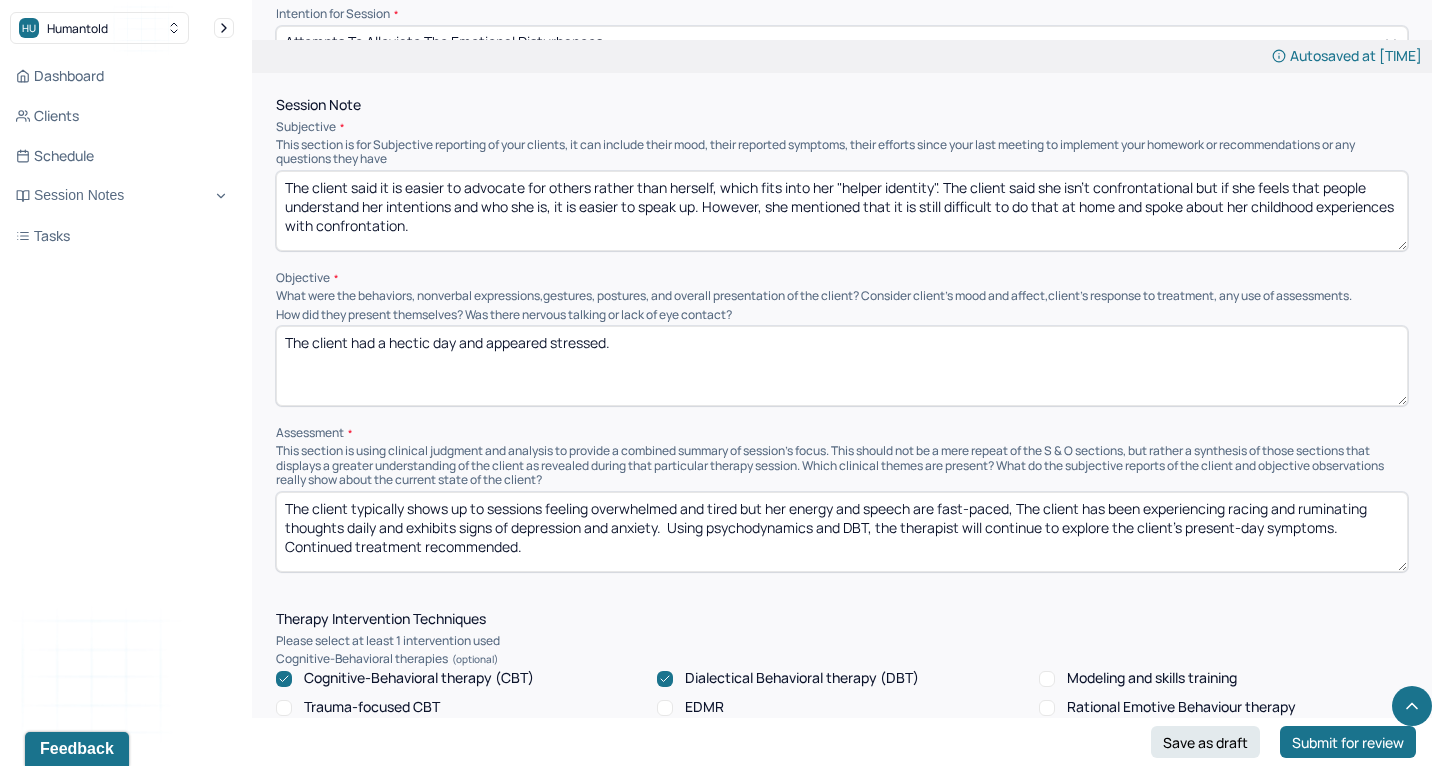 click on "The client typically shows up to sessions feeling overwhelmed and tired but her energy and speech are more fast-paced, The client has been experiencing racing and ruminating thoughts daily and exhibits signs of depression and anxiety. Using psychodynamics and DBT, the therapist will continue to explore the client's present-day symptoms. Continued treatment recommended." at bounding box center (842, 532) 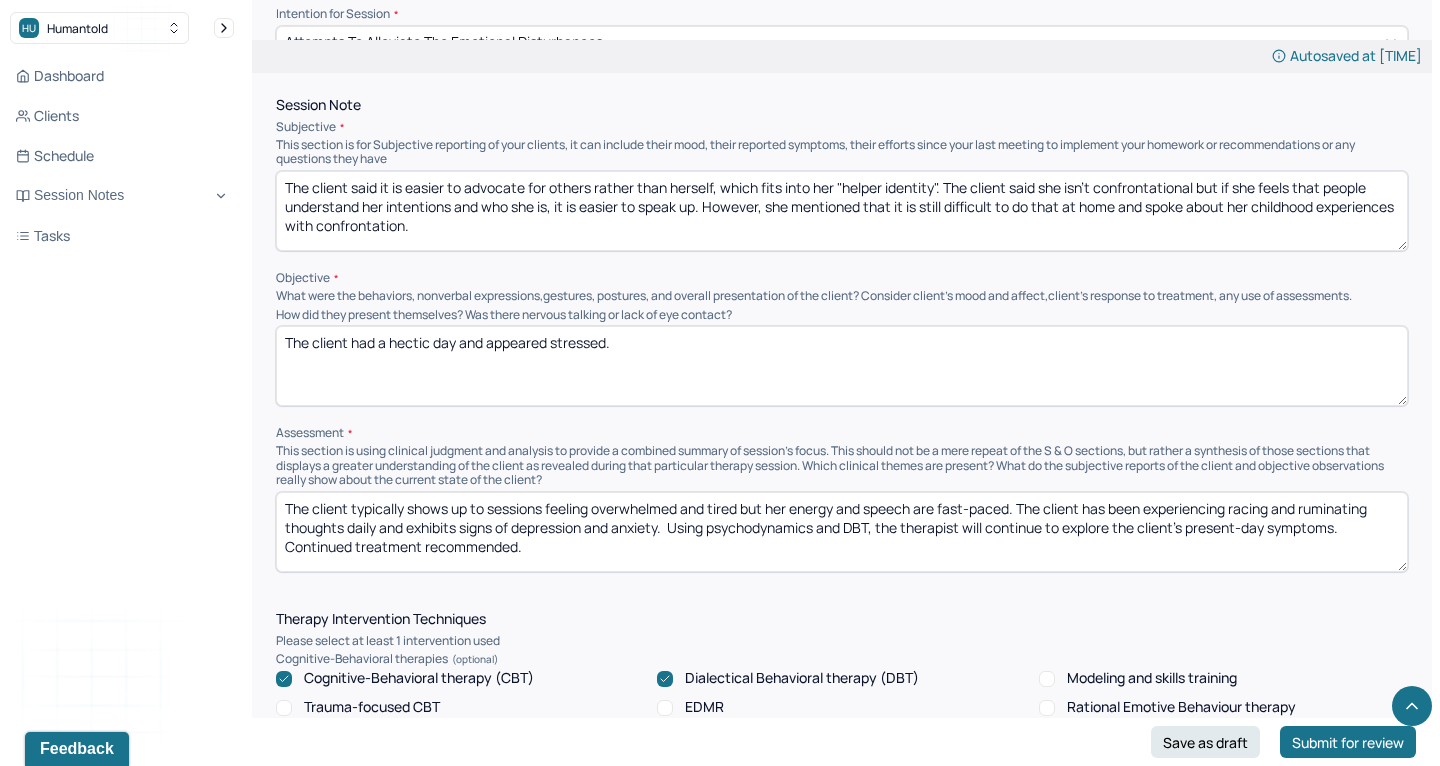 click on "The client typically shows up to sessions feeling overwhelmed and tired but her energy and speech are more fast-paced, The client has been experiencing racing and ruminating thoughts daily and exhibits signs of depression and anxiety. Using psychodynamics and DBT, the therapist will continue to explore the client's present-day symptoms. Continued treatment recommended." at bounding box center [842, 532] 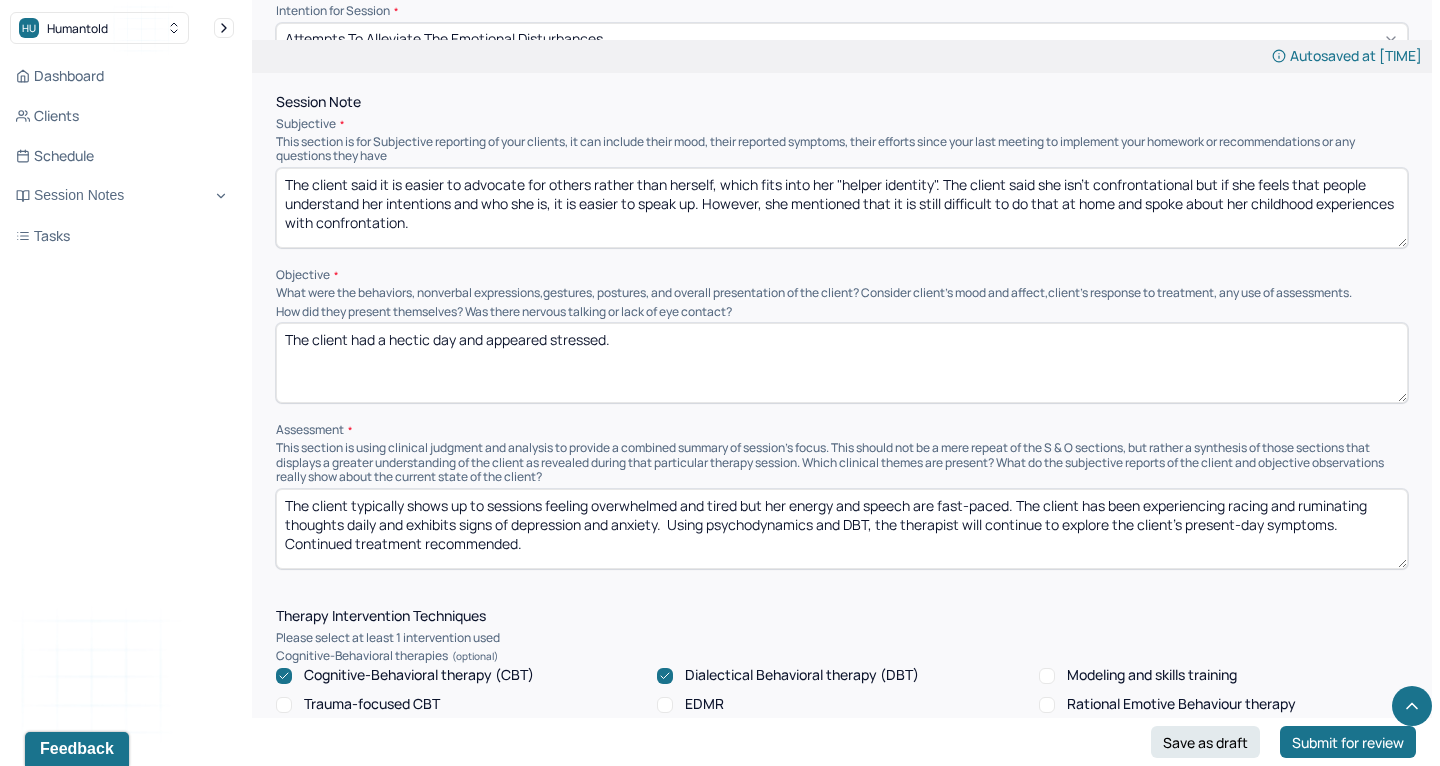scroll, scrollTop: 1153, scrollLeft: 0, axis: vertical 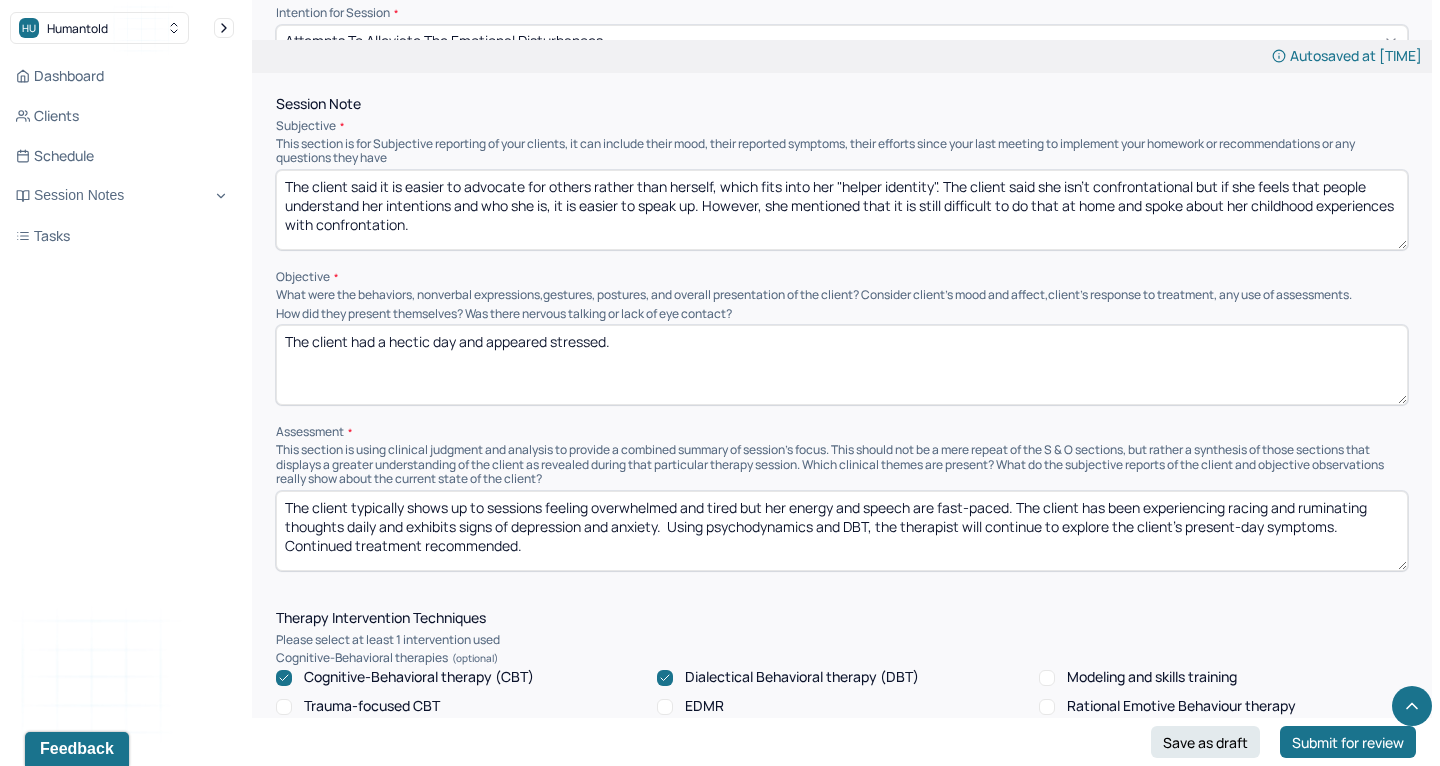 type on "The client typically shows up to sessions feeling overwhelmed and tired but her energy and speech are fast-paced. The client has been experiencing racing and ruminating thoughts daily and exhibits signs of depression and anxiety.  Using psychodynamics and DBT, the therapist will continue to explore the client's present-day symptoms. Continued treatment recommended." 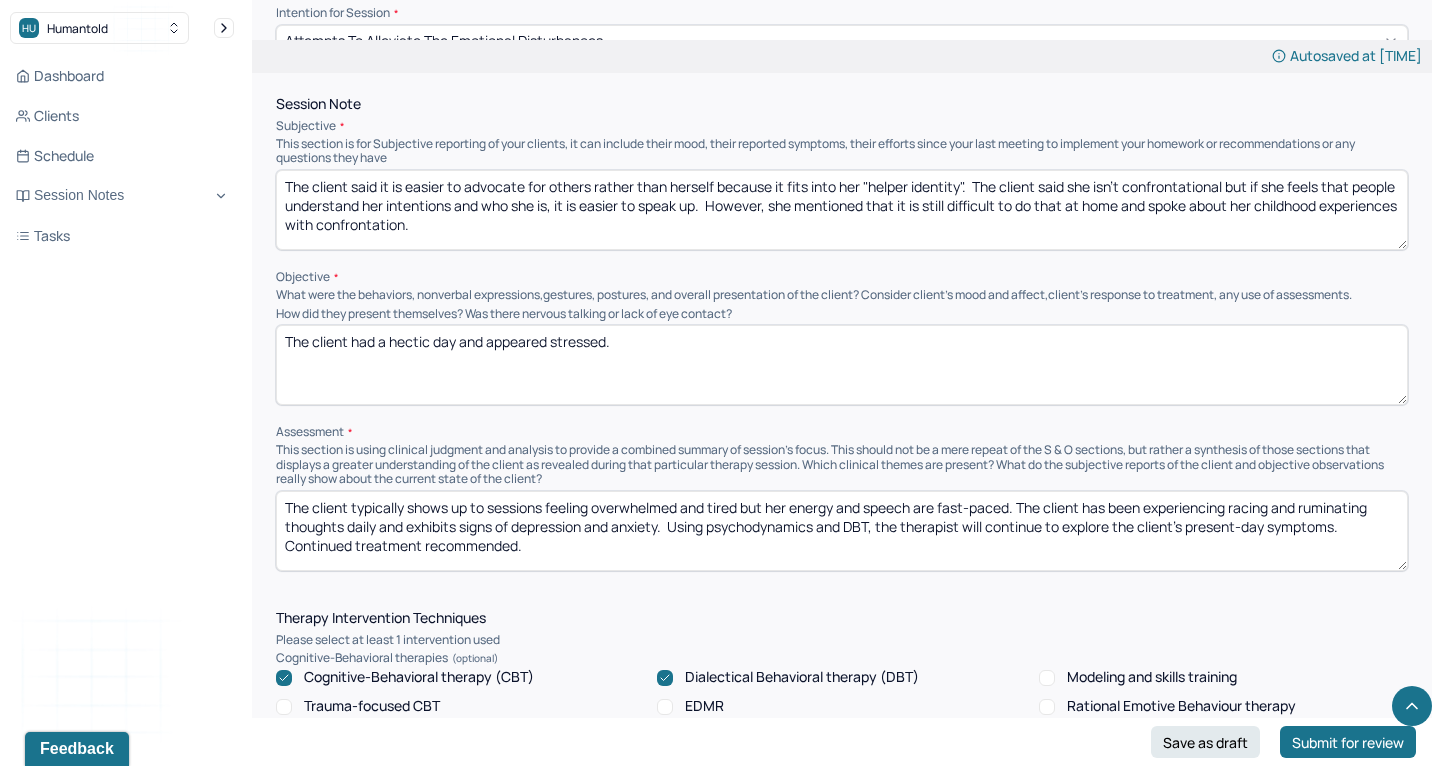 click on "The client said it is easier to advocate for others rather than herself because it fits into her "helper identity".  The client said she isn't confrontational but if she feels that people understand her intentions and who she is, it is easier to speak up.  However, she mentioned that it is still difficult to do that at home and spoke about her childhood experiences with confrontation." at bounding box center (842, 210) 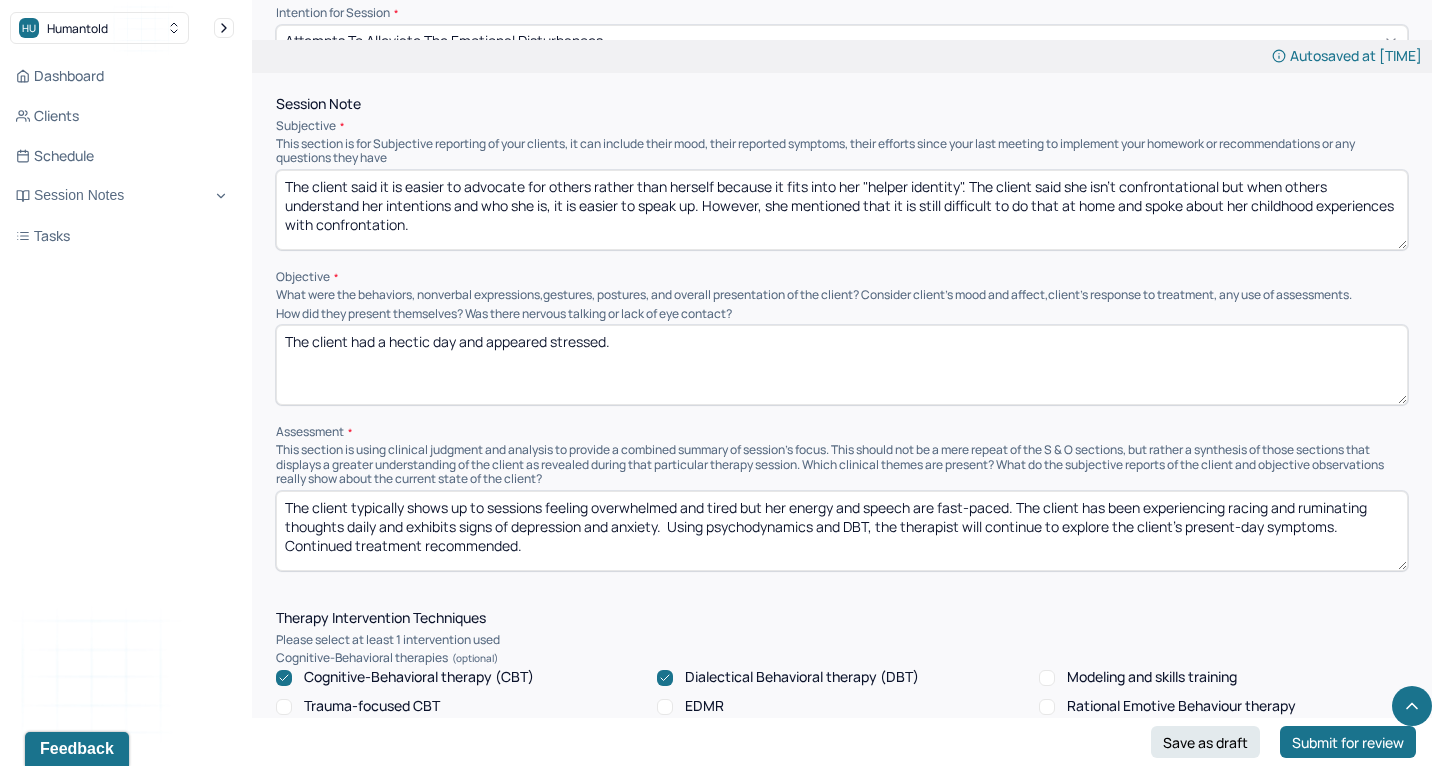 drag, startPoint x: 459, startPoint y: 185, endPoint x: 549, endPoint y: 193, distance: 90.35486 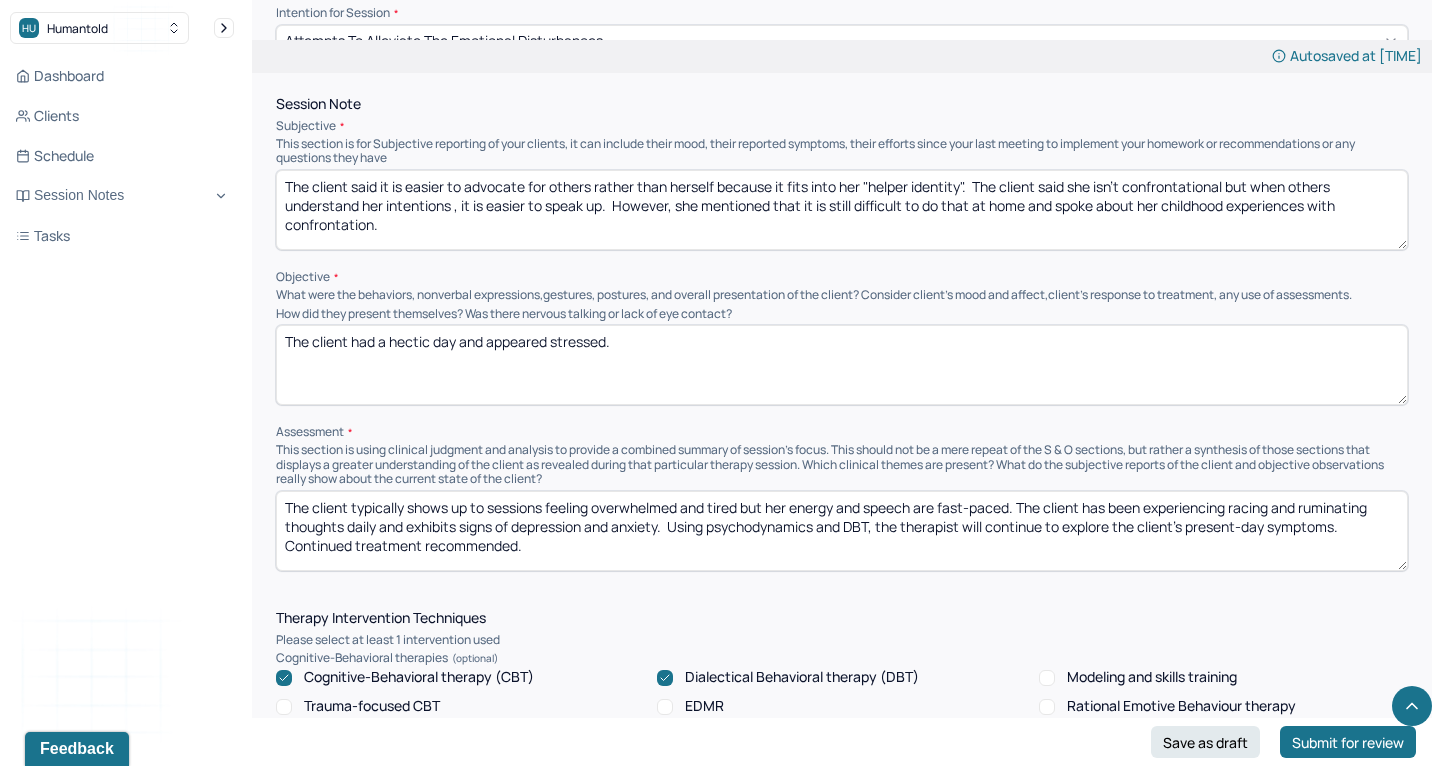 click on "The client said it is easier to advocate for others rather than herself because it fits into her "helper identity".  The client said she isn't confrontational but when others understand her intentions , it is easier to speak up.  However, she mentioned that it is still difficult to do that at home and spoke about her childhood experiences with confrontation." at bounding box center [842, 210] 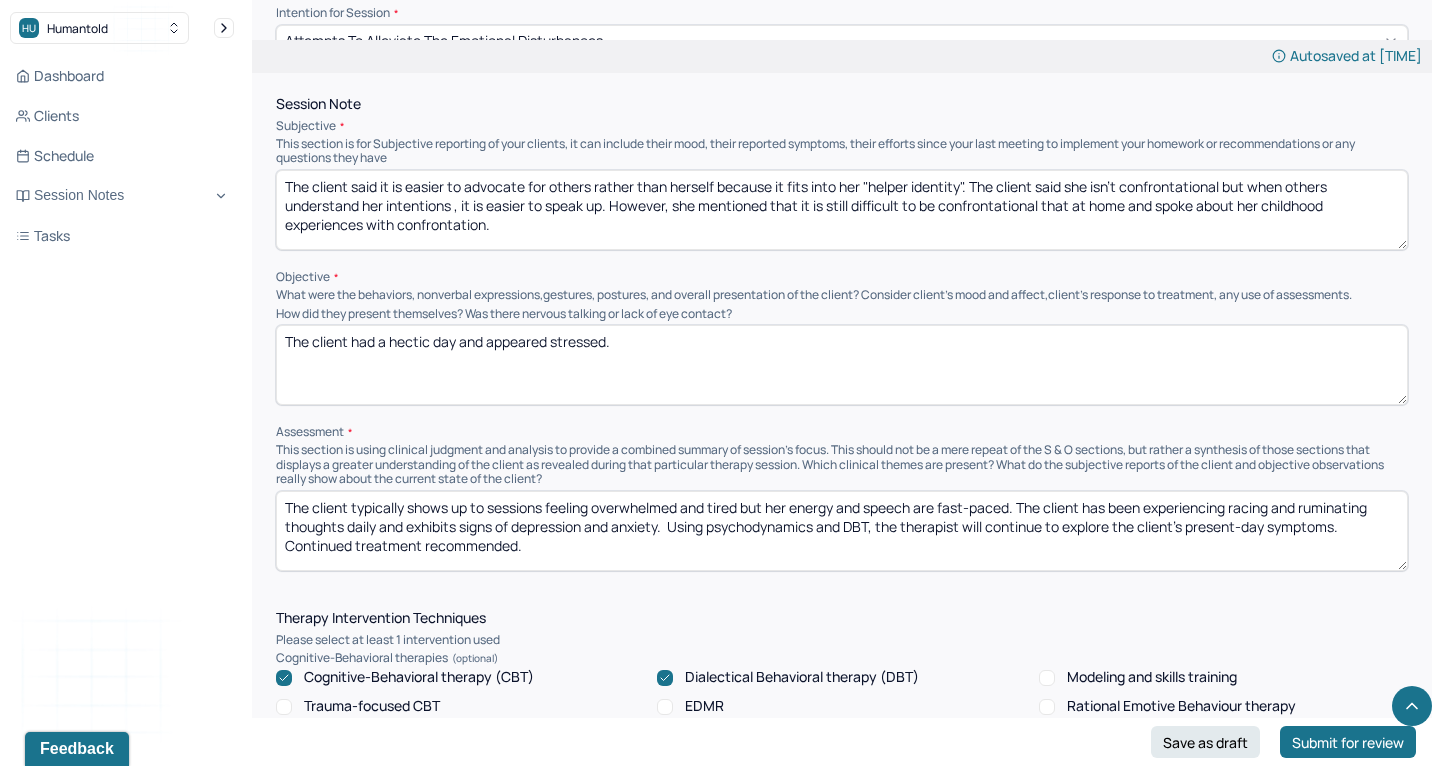 drag, startPoint x: 932, startPoint y: 190, endPoint x: 776, endPoint y: 177, distance: 156.54073 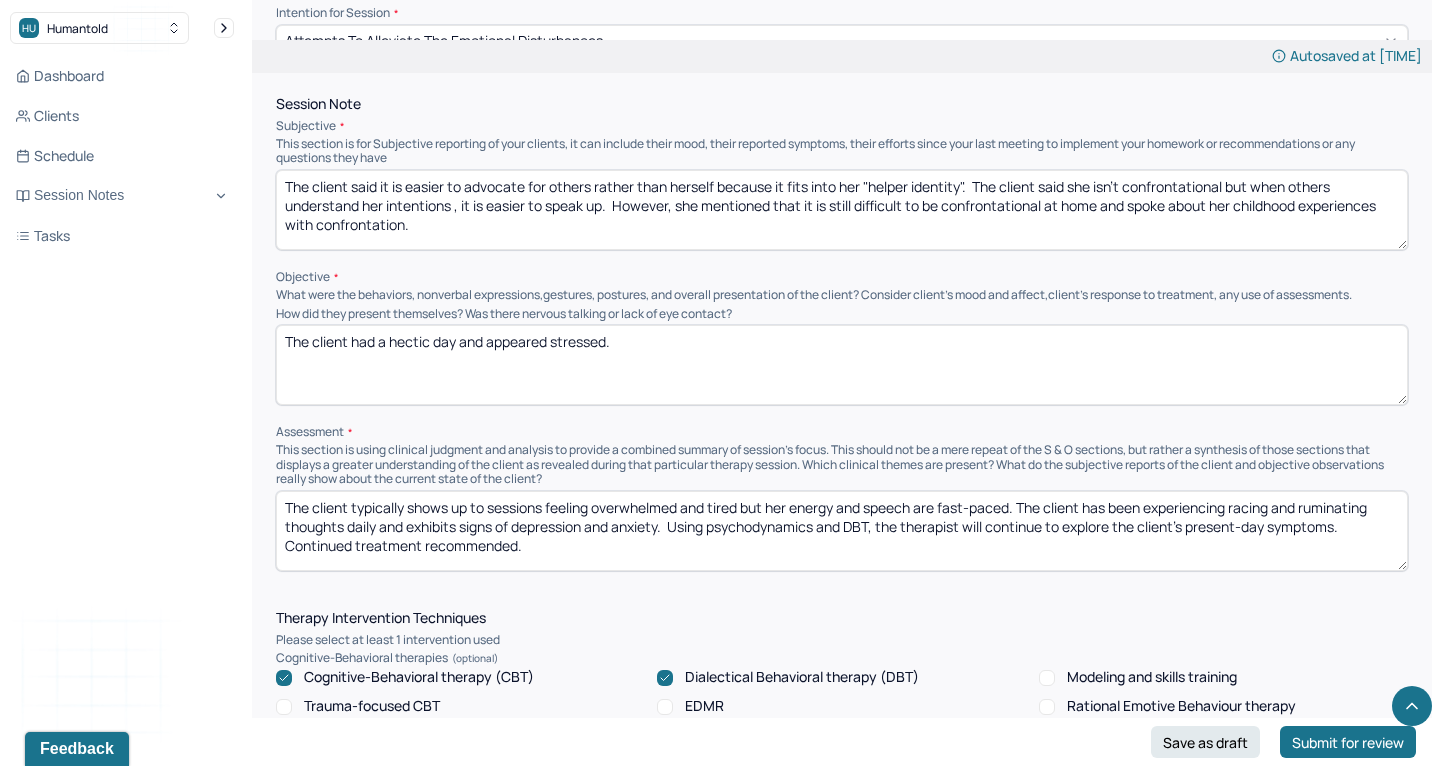 drag, startPoint x: 1058, startPoint y: 187, endPoint x: 1187, endPoint y: 197, distance: 129.38702 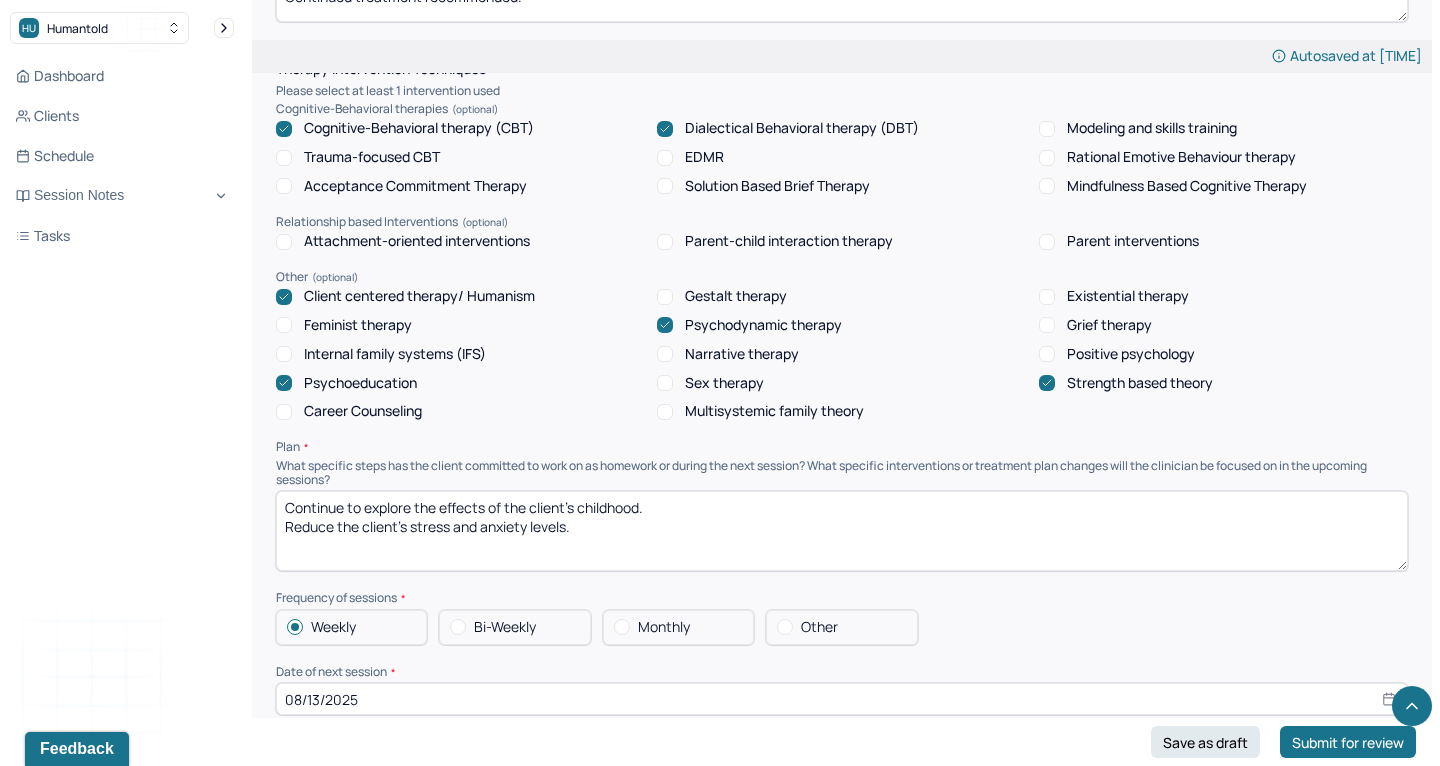 scroll, scrollTop: 1776, scrollLeft: 0, axis: vertical 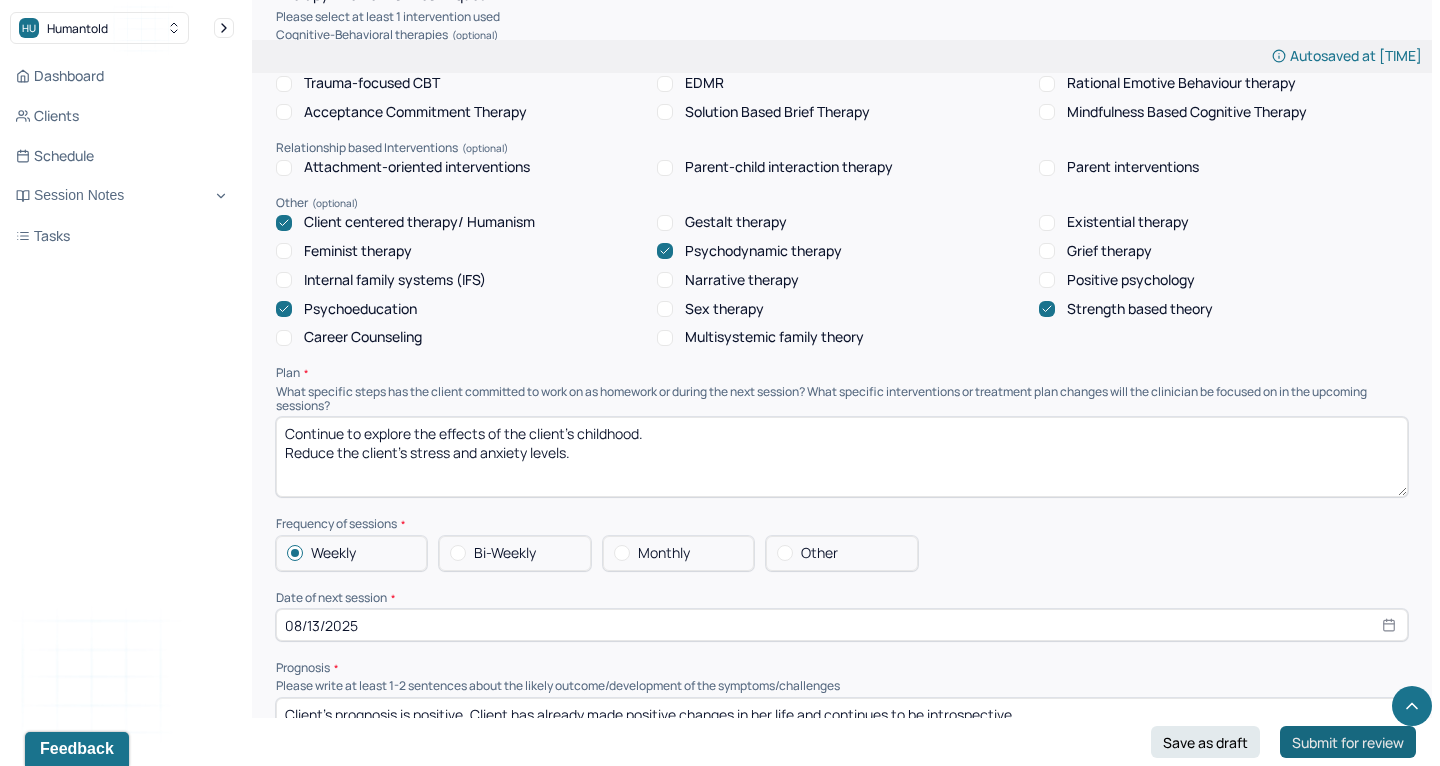 type on "The client said it is easier to advocate for others rather than herself because it fits into her "helper identity".  The client said she isn't confrontational but when others understand her intentions , it is easier to speak up.  However, she mentioned that it is still difficult to be confrontational at home and spoke about her childhood experiences with confrontation." 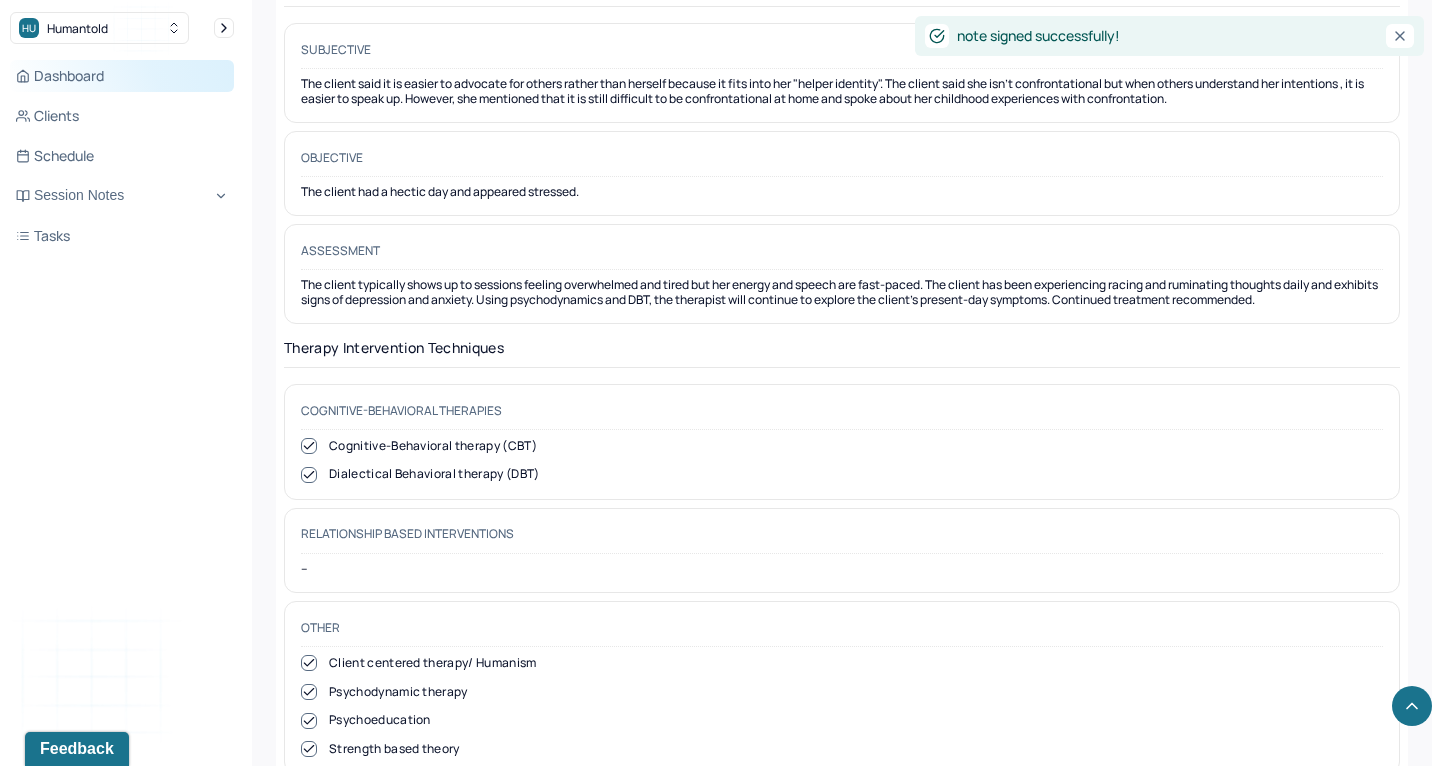 click on "Dashboard" at bounding box center (122, 76) 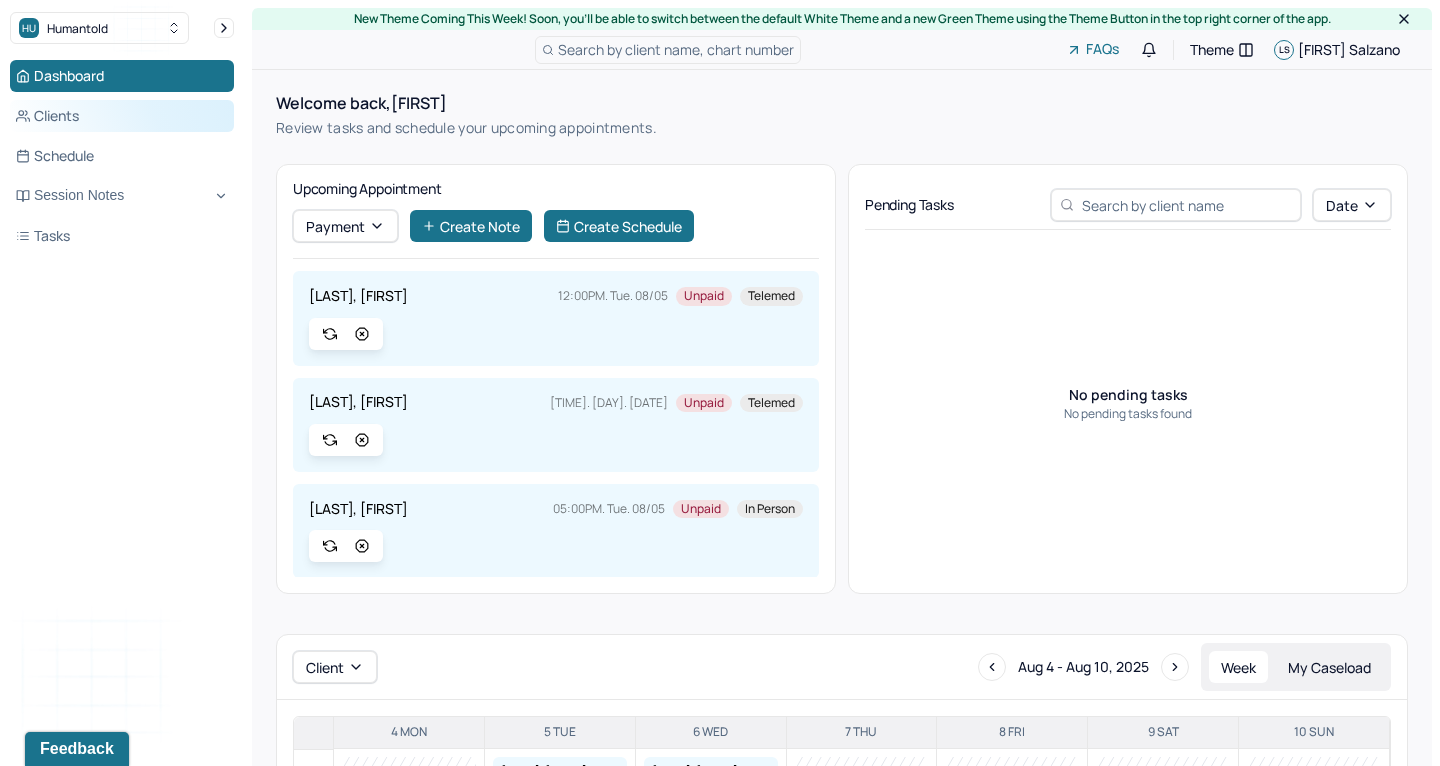 scroll, scrollTop: 0, scrollLeft: 0, axis: both 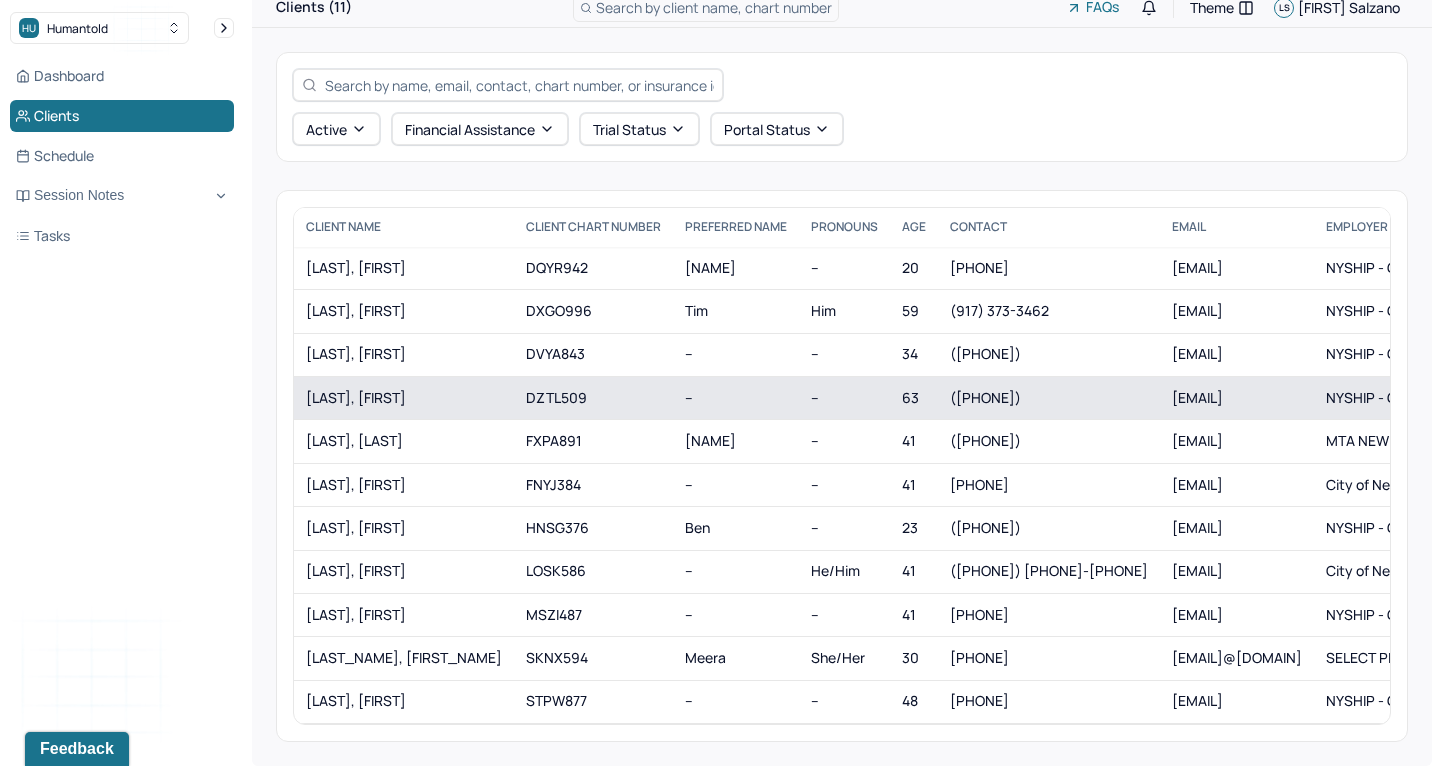 click on "[LAST], [FIRST]" at bounding box center [404, 398] 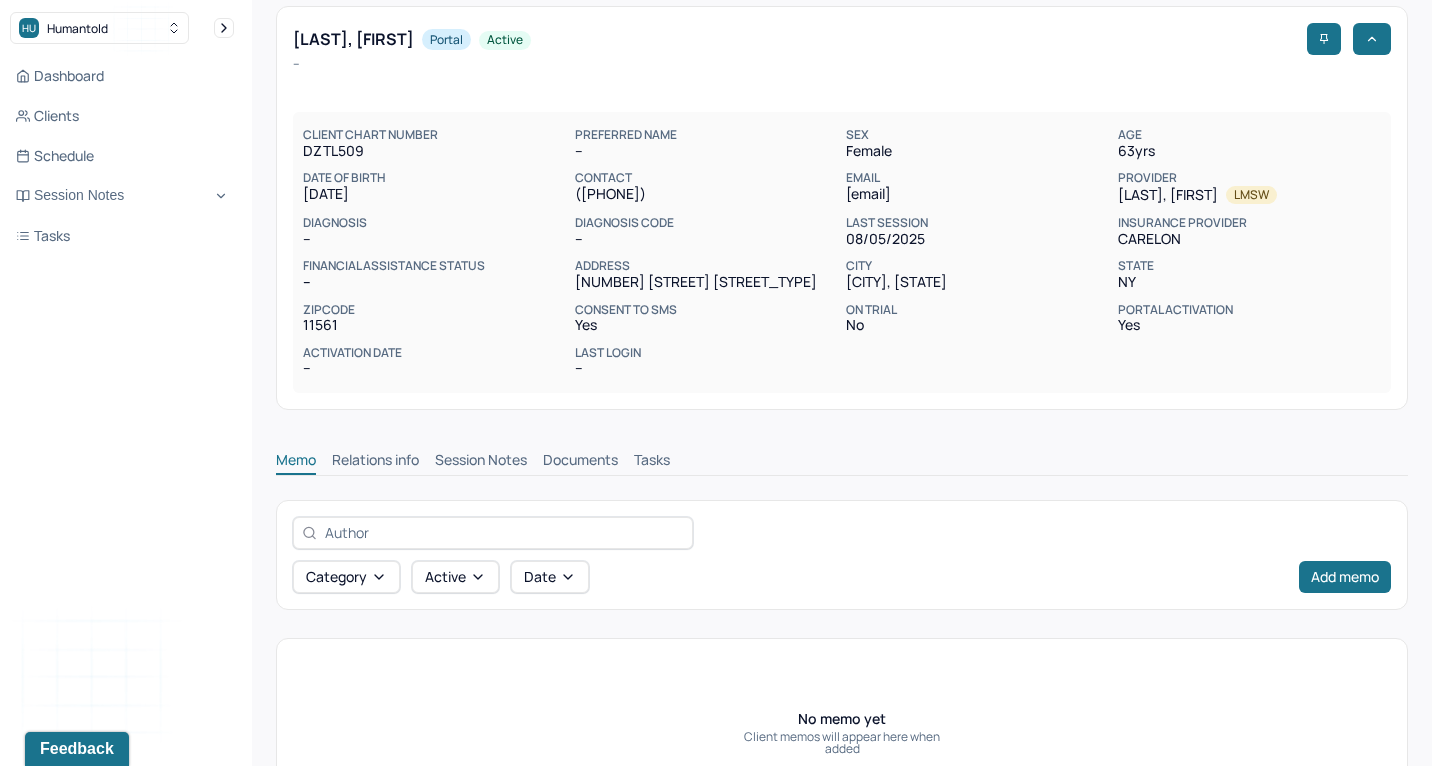 scroll, scrollTop: 88, scrollLeft: 0, axis: vertical 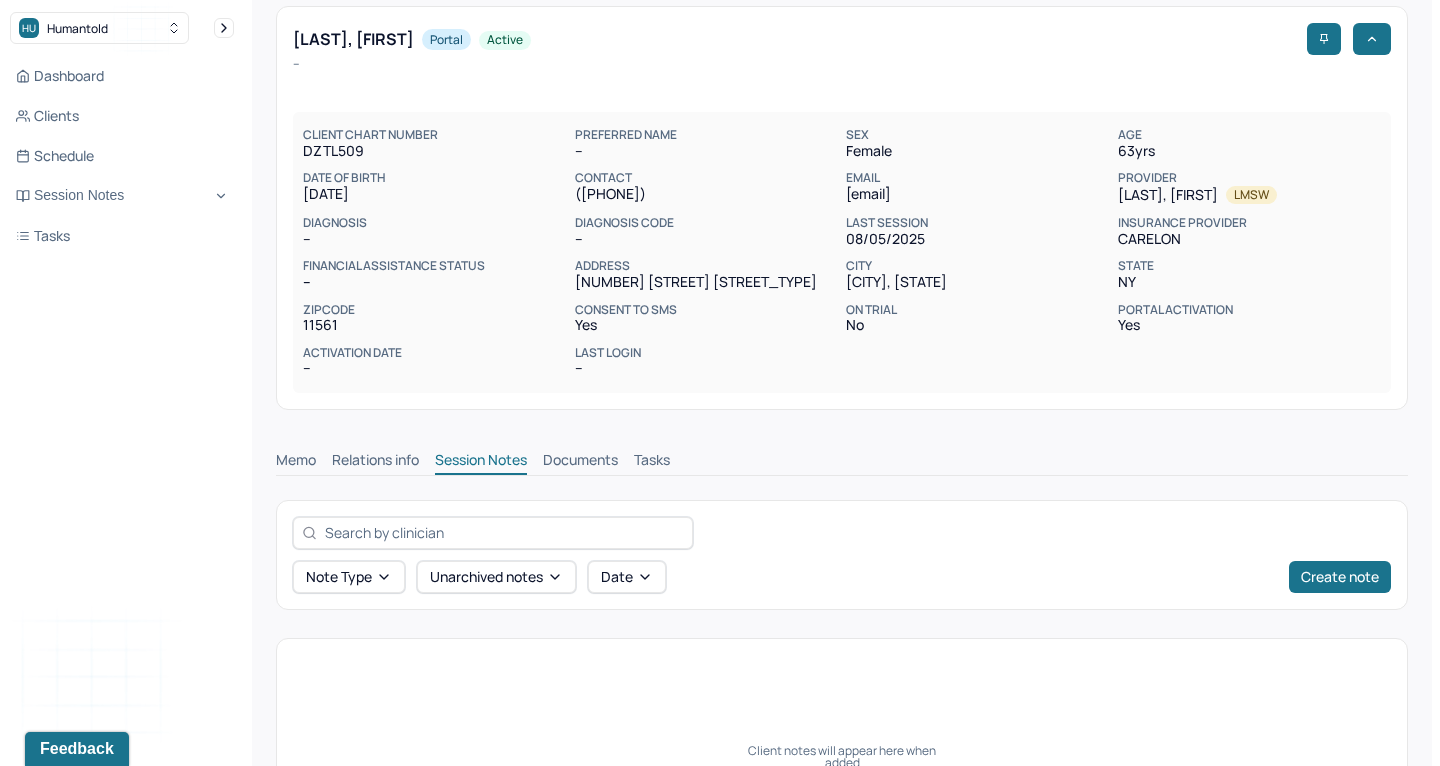 click on "Relations info" at bounding box center [375, 462] 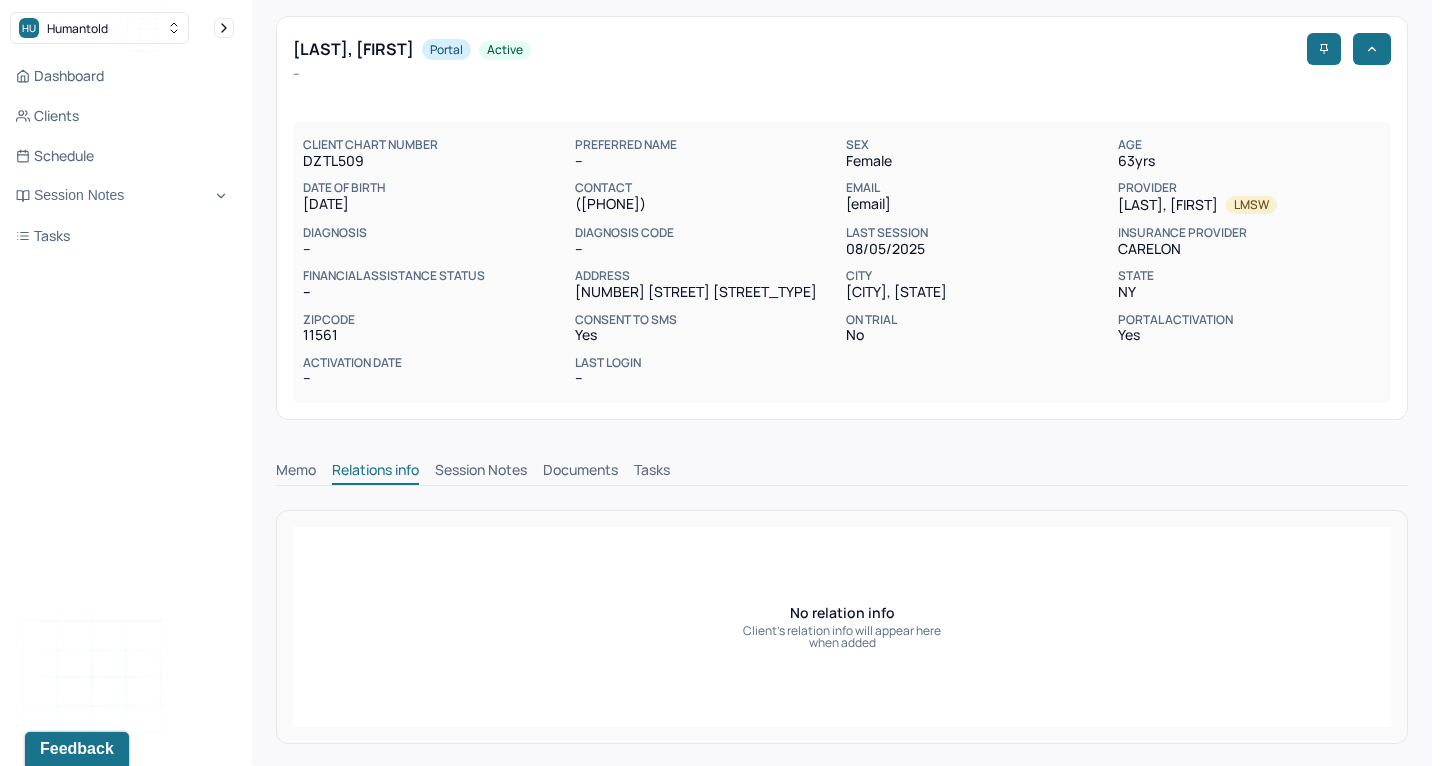 click on "Documents" at bounding box center [580, 472] 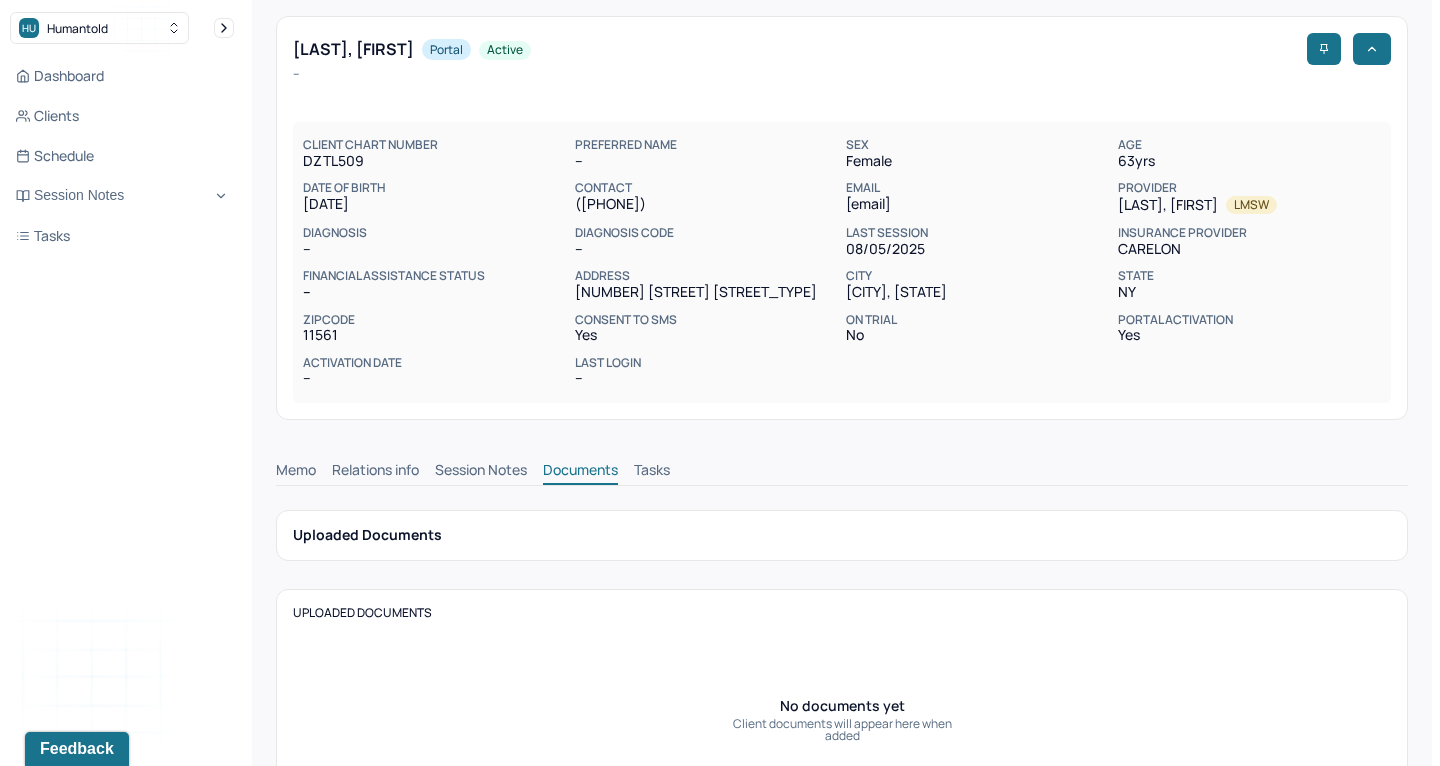 click on "Tasks" at bounding box center [652, 472] 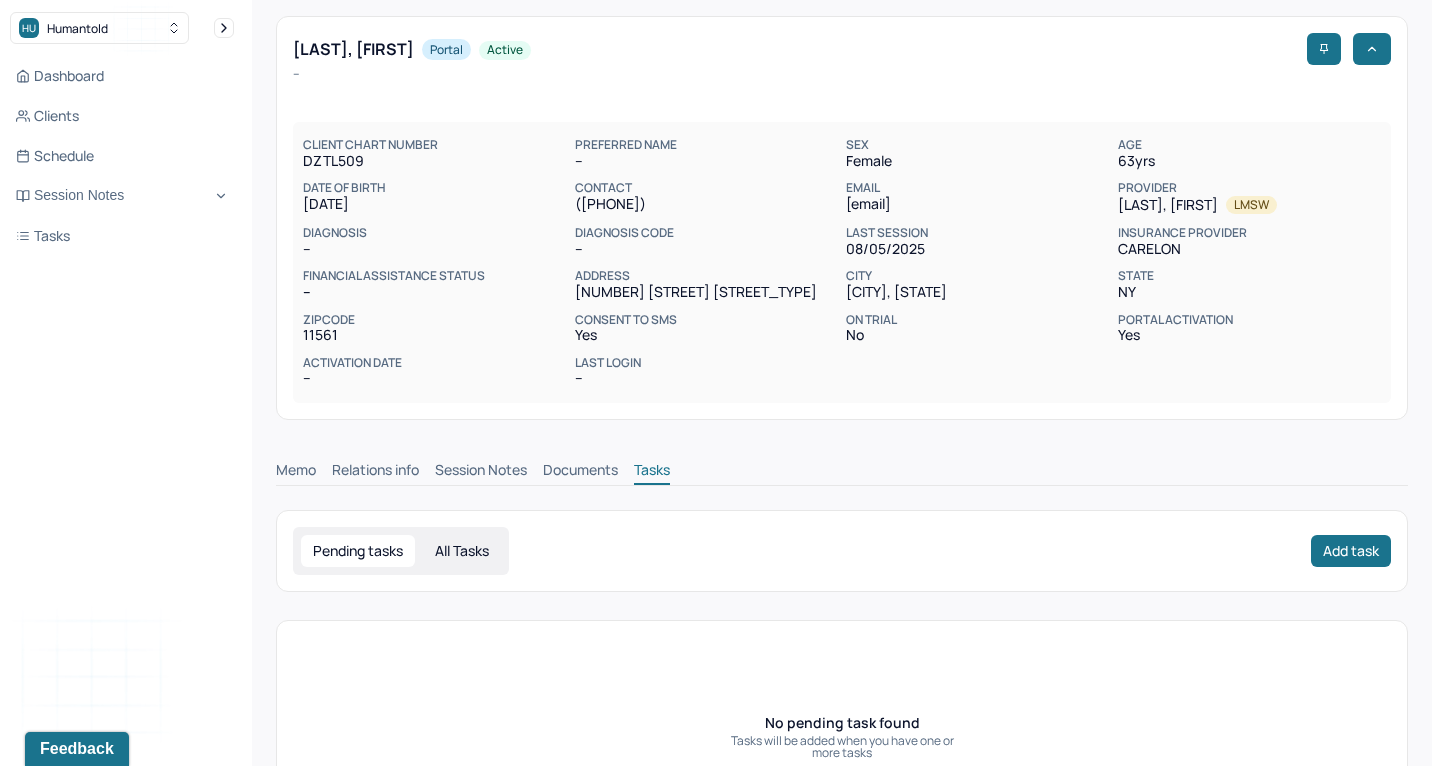click on "All Tasks" at bounding box center [462, 551] 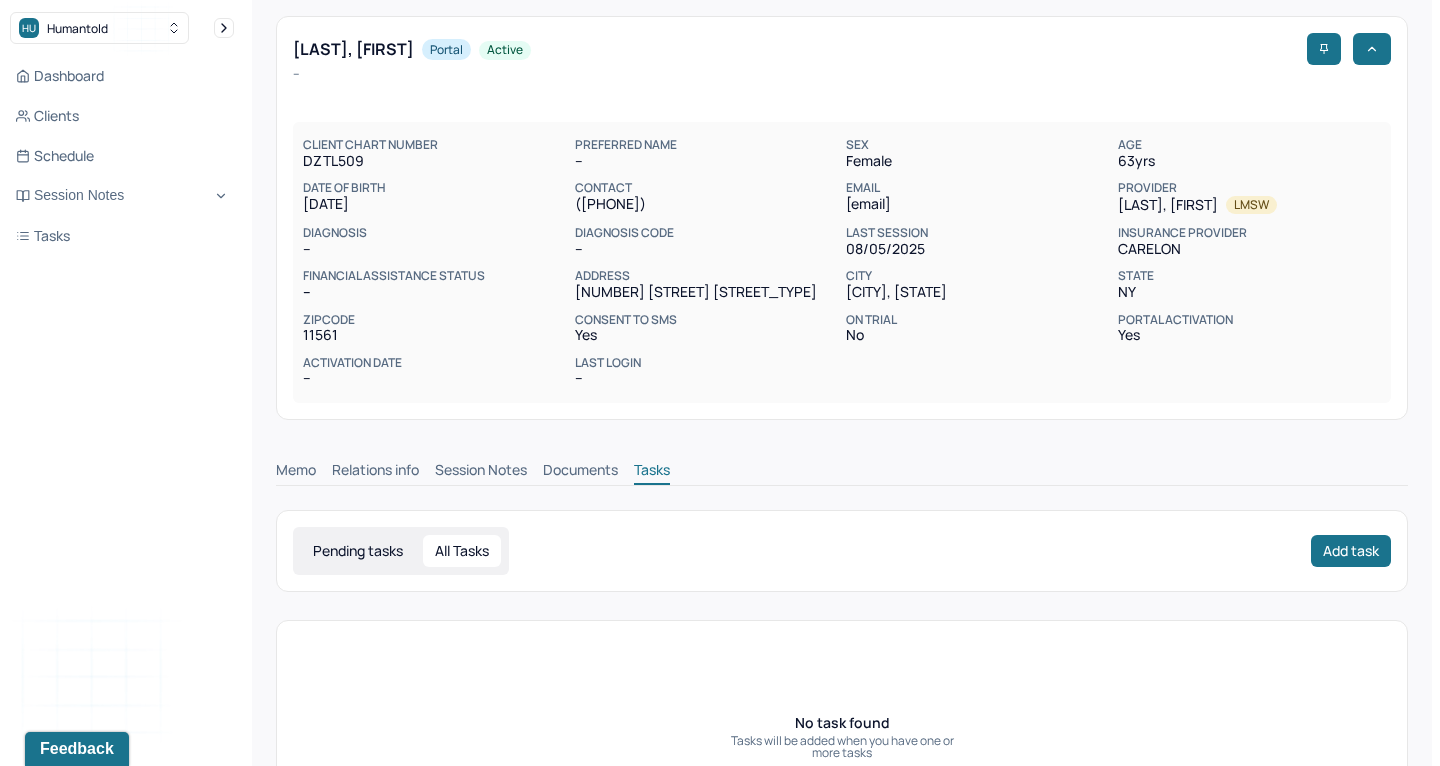 click on "Memo" at bounding box center [296, 472] 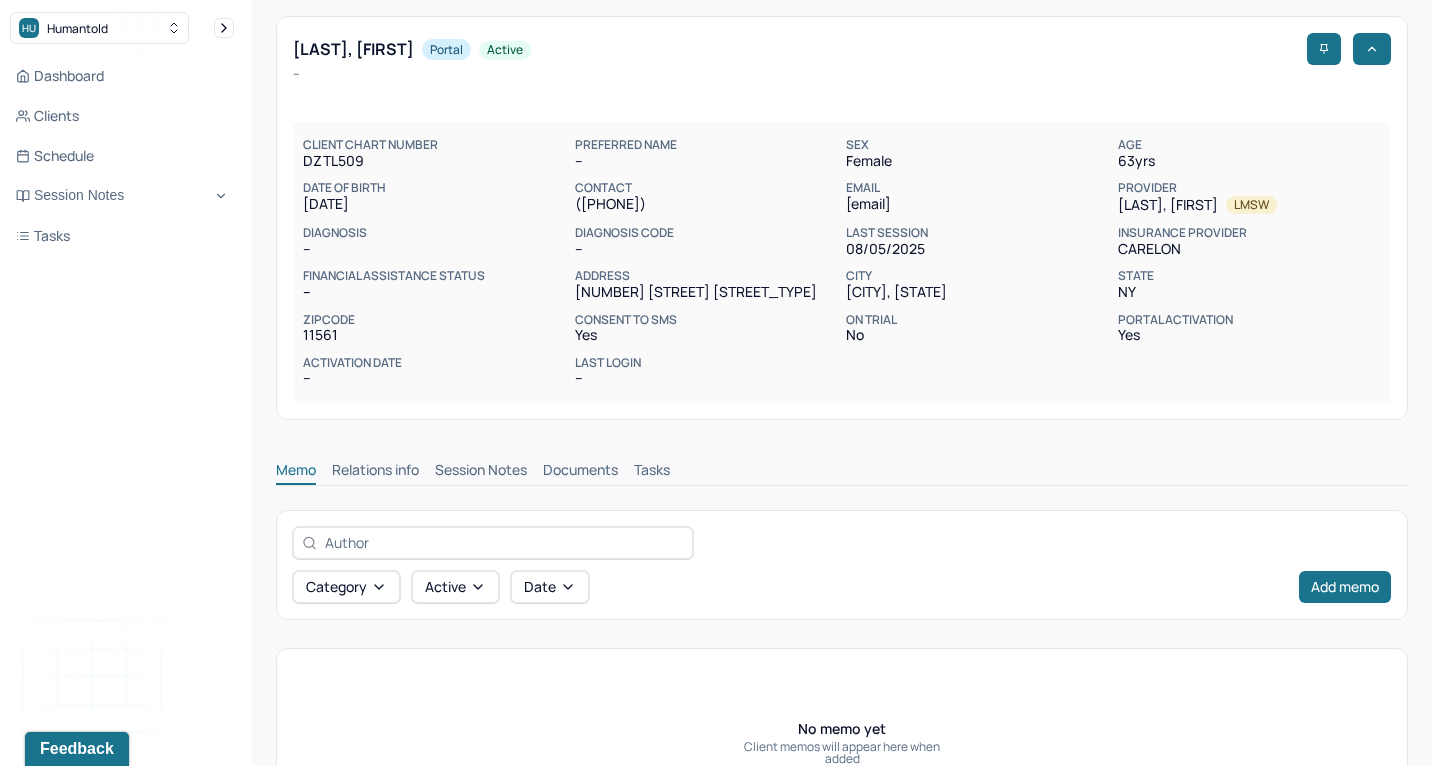 click on "Relations info" at bounding box center [375, 472] 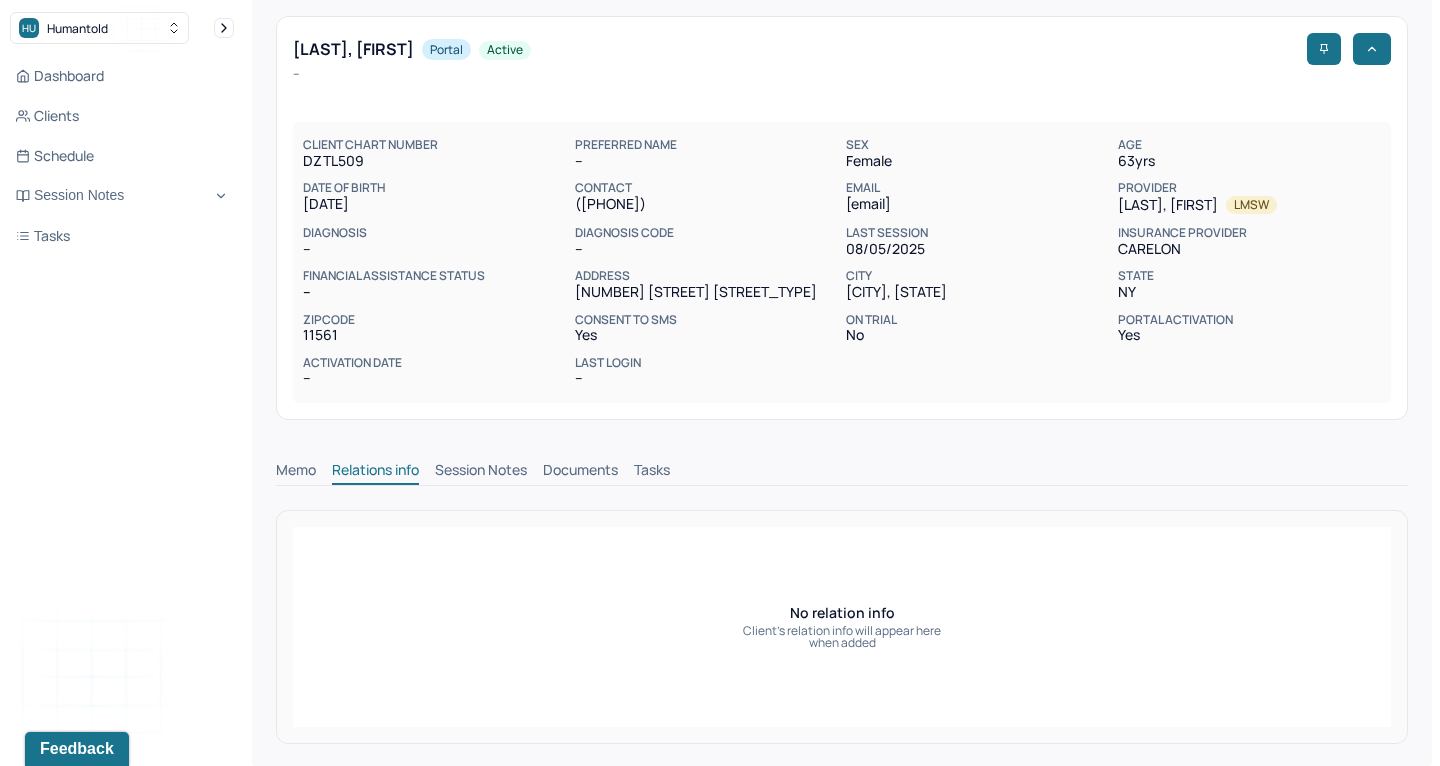 click on "Session Notes" at bounding box center (481, 472) 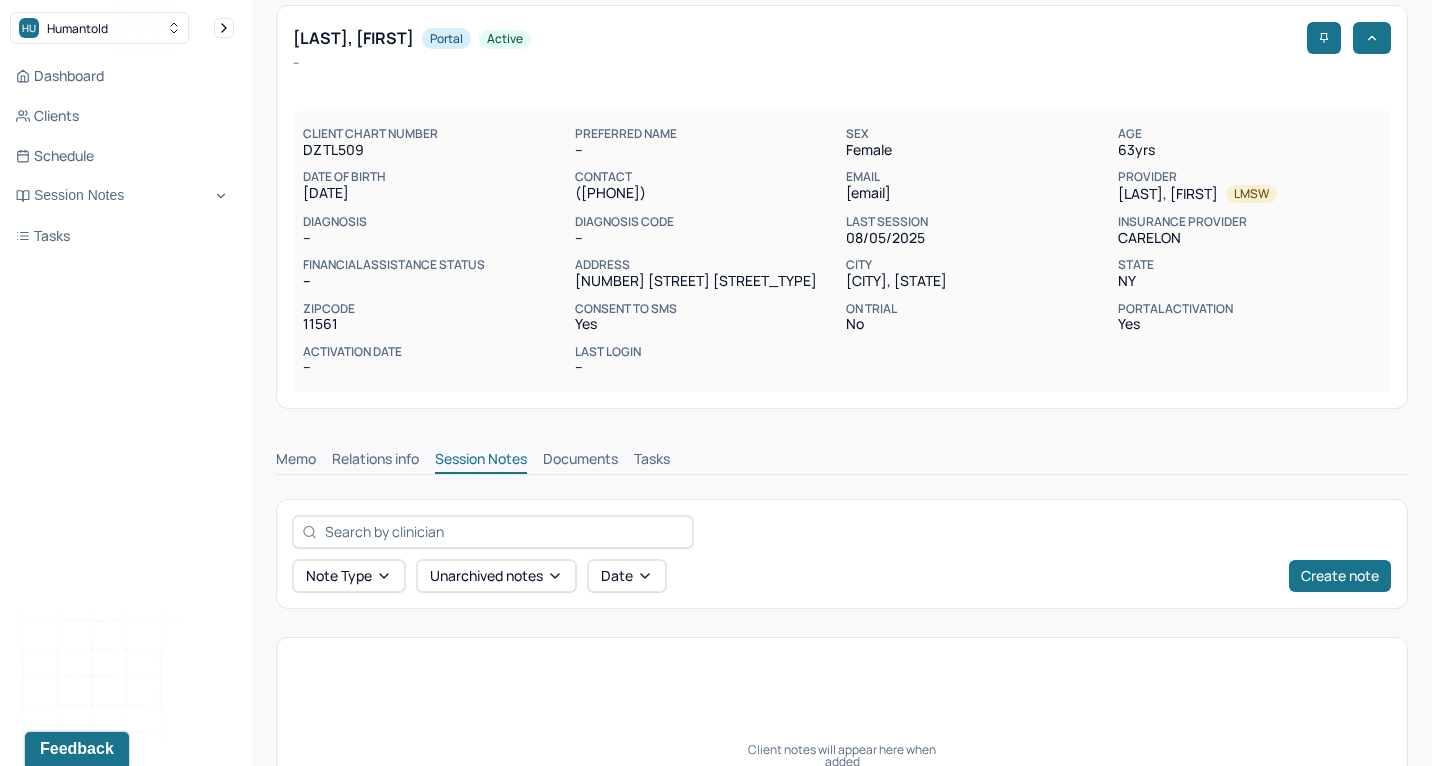scroll, scrollTop: 92, scrollLeft: 0, axis: vertical 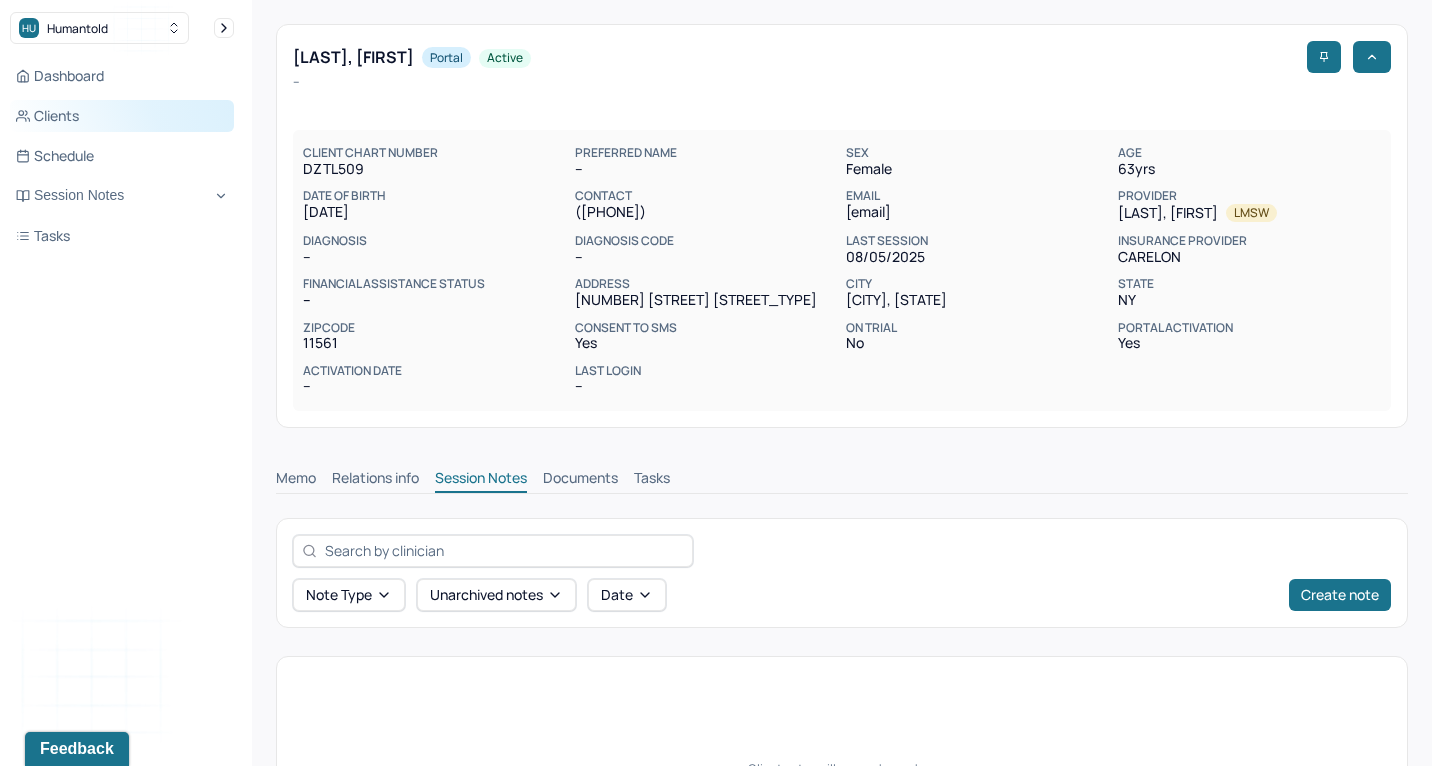 click on "Clients" at bounding box center (122, 116) 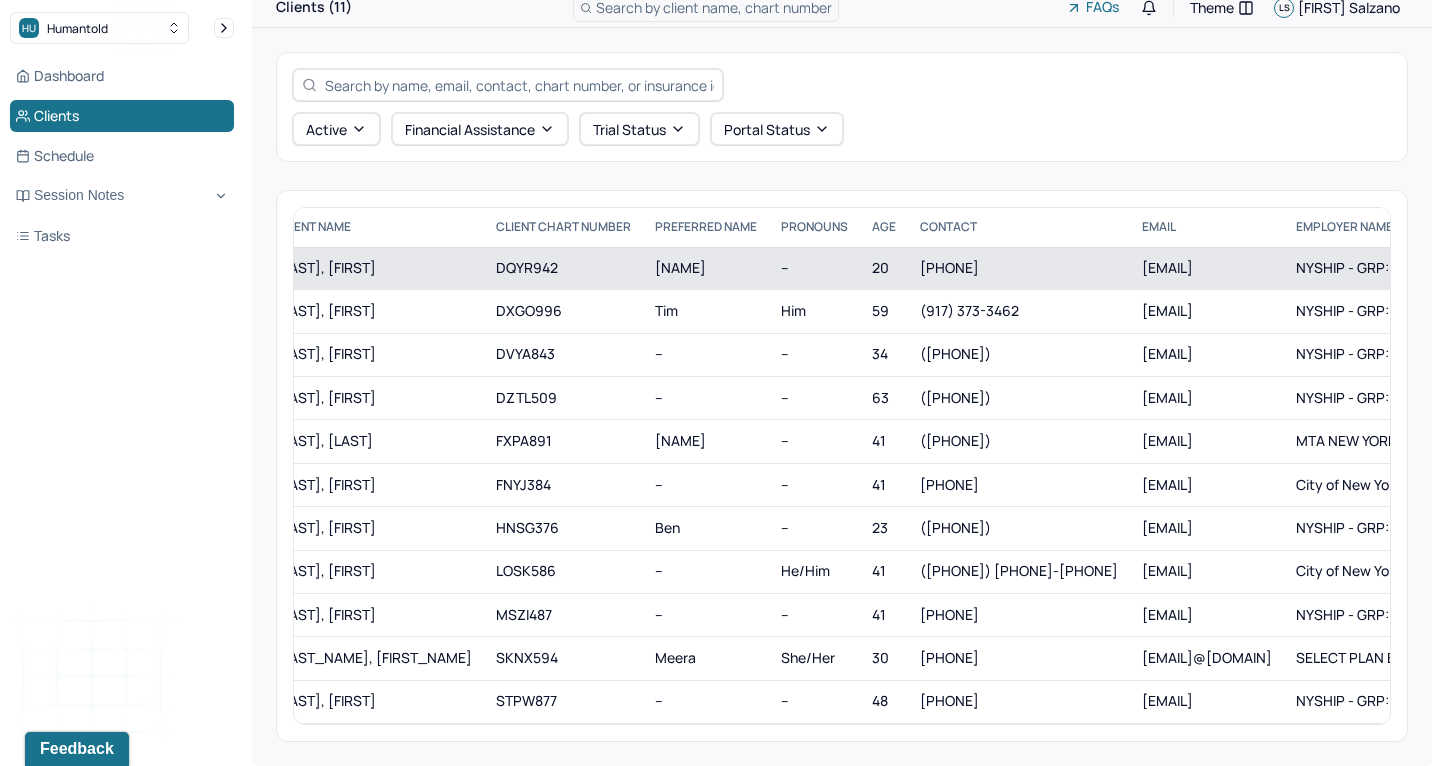 scroll, scrollTop: 0, scrollLeft: 31, axis: horizontal 